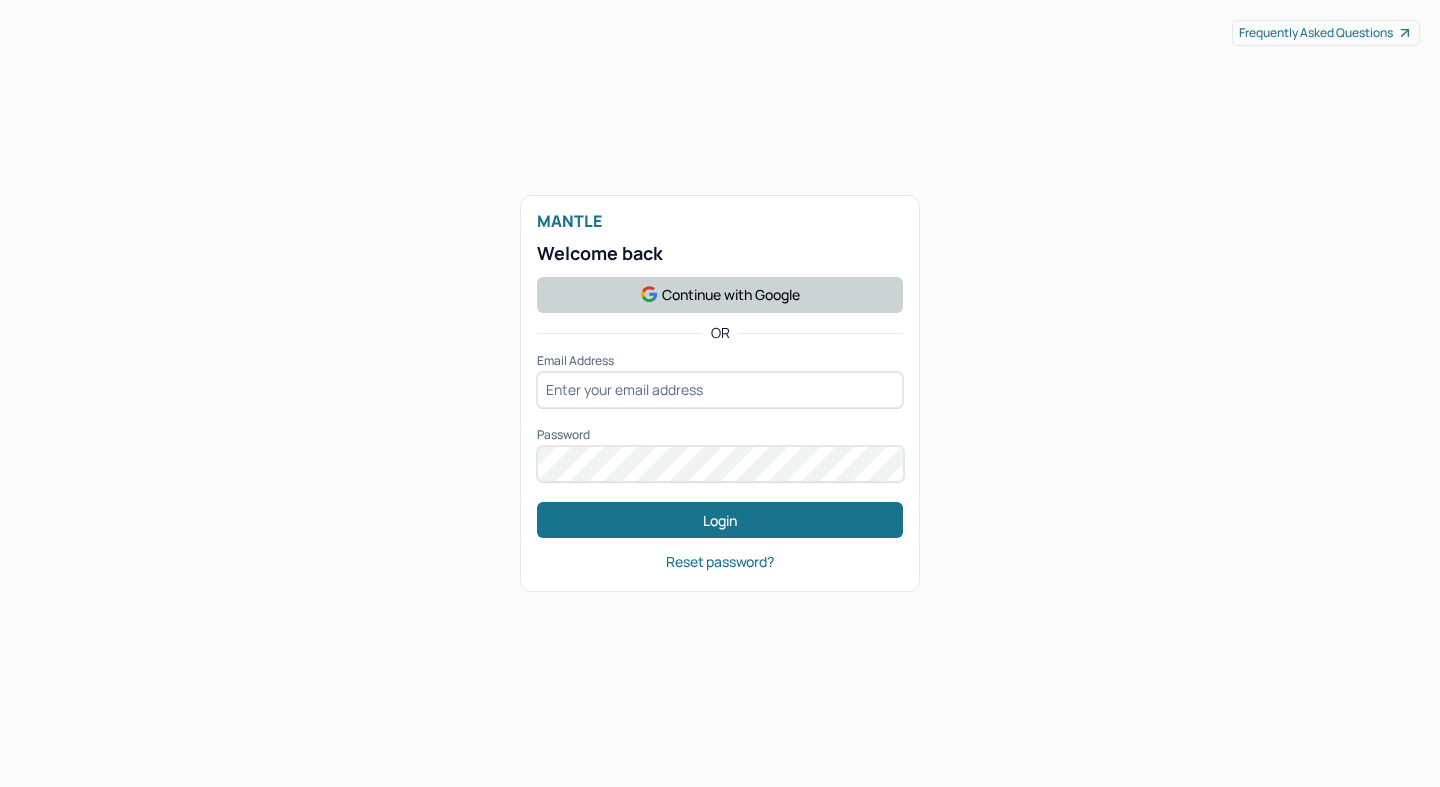 scroll, scrollTop: 0, scrollLeft: 0, axis: both 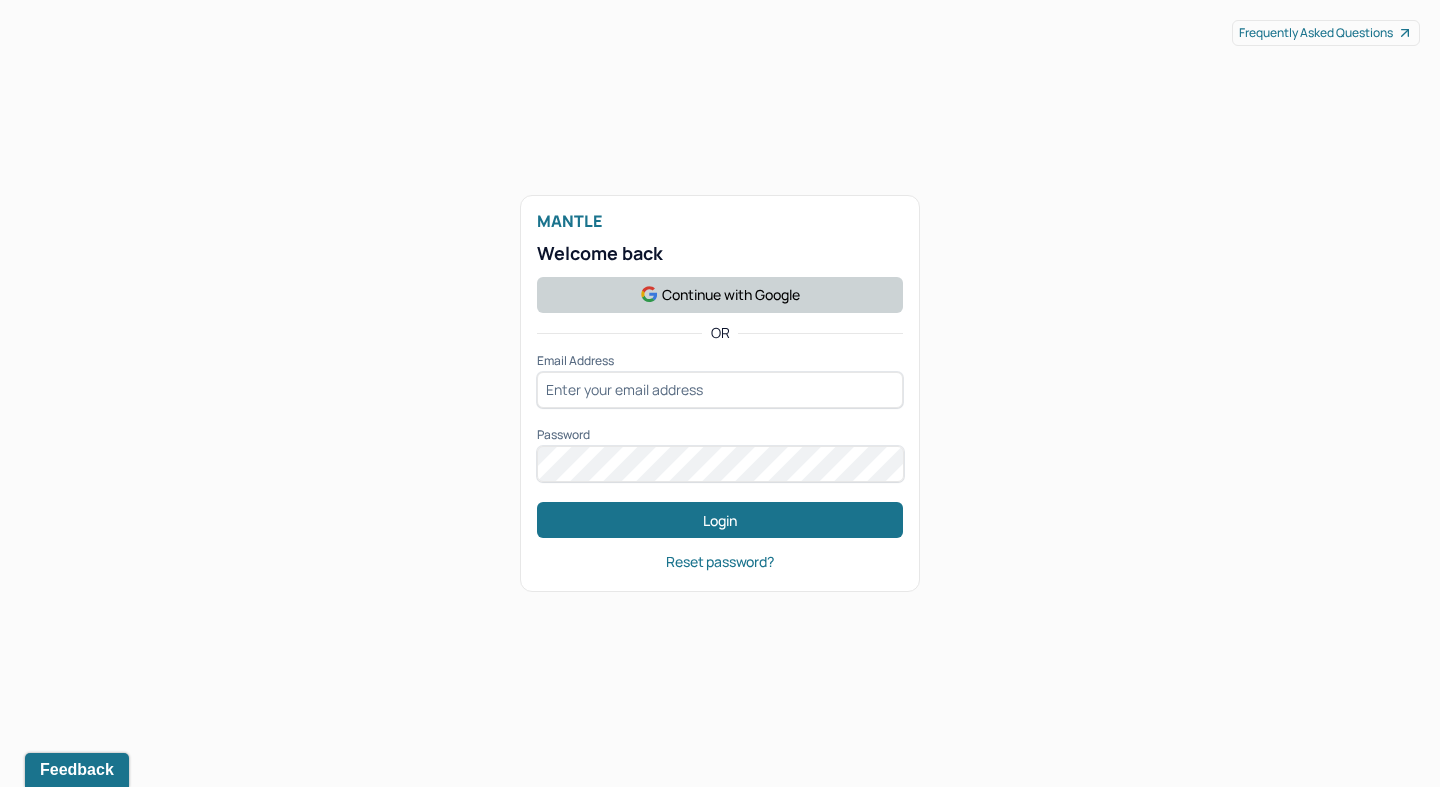 click on "Continue with Google" at bounding box center [720, 295] 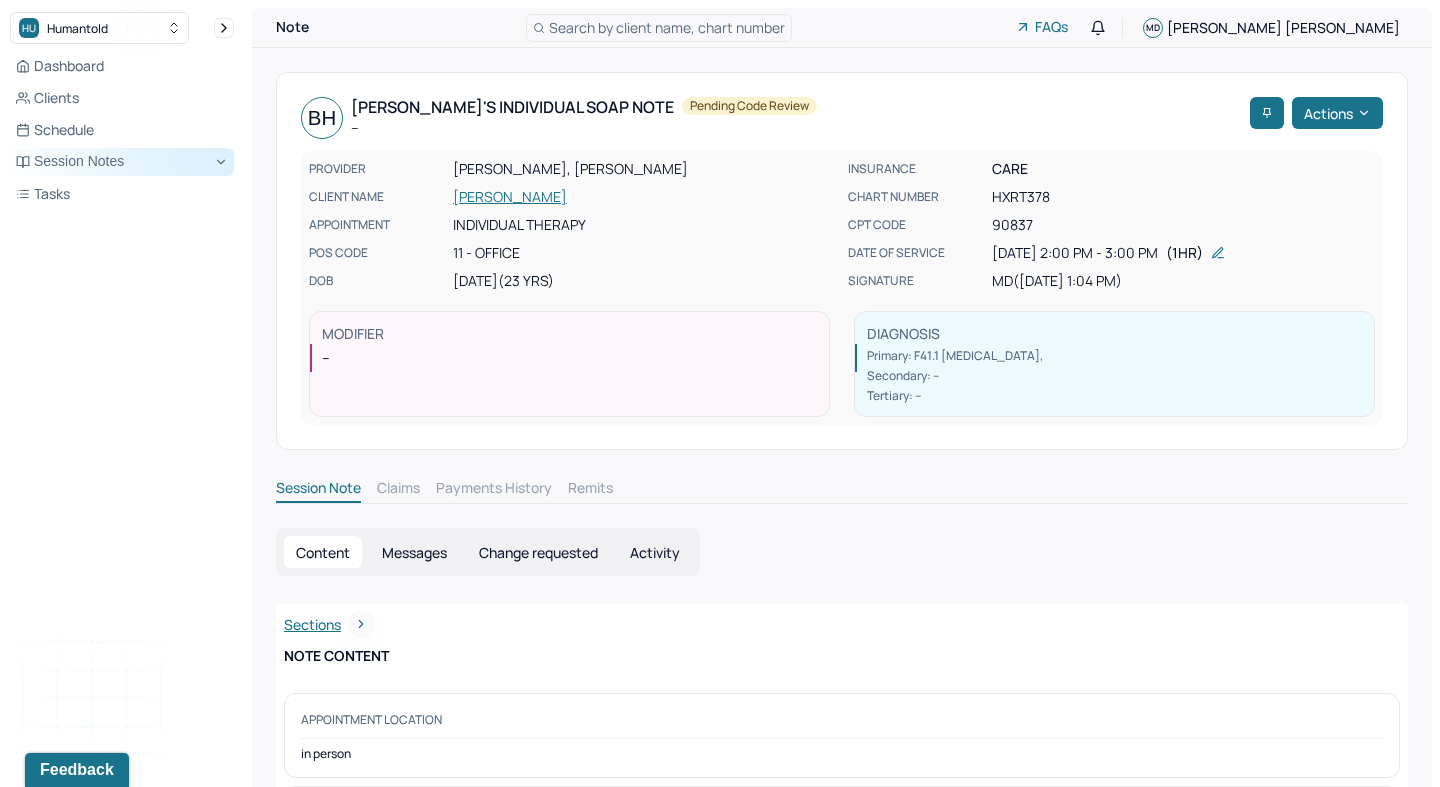 click on "Session Notes" at bounding box center (122, 162) 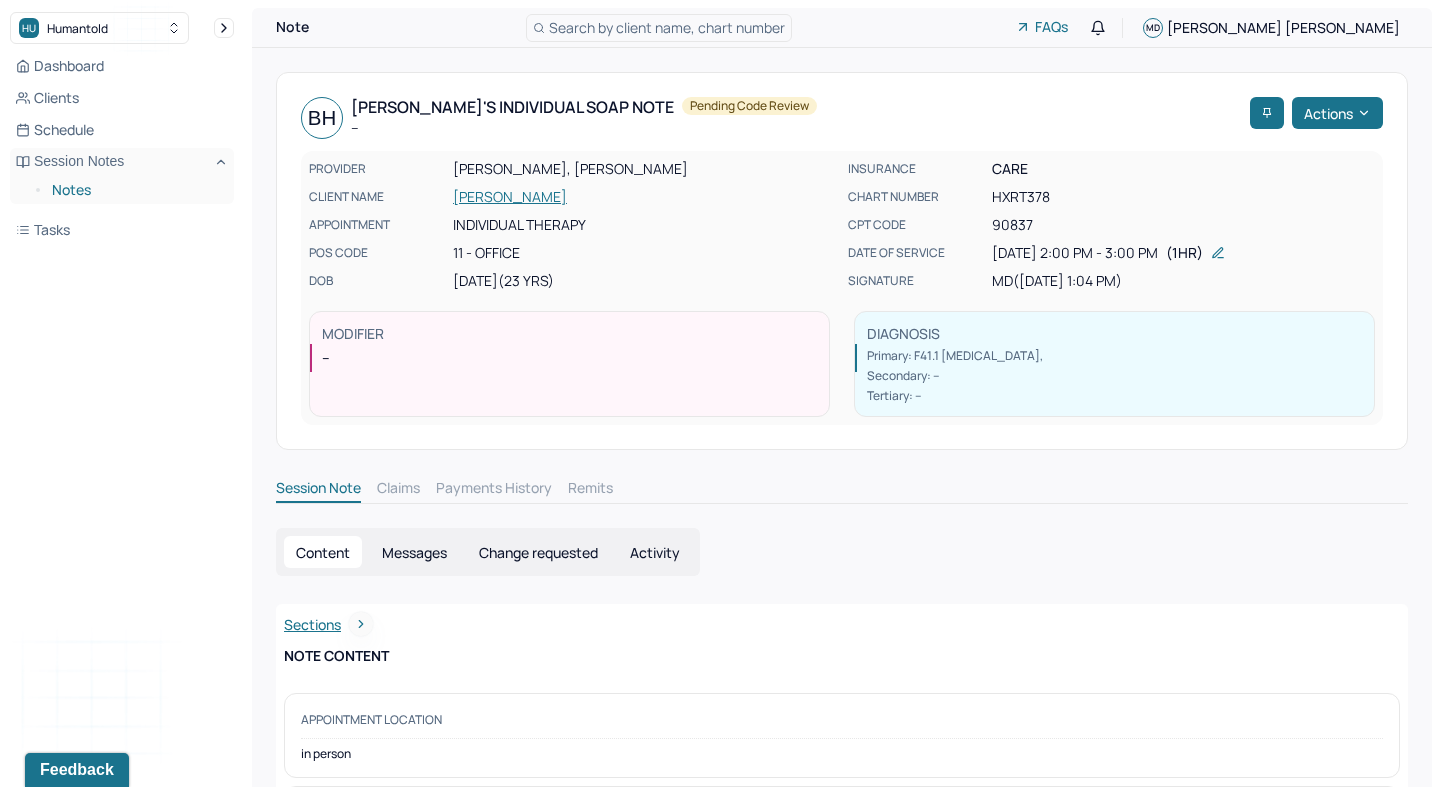 click on "Notes" at bounding box center (135, 190) 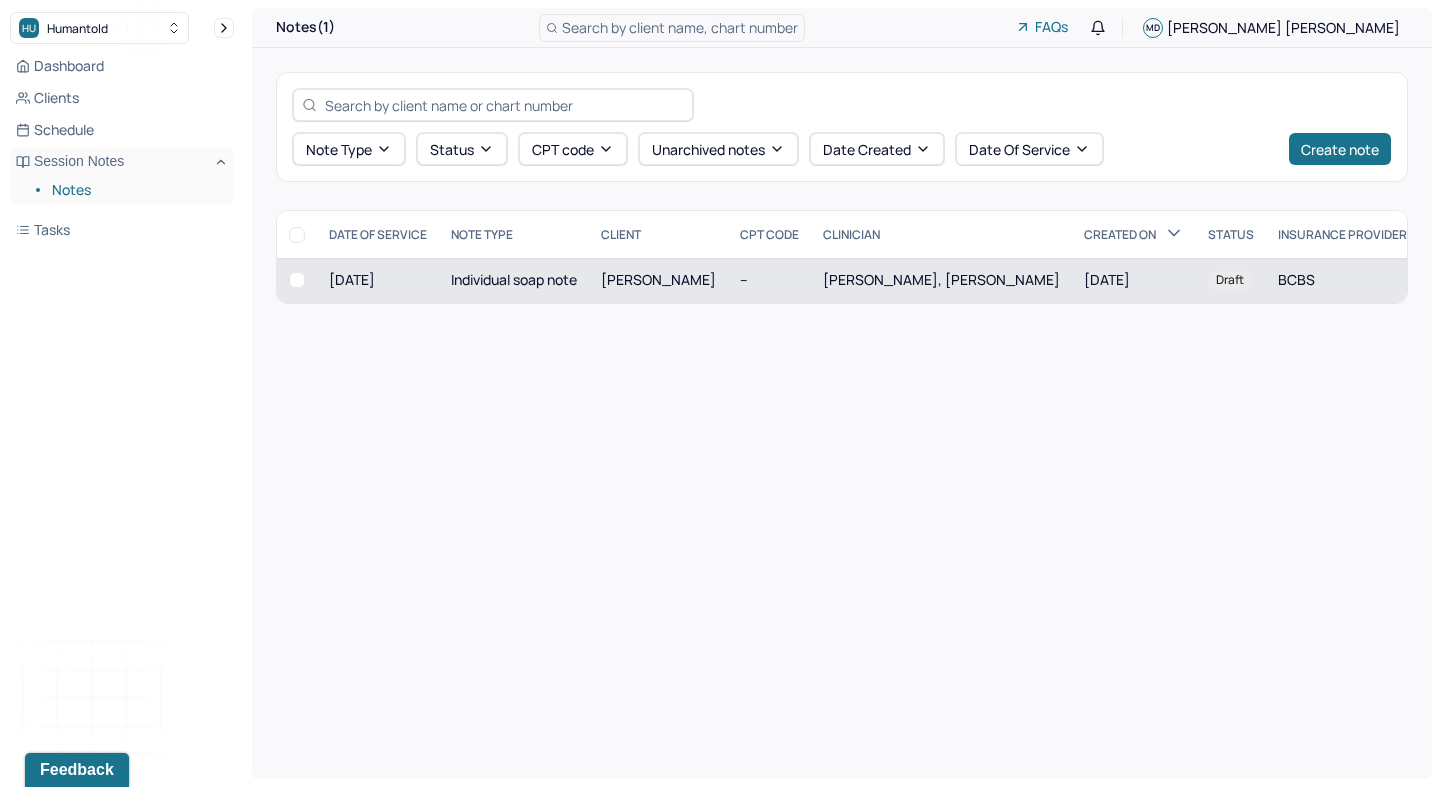 click on "Individual soap note" at bounding box center [514, 280] 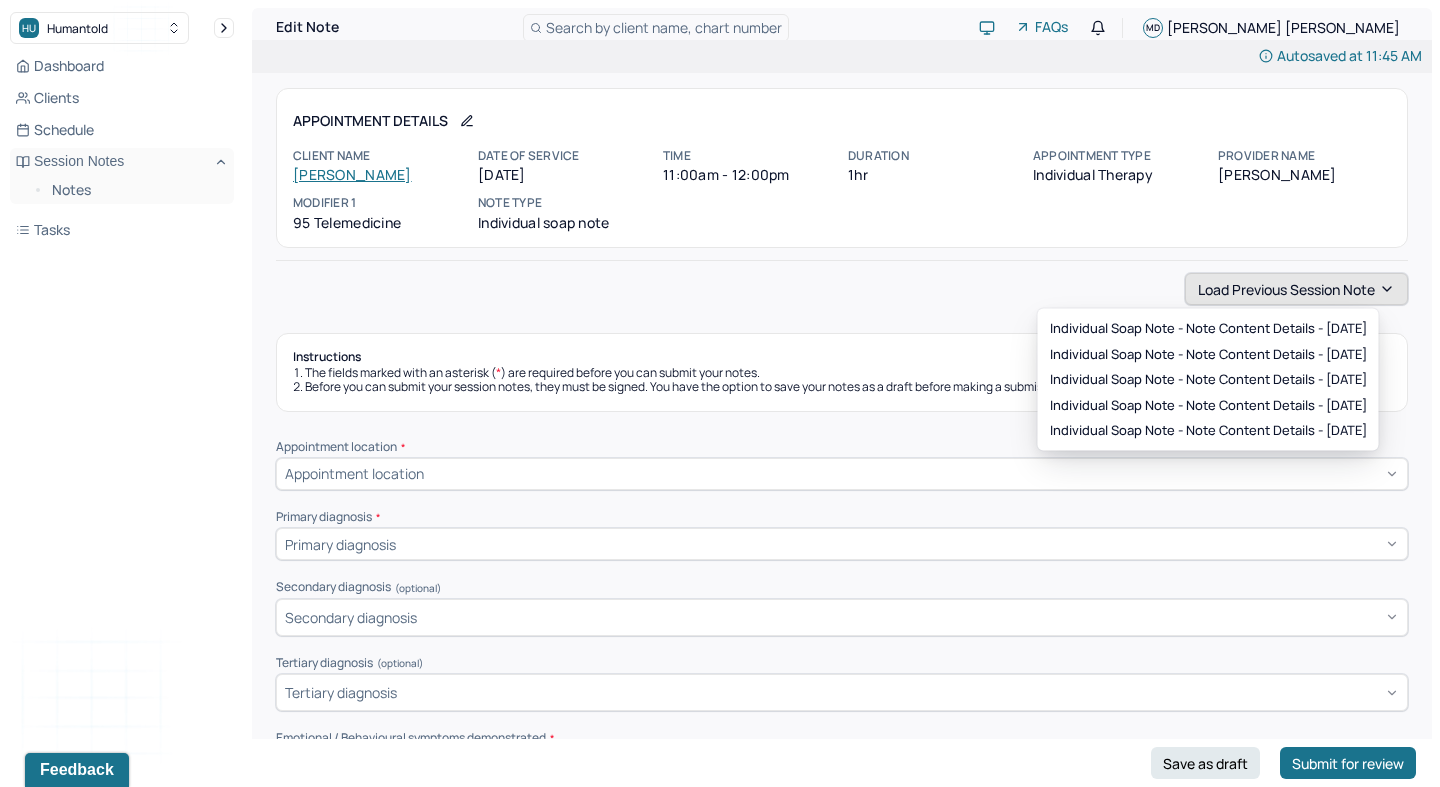 click on "Load previous session note" at bounding box center [1296, 289] 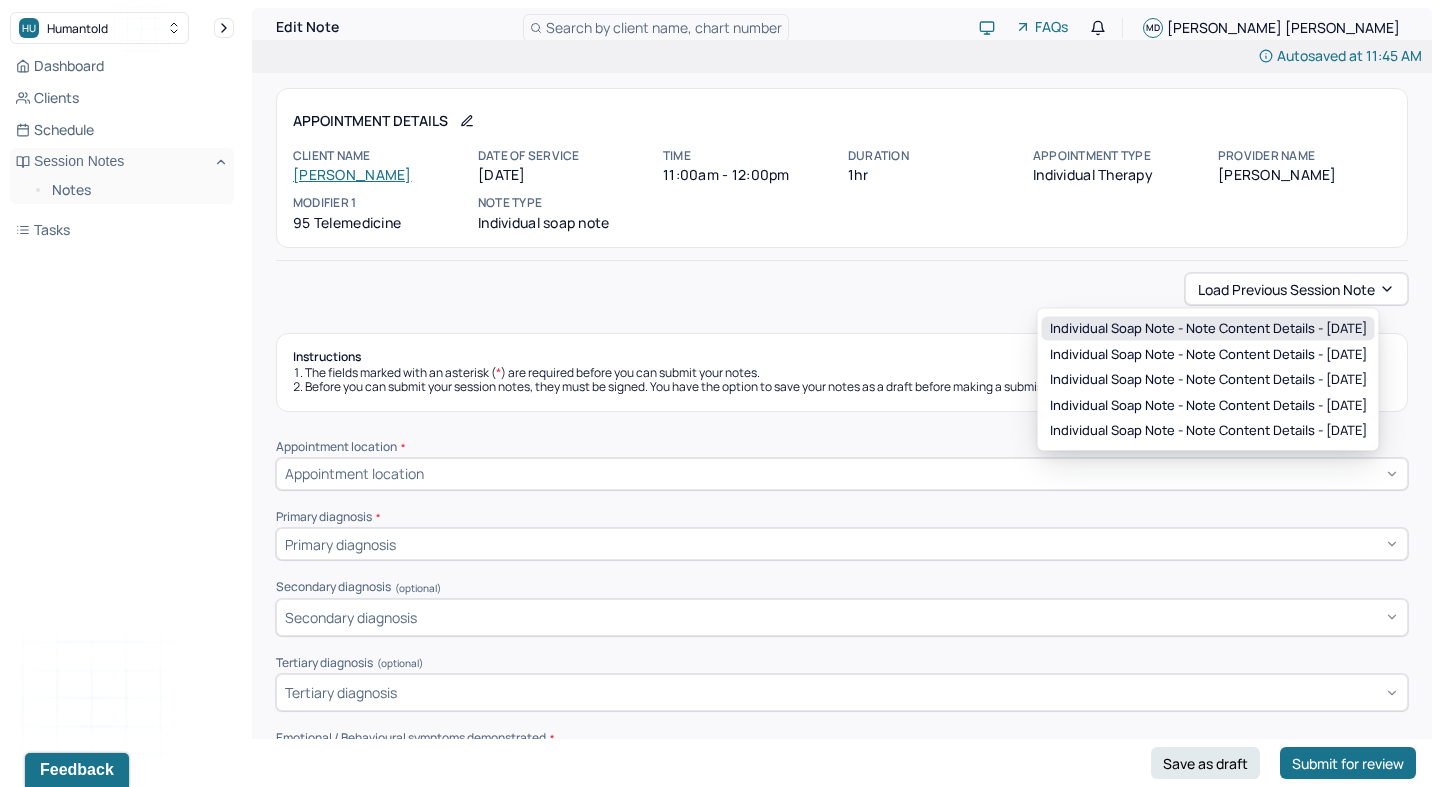 click on "Individual soap note   - Note content Details -   [DATE]" at bounding box center [1208, 329] 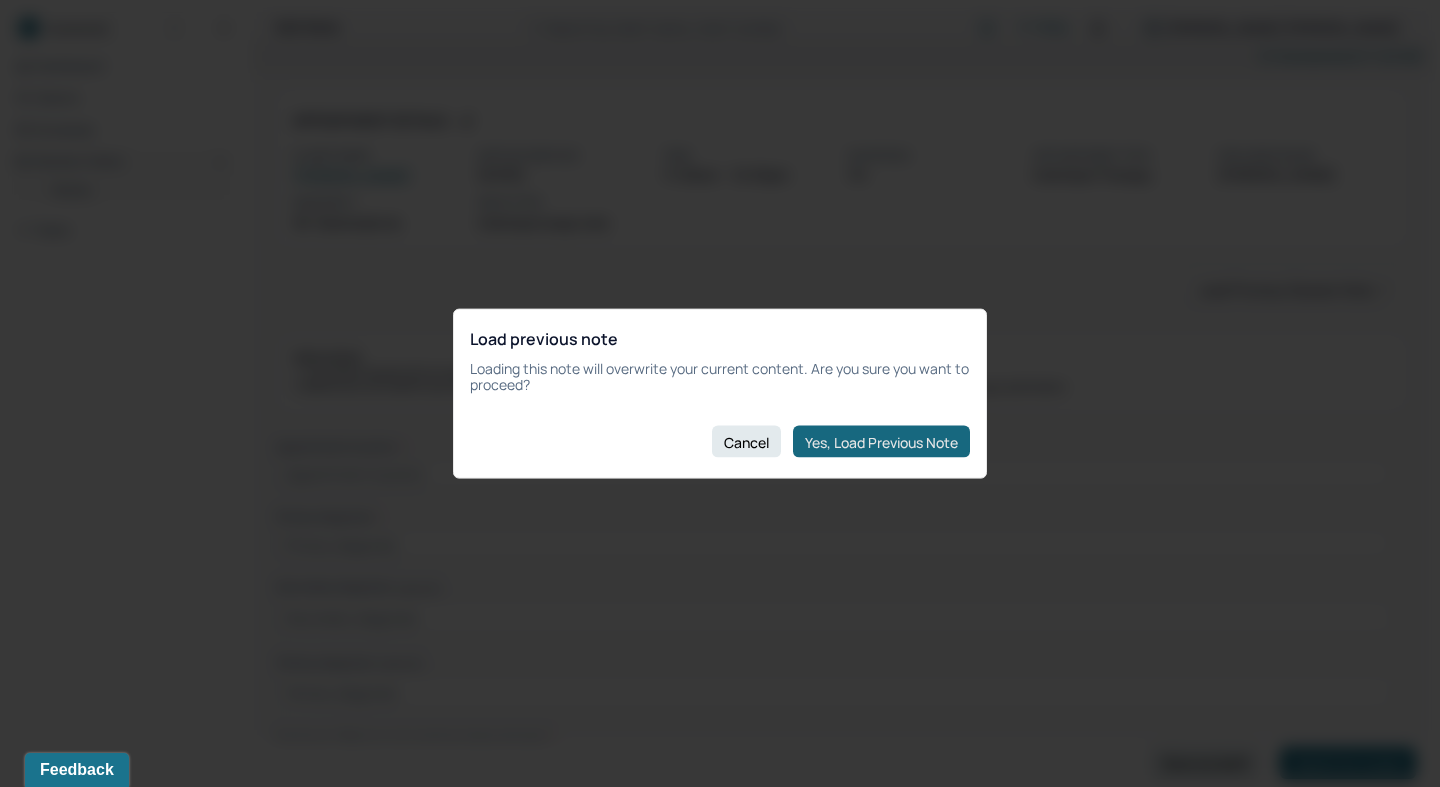 click on "Yes, Load Previous Note" at bounding box center [881, 442] 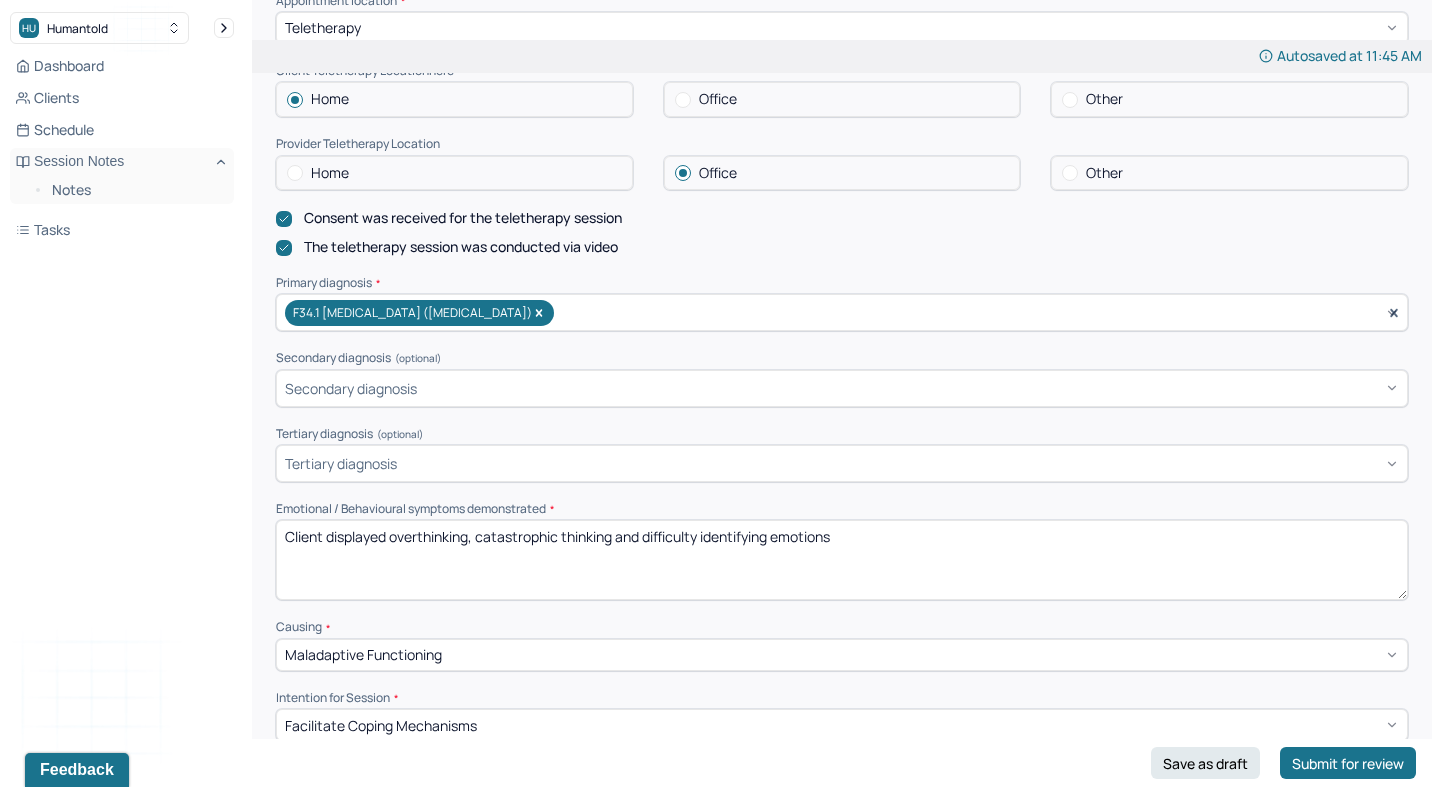 scroll, scrollTop: 481, scrollLeft: 0, axis: vertical 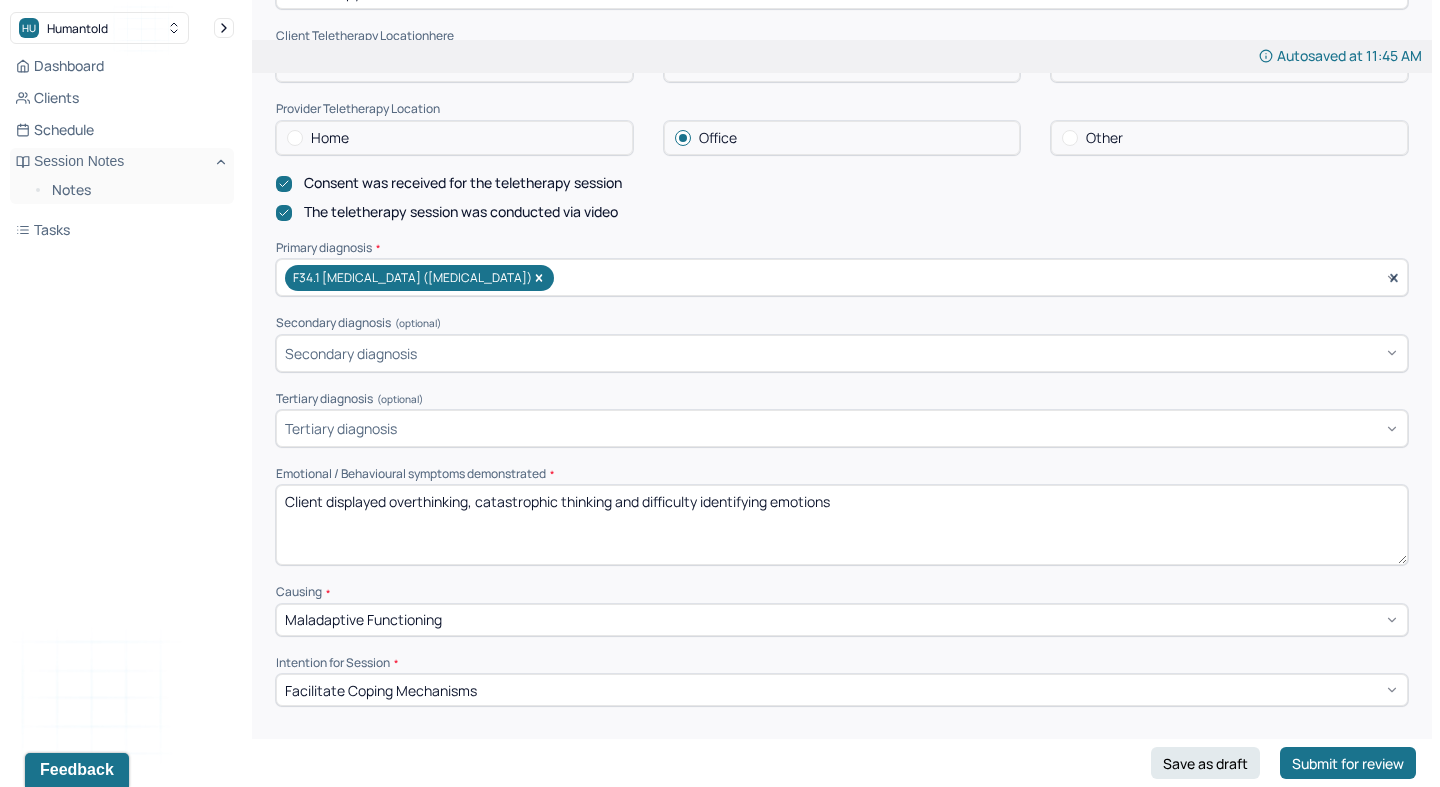 click on "Client displayed overthinking, catastrophic thinking and difficulty identifying emotions" at bounding box center [842, 525] 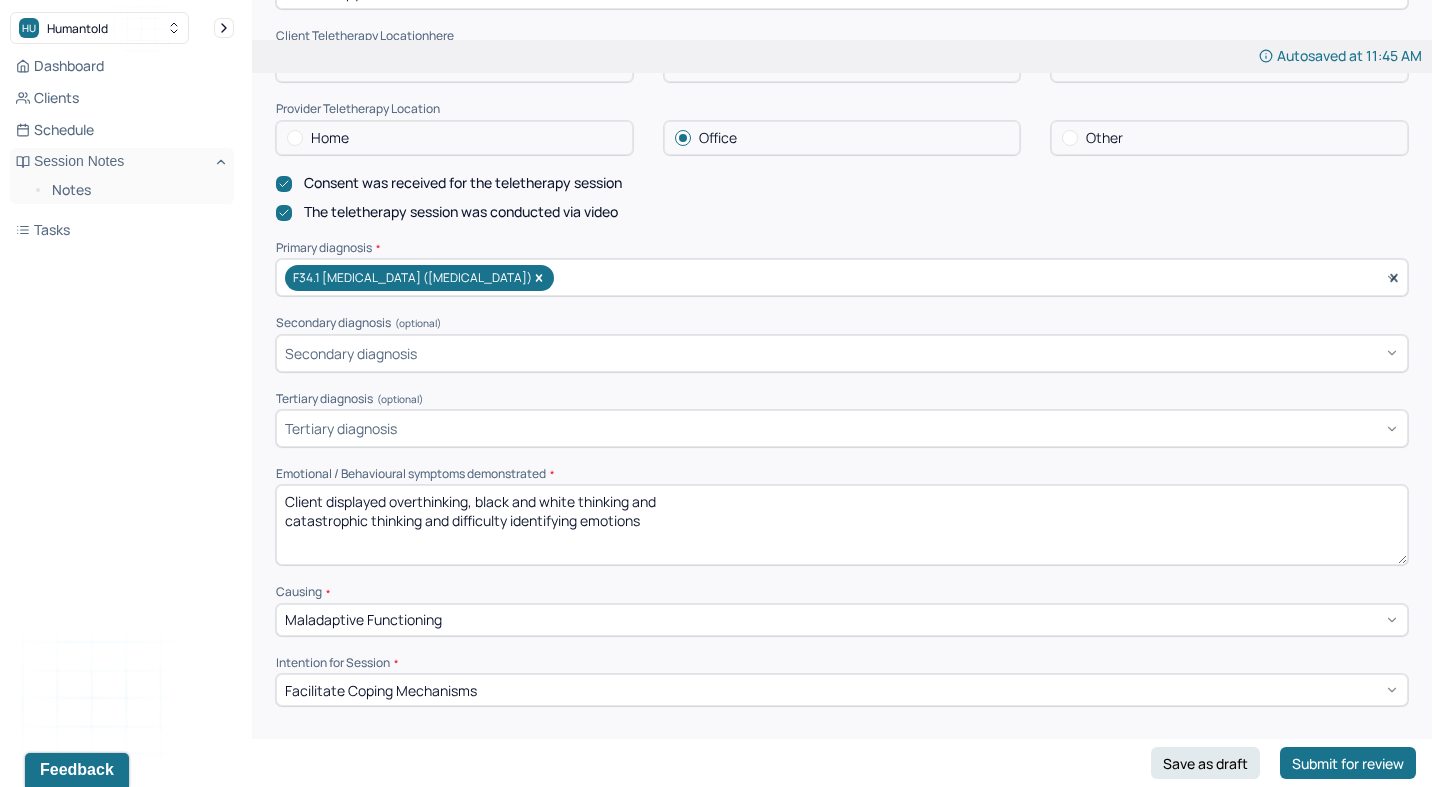 drag, startPoint x: 427, startPoint y: 512, endPoint x: 904, endPoint y: 583, distance: 482.25513 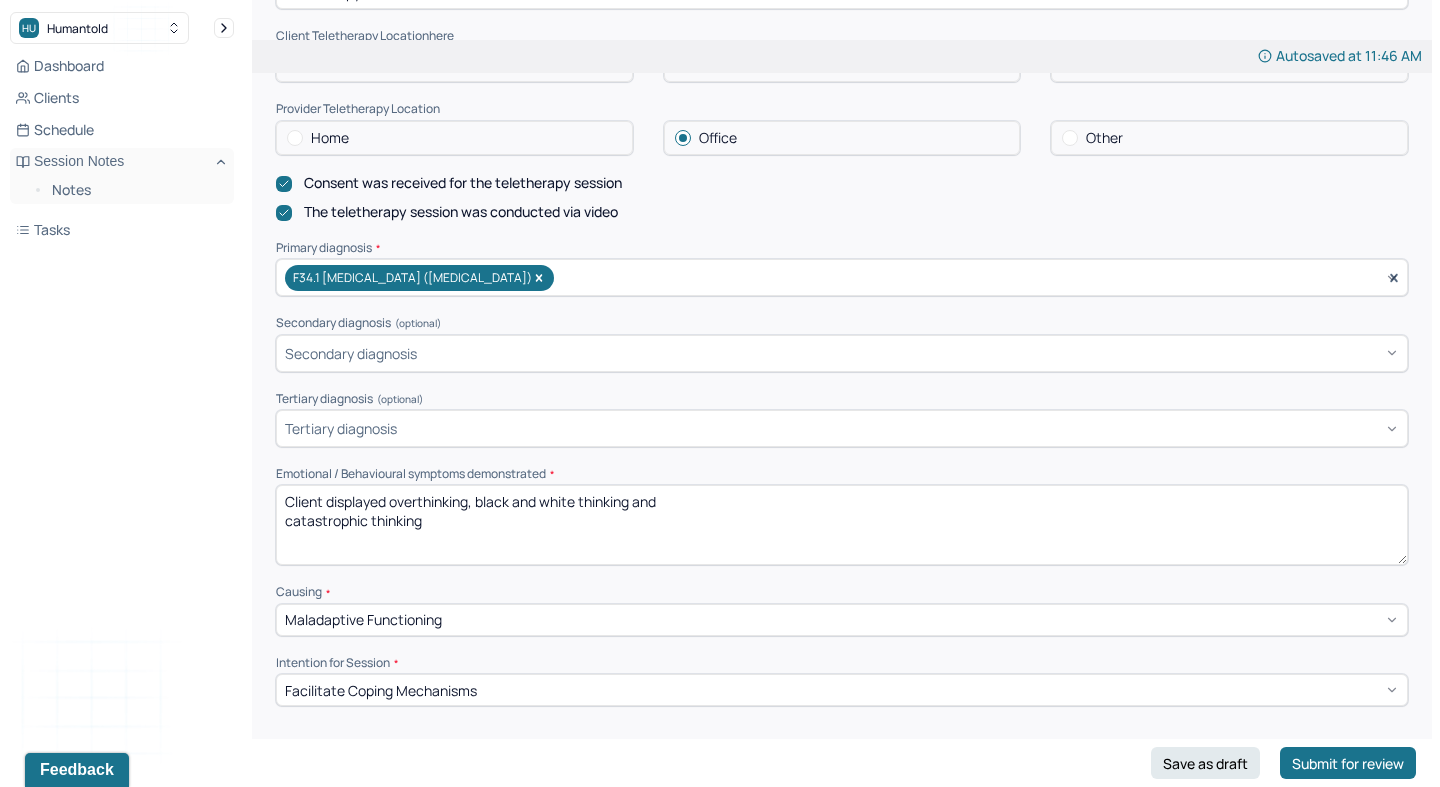 click on "Client displayed overthinking, black and white thinking and
catastrophic thinking" at bounding box center [842, 525] 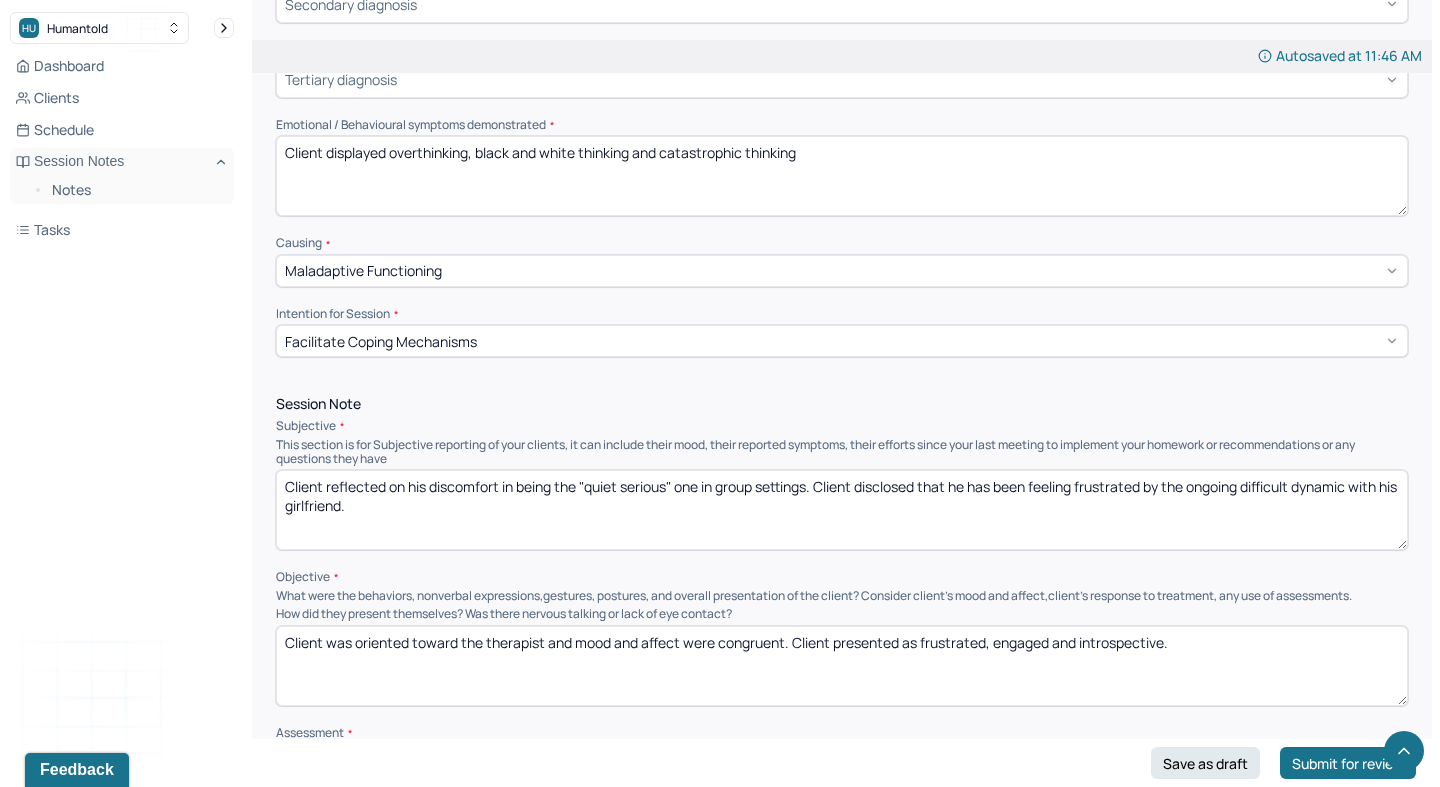 scroll, scrollTop: 838, scrollLeft: 0, axis: vertical 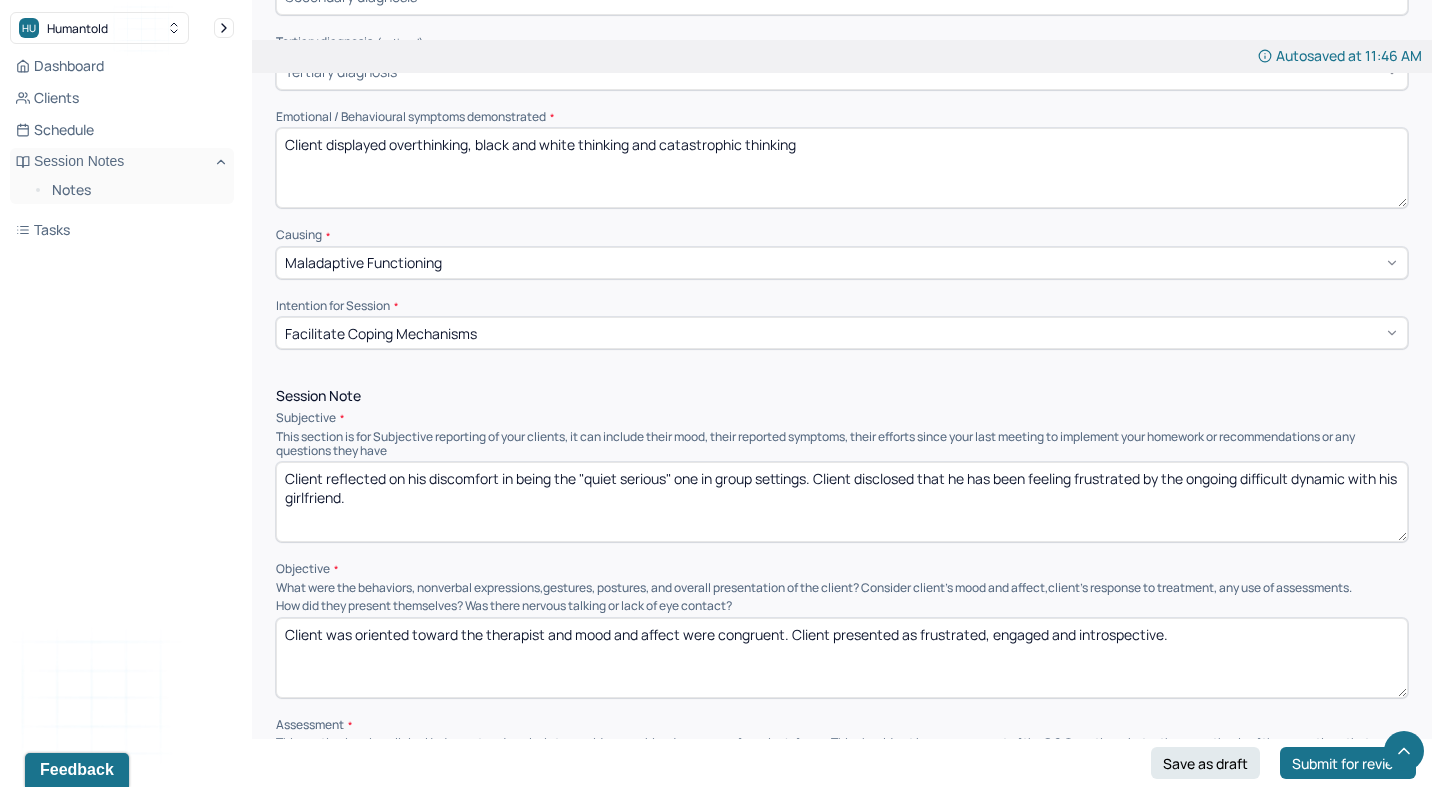 type on "Client displayed overthinking, black and white thinking and catastrophic thinking" 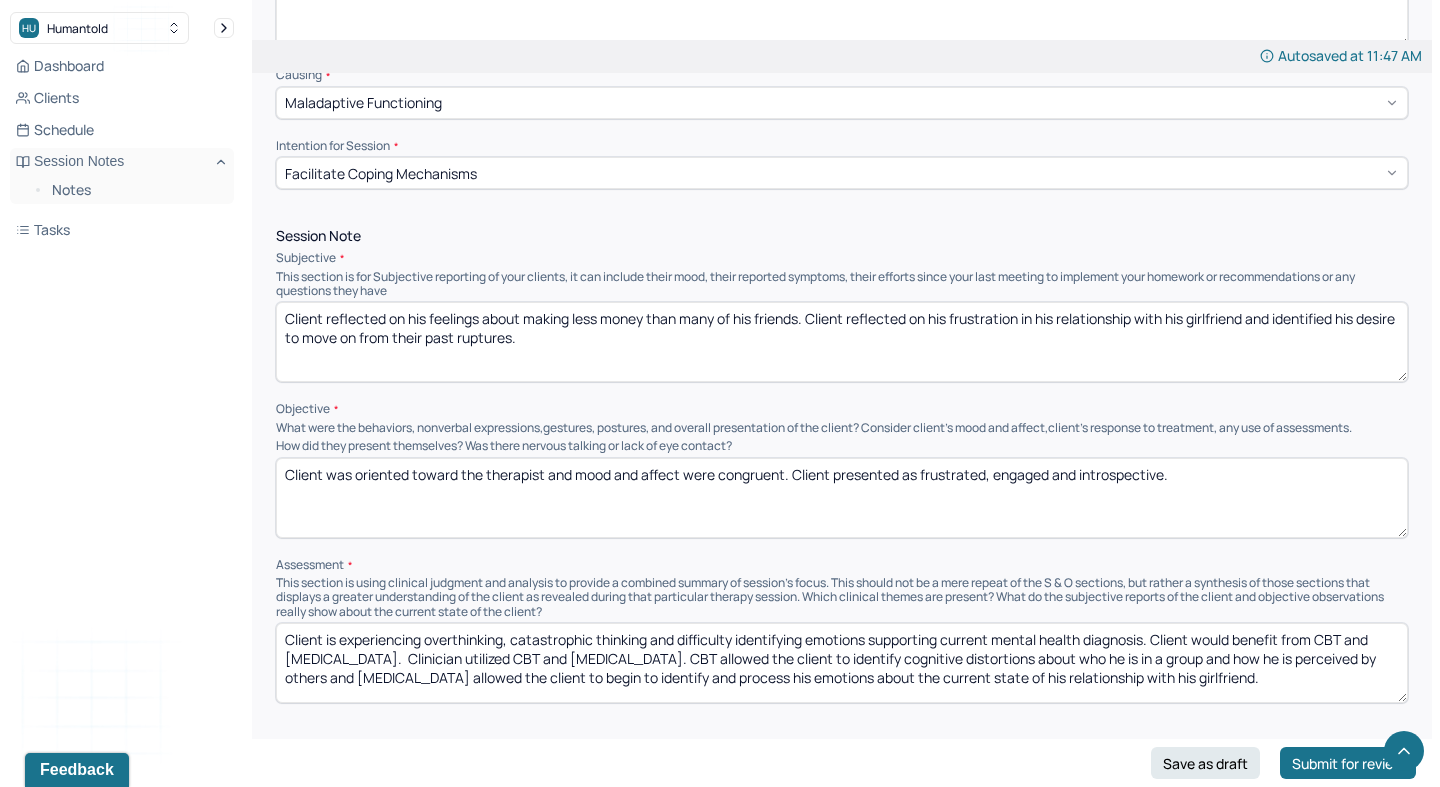 scroll, scrollTop: 1000, scrollLeft: 0, axis: vertical 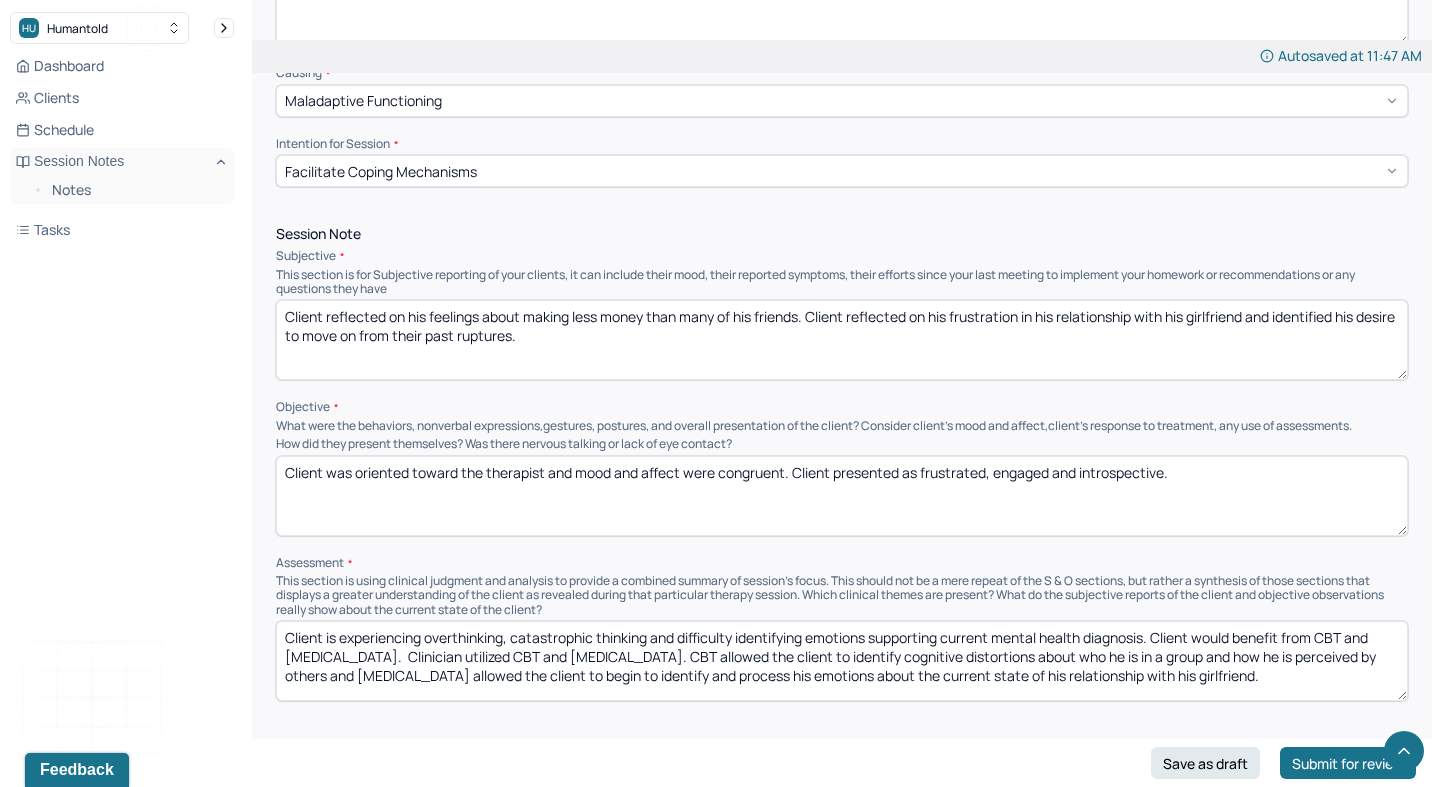 type on "Client reflected on his feelings about making less money than many of his friends. Client reflected on his frustration in his relationship with his girlfriend and identified his desire to move on from their past ruptures." 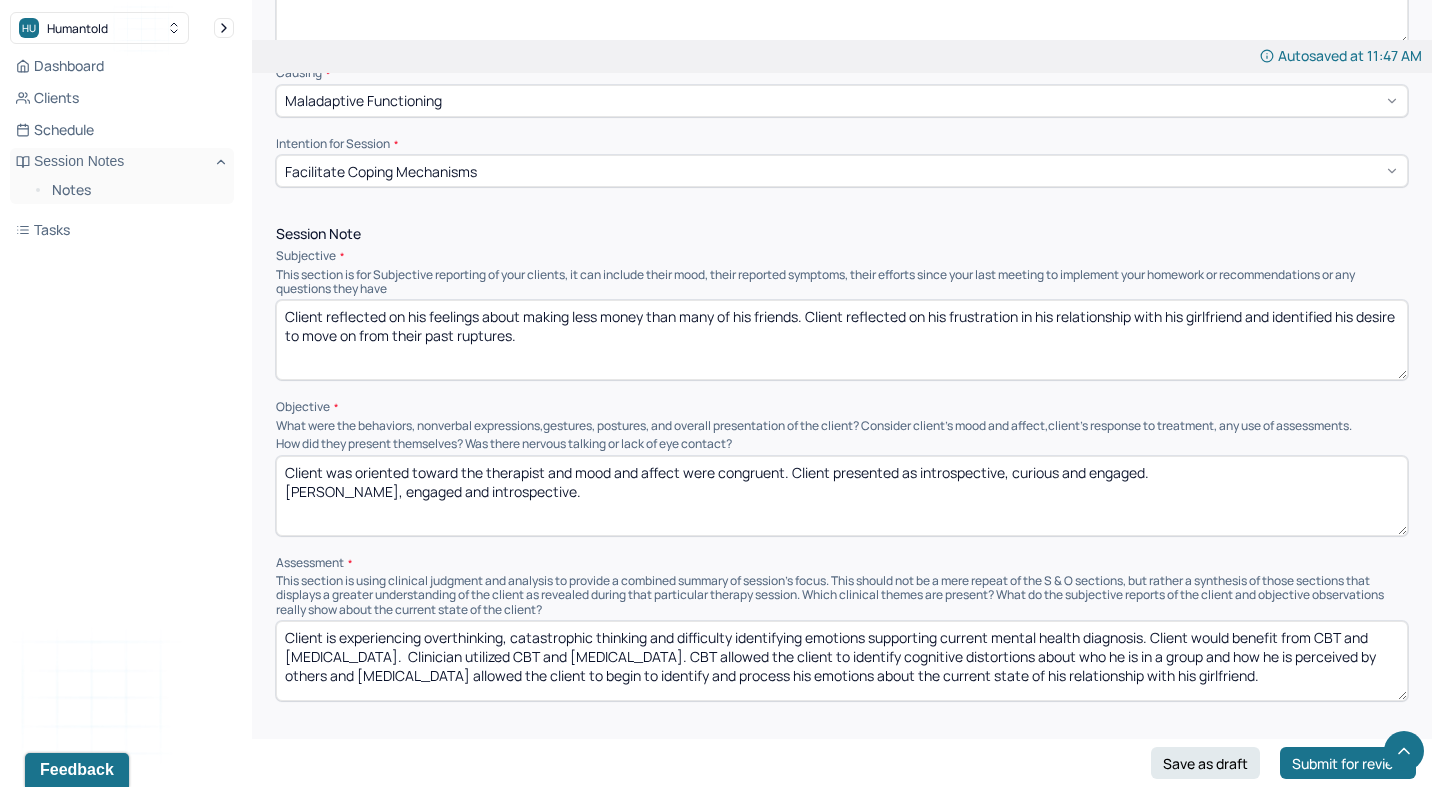 click on "Client was oriented toward the therapist and mood and affect were congruent. Client presented as introspective,
frustrated, engaged and introspective." at bounding box center [842, 496] 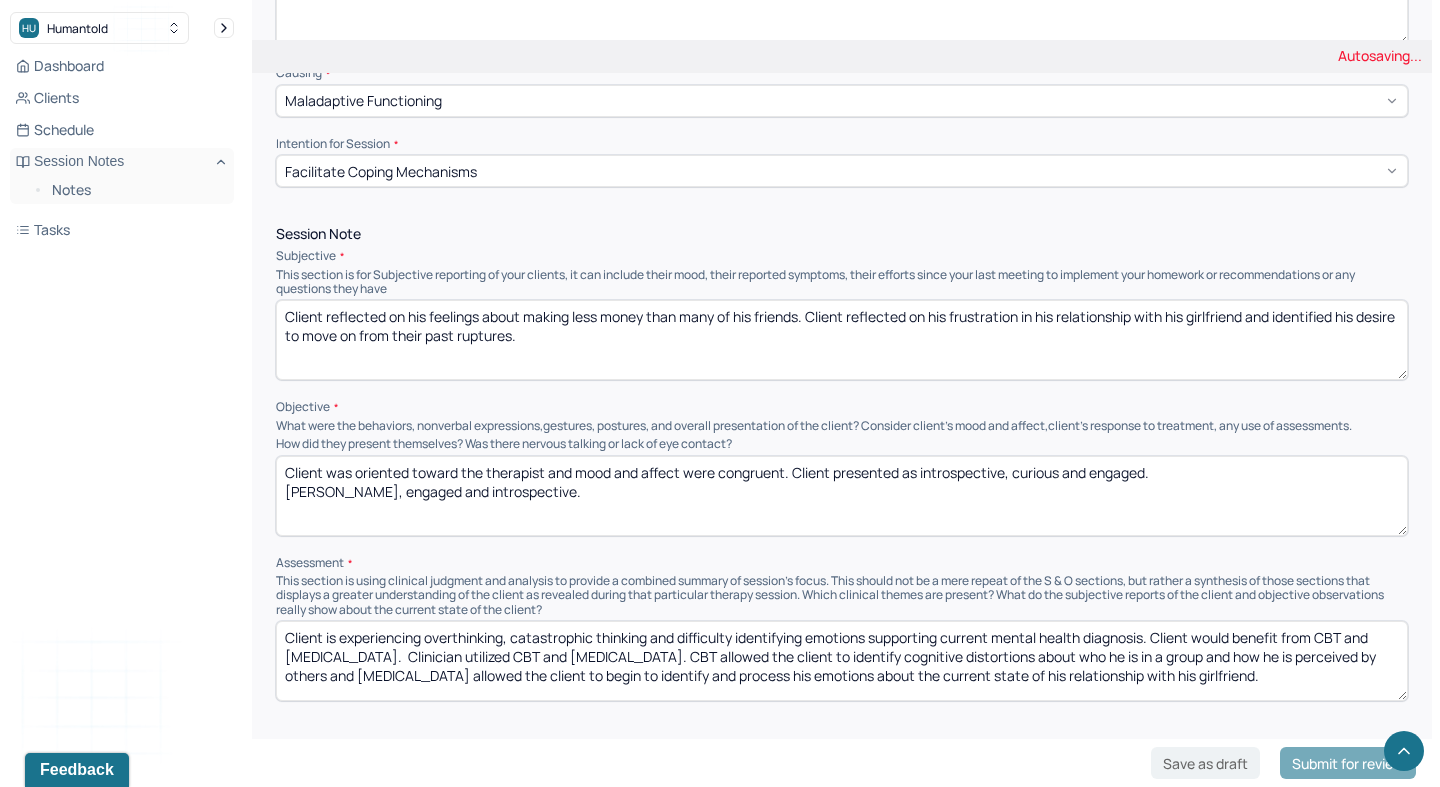 click on "Client was oriented toward the therapist and mood and affect were congruent. Client presented as introspective,
frustrated, engaged and introspective." at bounding box center (842, 496) 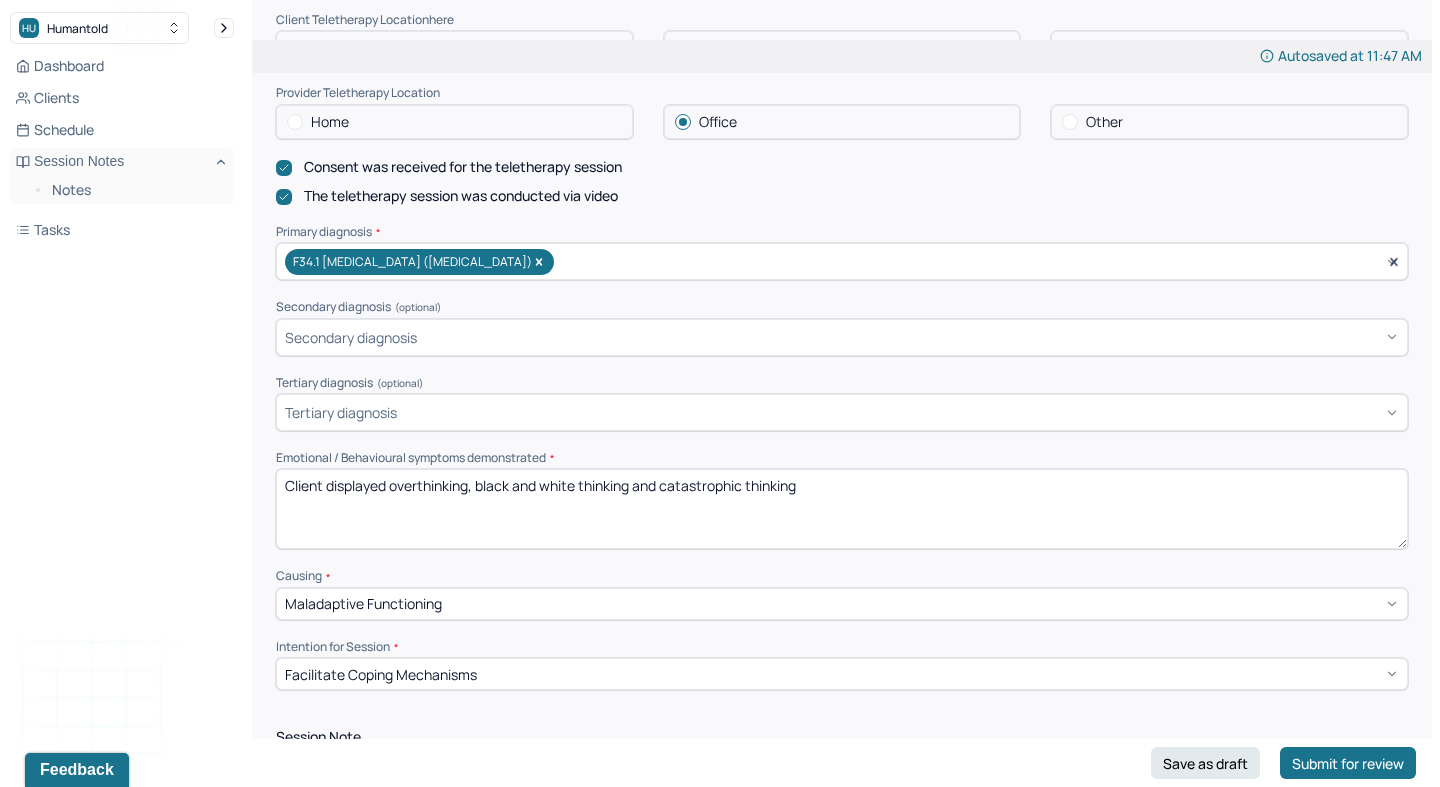scroll, scrollTop: 564, scrollLeft: 0, axis: vertical 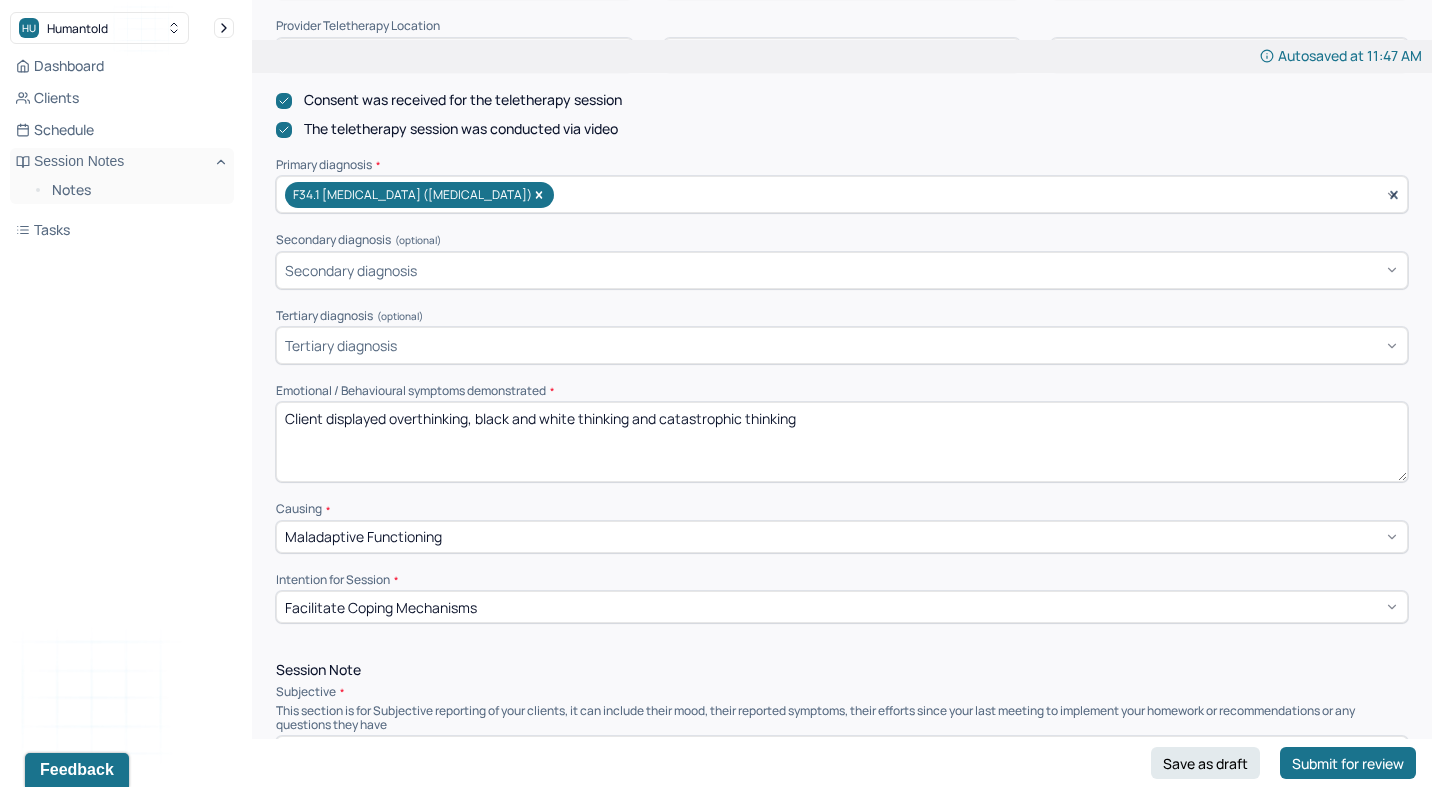 type on "Client was oriented toward the therapist and mood and affect were congruent. Client presented as introspective, curious and engaged." 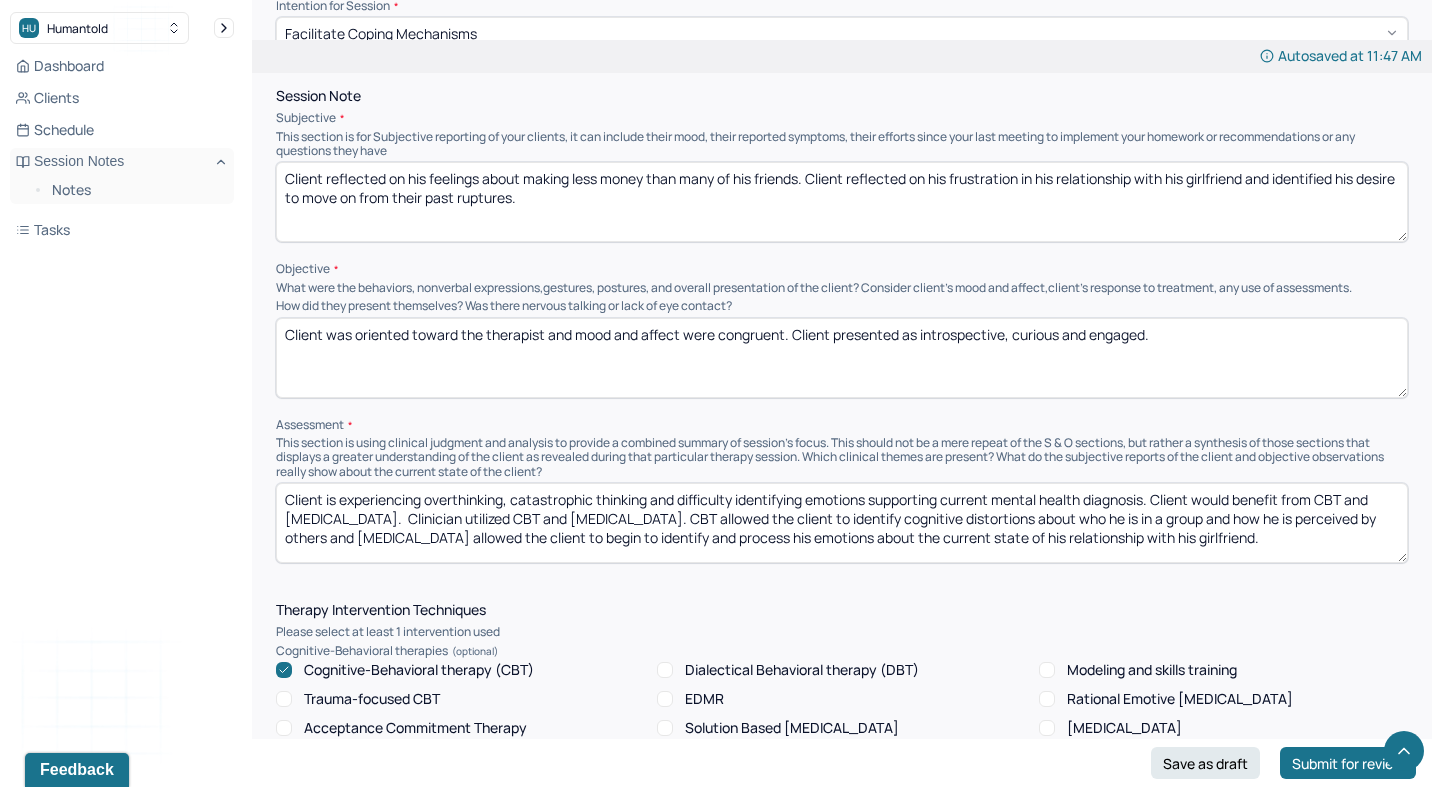 scroll, scrollTop: 1145, scrollLeft: 0, axis: vertical 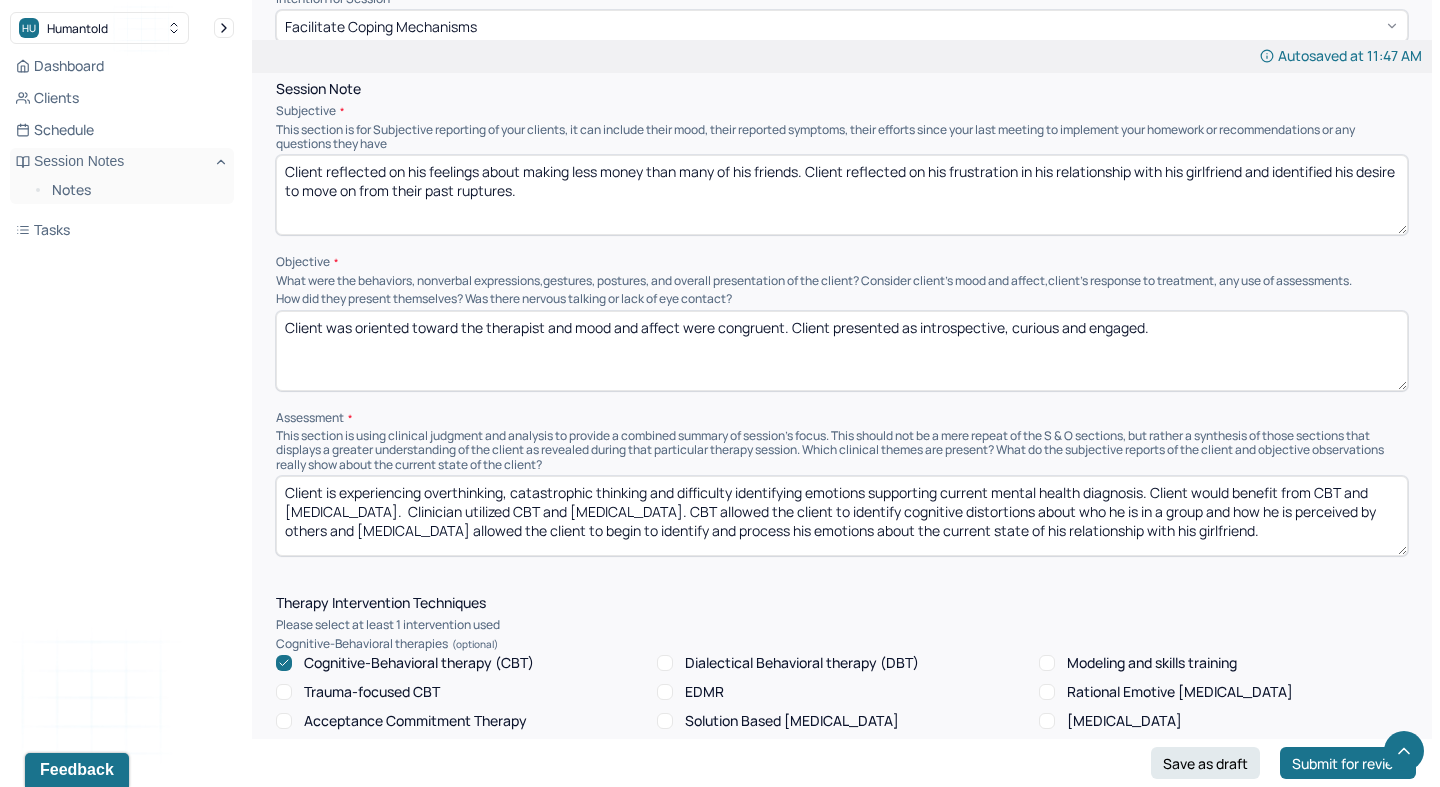 drag, startPoint x: 427, startPoint y: 481, endPoint x: 872, endPoint y: 489, distance: 445.0719 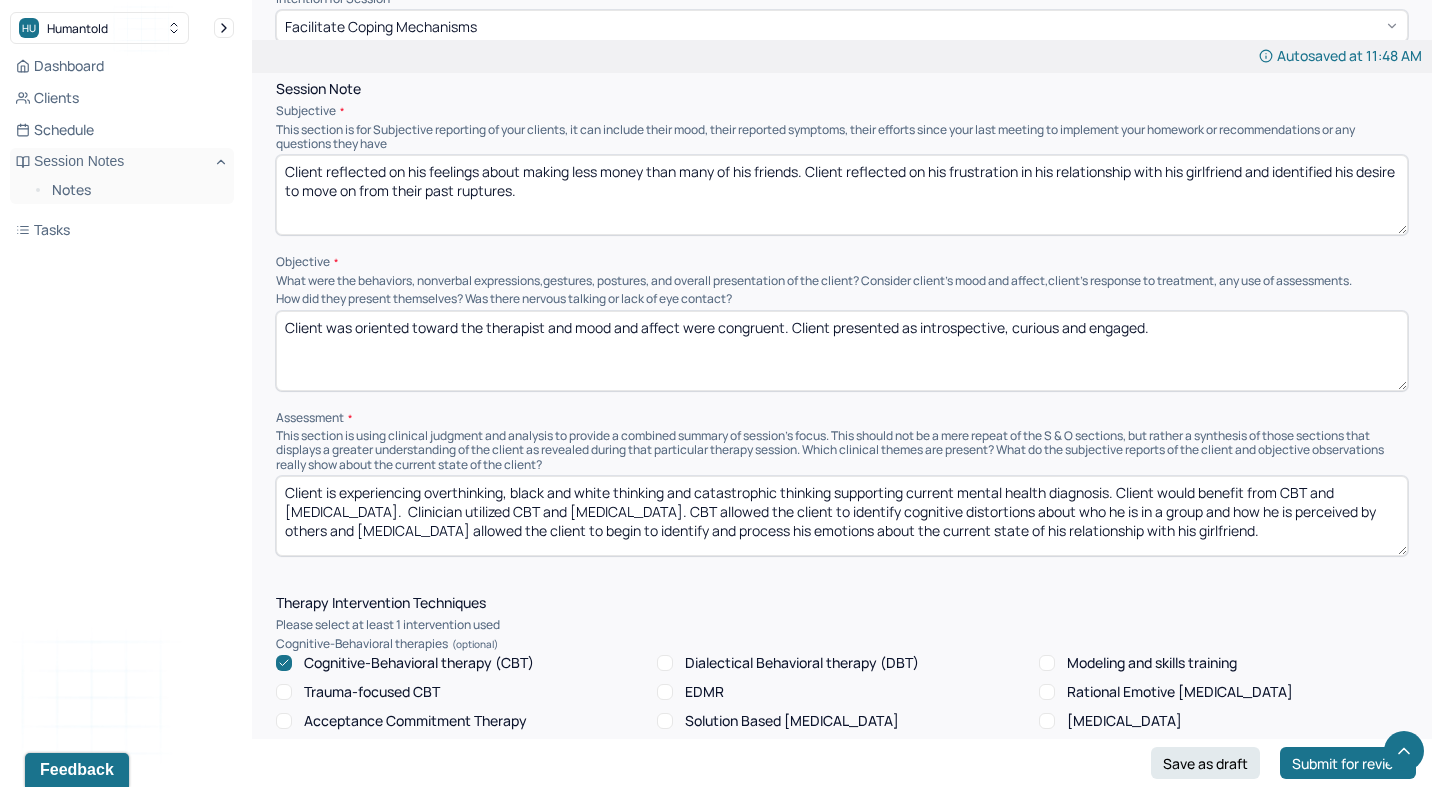 click on "Client is experiencing overthinking, black and white thinking and catastrophic thinking supporting current mental health diagnosis. Client would benefit from CBT and [MEDICAL_DATA].  Clinician utilized CBT and [MEDICAL_DATA]. CBT allowed the client to identify cognitive distortions about who he is in a group and how he is perceived by others and [MEDICAL_DATA] allowed the client to begin to identify and process his emotions about the current state of his relationship with his girlfriend." at bounding box center (842, 516) 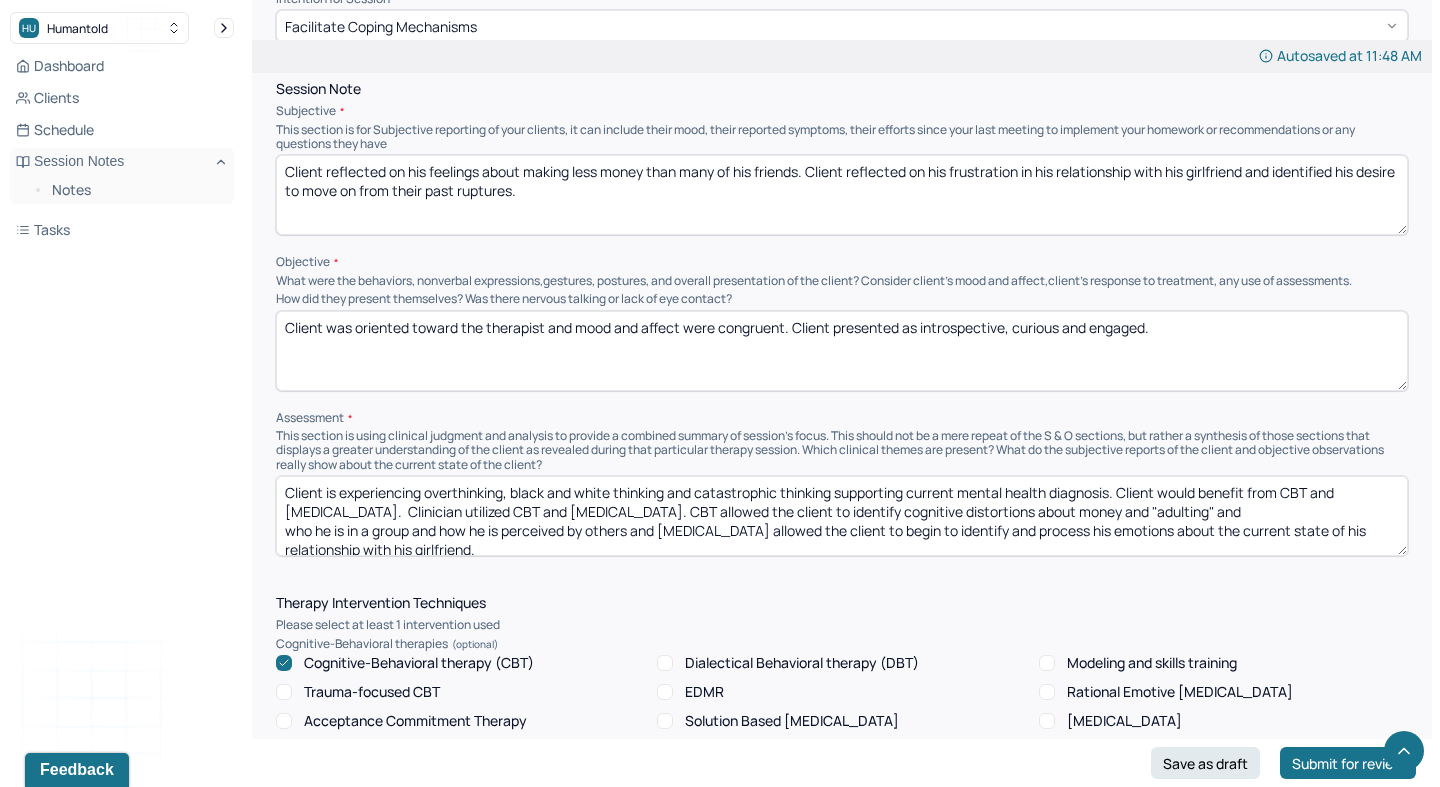 drag, startPoint x: 656, startPoint y: 529, endPoint x: 281, endPoint y: 529, distance: 375 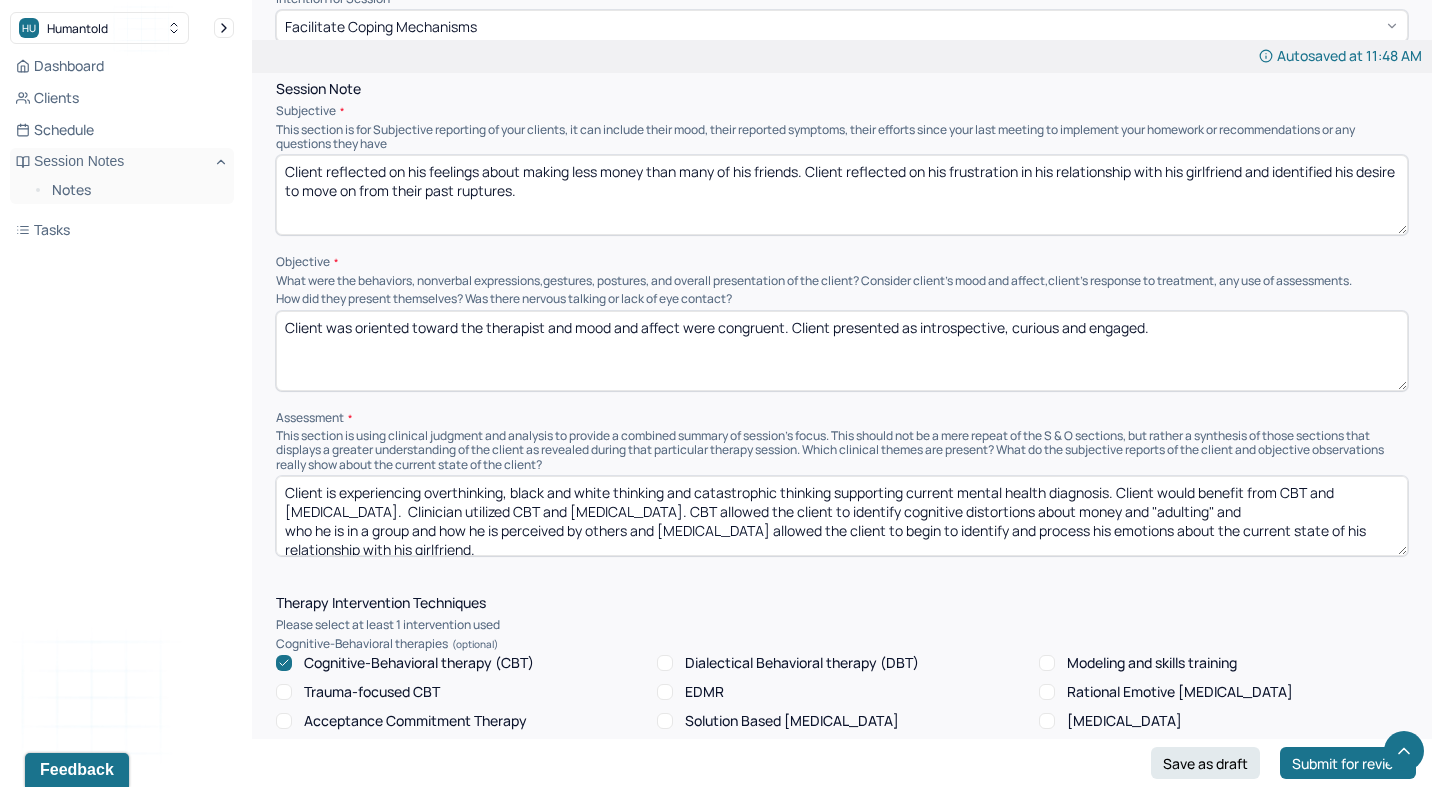 click on "Client is experiencing overthinking, black and white thinking and catastrophic thinking supporting current mental health diagnosis. Client would benefit from CBT and [MEDICAL_DATA].  Clinician utilized CBT and [MEDICAL_DATA]. CBT allowed the client to identify cognitive distortions about money and "adulting" and
who he is in a group and how he is perceived by others and [MEDICAL_DATA] allowed the client to begin to identify and process his emotions about the current state of his relationship with his girlfriend." at bounding box center [842, 516] 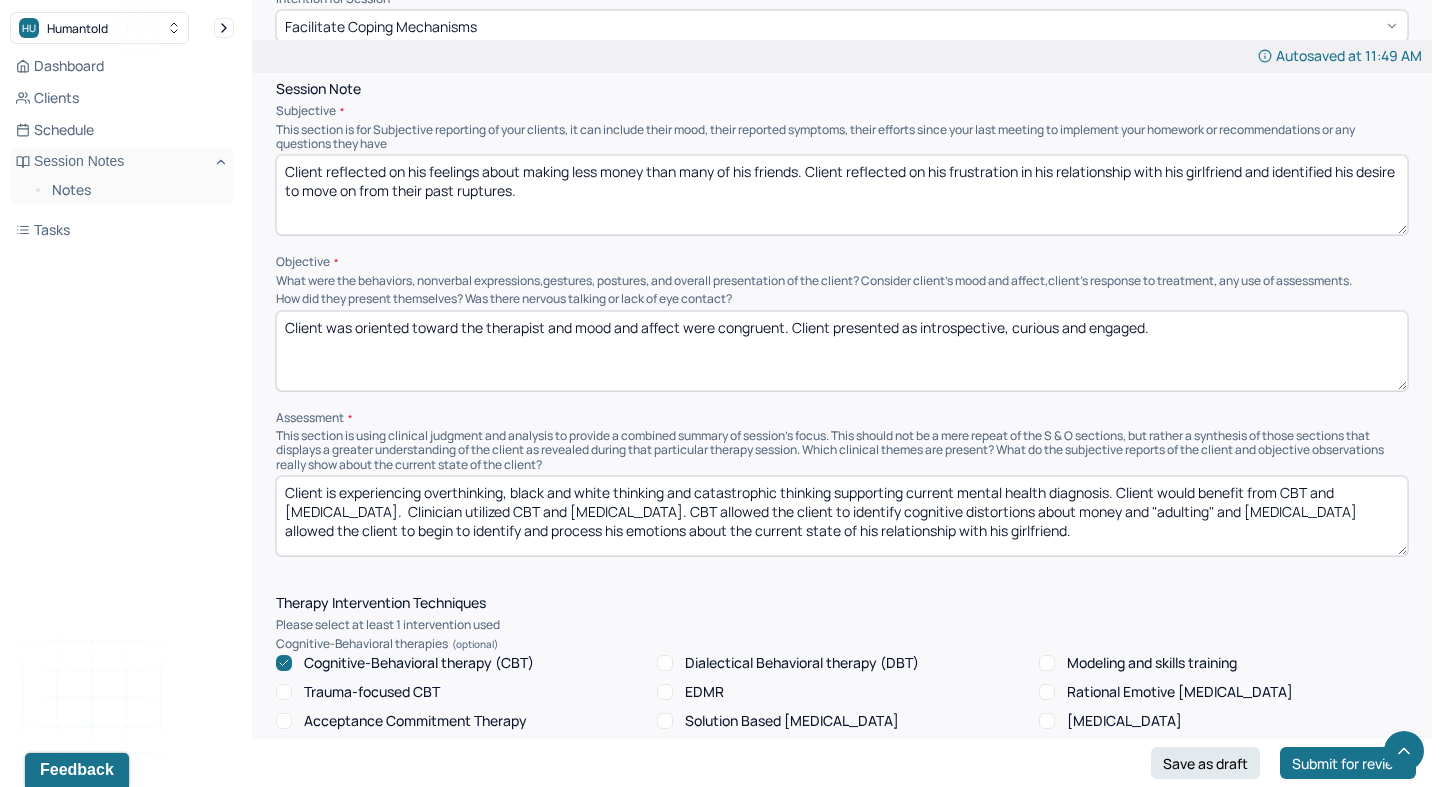 drag, startPoint x: 419, startPoint y: 524, endPoint x: 1256, endPoint y: 561, distance: 837.8174 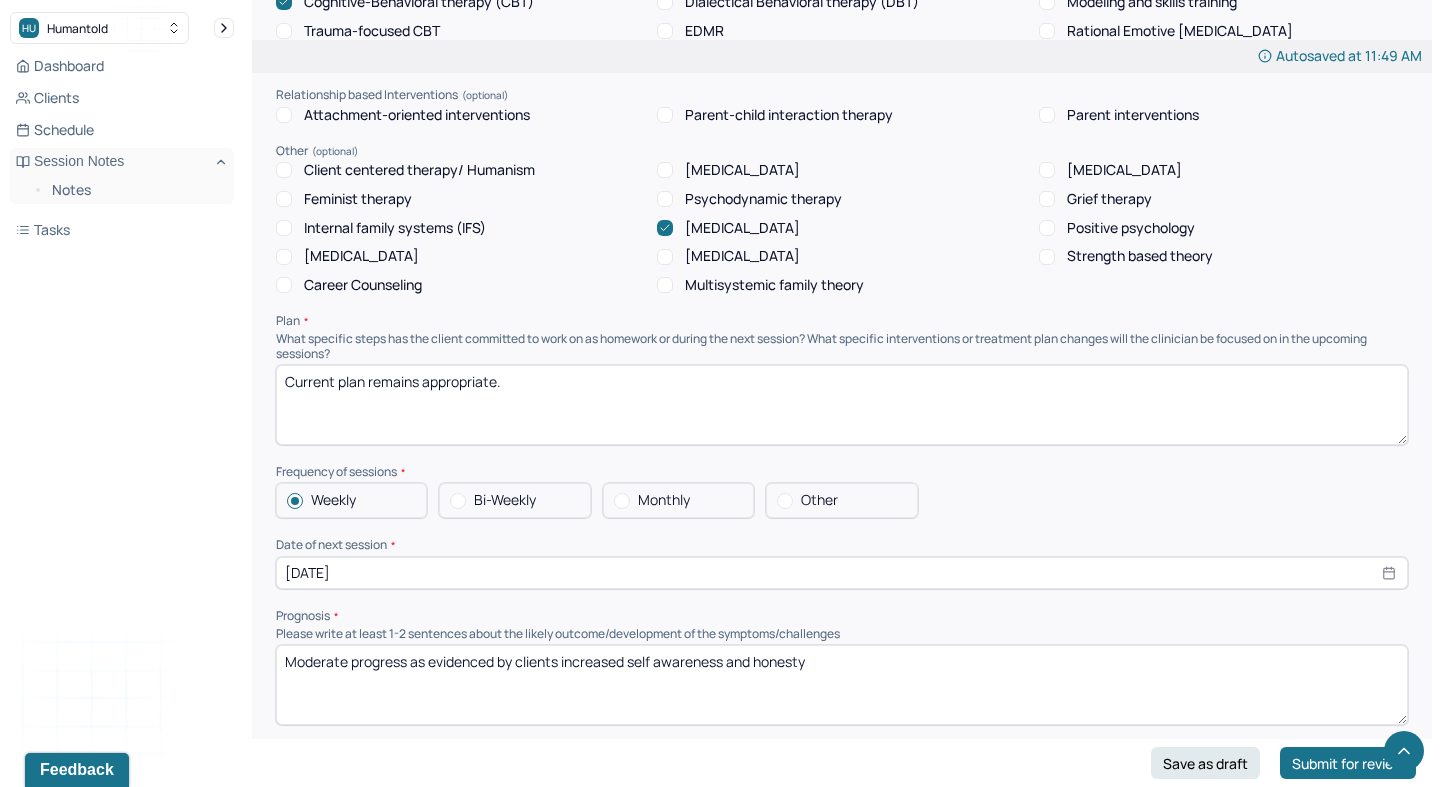 scroll, scrollTop: 1835, scrollLeft: 0, axis: vertical 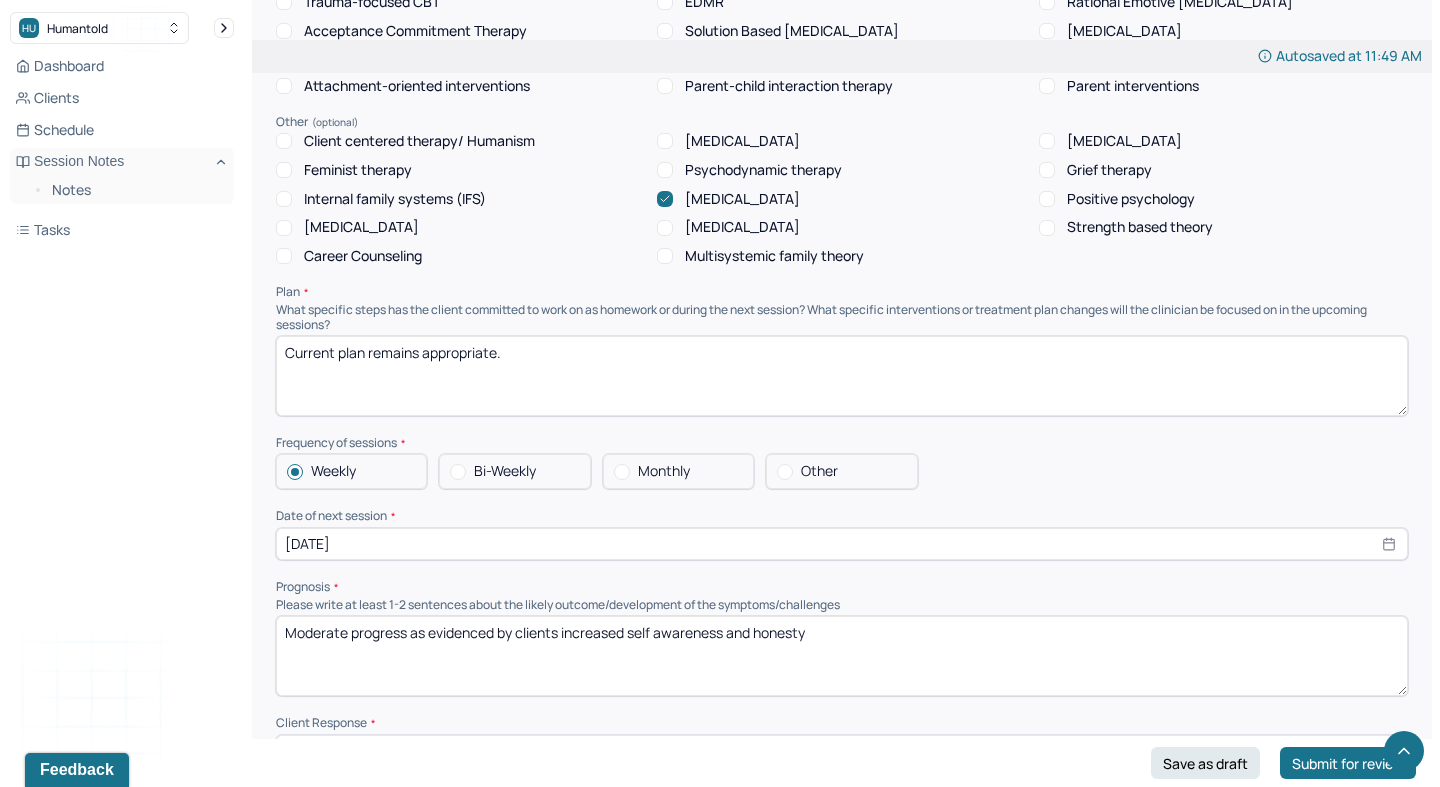 type on "Client is experiencing overthinking, black and white thinking and catastrophic thinking supporting current mental health diagnosis. Client would benefit from CBT and [MEDICAL_DATA].  Clinician utilized CBT and [MEDICAL_DATA]. CBT allowed the client to identify cognitive distortions about money and "adulting" and [MEDICAL_DATA] allowed the client to identify his feeling of being stuck in a cycle of crisis with his girlfriend." 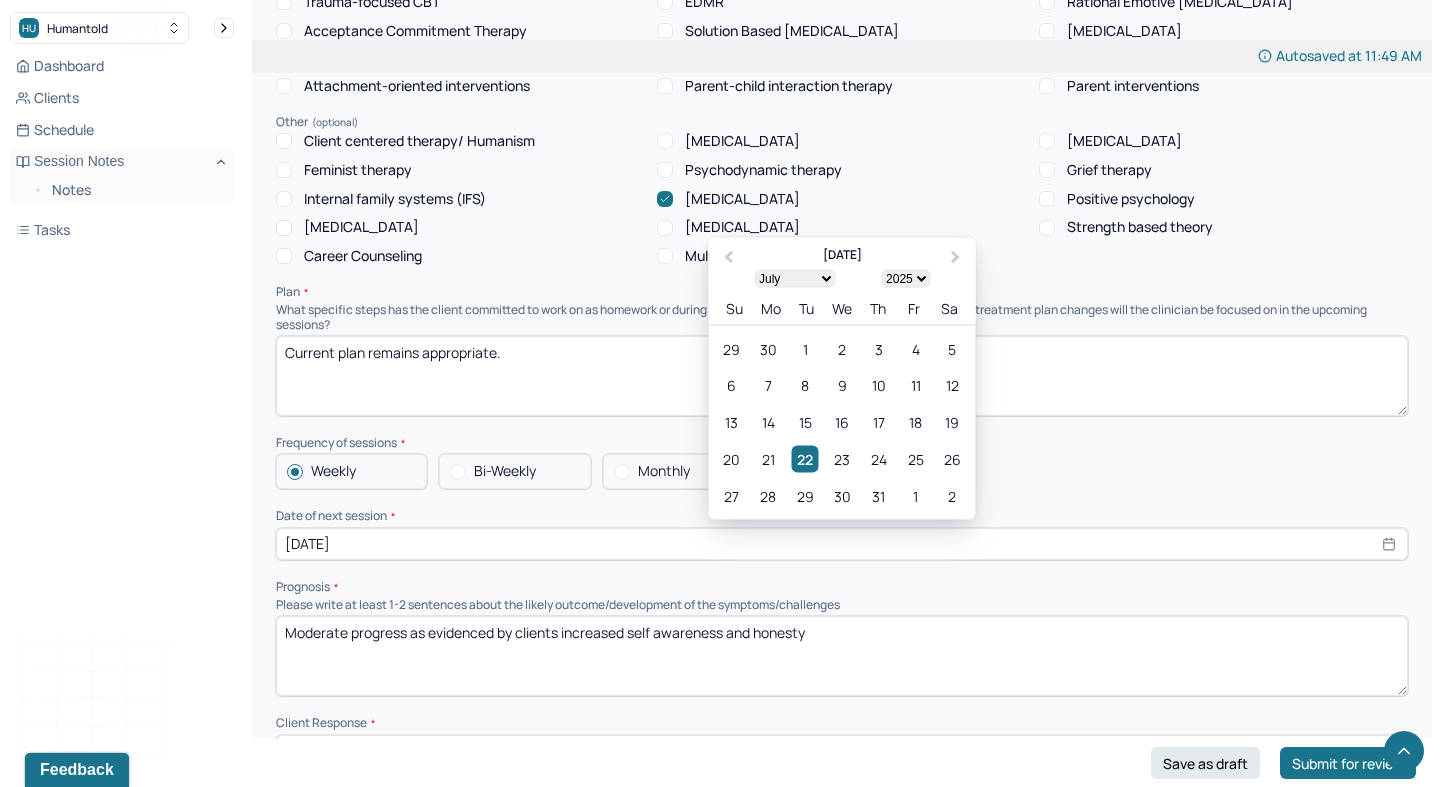 click on "[DATE]" at bounding box center (842, 544) 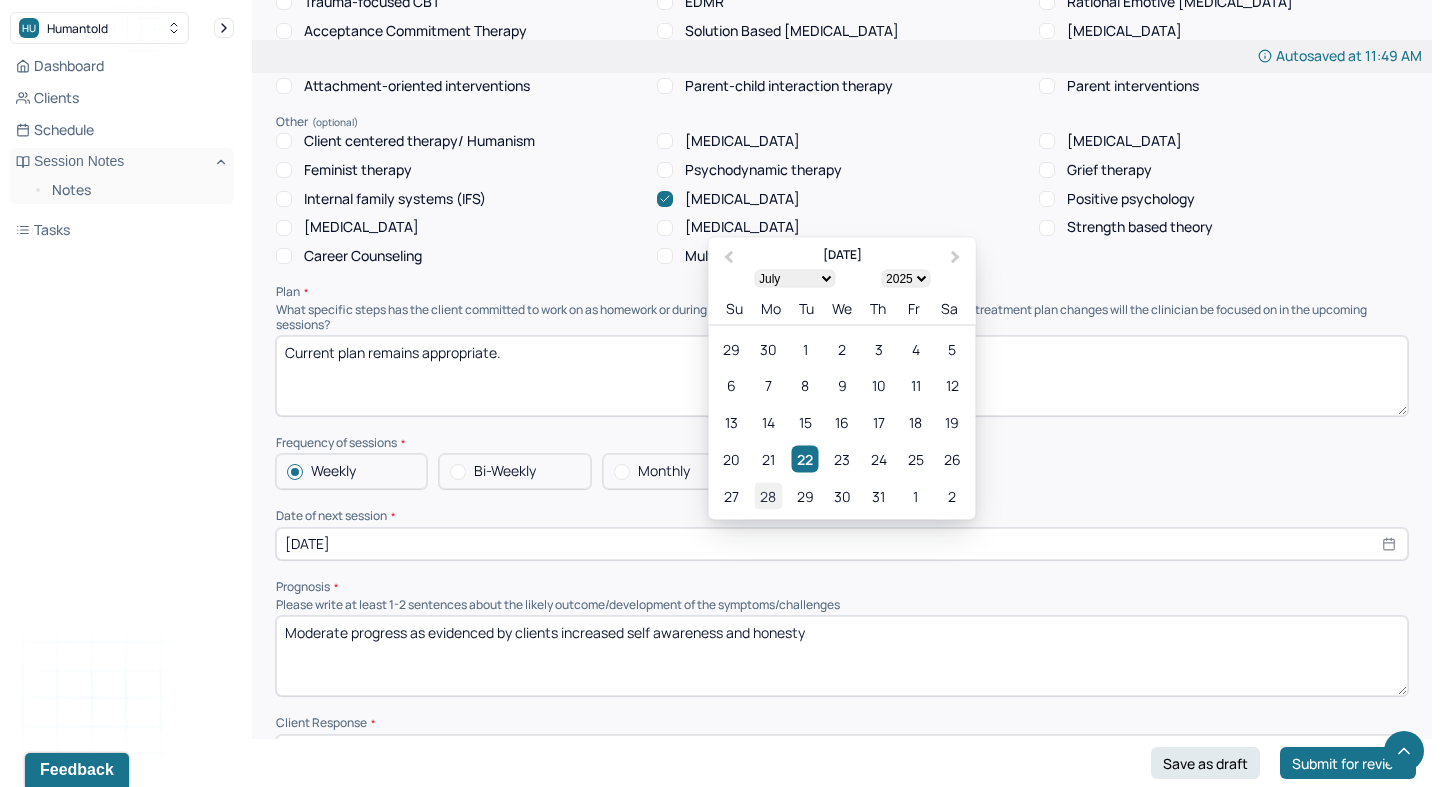 click on "28" at bounding box center (768, 495) 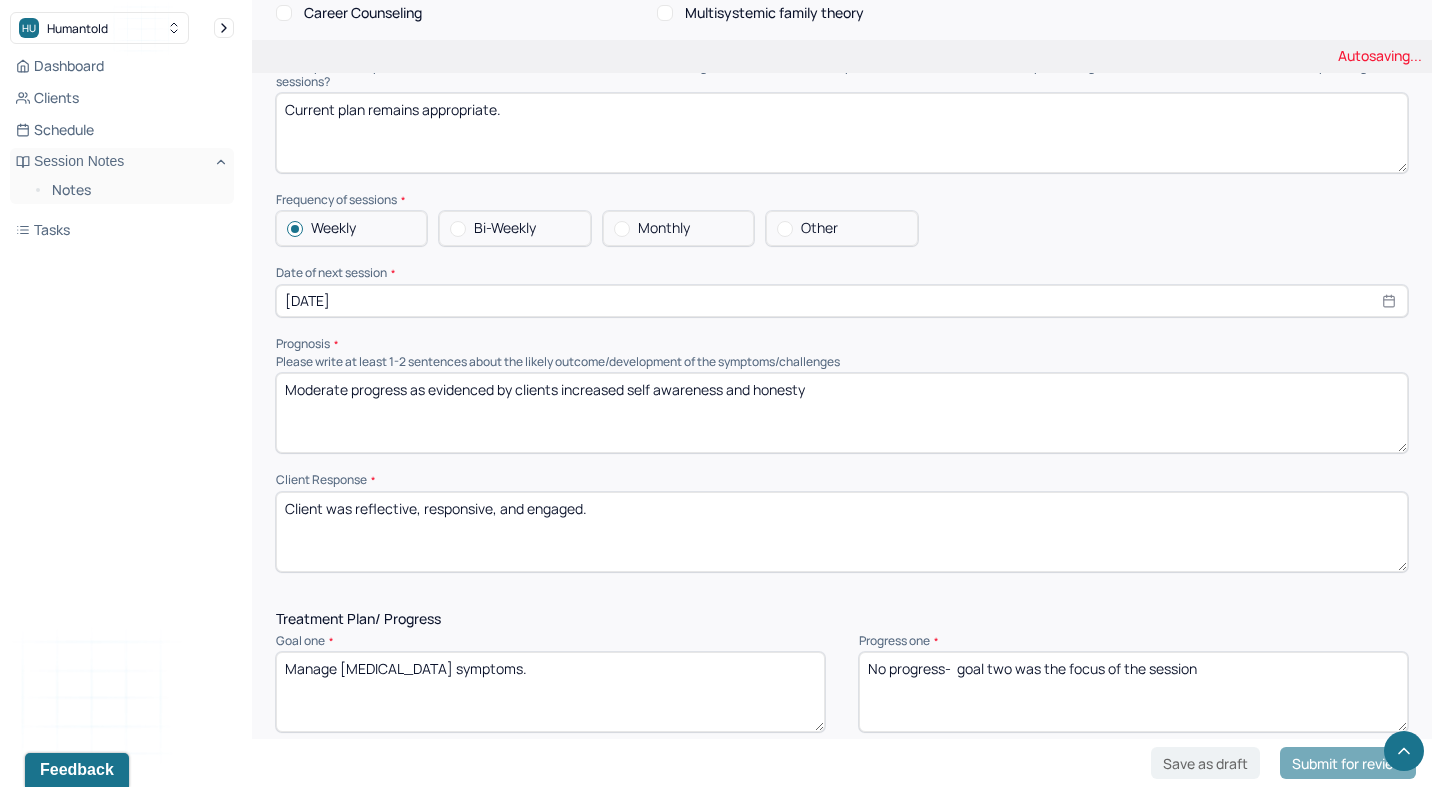 scroll, scrollTop: 2084, scrollLeft: 0, axis: vertical 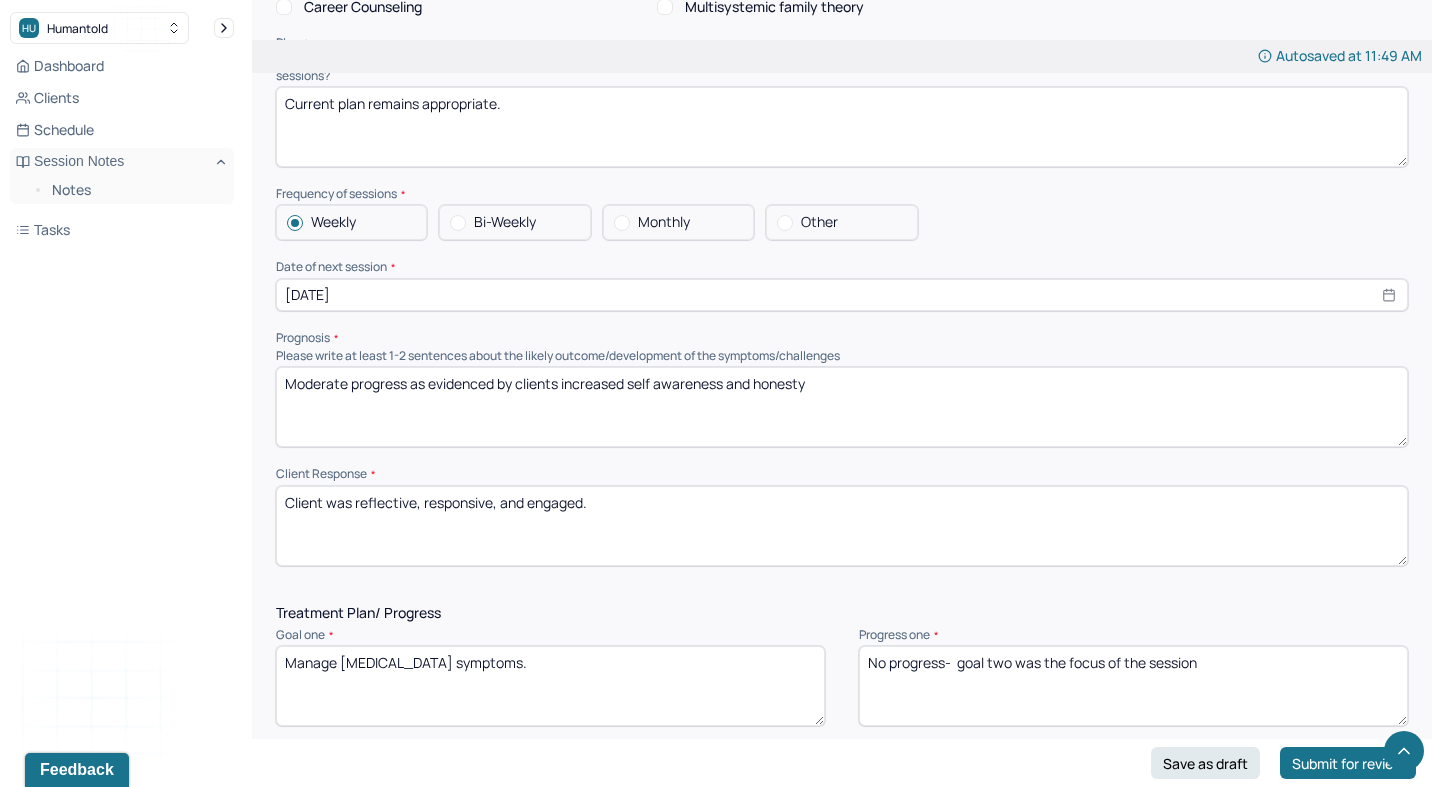 drag, startPoint x: 562, startPoint y: 377, endPoint x: 987, endPoint y: 413, distance: 426.52197 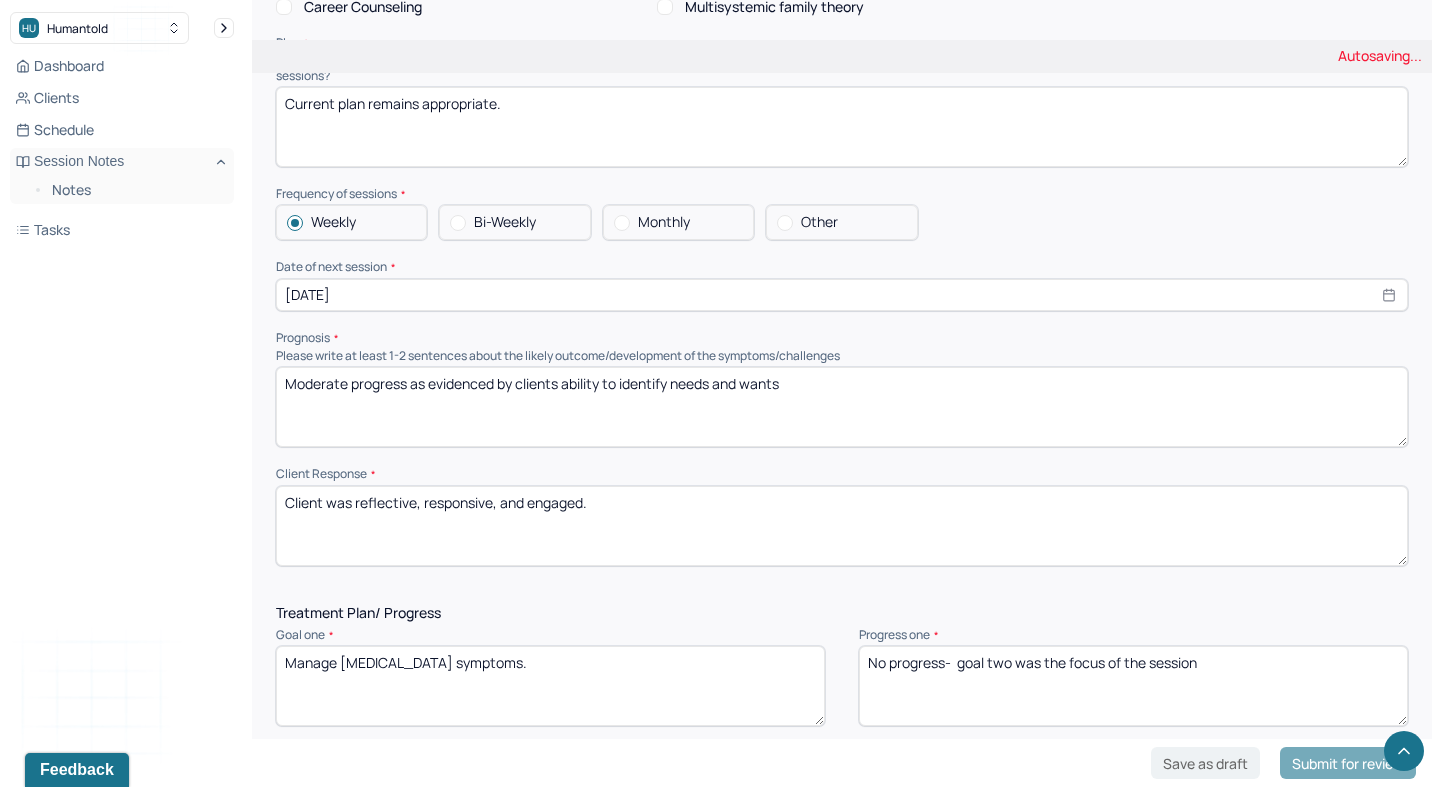 type on "Moderate progress as evidenced by clients ability to identify needs and wants" 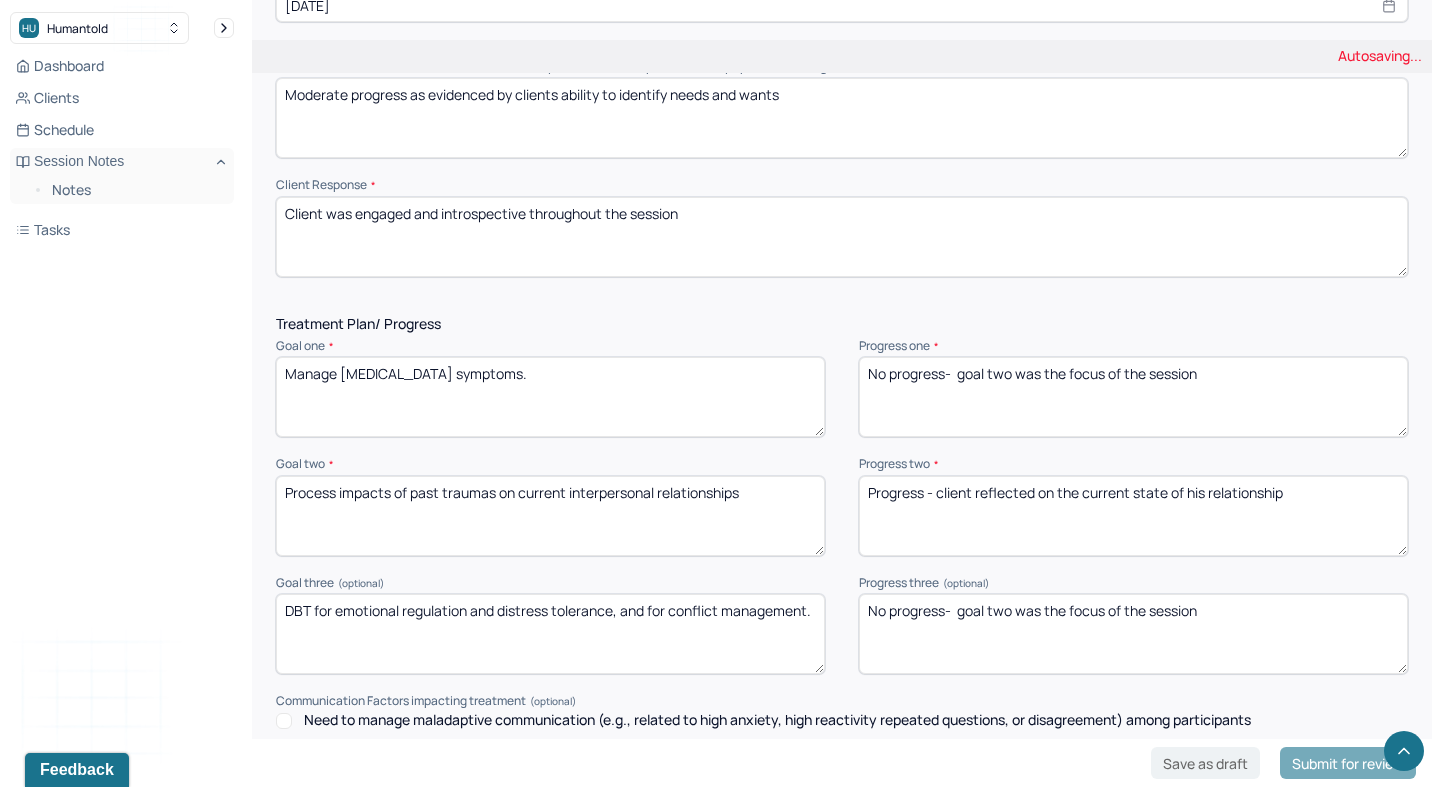 scroll, scrollTop: 2375, scrollLeft: 0, axis: vertical 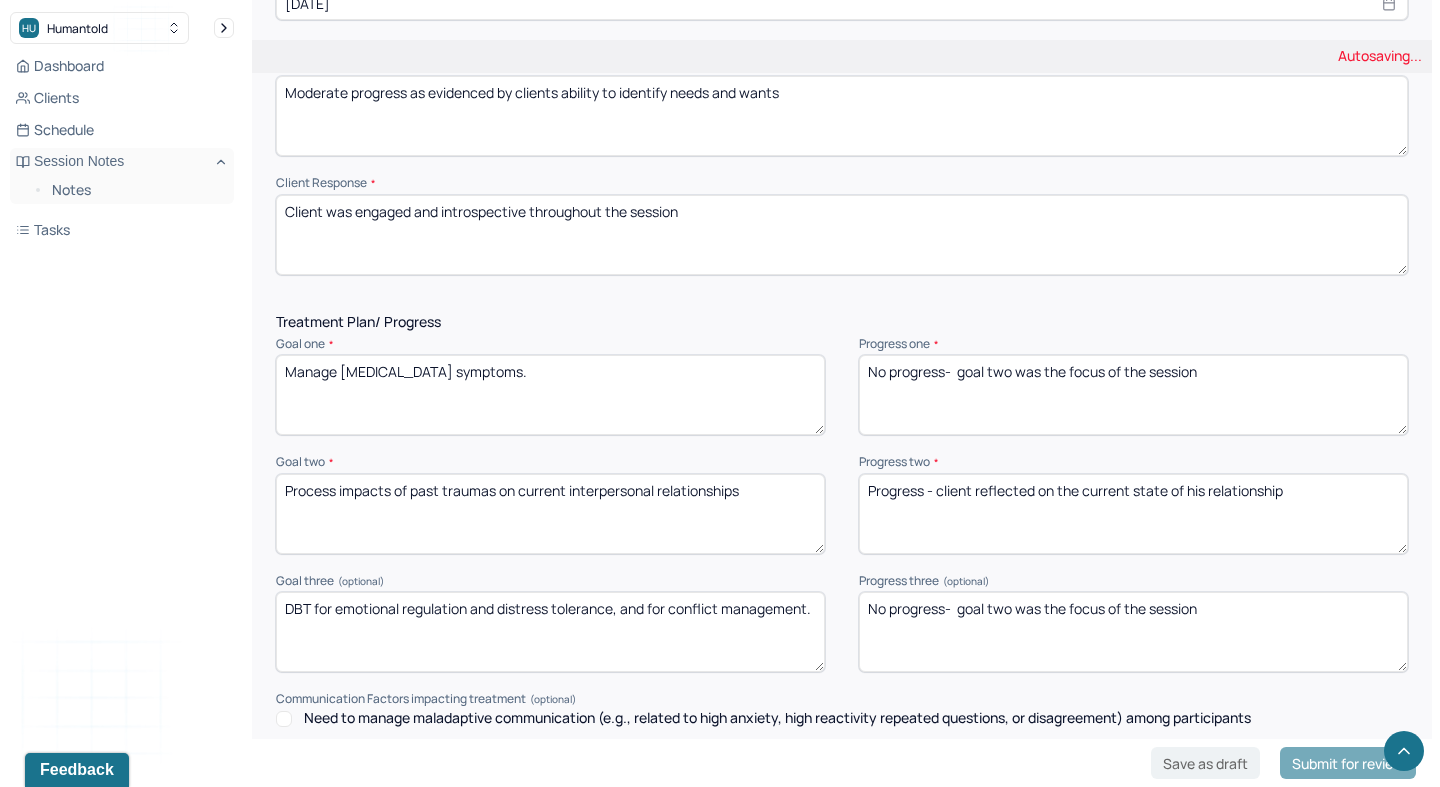 type on "Client was engaged and introspective throughout the session" 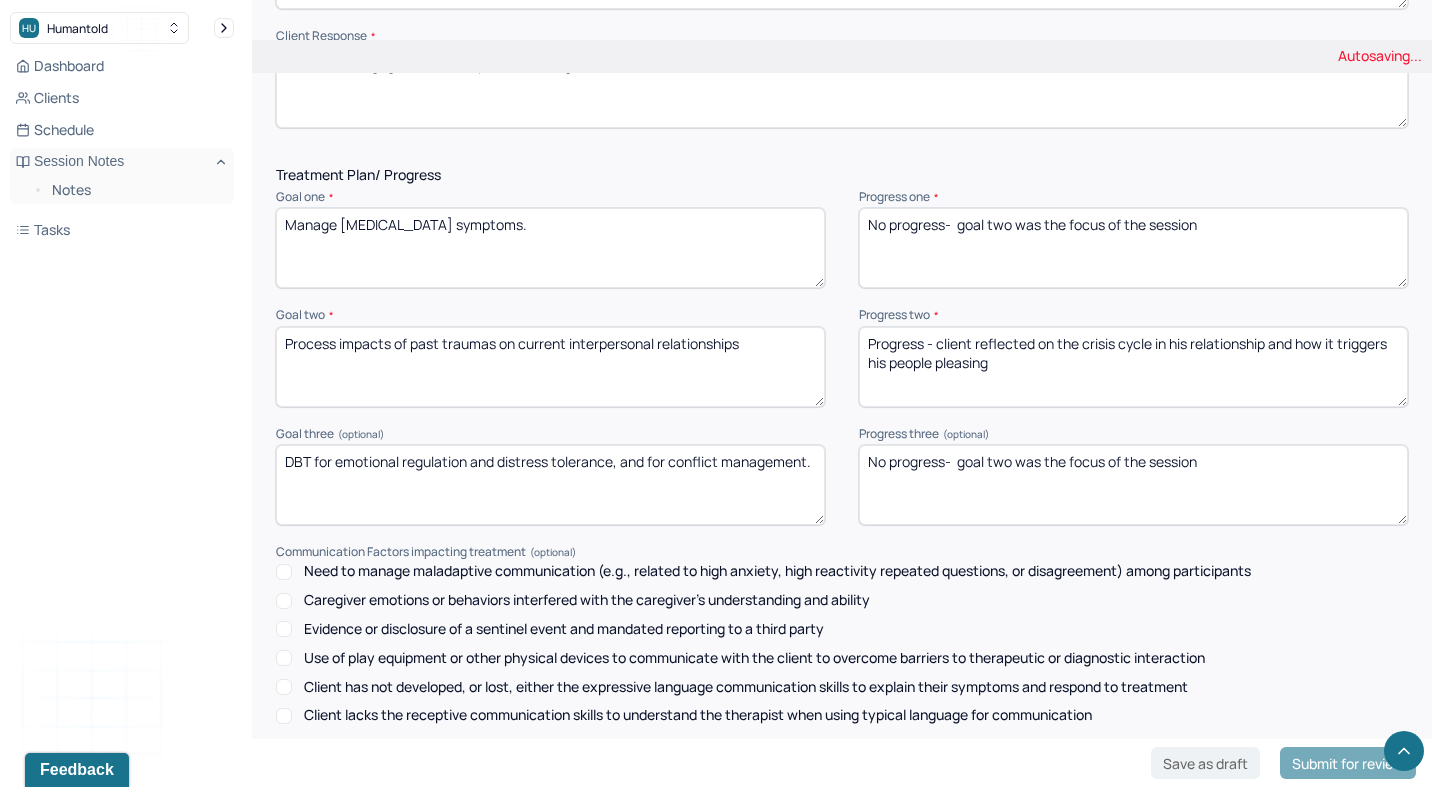 scroll, scrollTop: 2786, scrollLeft: 0, axis: vertical 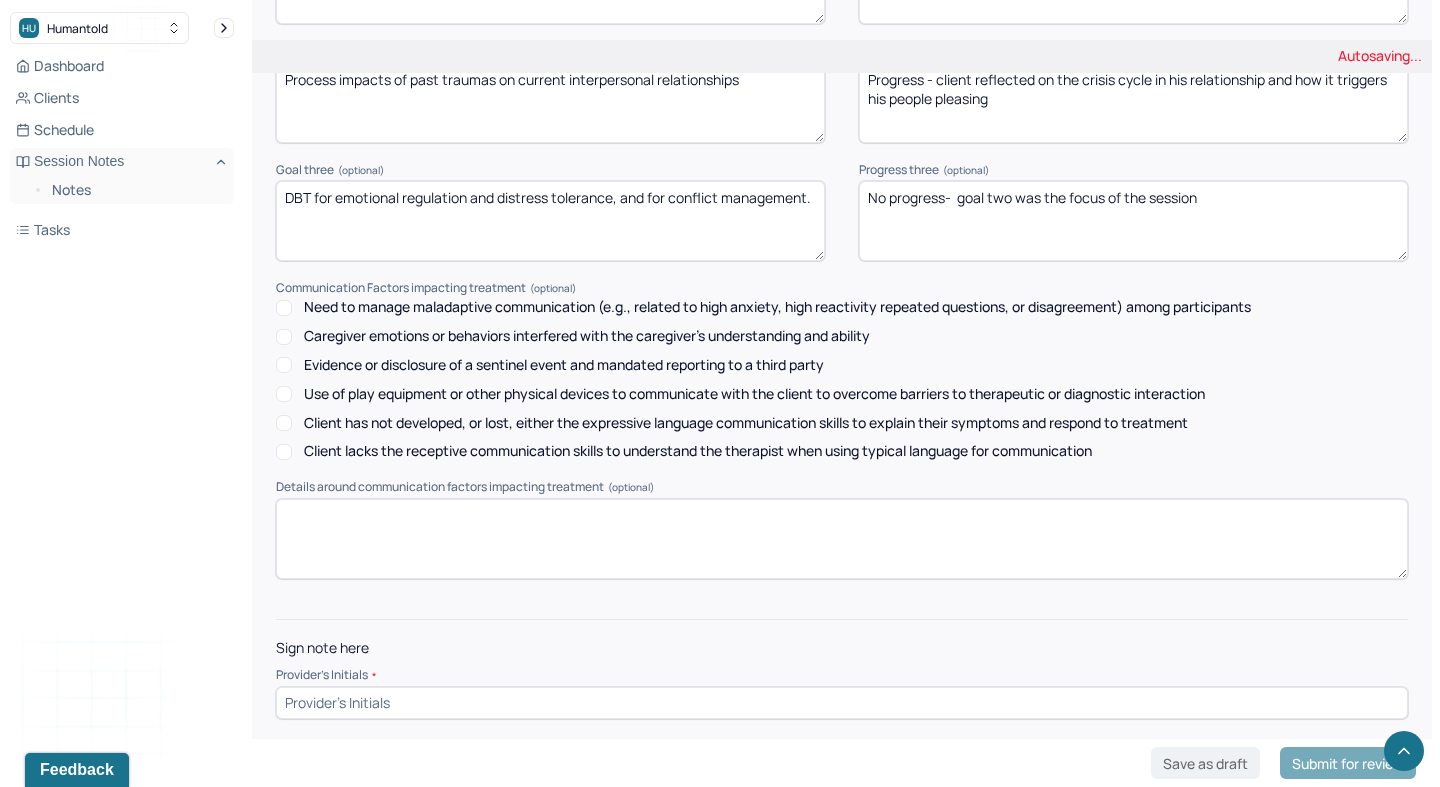 type on "Progress - client reflected on the crisis cycle in his relationship and how it triggers his people pleasing" 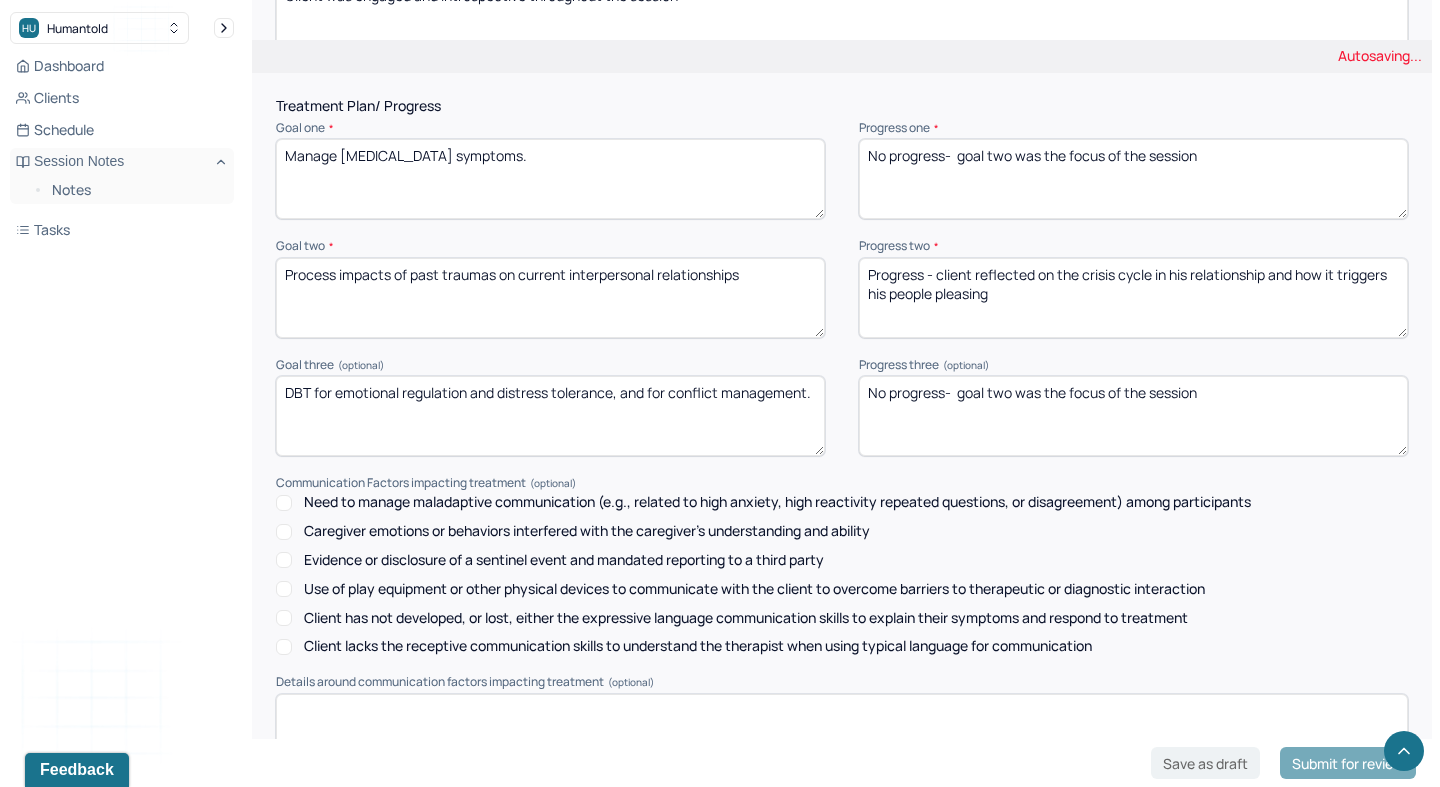scroll, scrollTop: 2589, scrollLeft: 0, axis: vertical 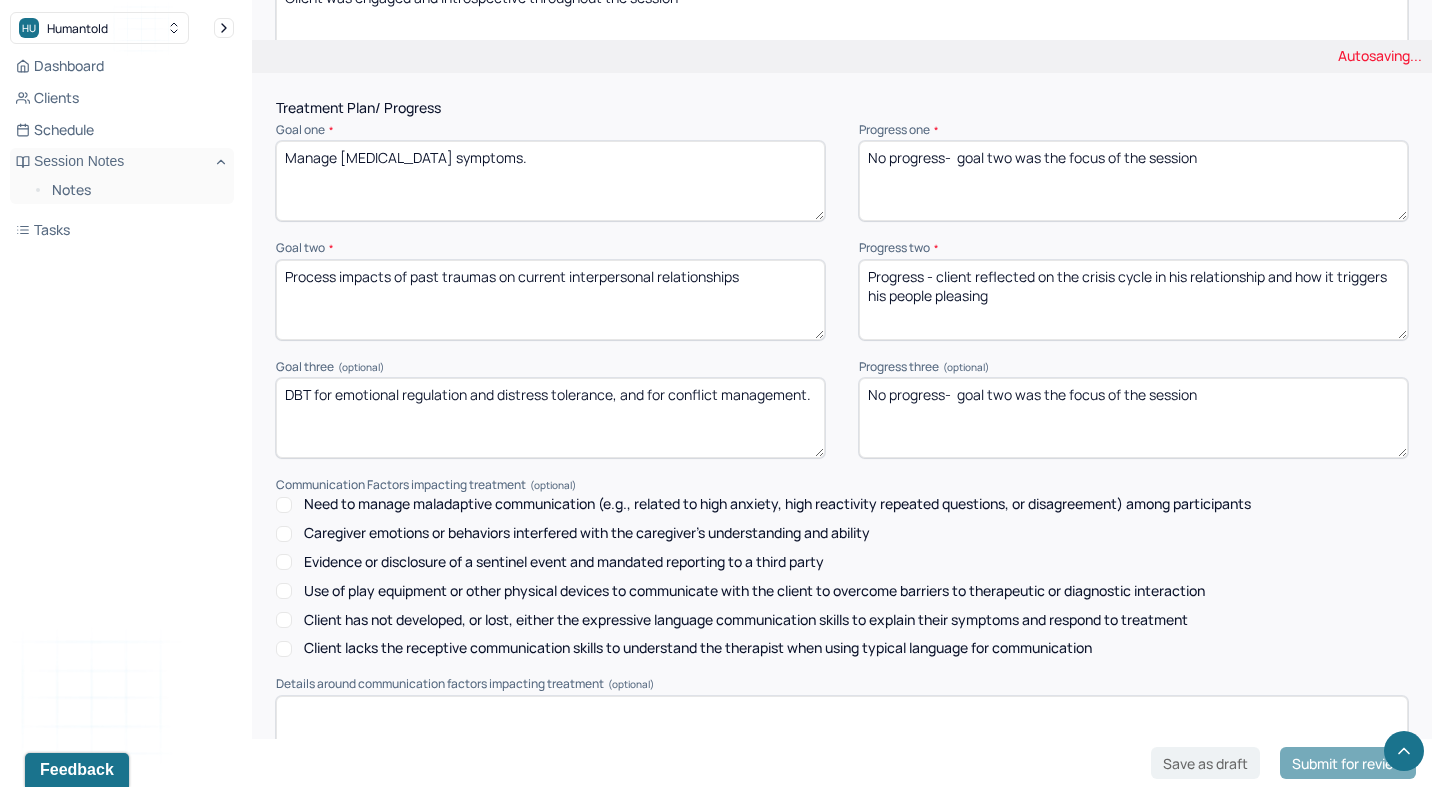 type on "MD" 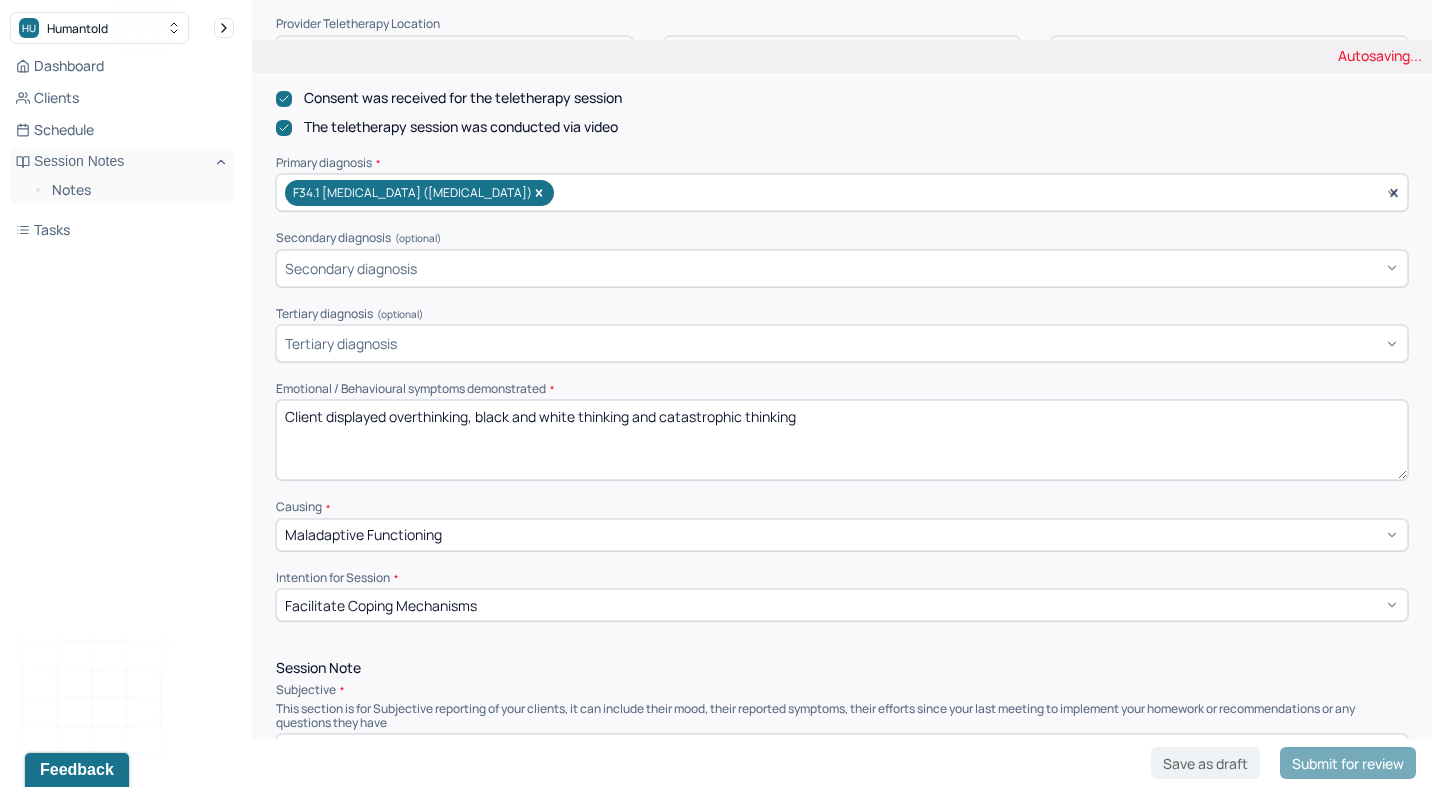 scroll, scrollTop: 571, scrollLeft: 0, axis: vertical 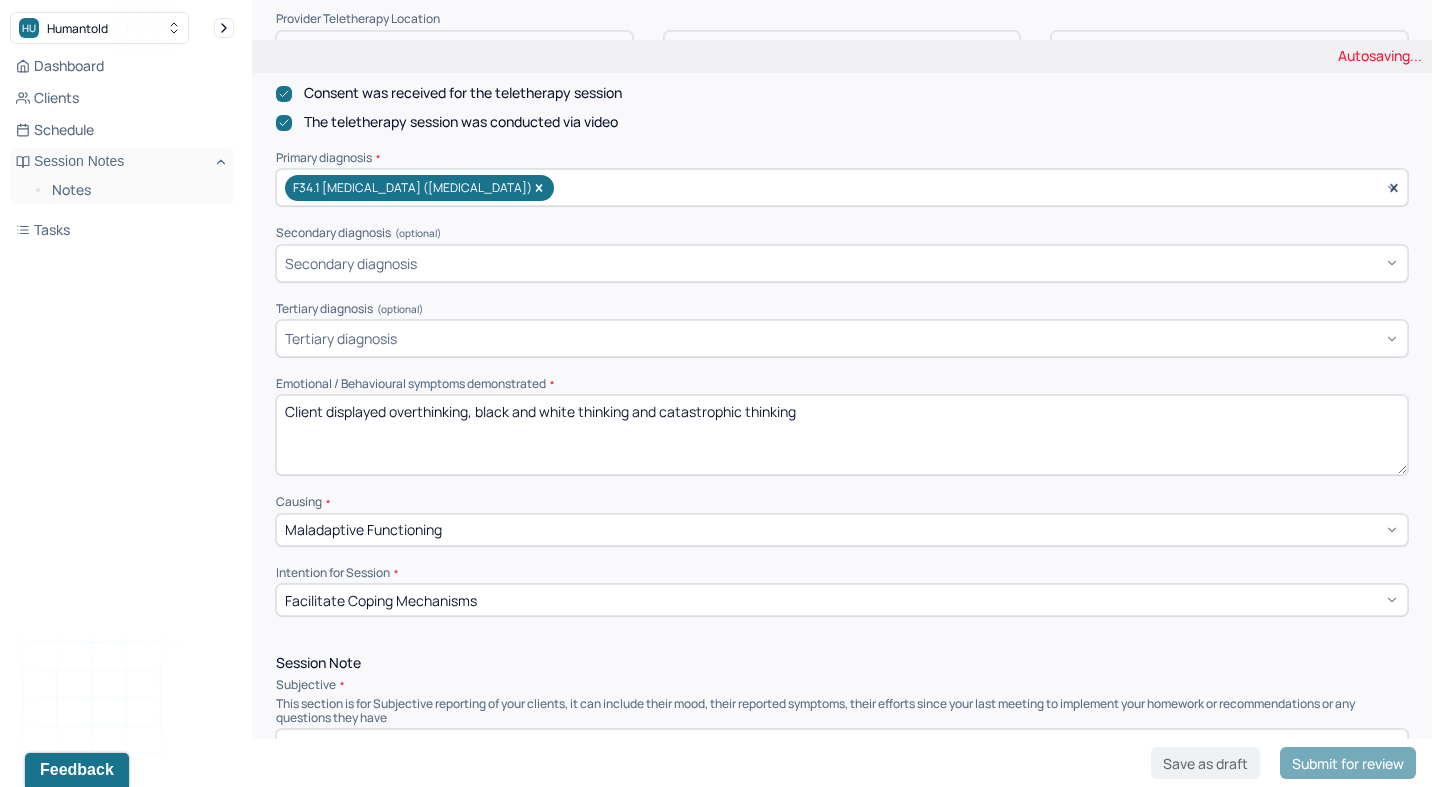 click on "Client displayed overthinking, black and white thinking and catastrophic thinking" at bounding box center (842, 435) 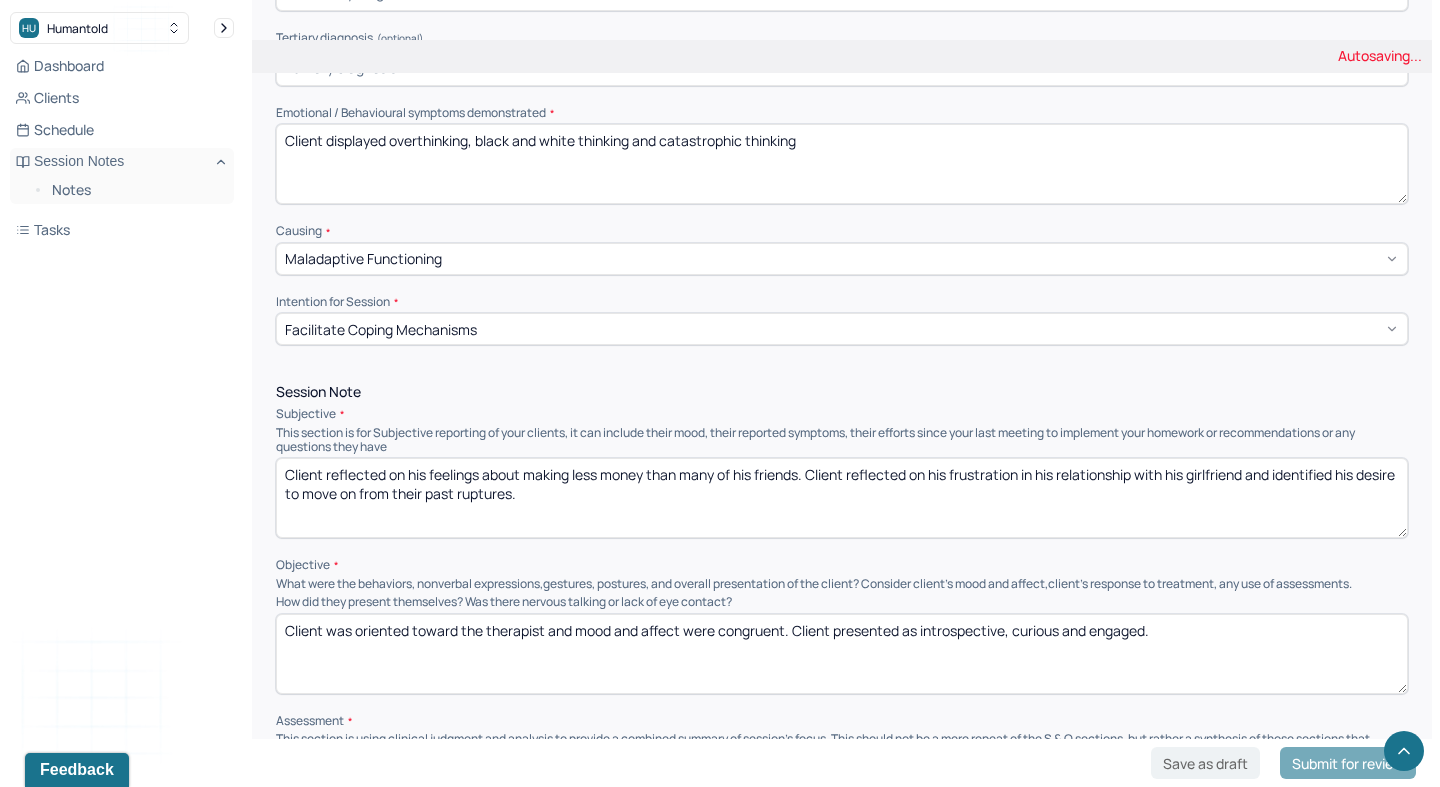 scroll, scrollTop: 844, scrollLeft: 0, axis: vertical 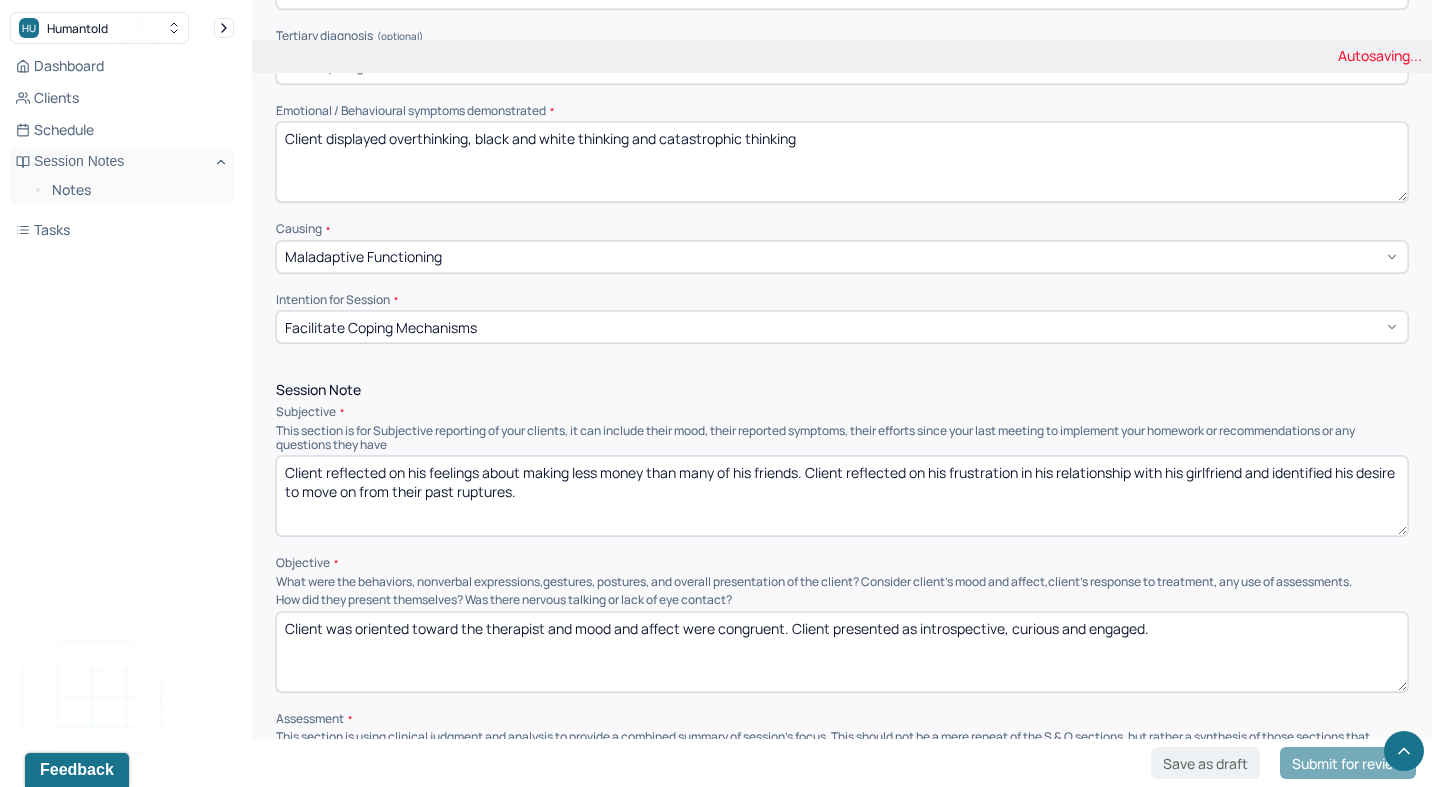 click on "Client reflected on his feelings about making less money than many of his friends. Client reflected on his frustration in his relationship with his girlfriend and identified his desire to move on from their past ruptures." at bounding box center (842, 496) 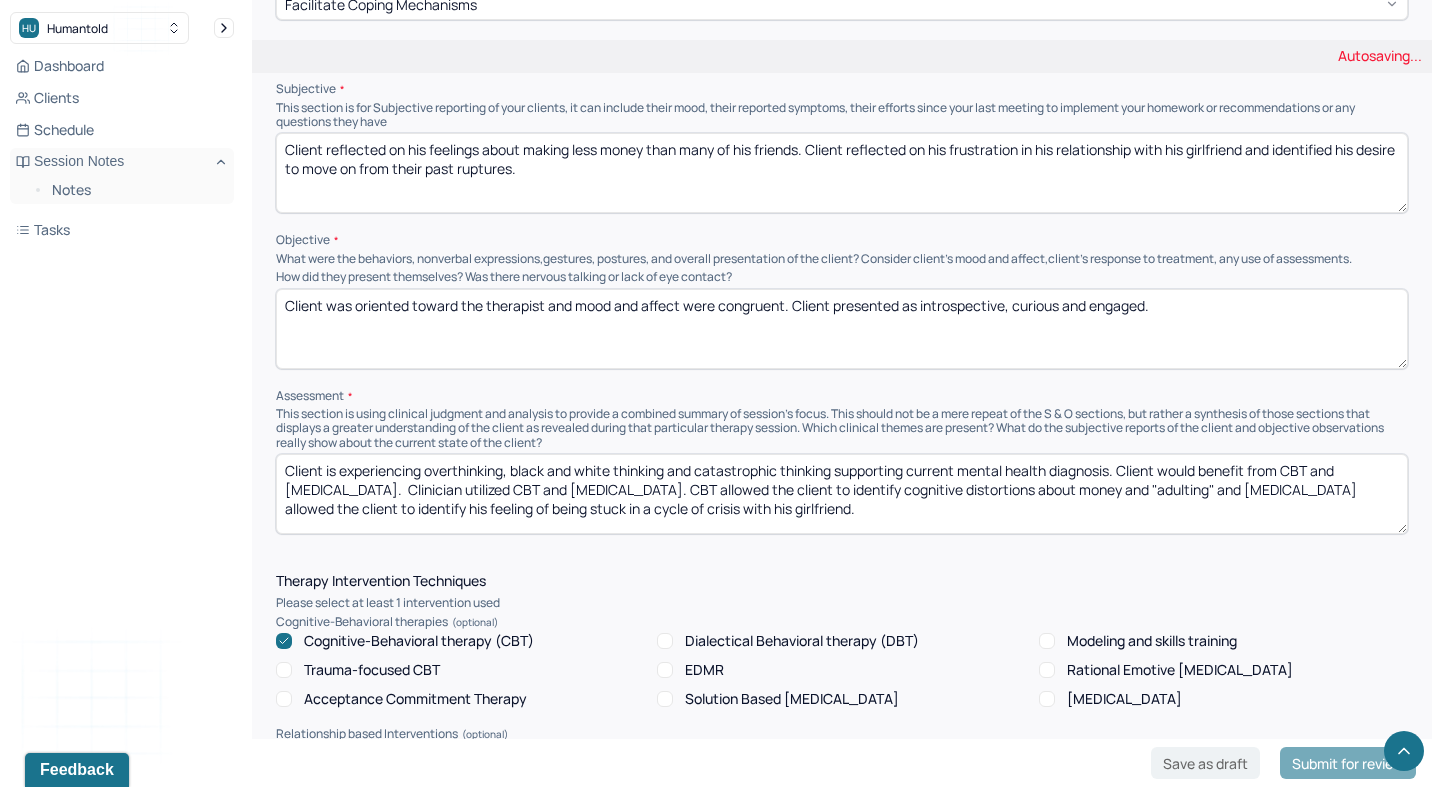 scroll, scrollTop: 1171, scrollLeft: 0, axis: vertical 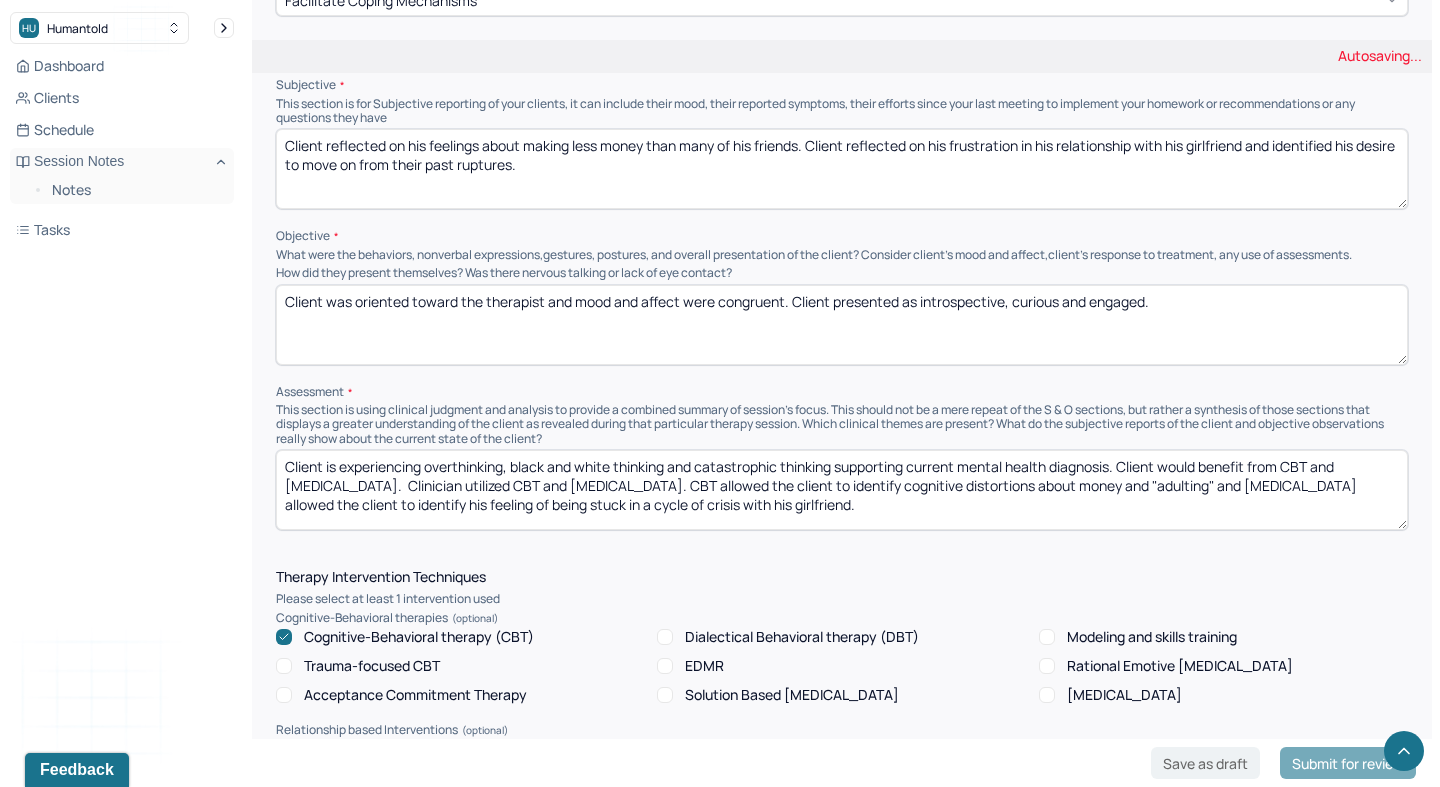 click on "Client is experiencing overthinking, black and white thinking and catastrophic thinking supporting current mental health diagnosis. Client would benefit from CBT and [MEDICAL_DATA].  Clinician utilized CBT and [MEDICAL_DATA]. CBT allowed the client to identify cognitive distortions about money and "adulting" and [MEDICAL_DATA] allowed the client to identify his feeling of being stuck in a cycle of crisis with his girlfriend." at bounding box center [842, 490] 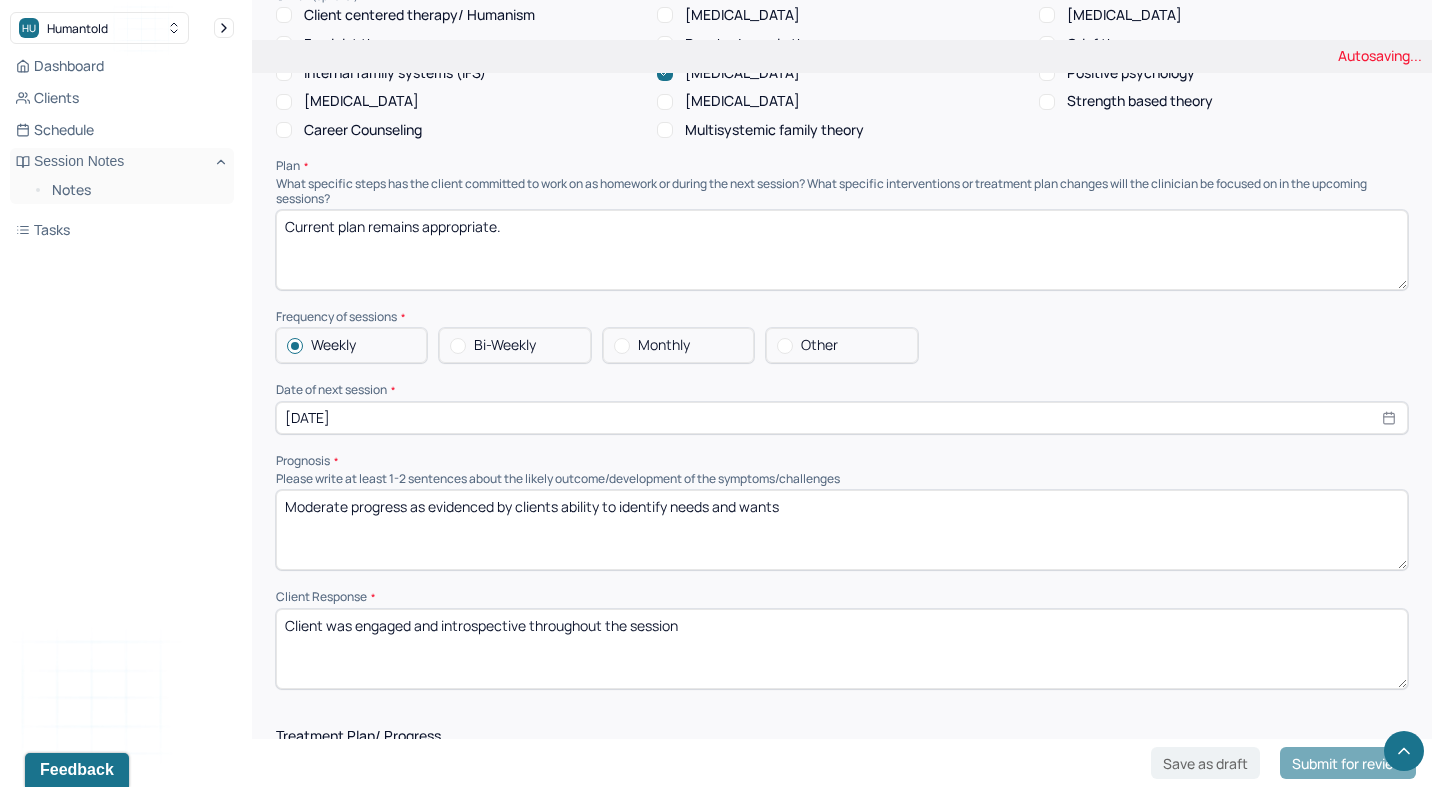 scroll, scrollTop: 1973, scrollLeft: 0, axis: vertical 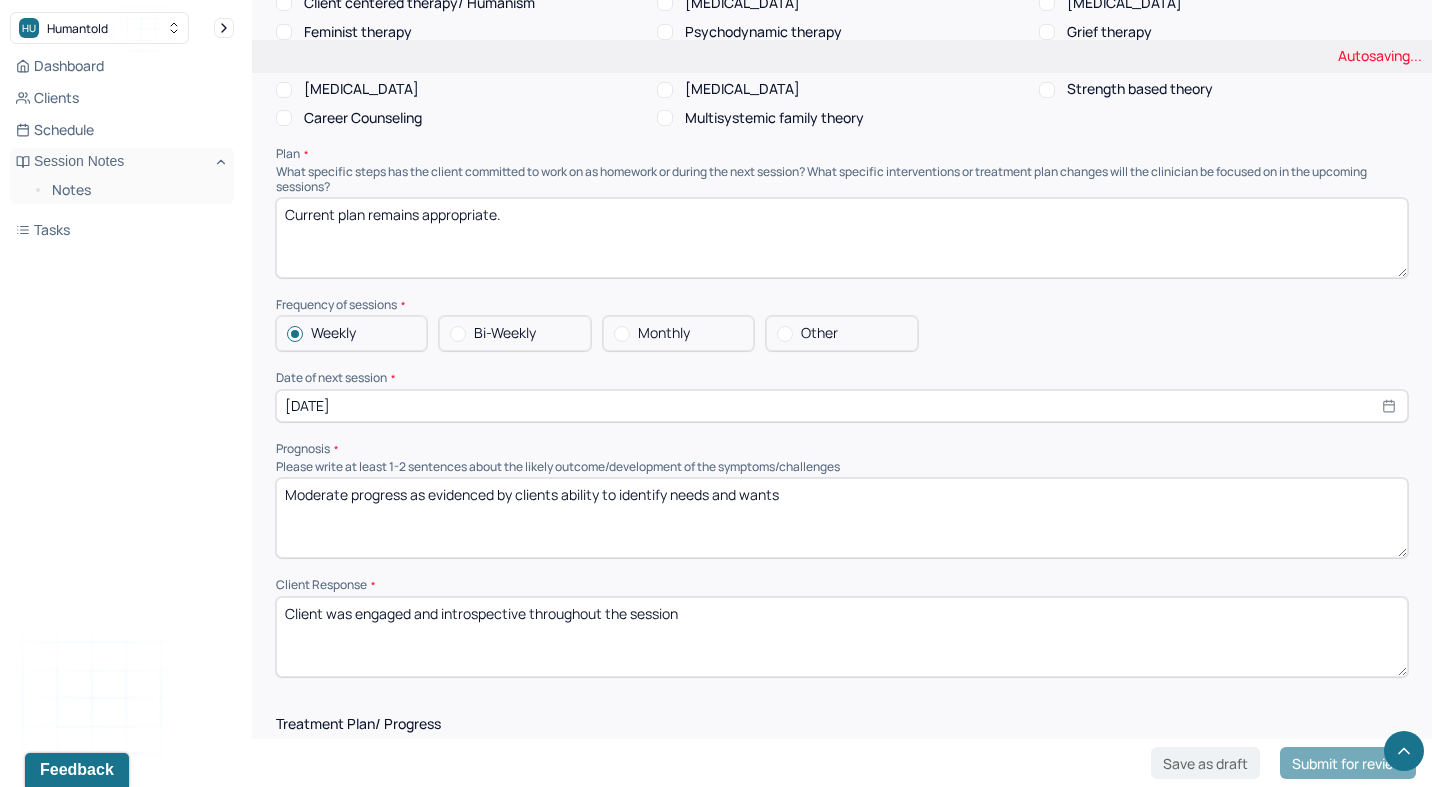 click on "Moderate progress as evidenced by clients increased self awareness and honesty" at bounding box center (842, 518) 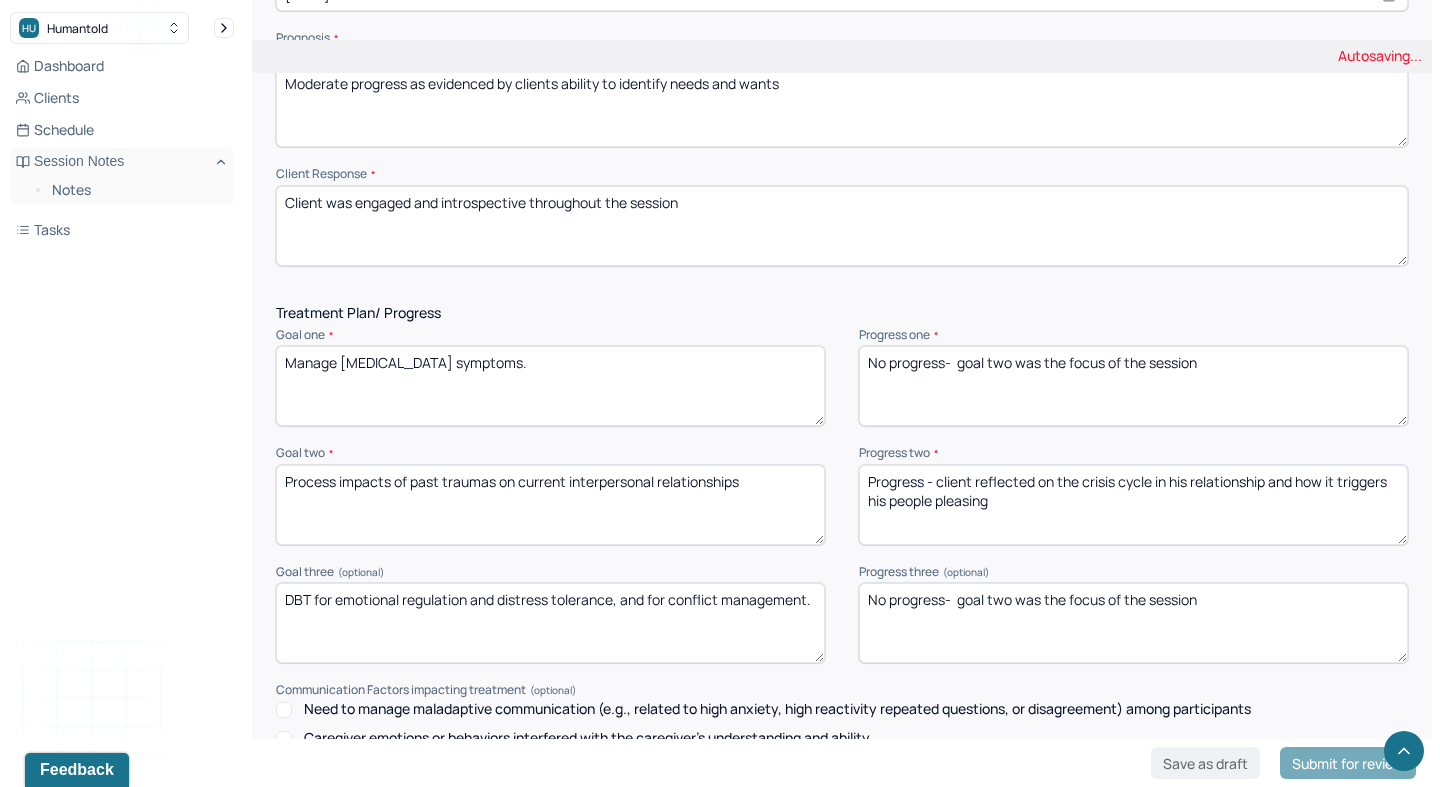 scroll, scrollTop: 2386, scrollLeft: 0, axis: vertical 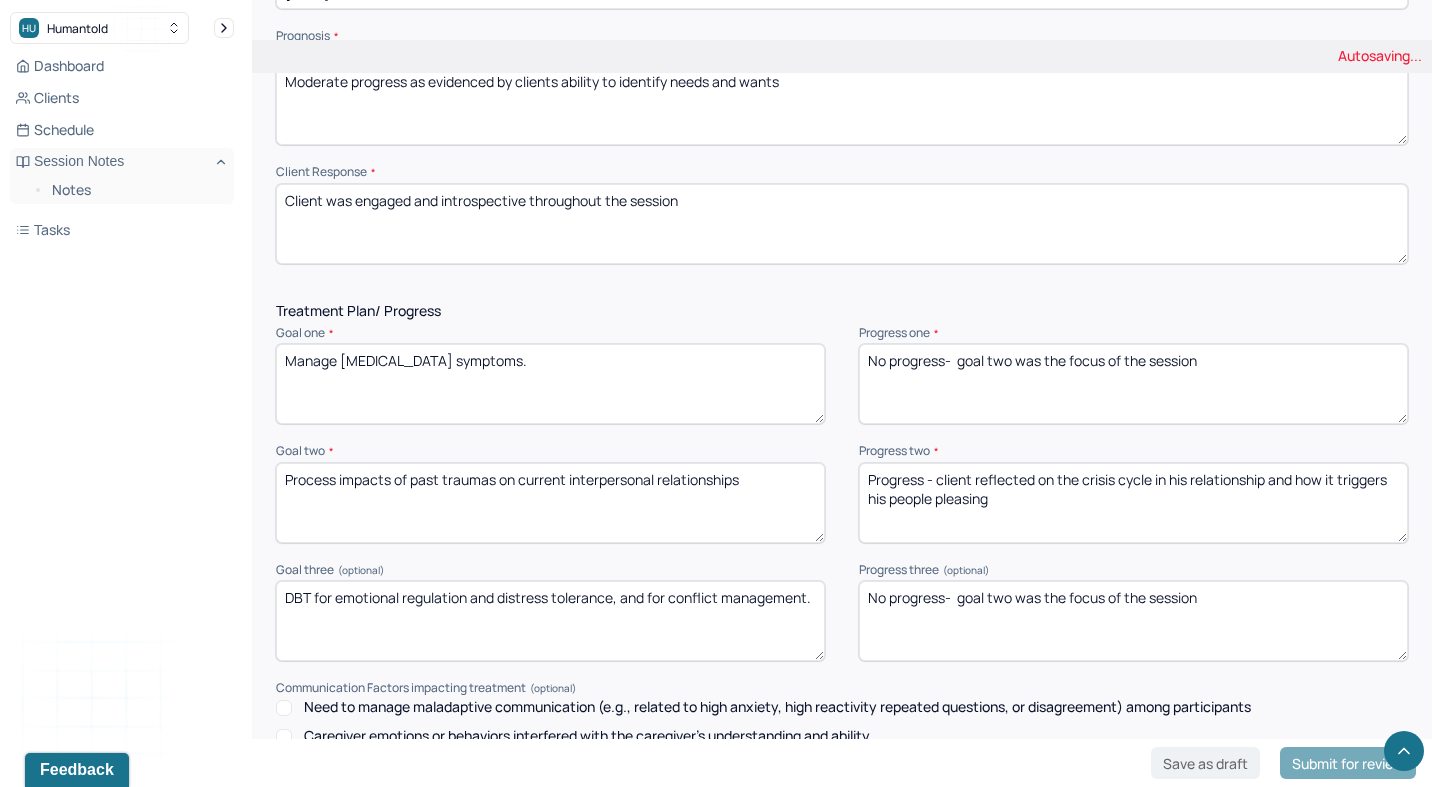 click on "Progress - client reflected on the current state of his relationship" at bounding box center (1133, 503) 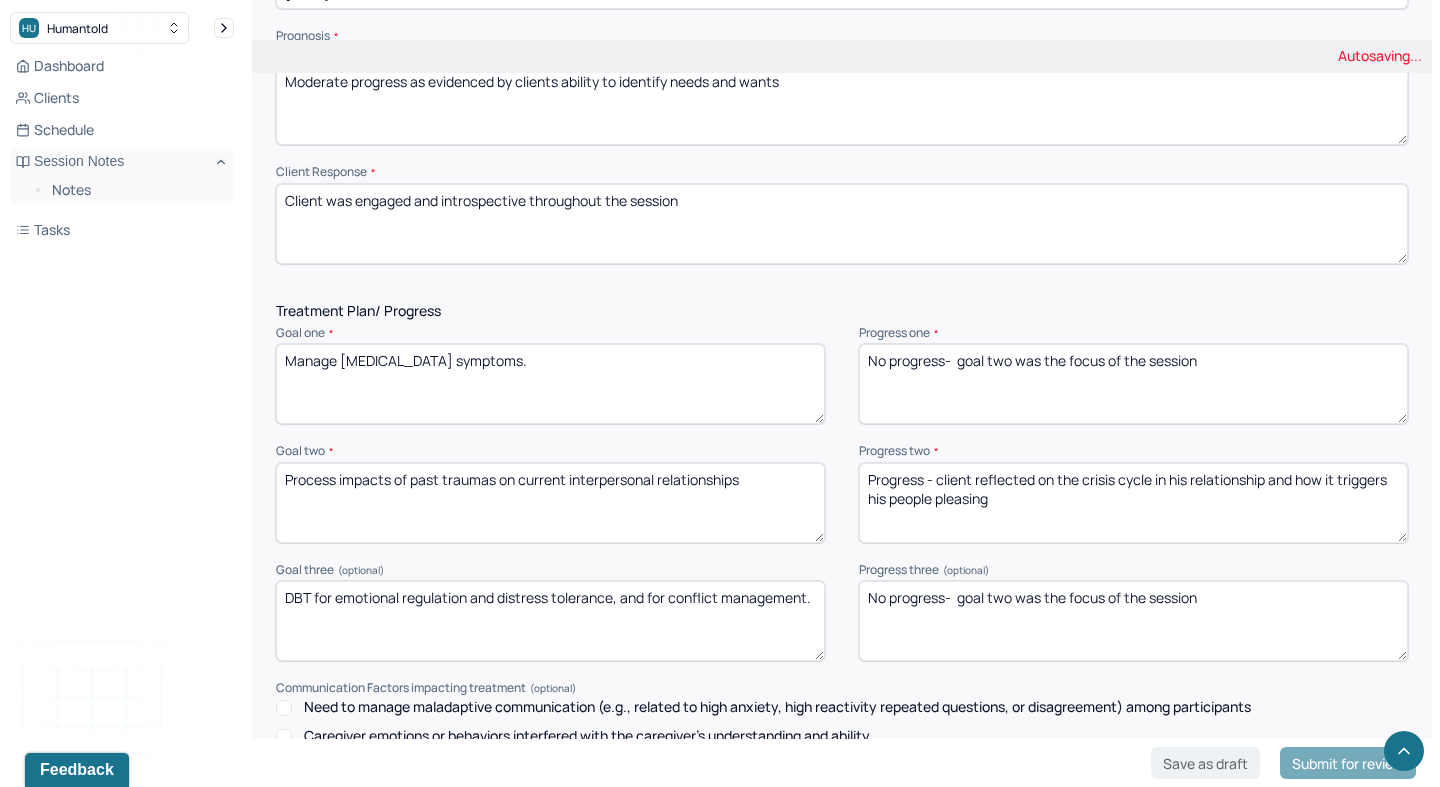 scroll, scrollTop: 0, scrollLeft: 0, axis: both 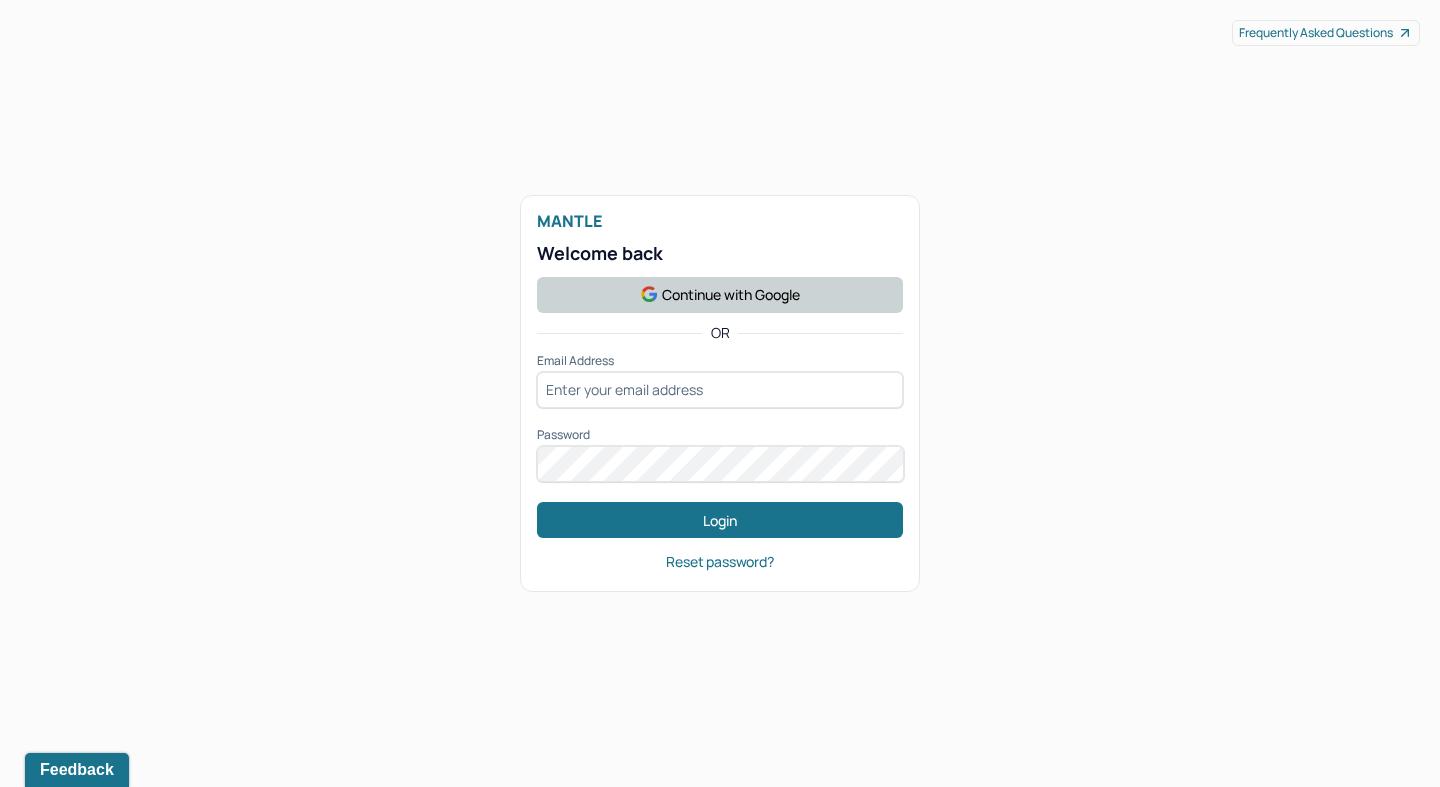 click on "Continue with Google" at bounding box center (720, 295) 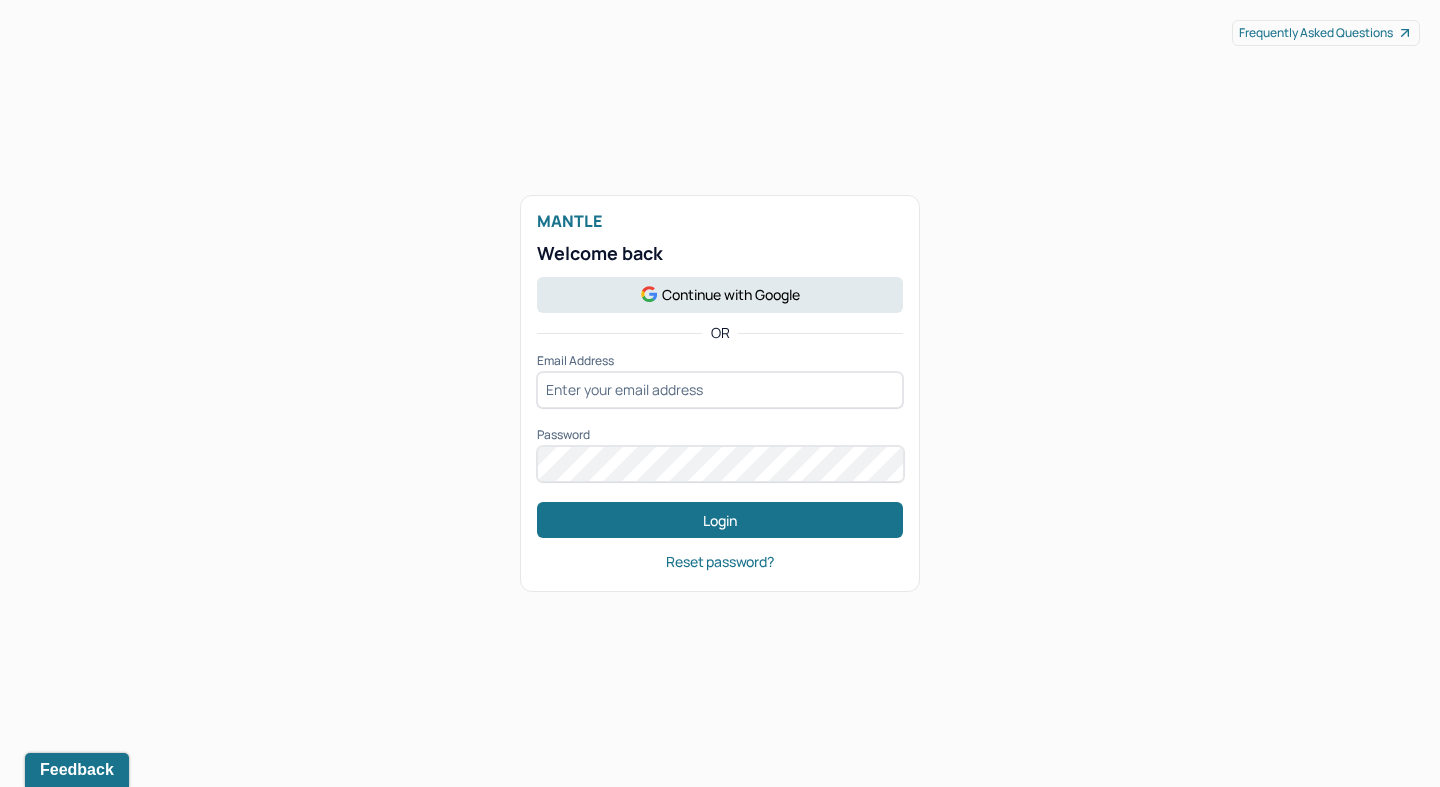 click on "Mantle Welcome back Continue with Google OR Email Address Password Login Reset password?" at bounding box center [720, 393] 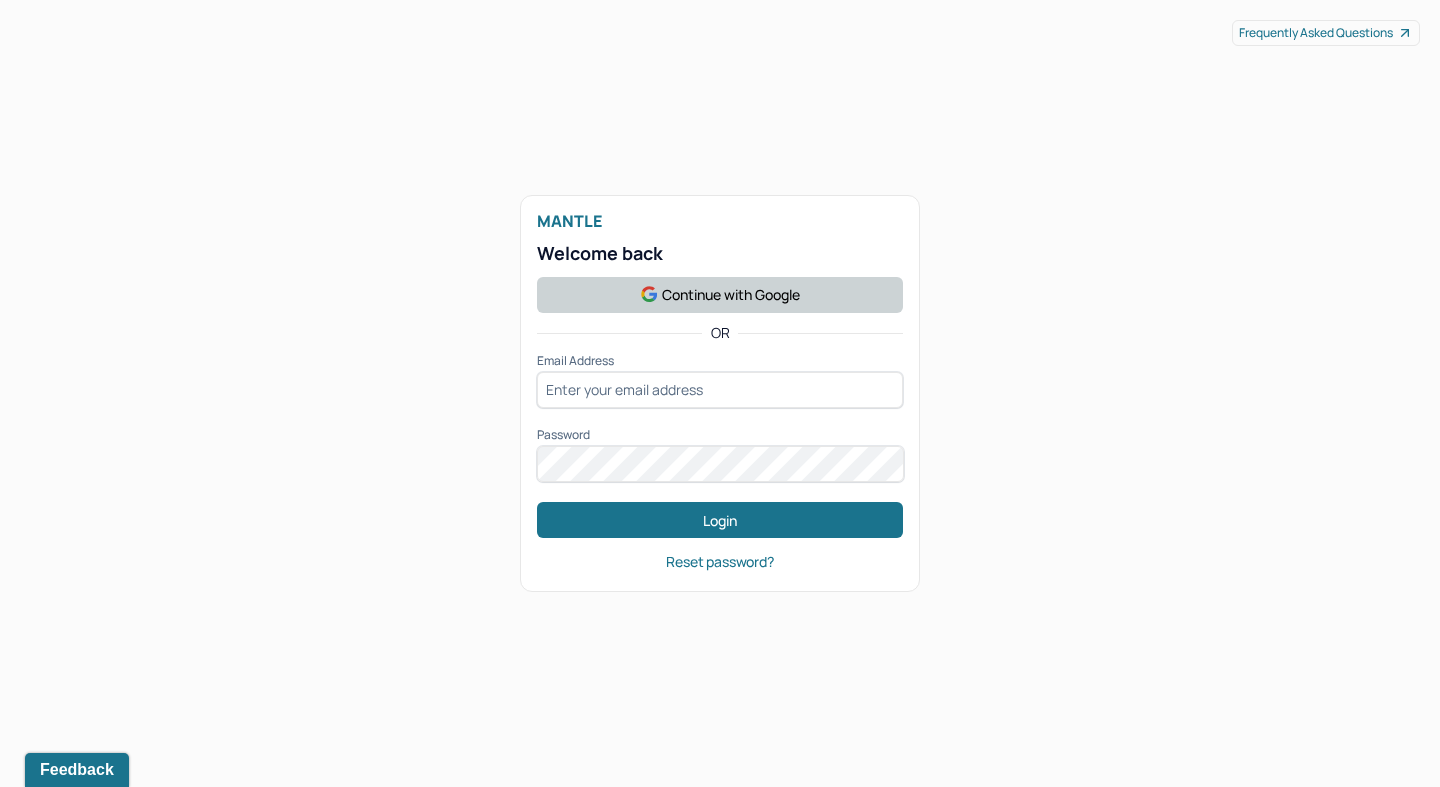 click on "Continue with Google" at bounding box center [720, 295] 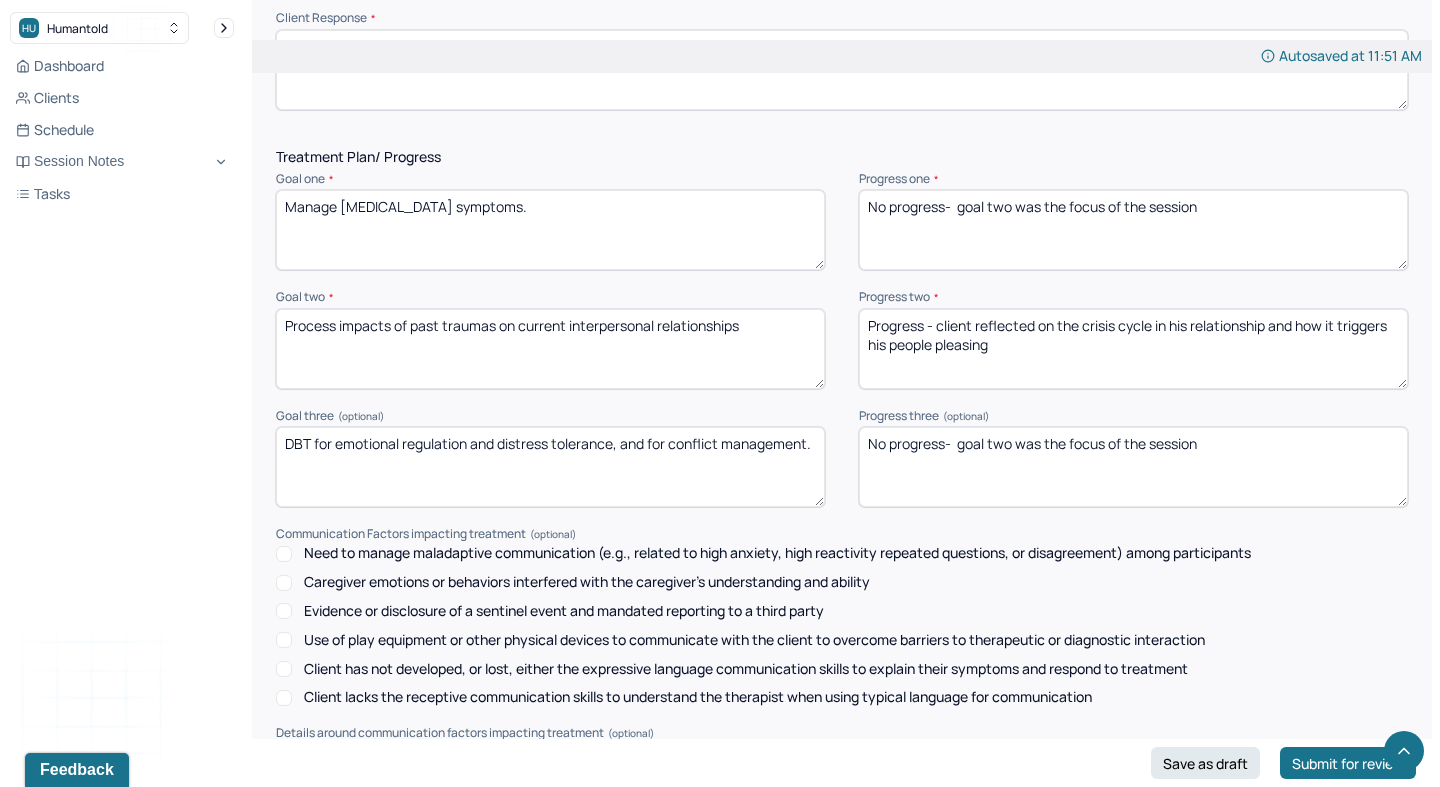 scroll, scrollTop: 2786, scrollLeft: 0, axis: vertical 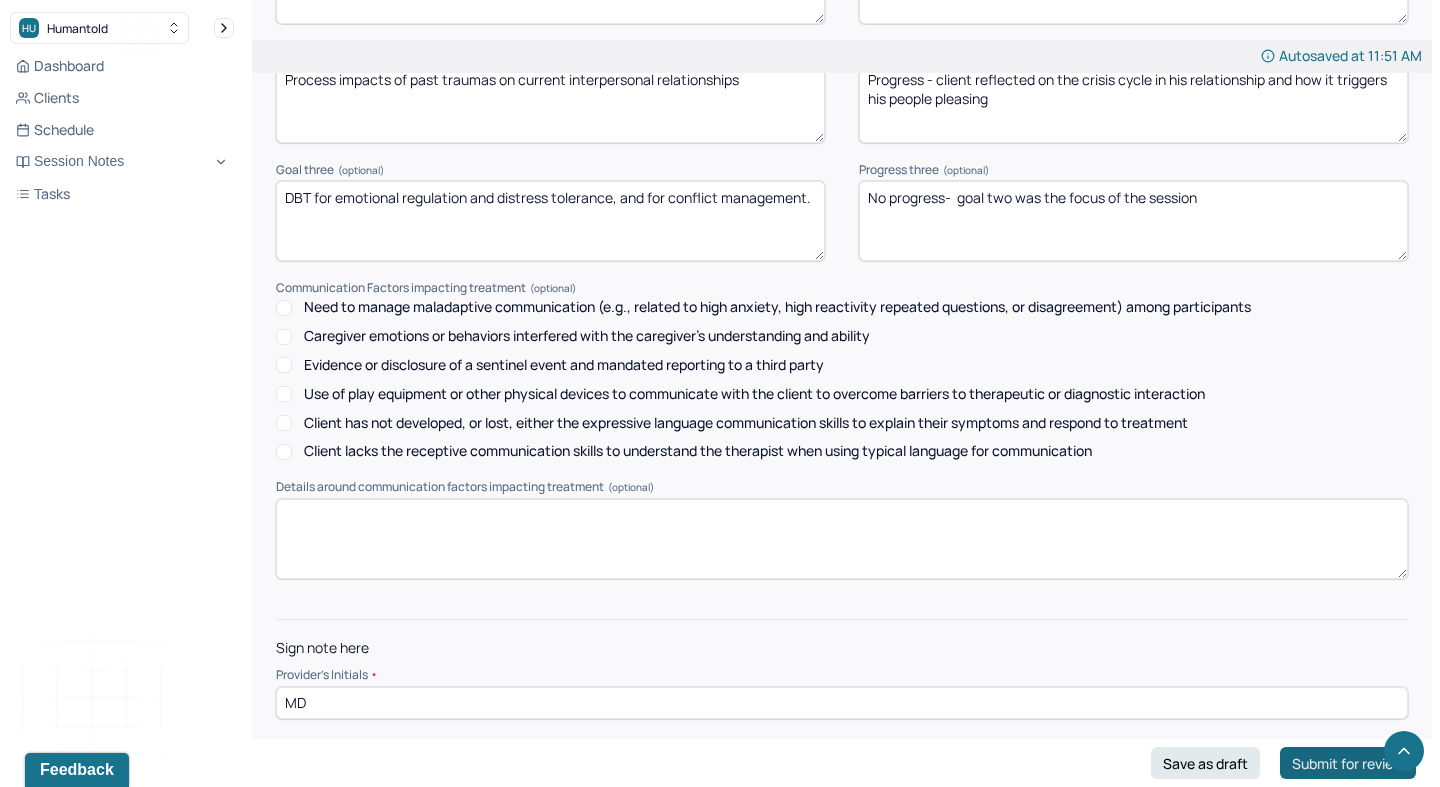 click on "Submit for review" at bounding box center (1348, 763) 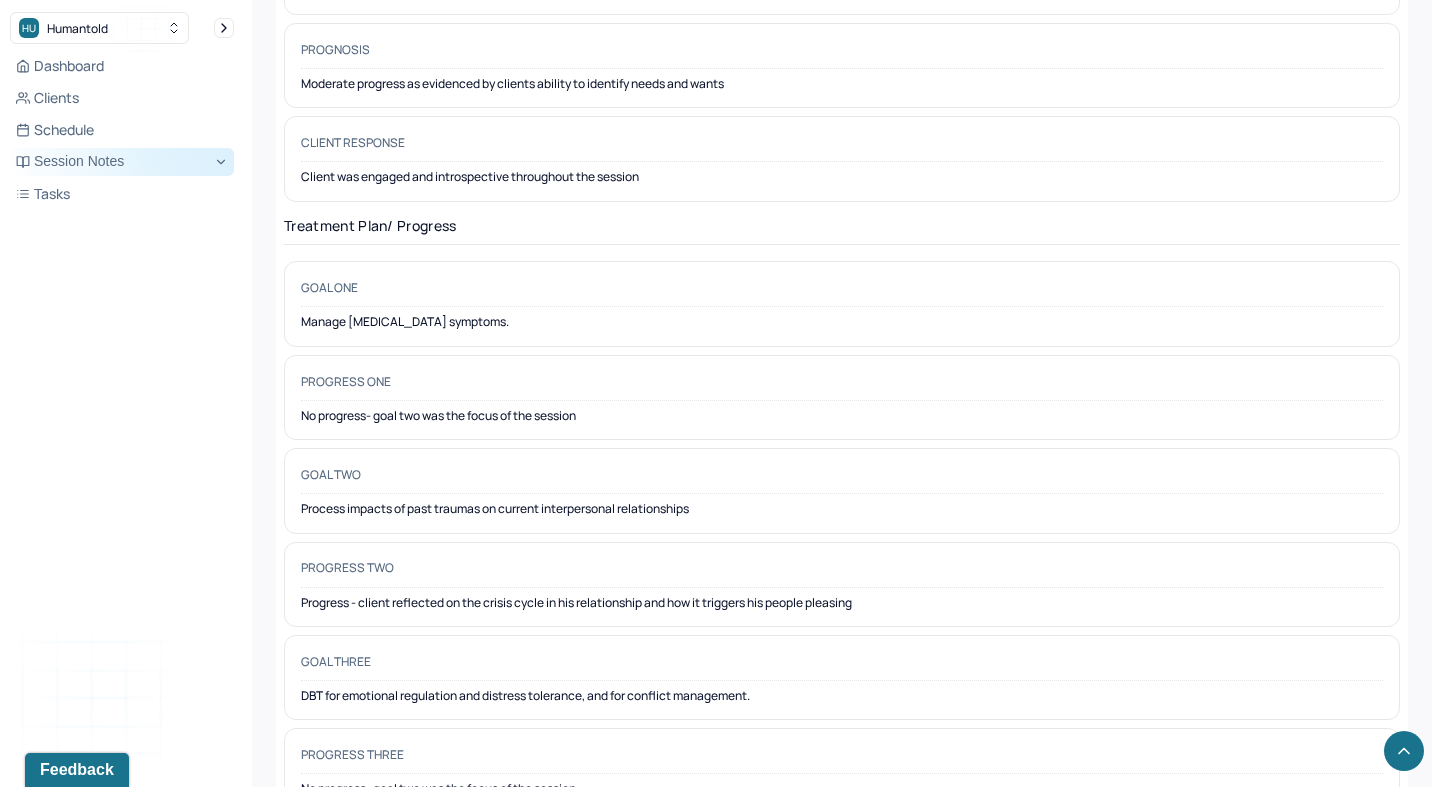 click on "Session Notes" at bounding box center [122, 162] 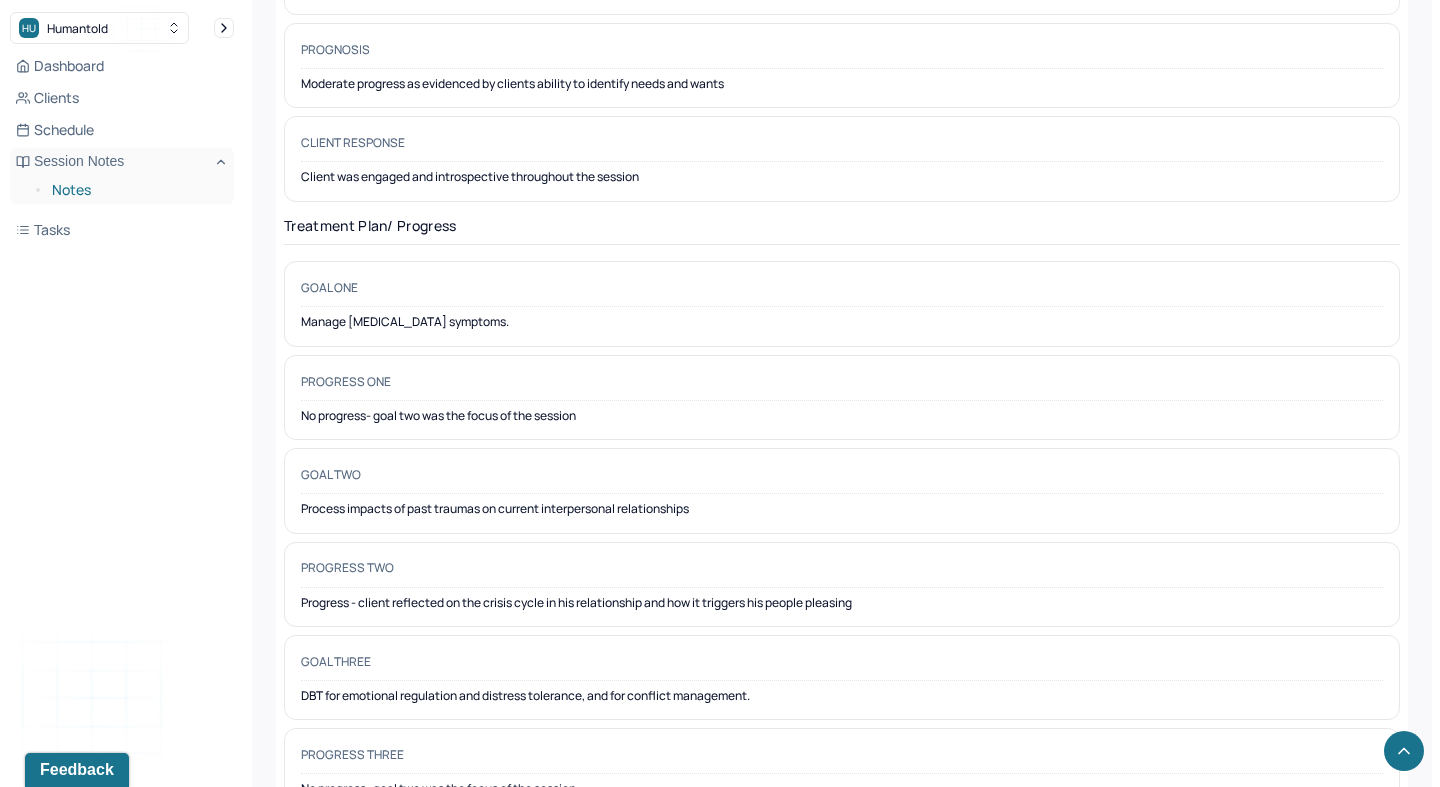 click on "Notes" at bounding box center [135, 190] 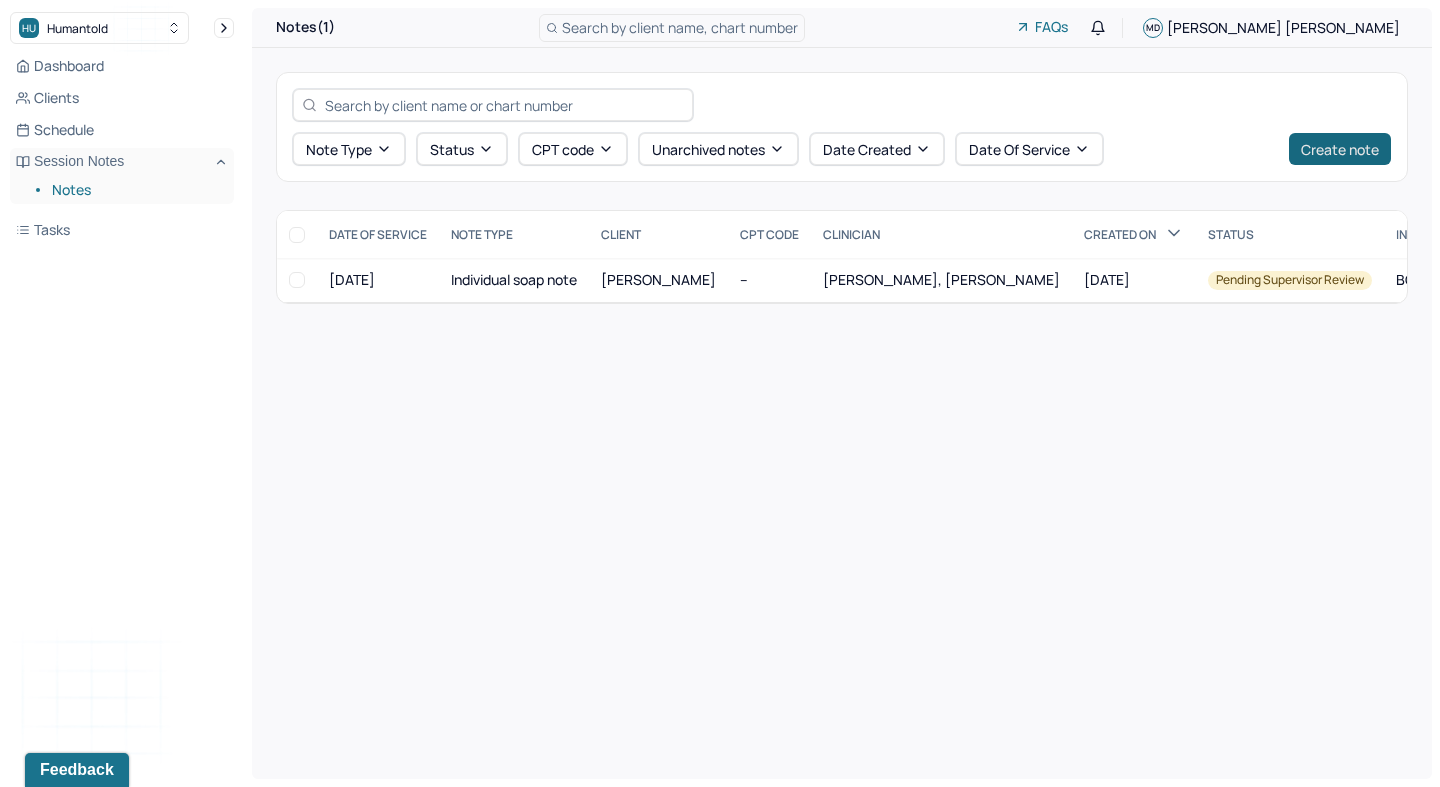 click on "Create note" at bounding box center [1340, 149] 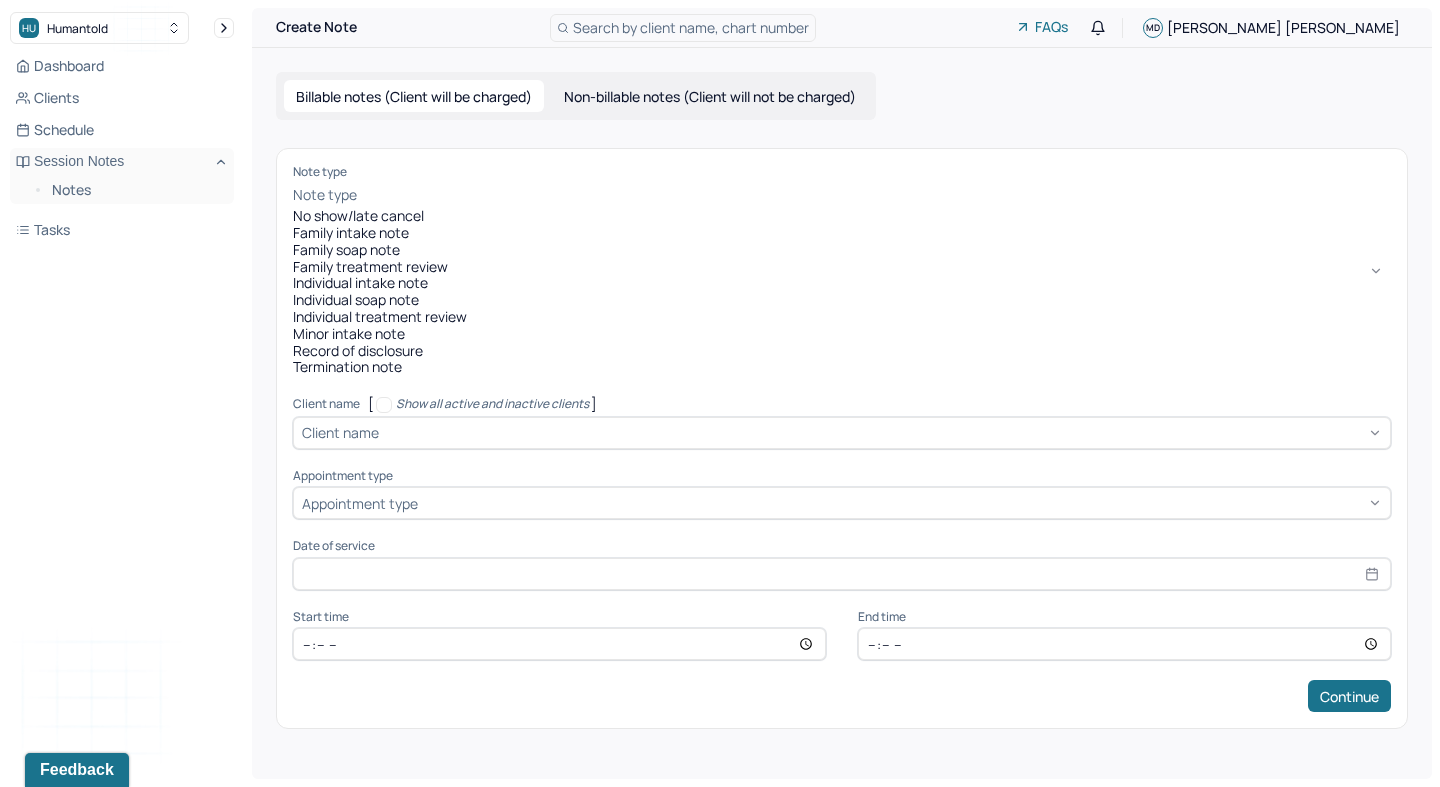 click at bounding box center [876, 195] 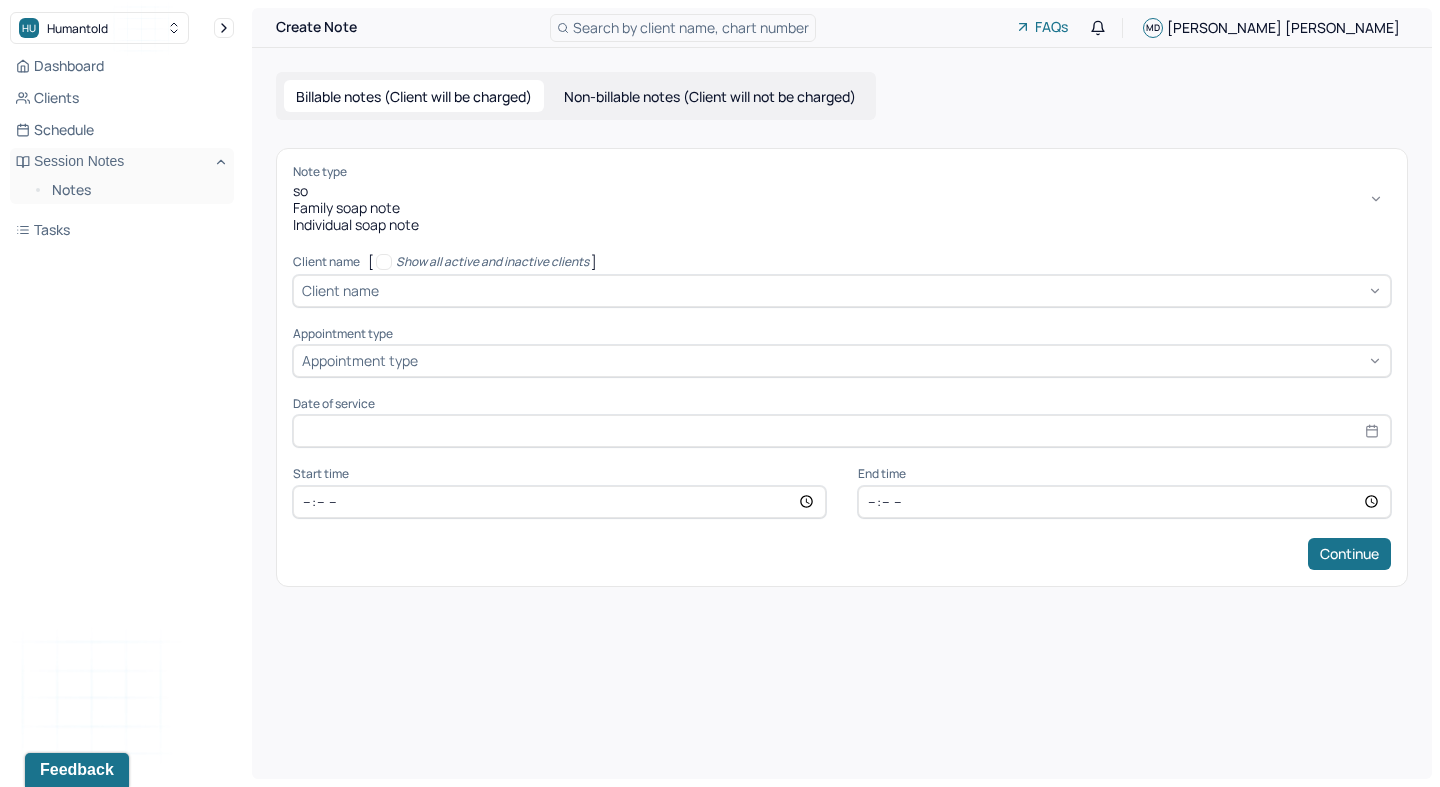 type on "soa" 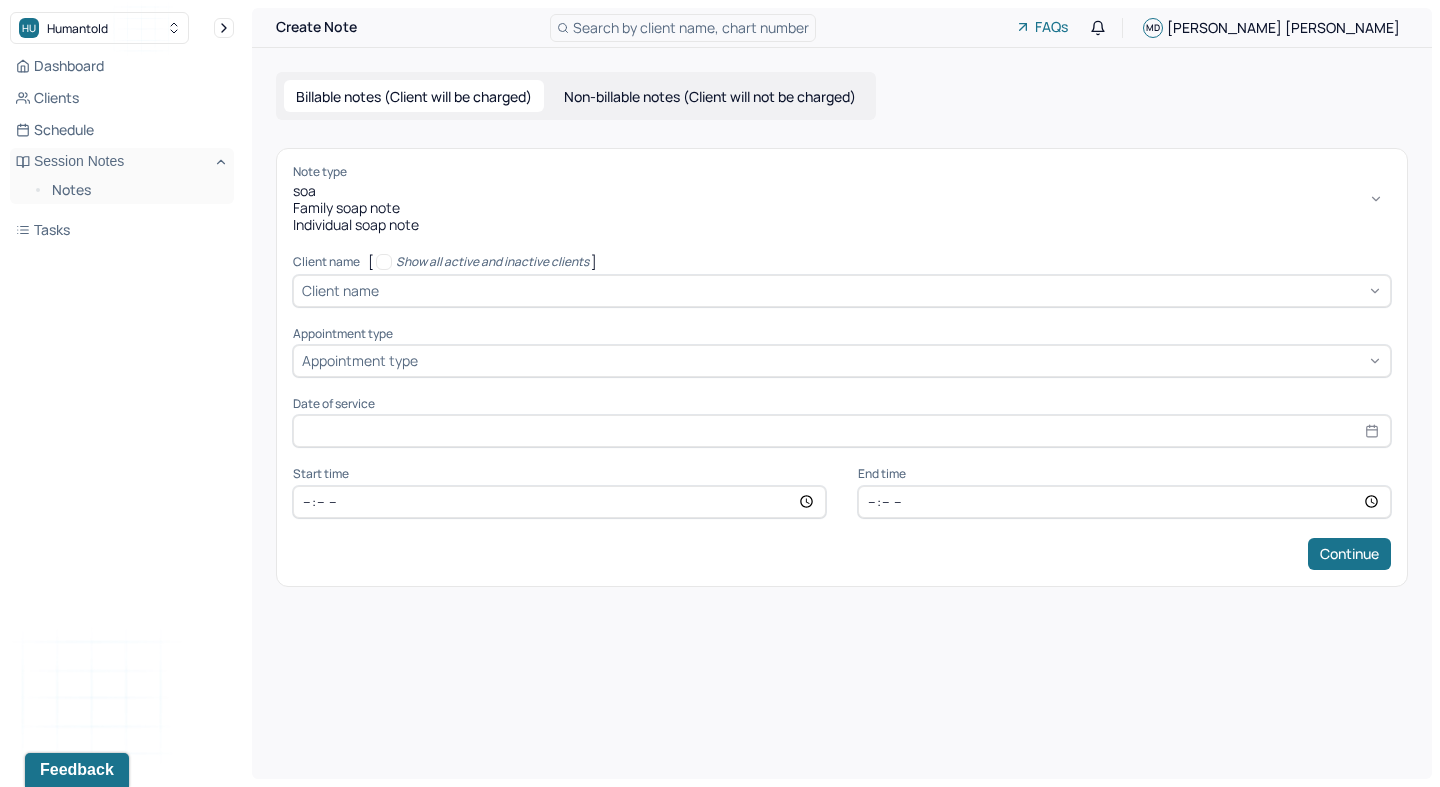click on "Individual soap note" at bounding box center (842, 225) 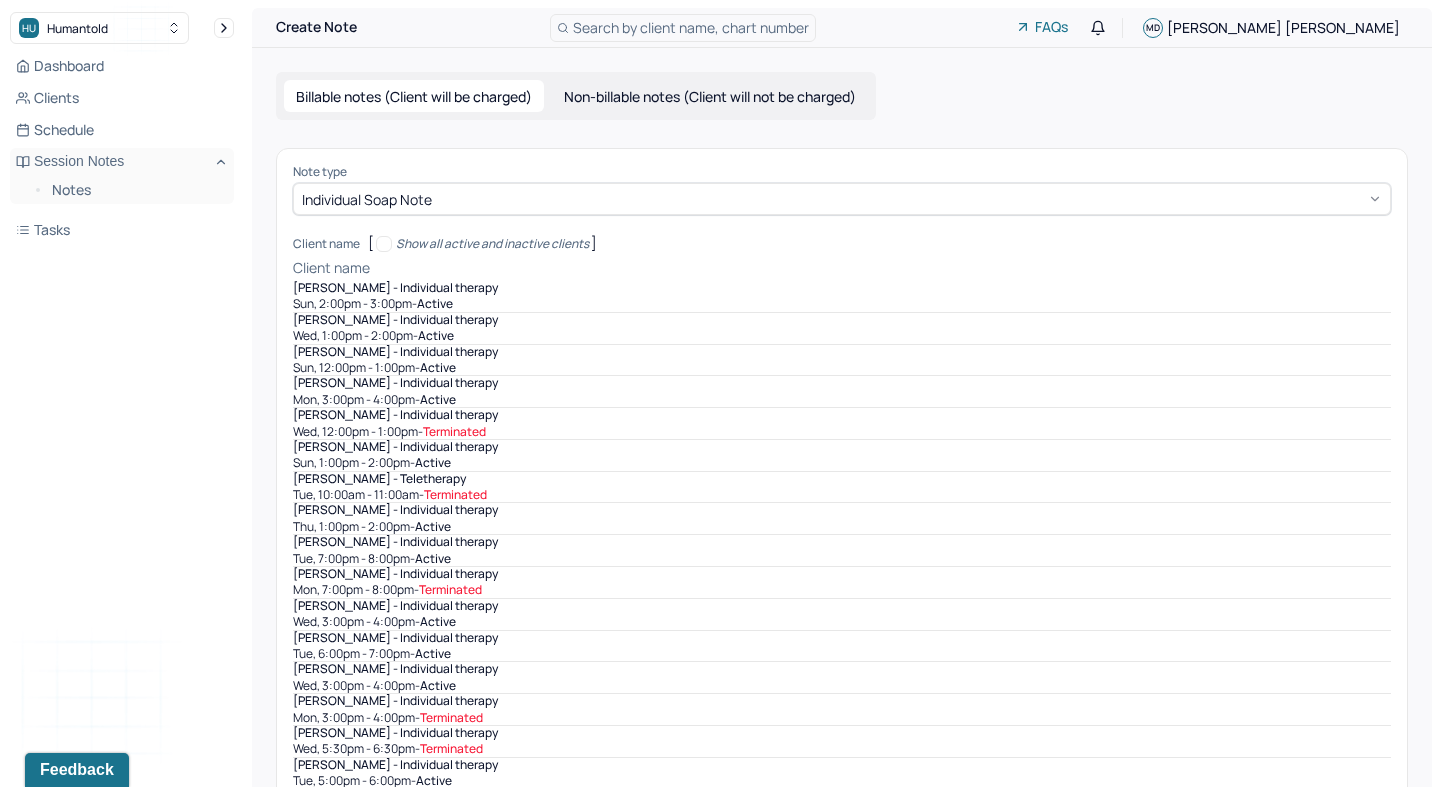 click at bounding box center [882, 268] 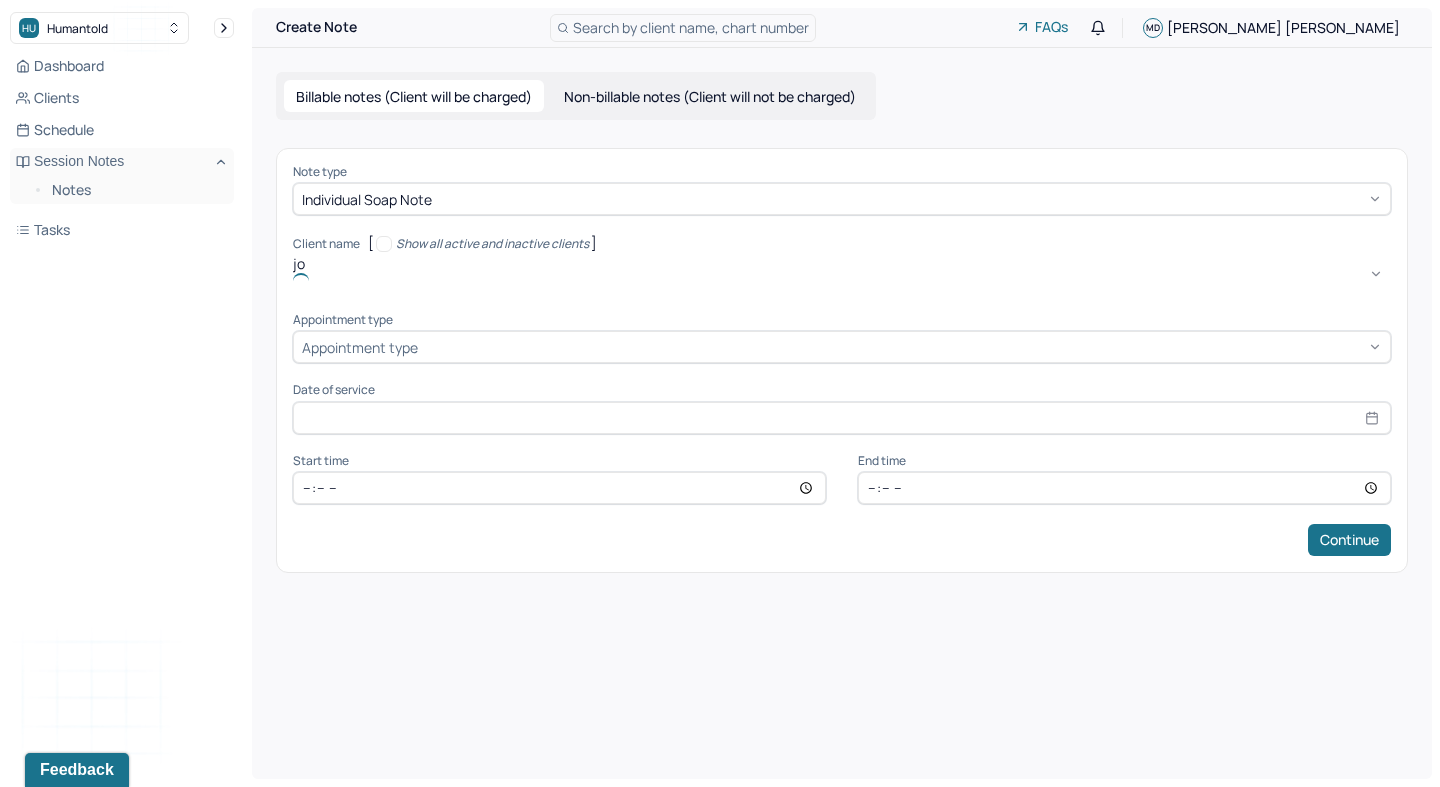 type on "joc" 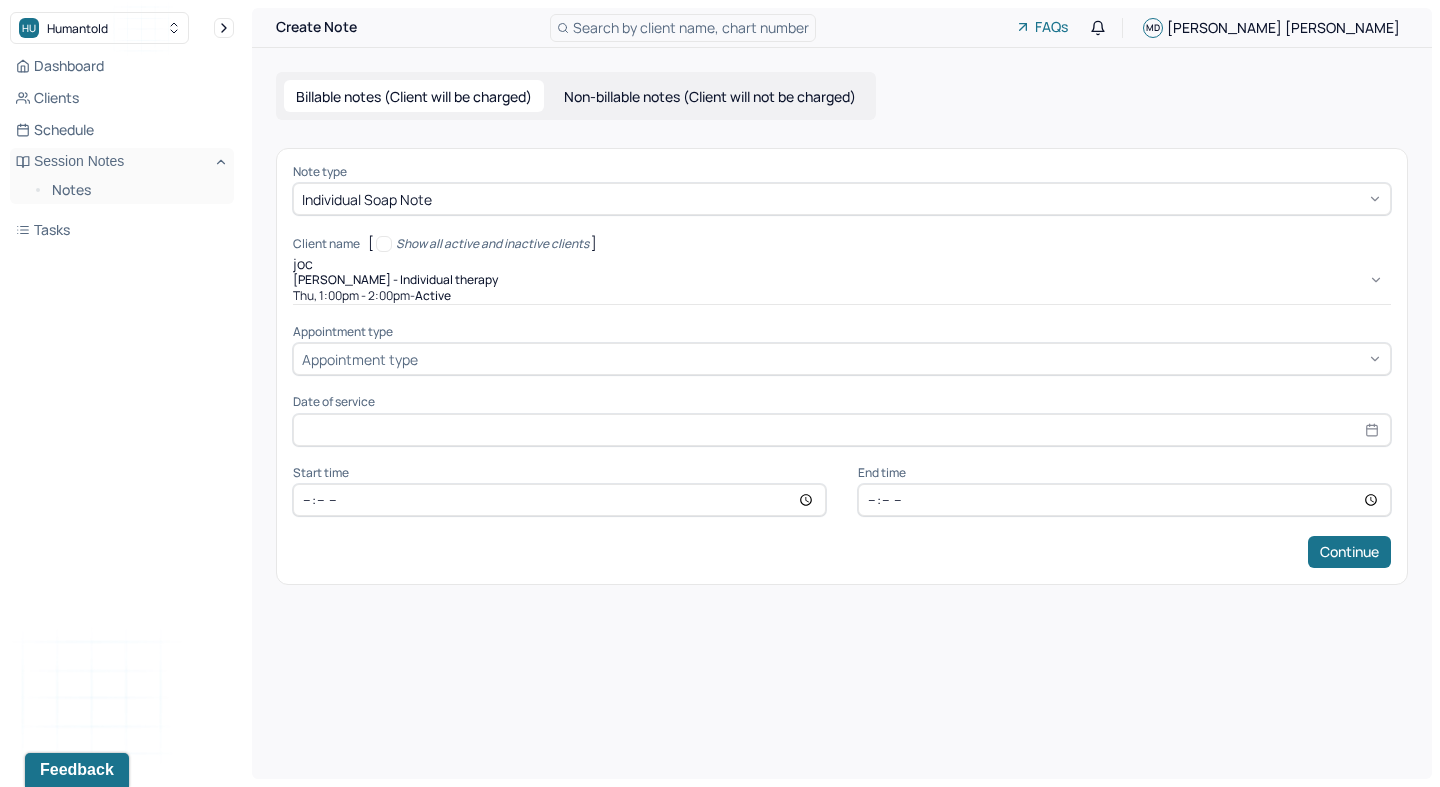 click on "[PERSON_NAME] - Individual therapy" at bounding box center [395, 280] 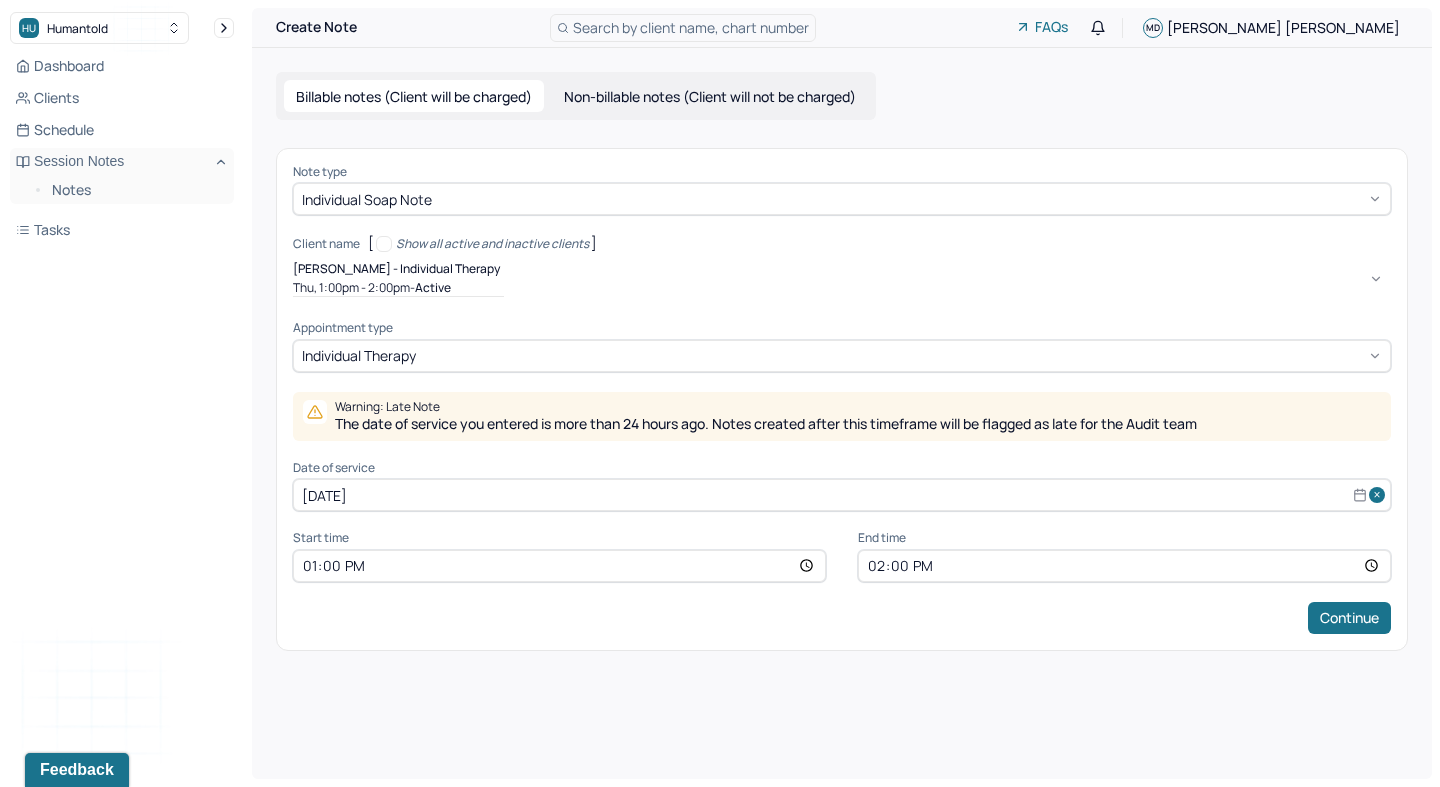 click on "[DATE]" at bounding box center [842, 495] 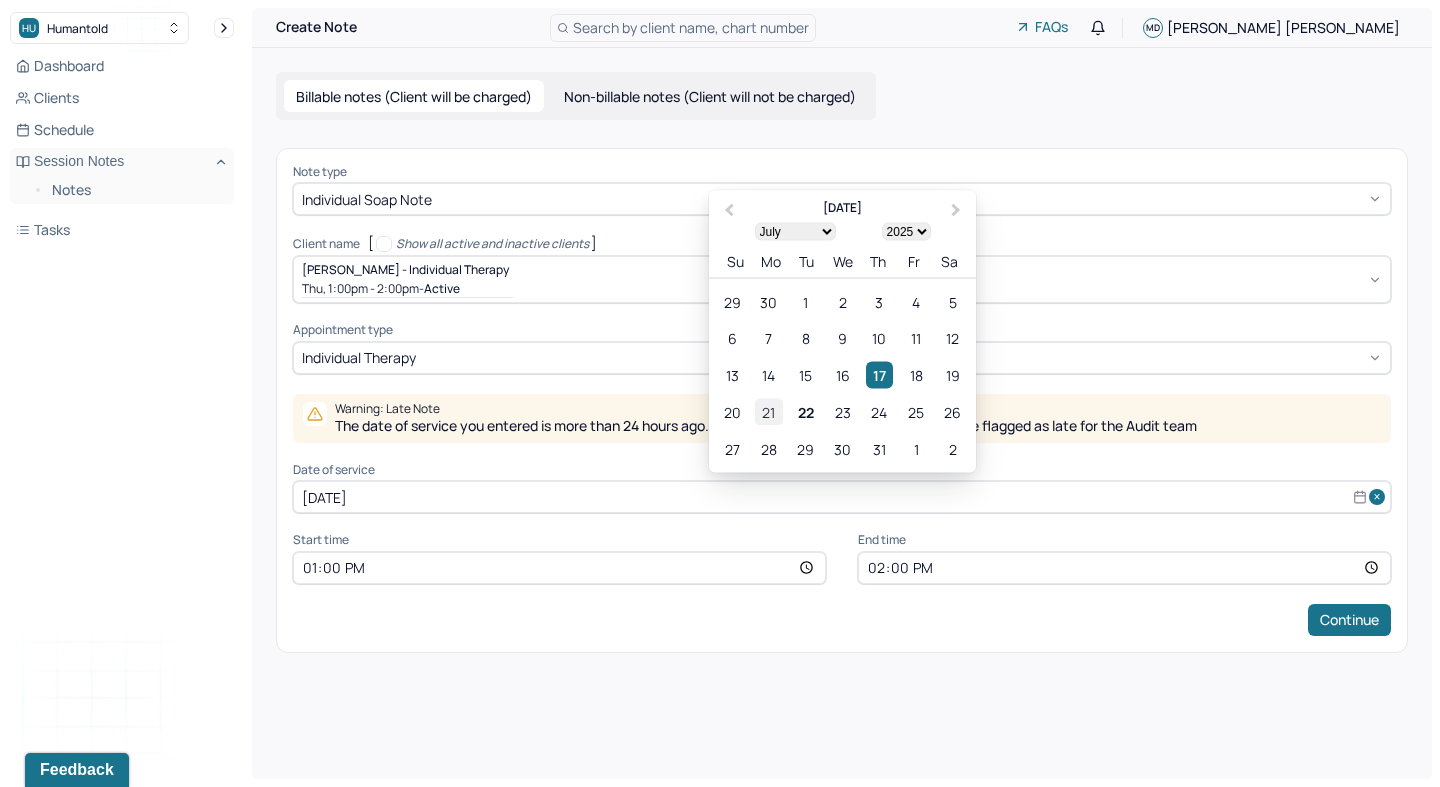 click on "21" at bounding box center (768, 412) 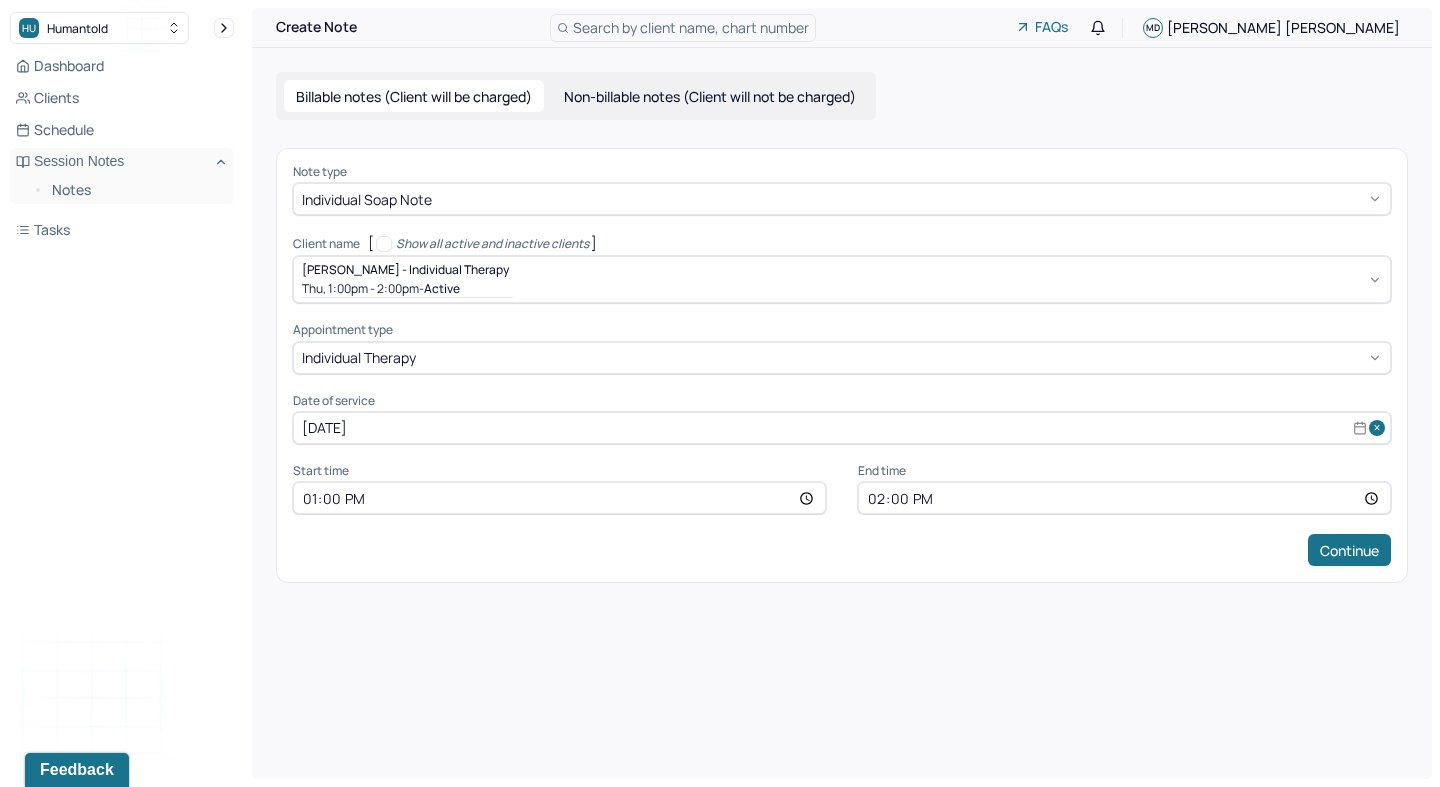 click on "13:00" at bounding box center [559, 498] 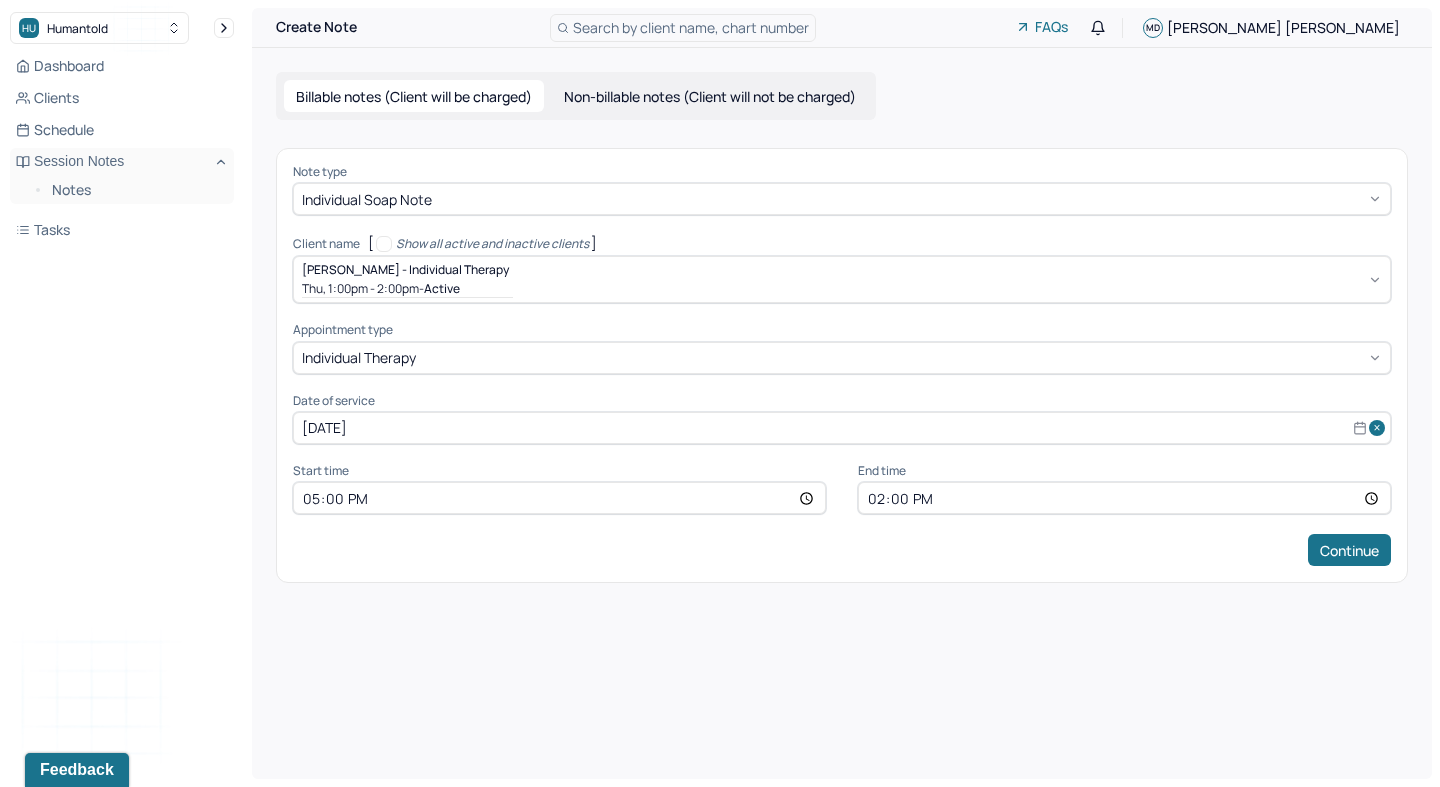 click on "14:00" at bounding box center (1124, 498) 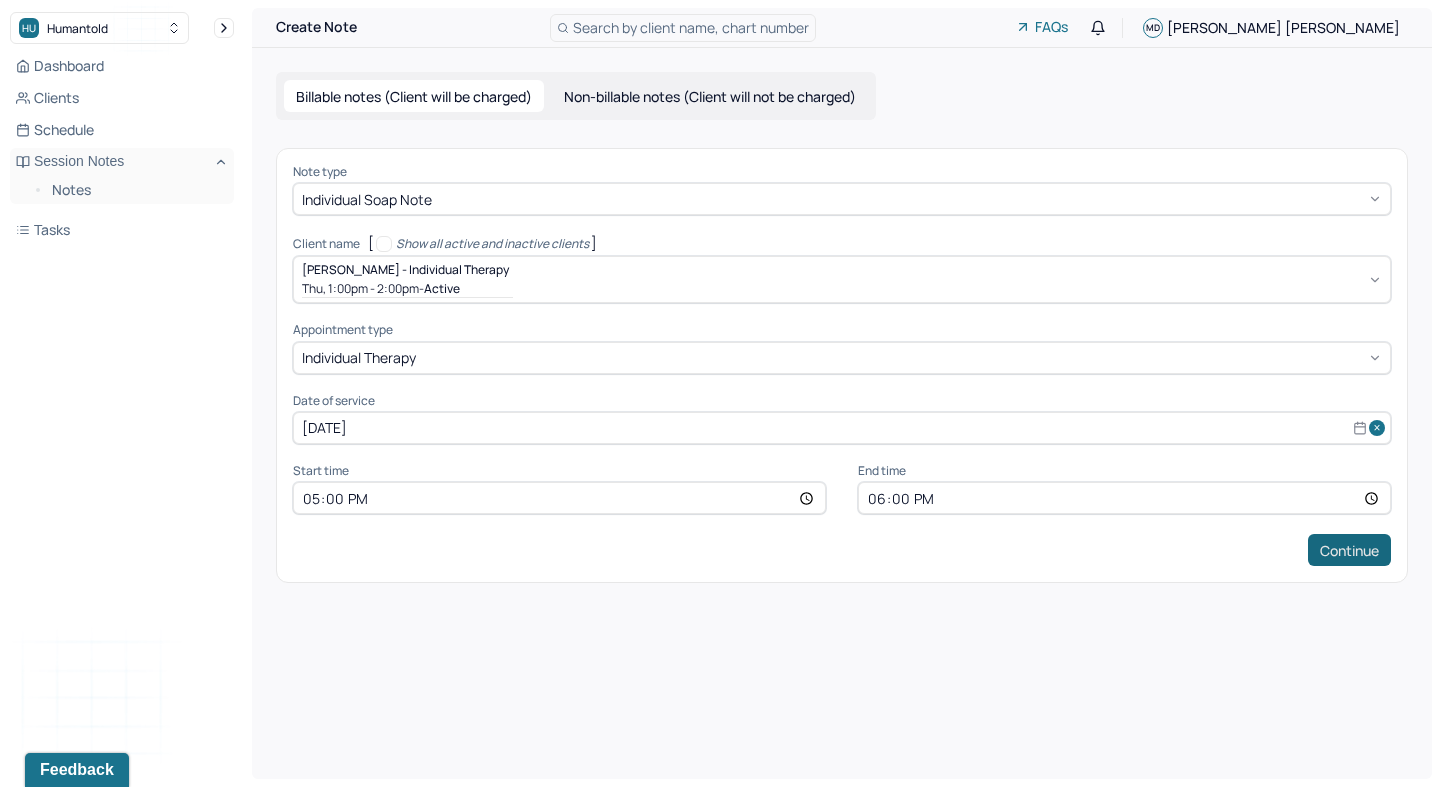 click on "Continue" at bounding box center (1349, 550) 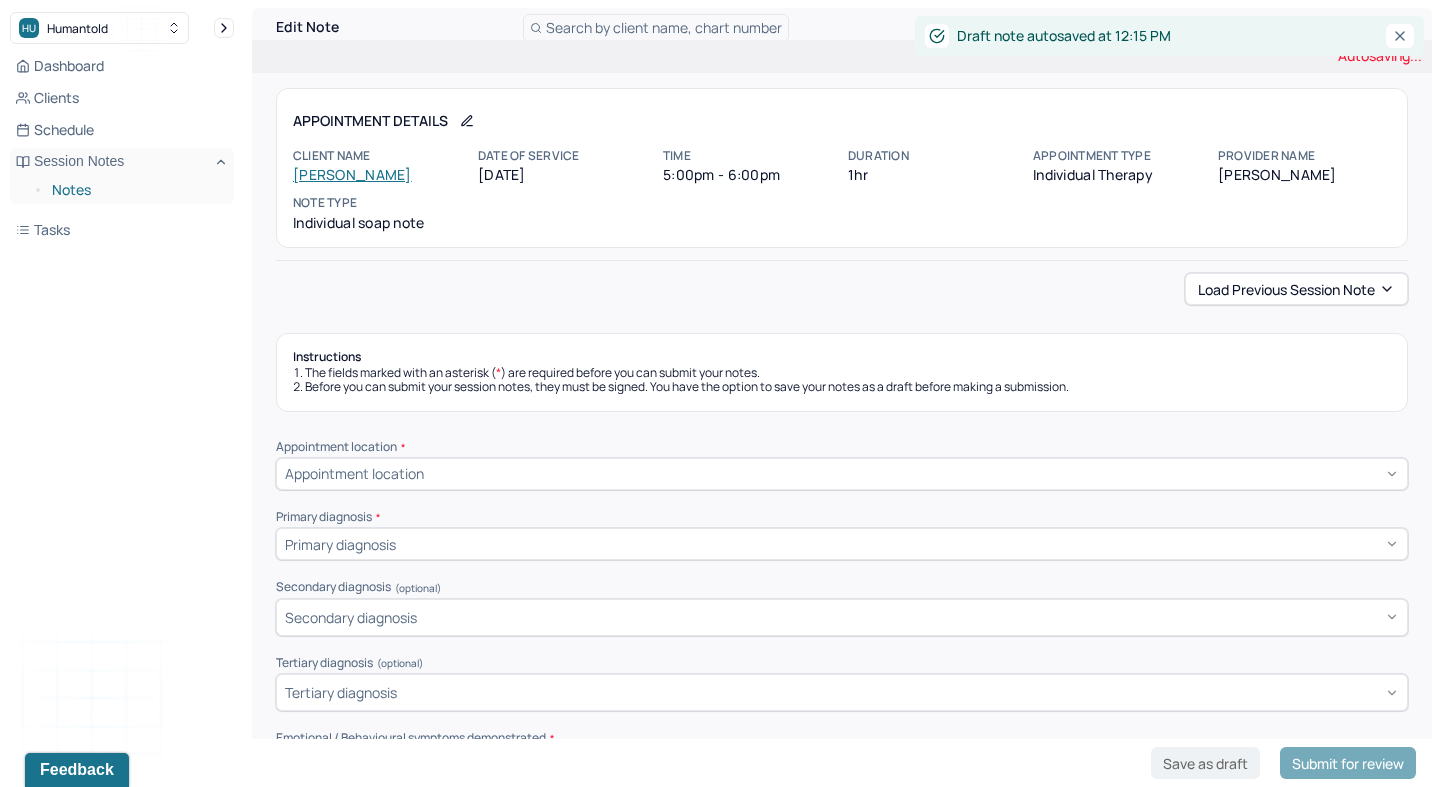click on "Notes" at bounding box center (135, 190) 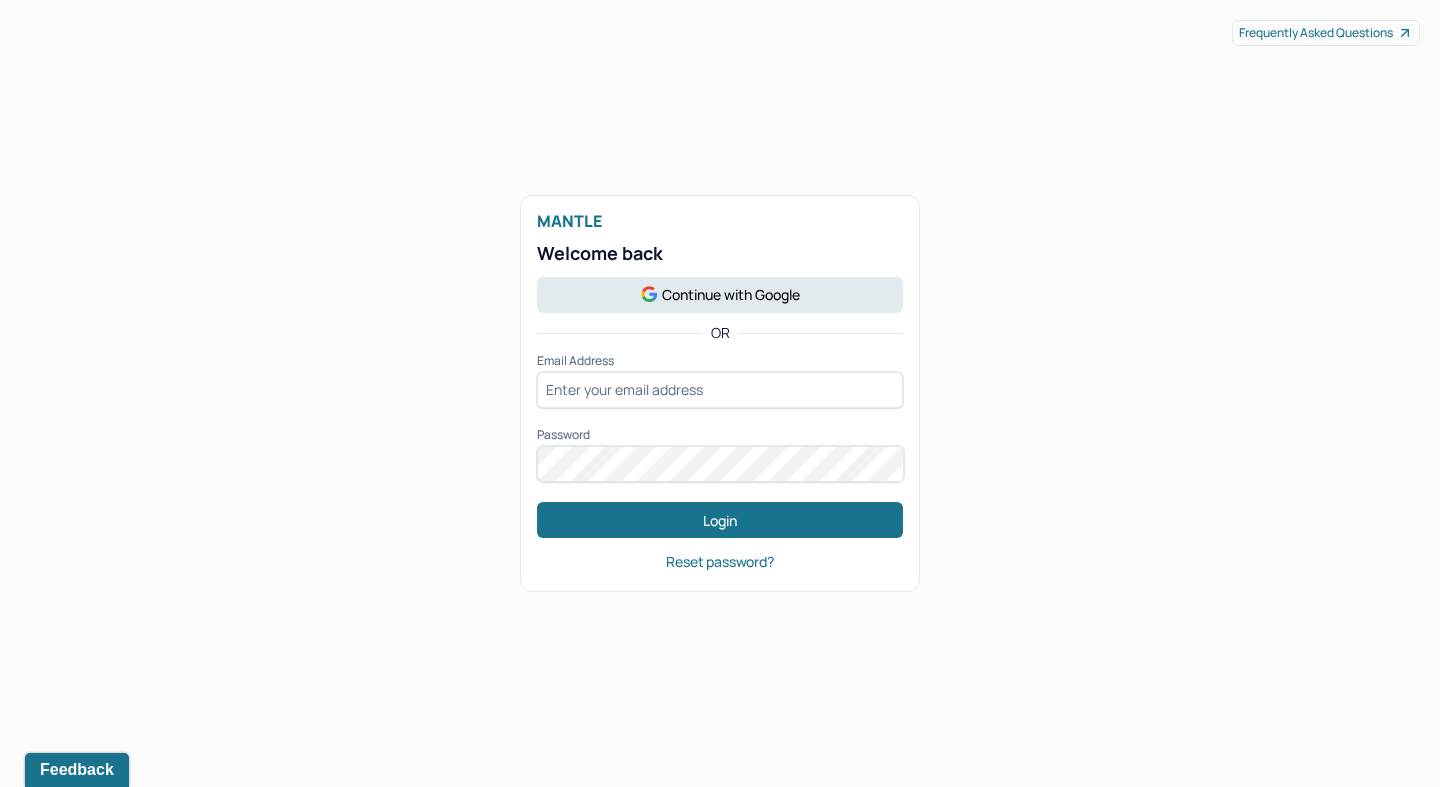 click on "Mantle Welcome back Continue with Google OR Email Address Password Login Reset password?" at bounding box center [720, 393] 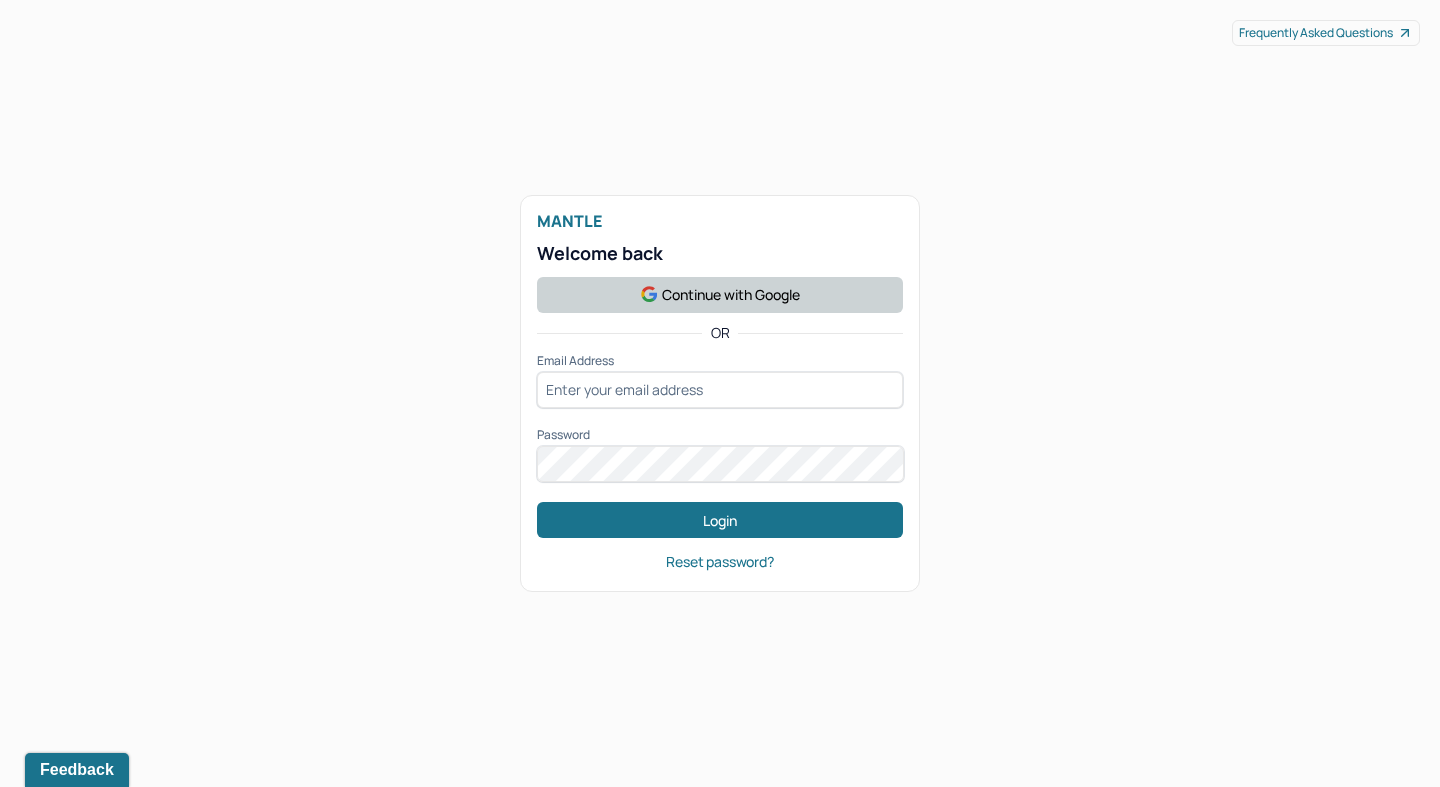 click on "Continue with Google" at bounding box center (720, 295) 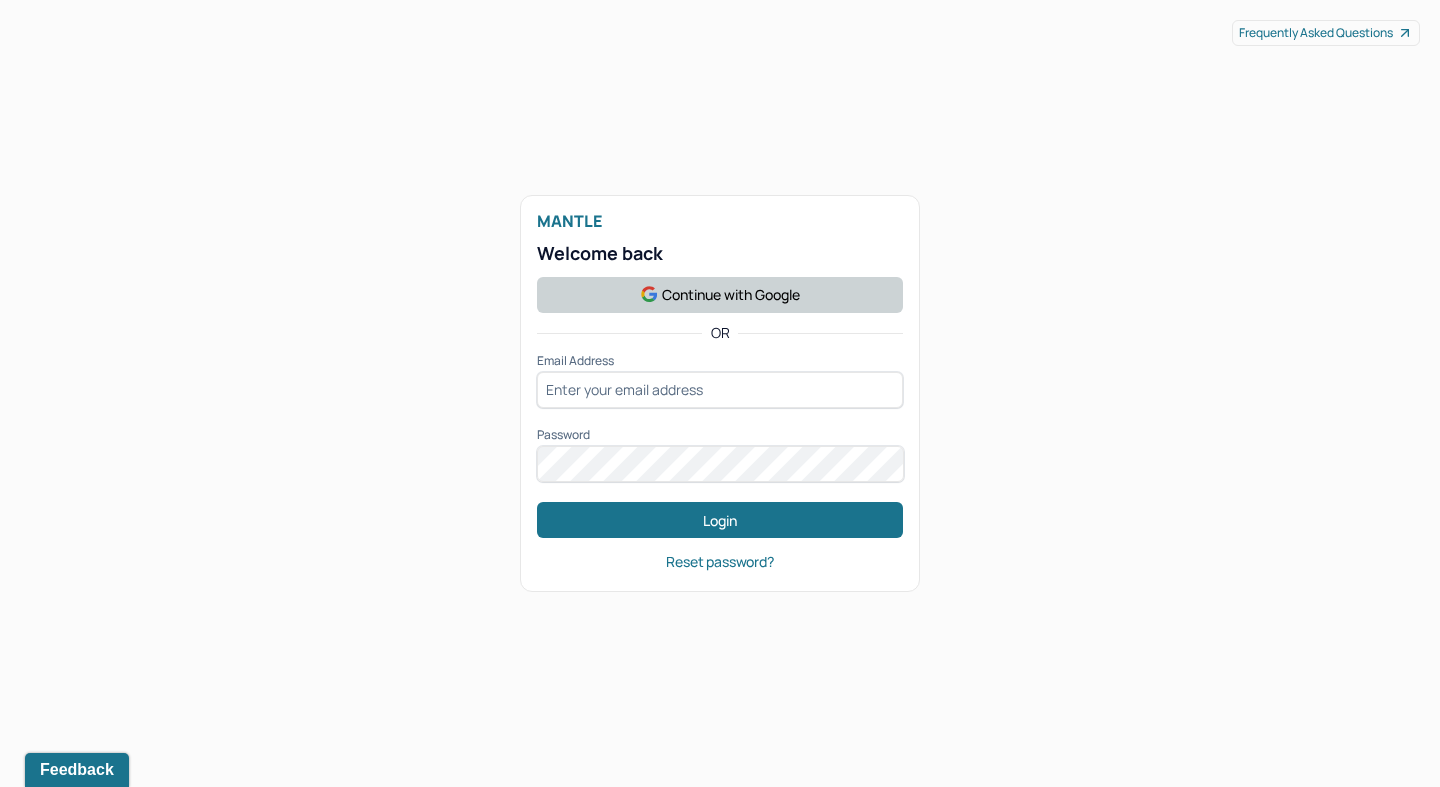 click on "Continue with Google" at bounding box center [720, 295] 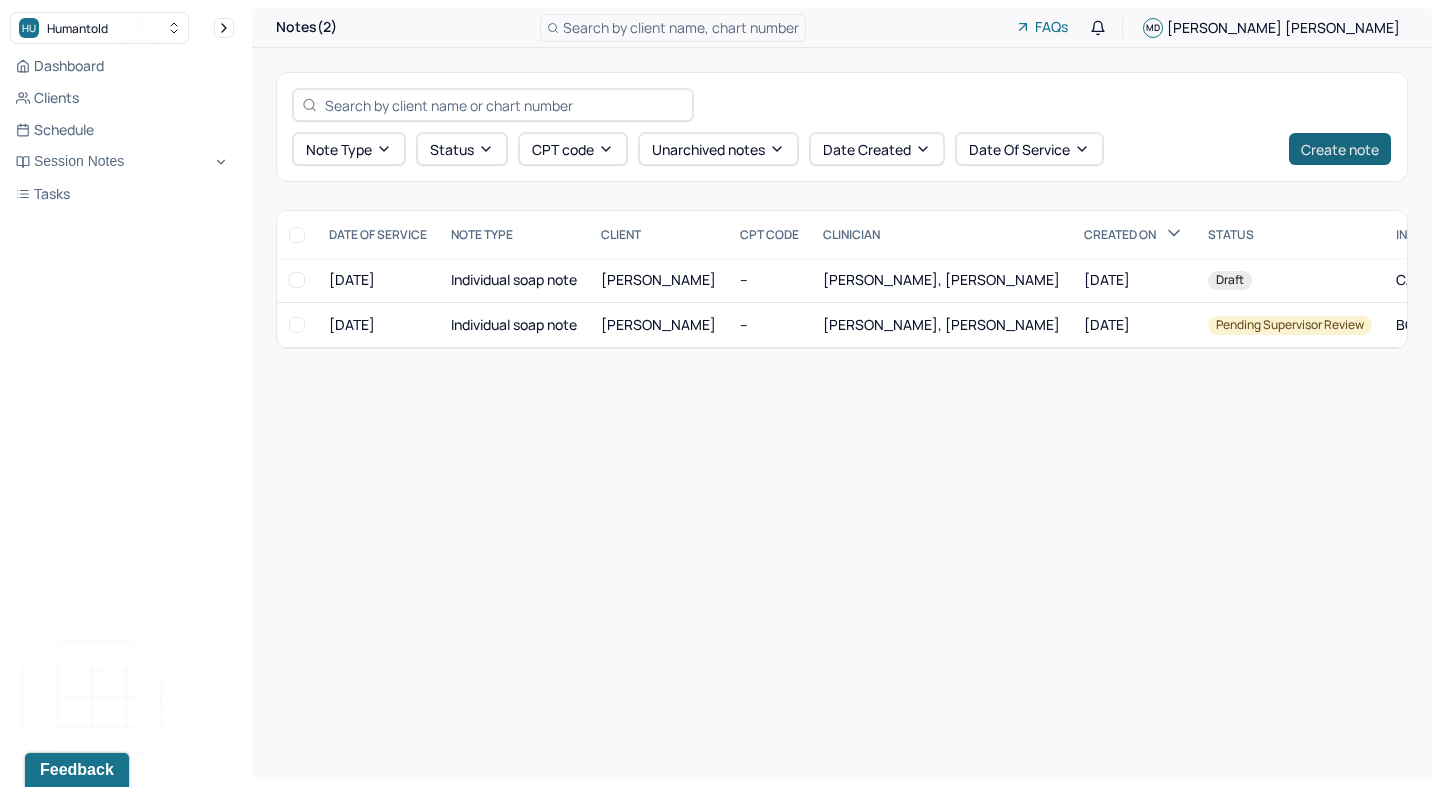 click on "Create note" at bounding box center [1340, 149] 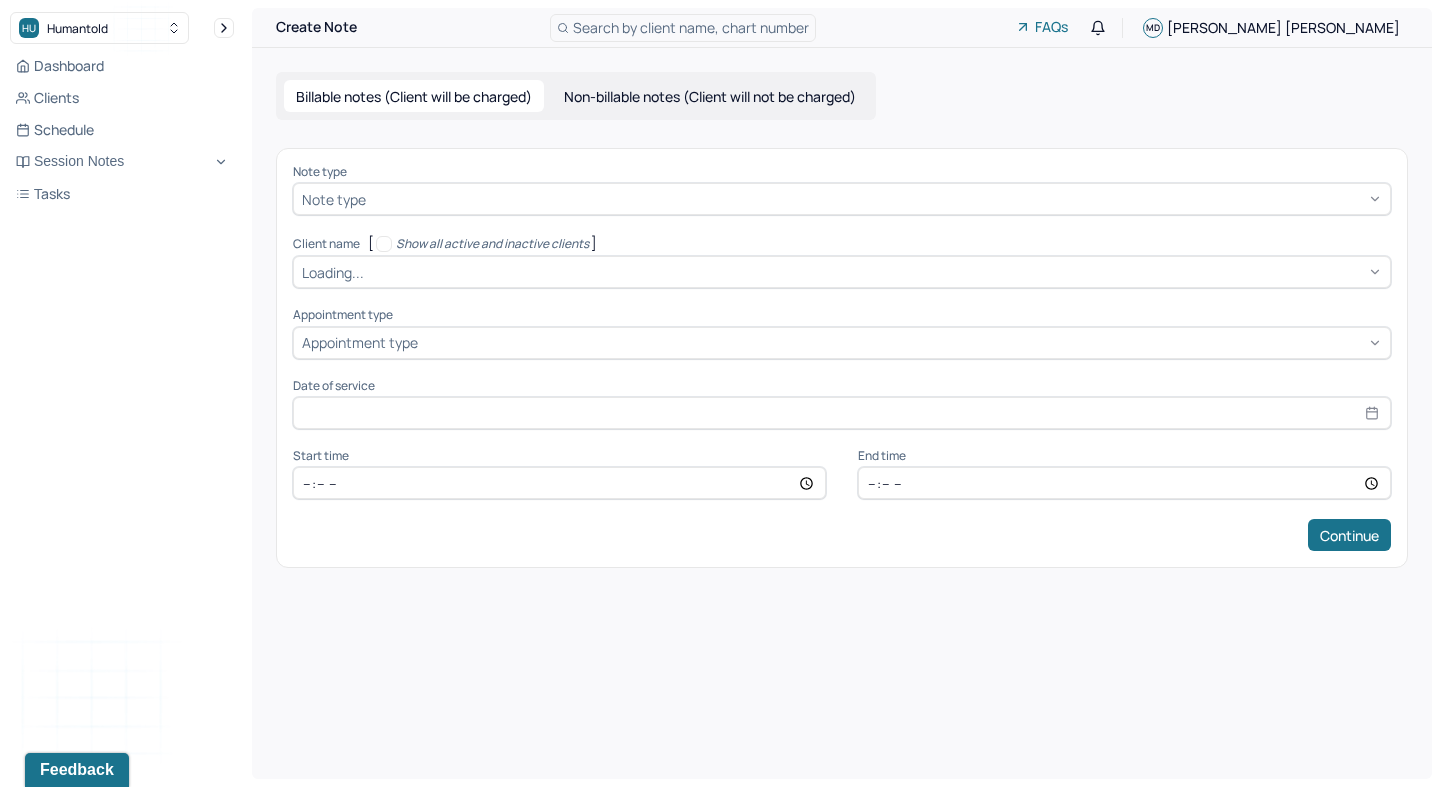click at bounding box center [876, 199] 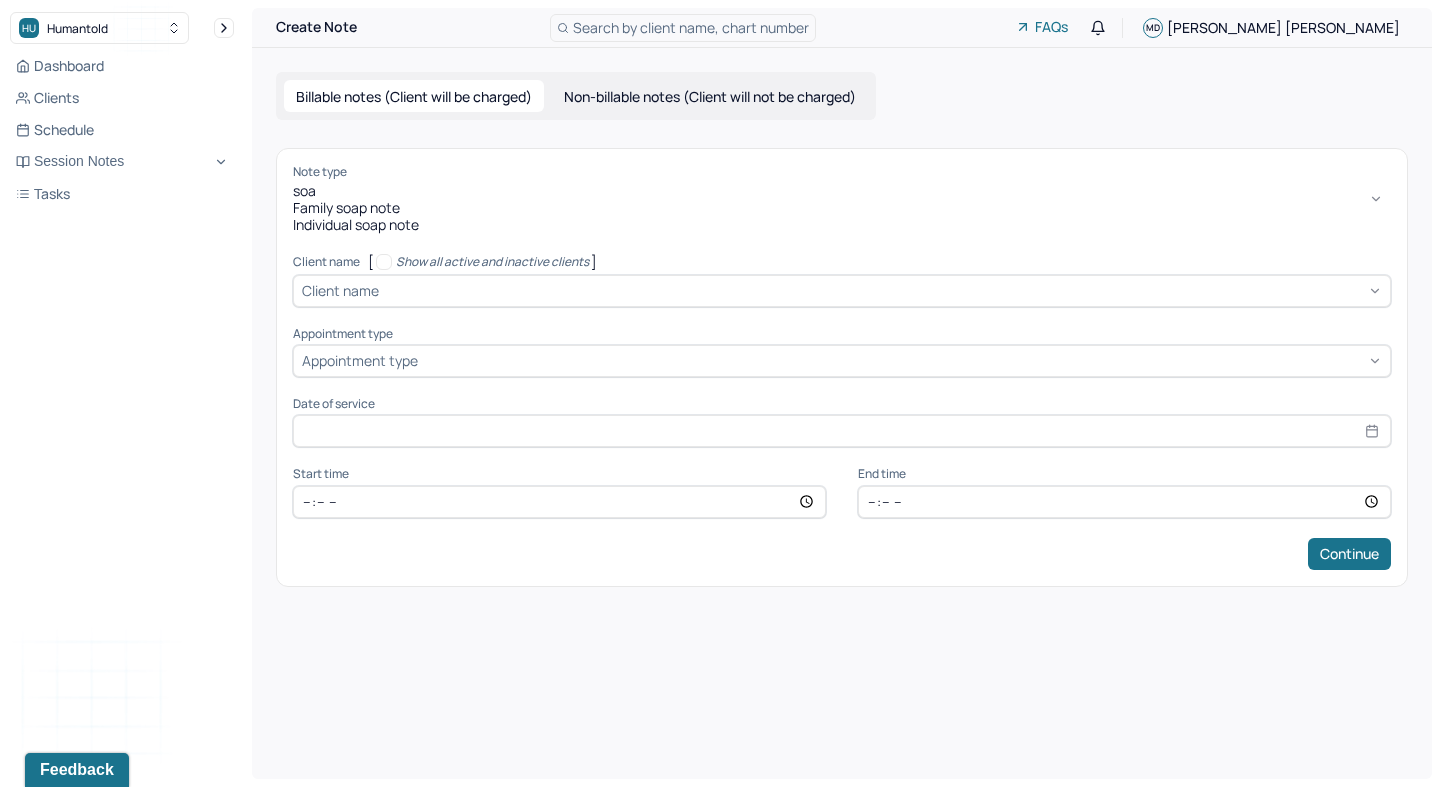 type on "soap" 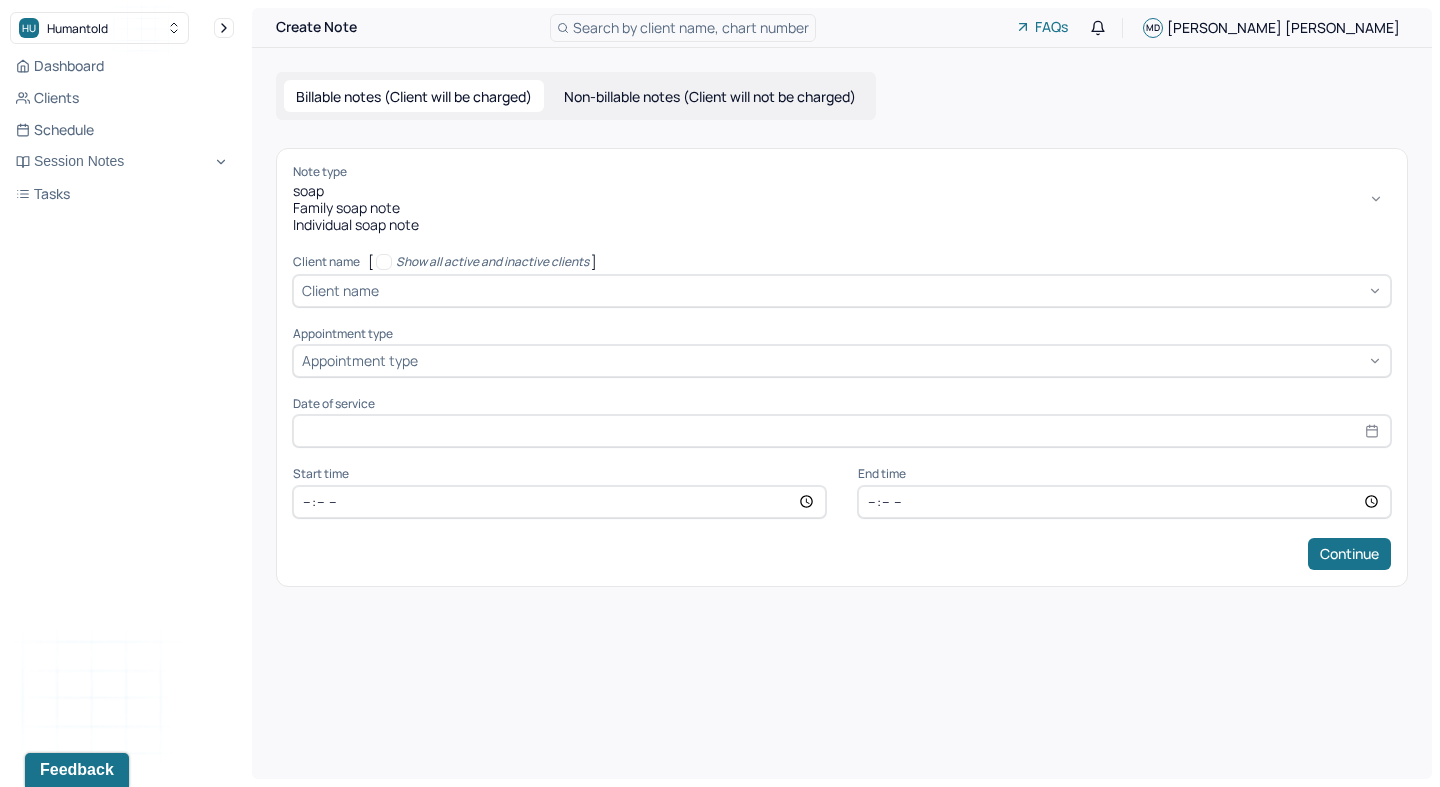 click on "Individual soap note" at bounding box center (842, 225) 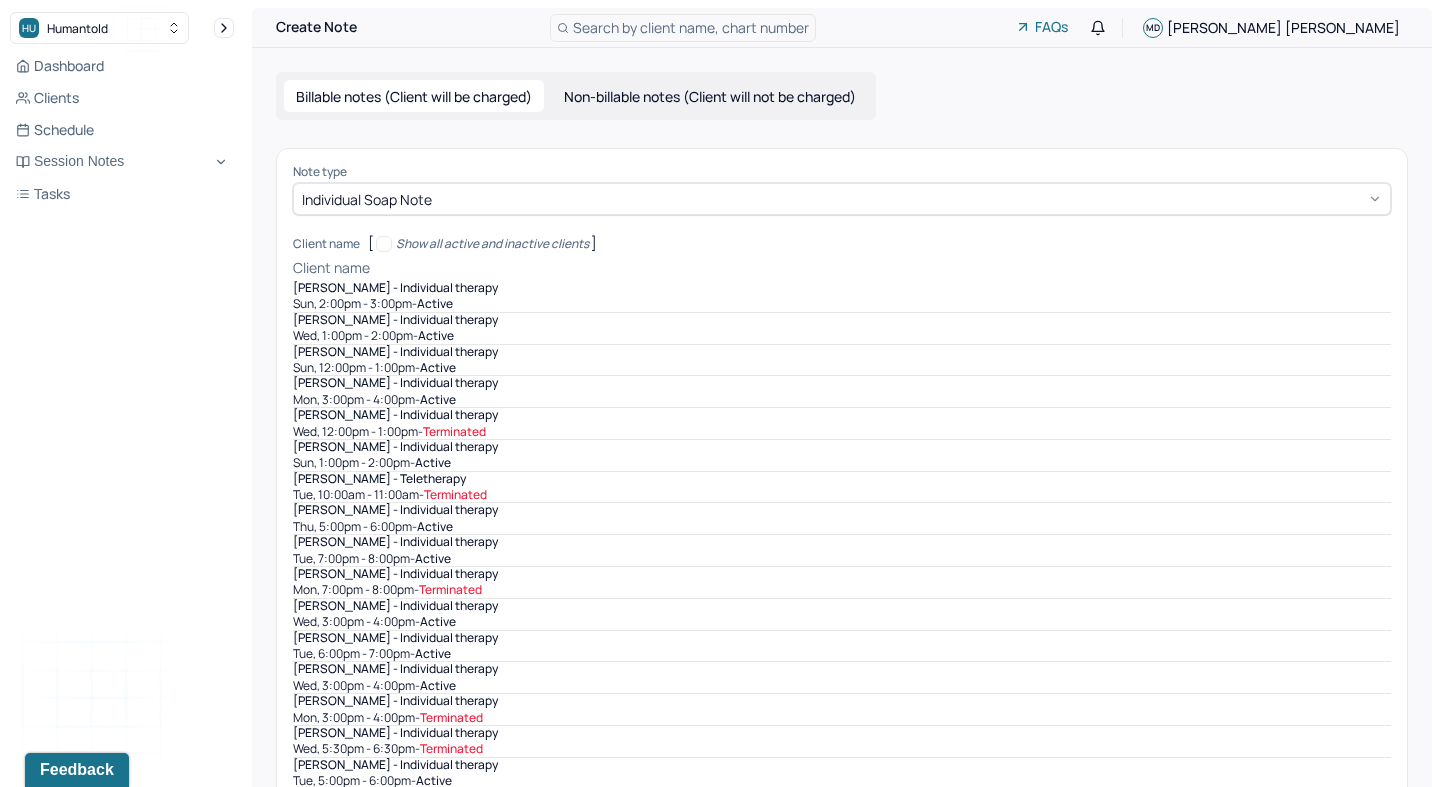 click at bounding box center (882, 268) 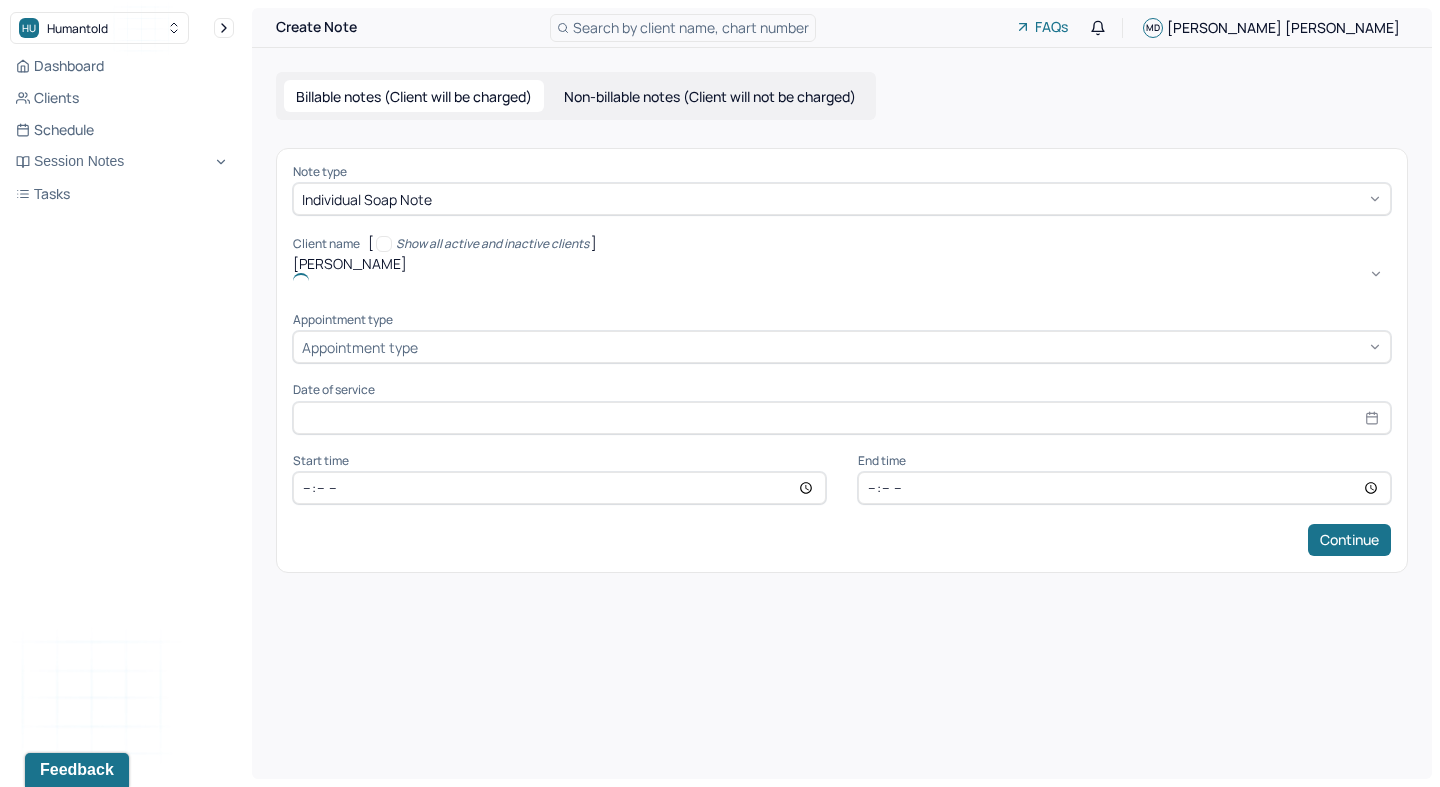 type on "franc" 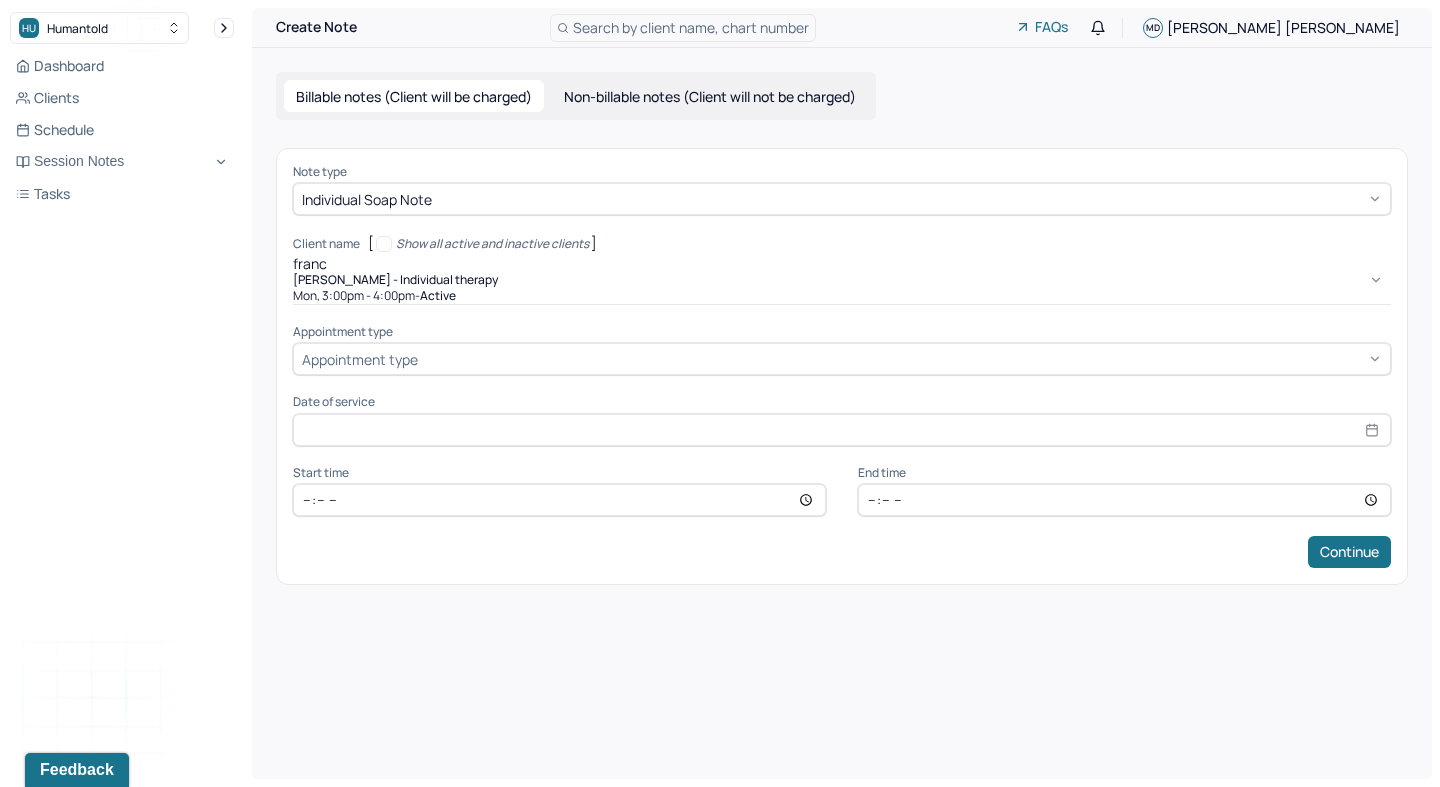 click on "[PERSON_NAME] - Individual therapy" at bounding box center (395, 280) 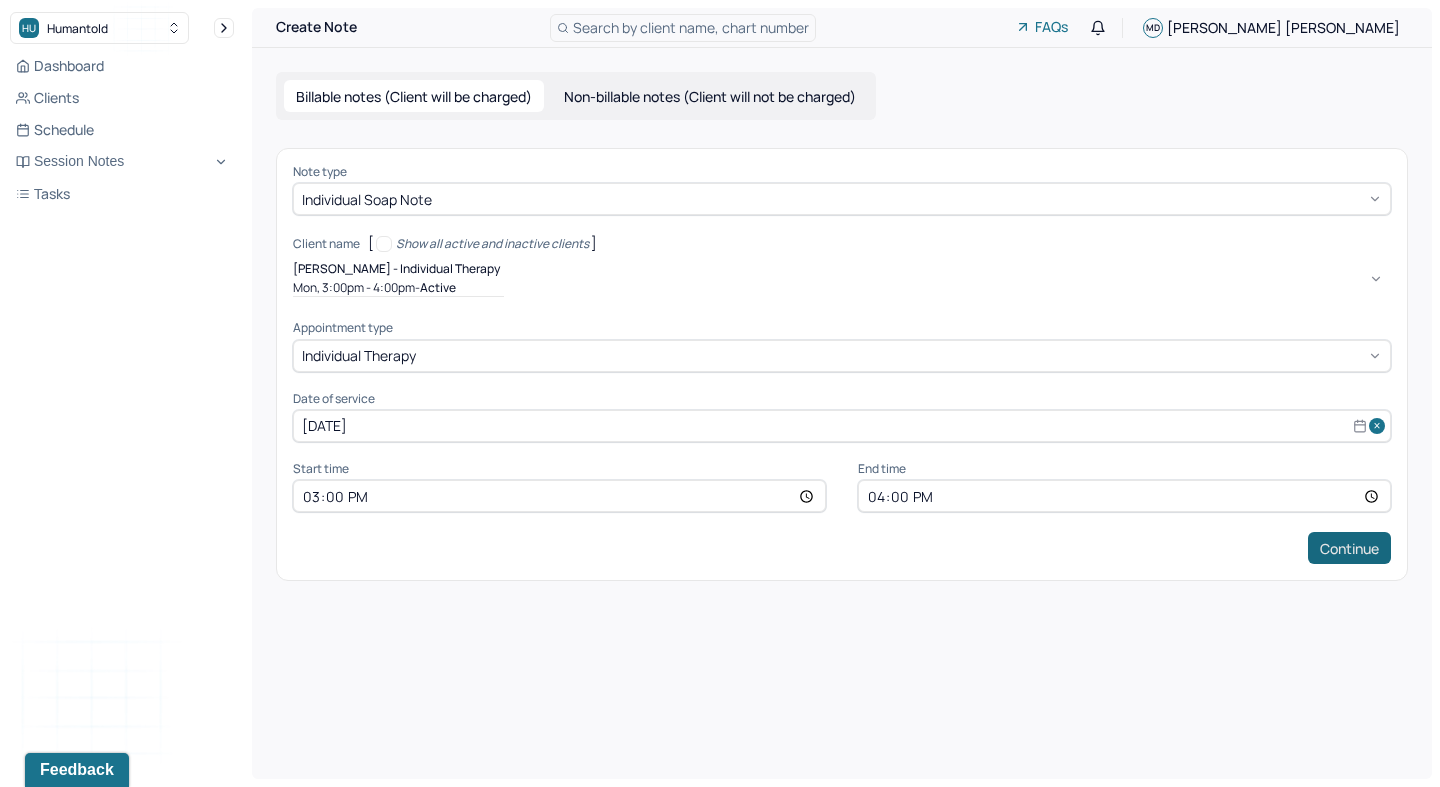 click on "Continue" at bounding box center [1349, 548] 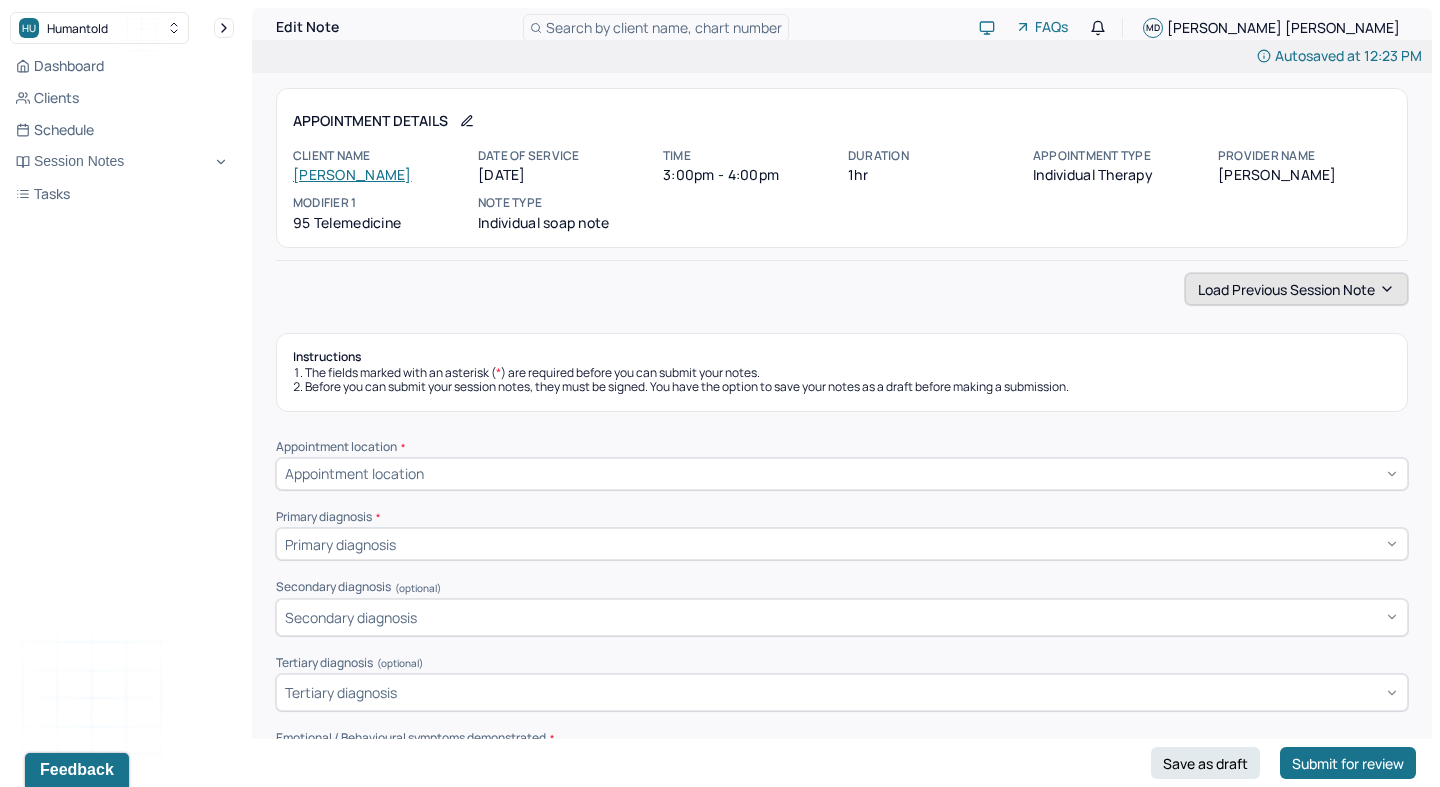 click on "Load previous session note" at bounding box center (1296, 289) 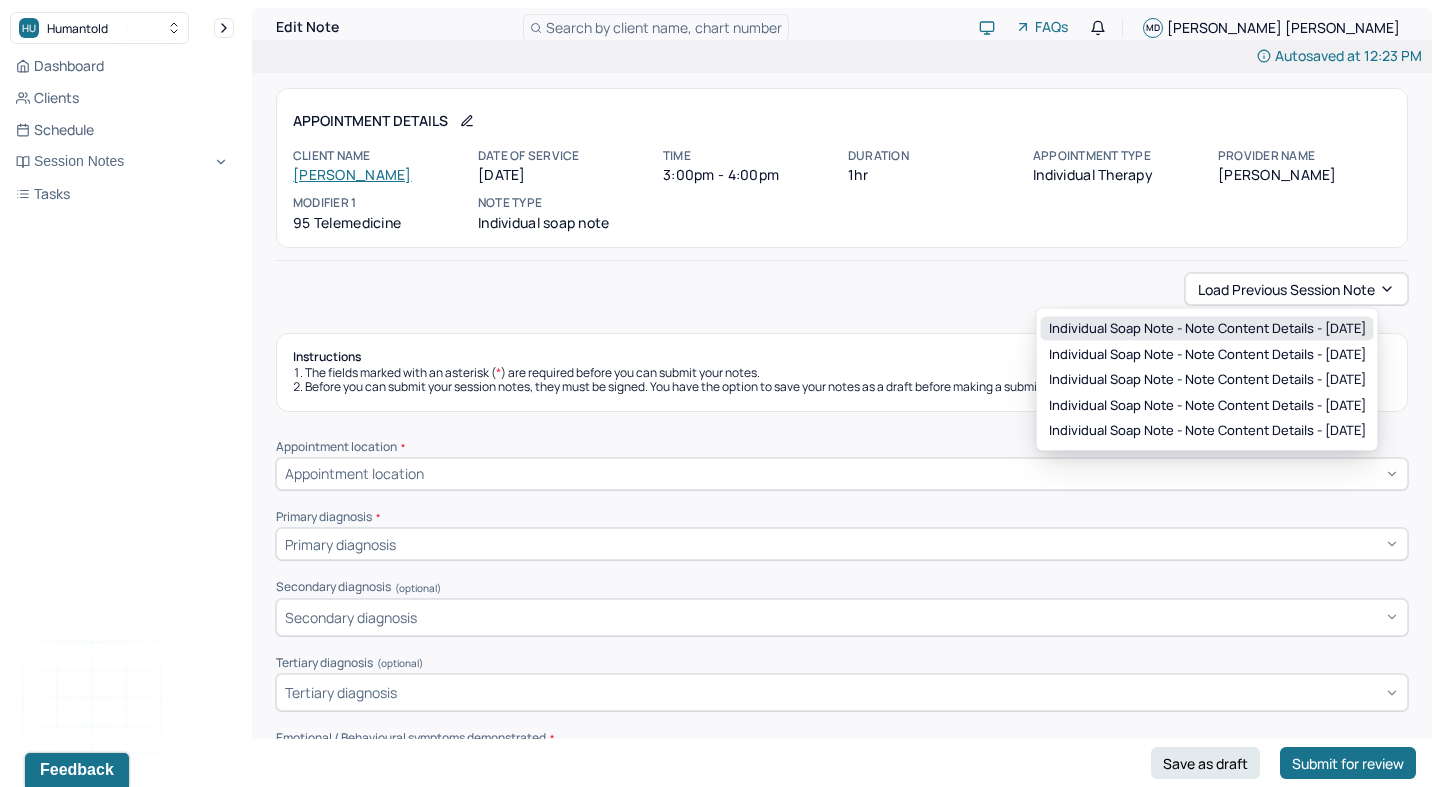 click on "Individual soap note   - Note content Details -   [DATE]" at bounding box center (1207, 329) 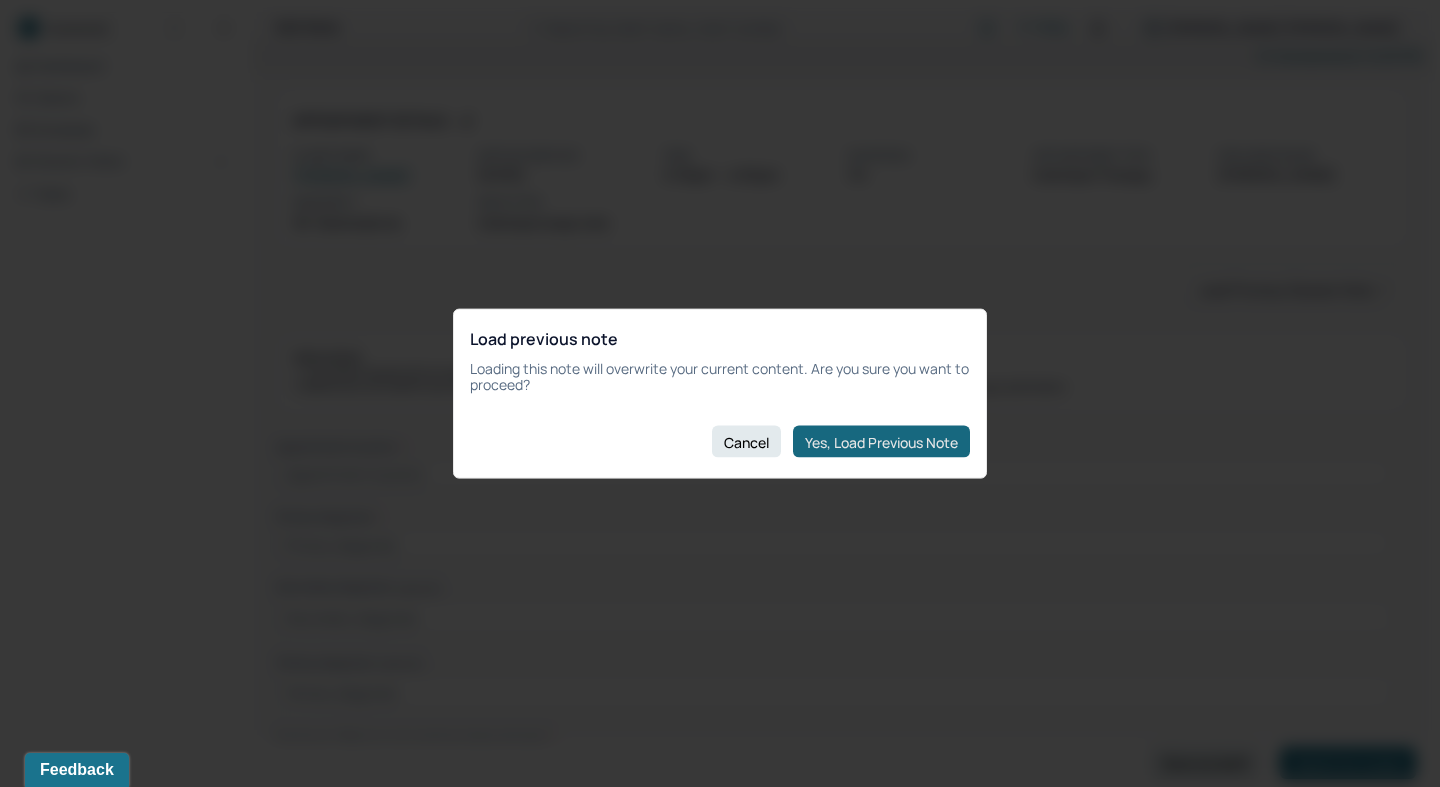 click on "Yes, Load Previous Note" at bounding box center [881, 442] 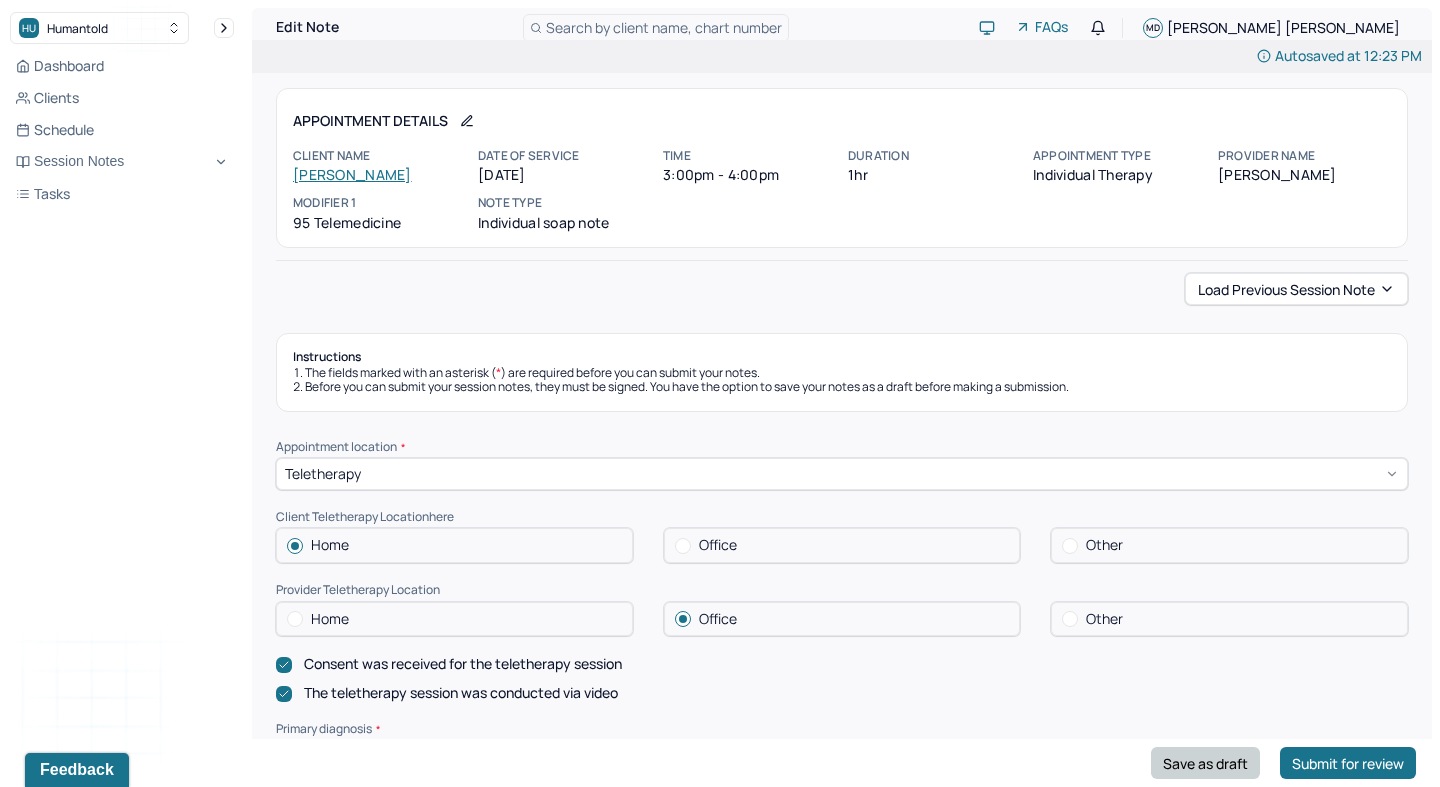 click on "Save as draft" at bounding box center [1205, 763] 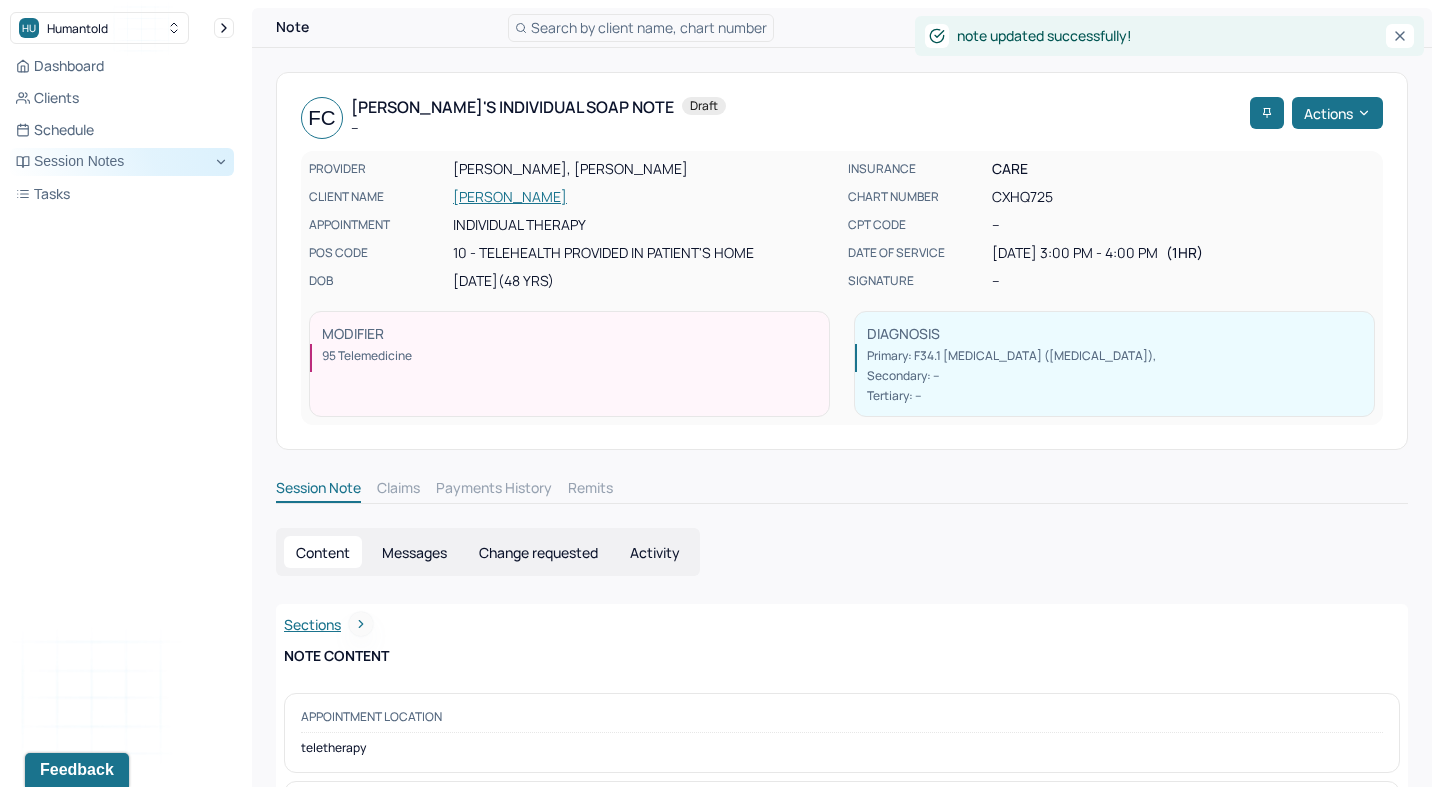 click on "Session Notes" at bounding box center (122, 162) 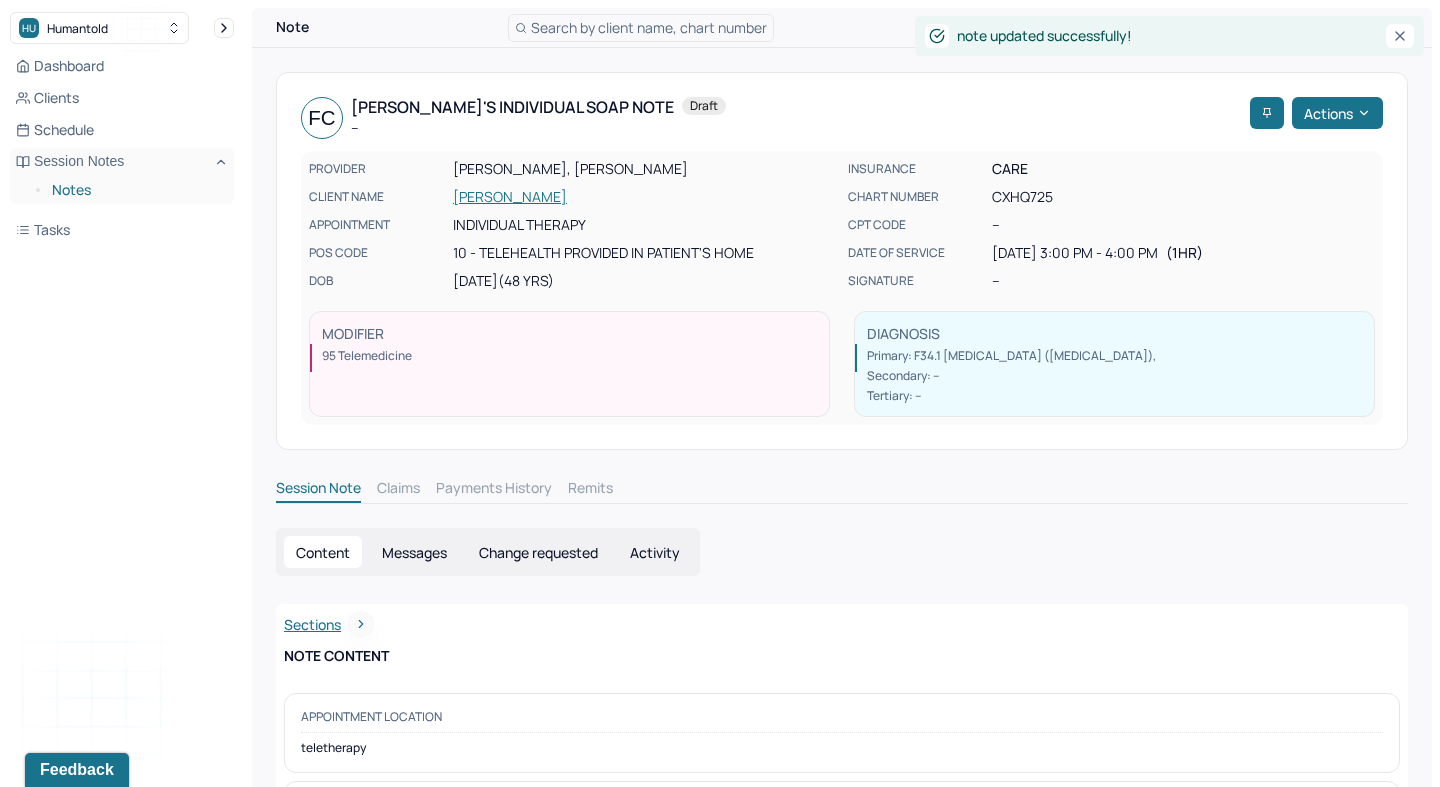 click on "Notes" at bounding box center [135, 190] 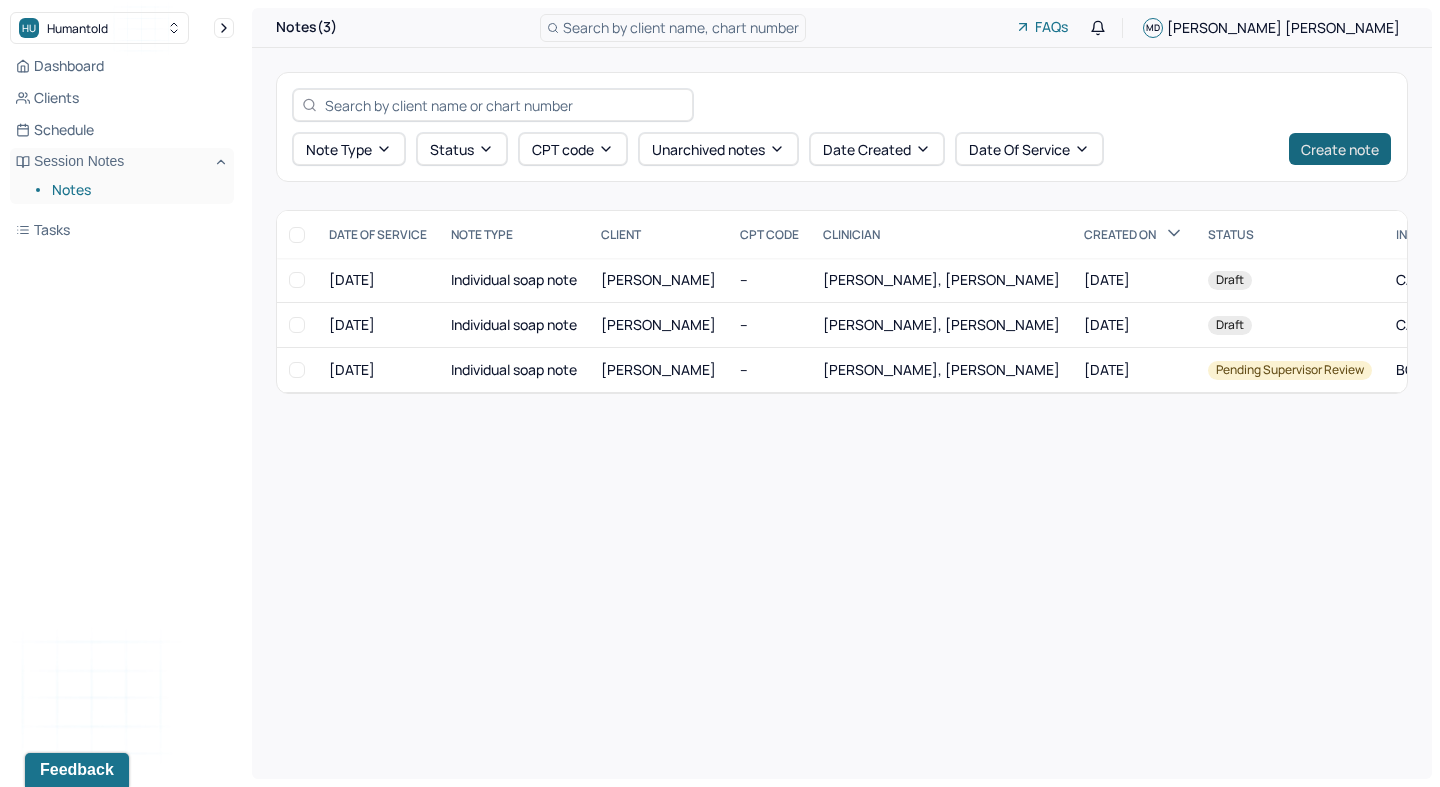 click on "Create note" at bounding box center [1340, 149] 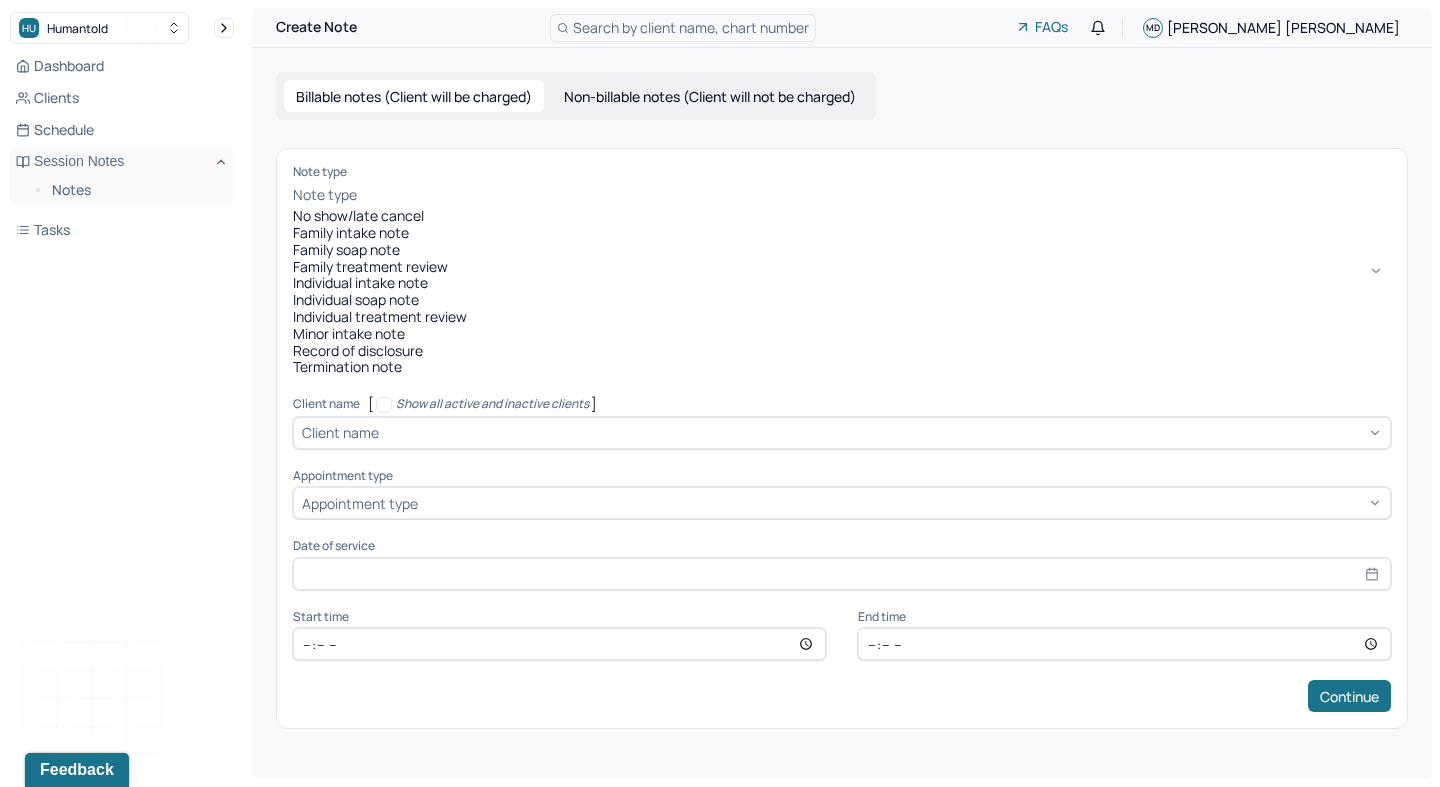 click at bounding box center [876, 195] 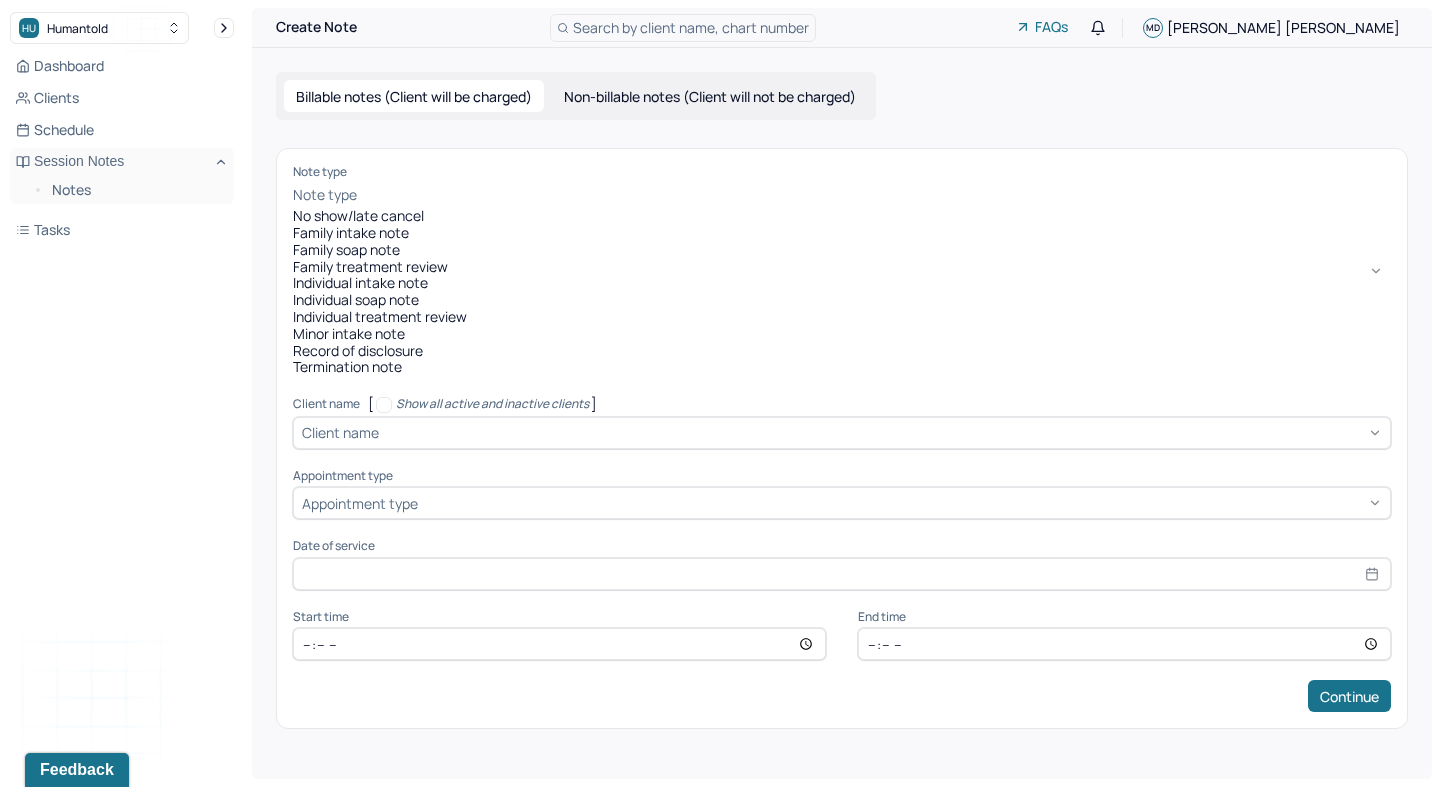 click on "No show/late cancel" at bounding box center (842, 216) 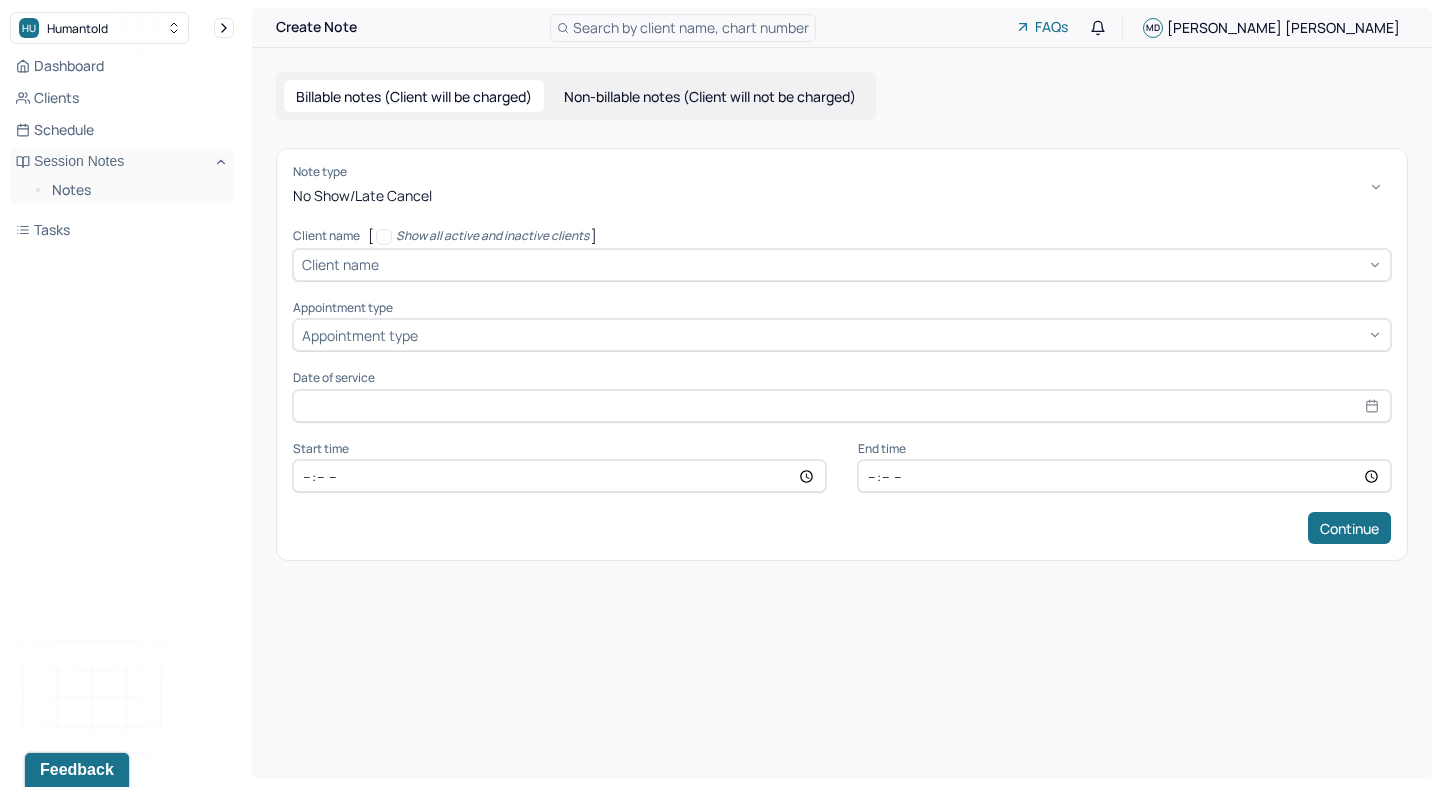 click at bounding box center (882, 264) 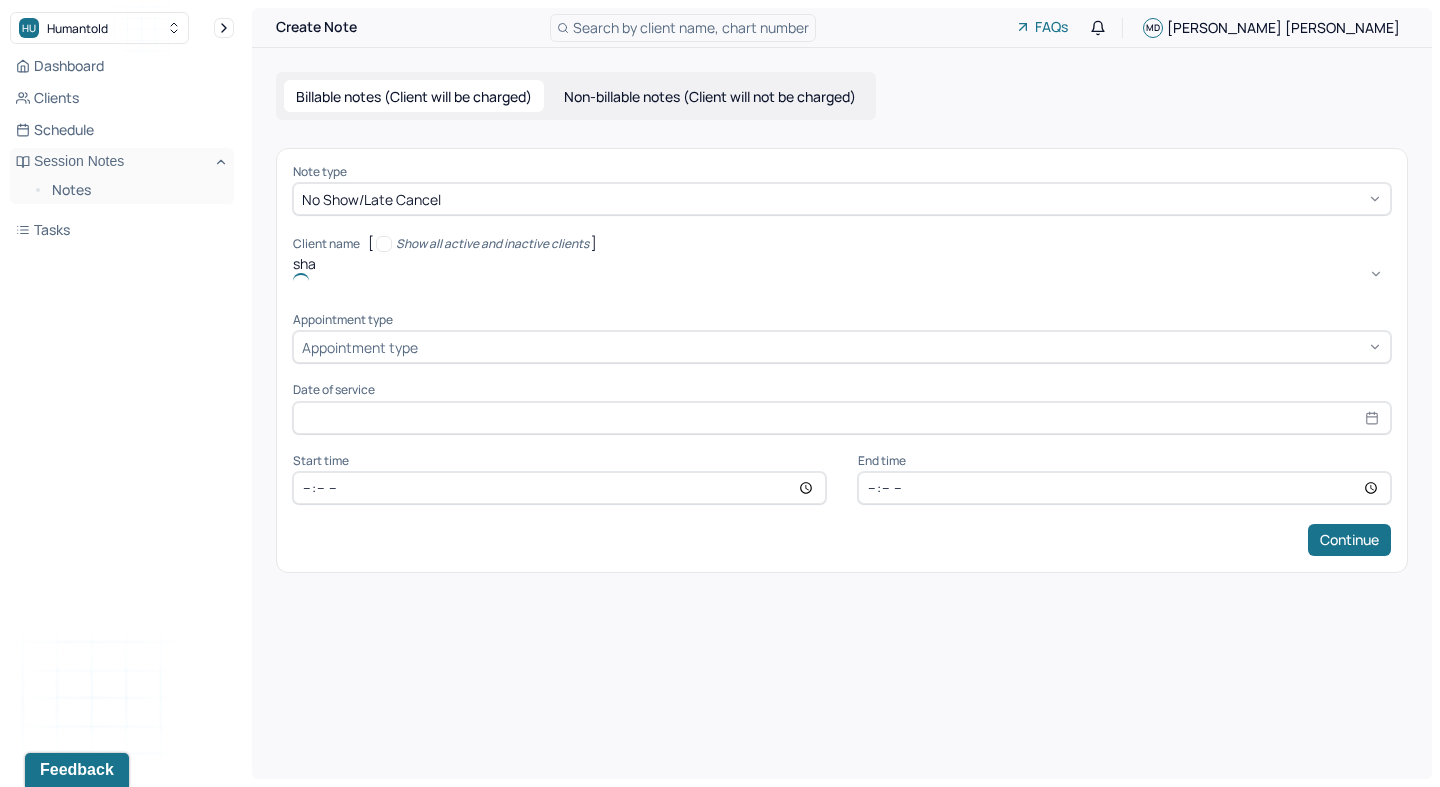 type on "shan" 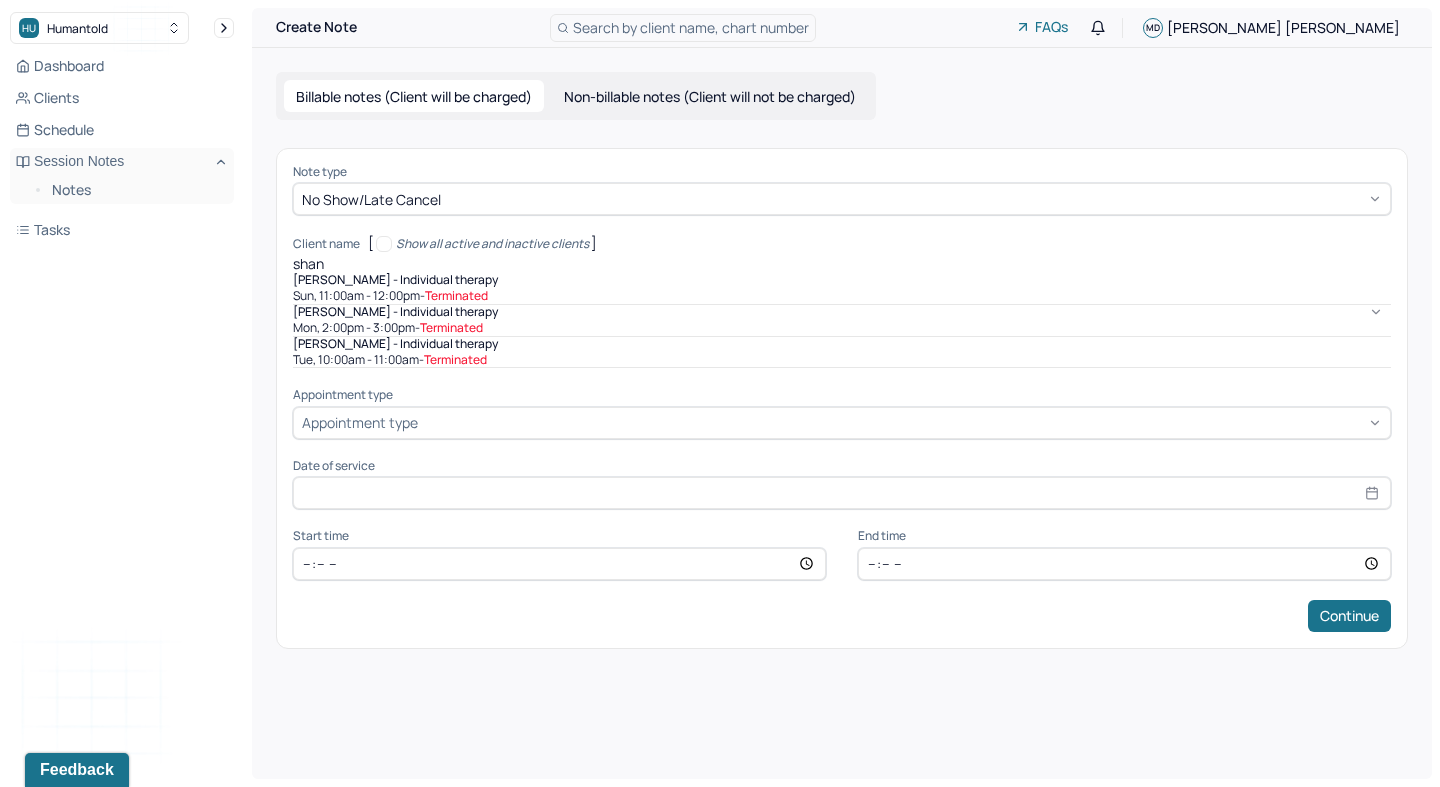 click on "Mon, 2:00pm - 3:00pm  -  Terminated" at bounding box center [842, 328] 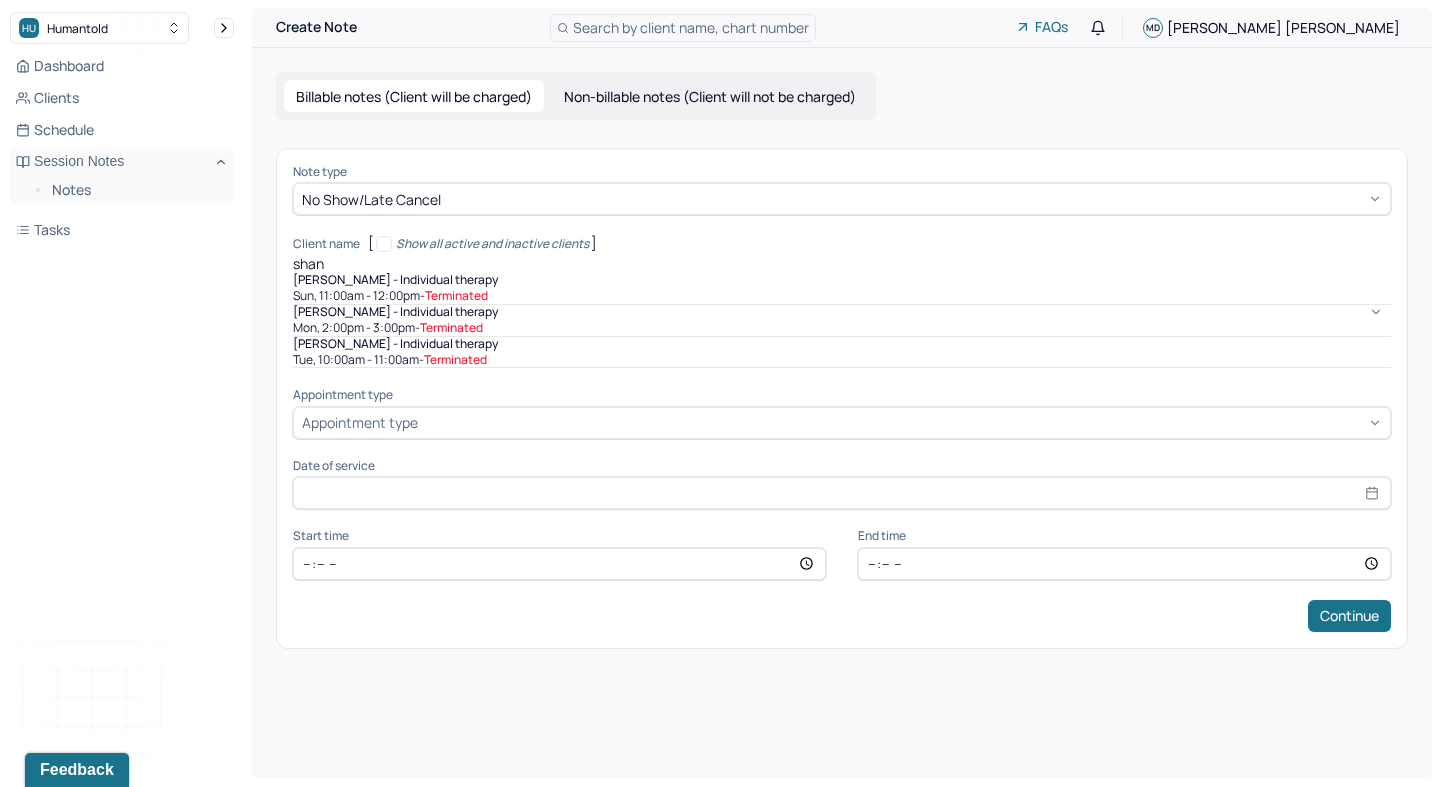 type 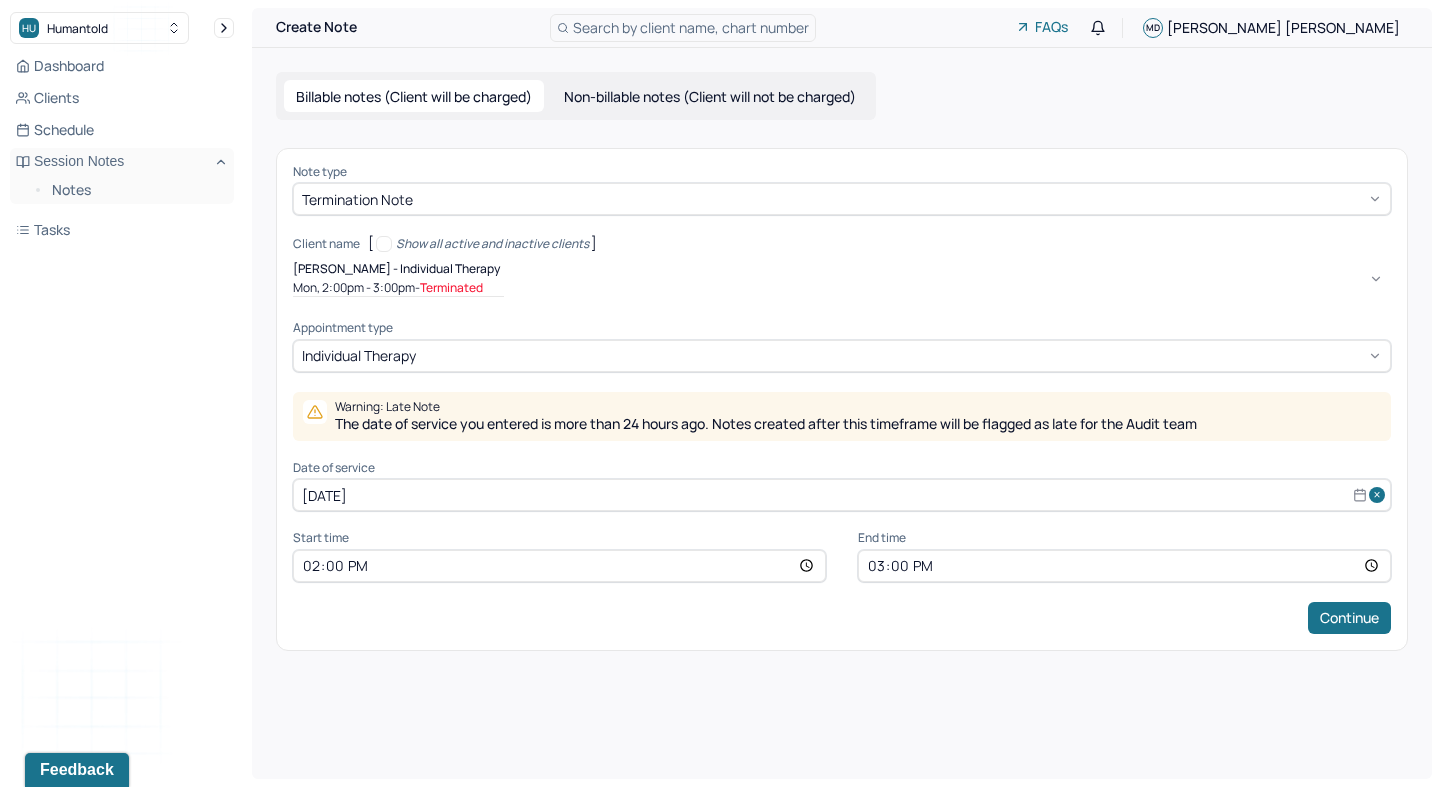 click on "[DATE]" at bounding box center (842, 495) 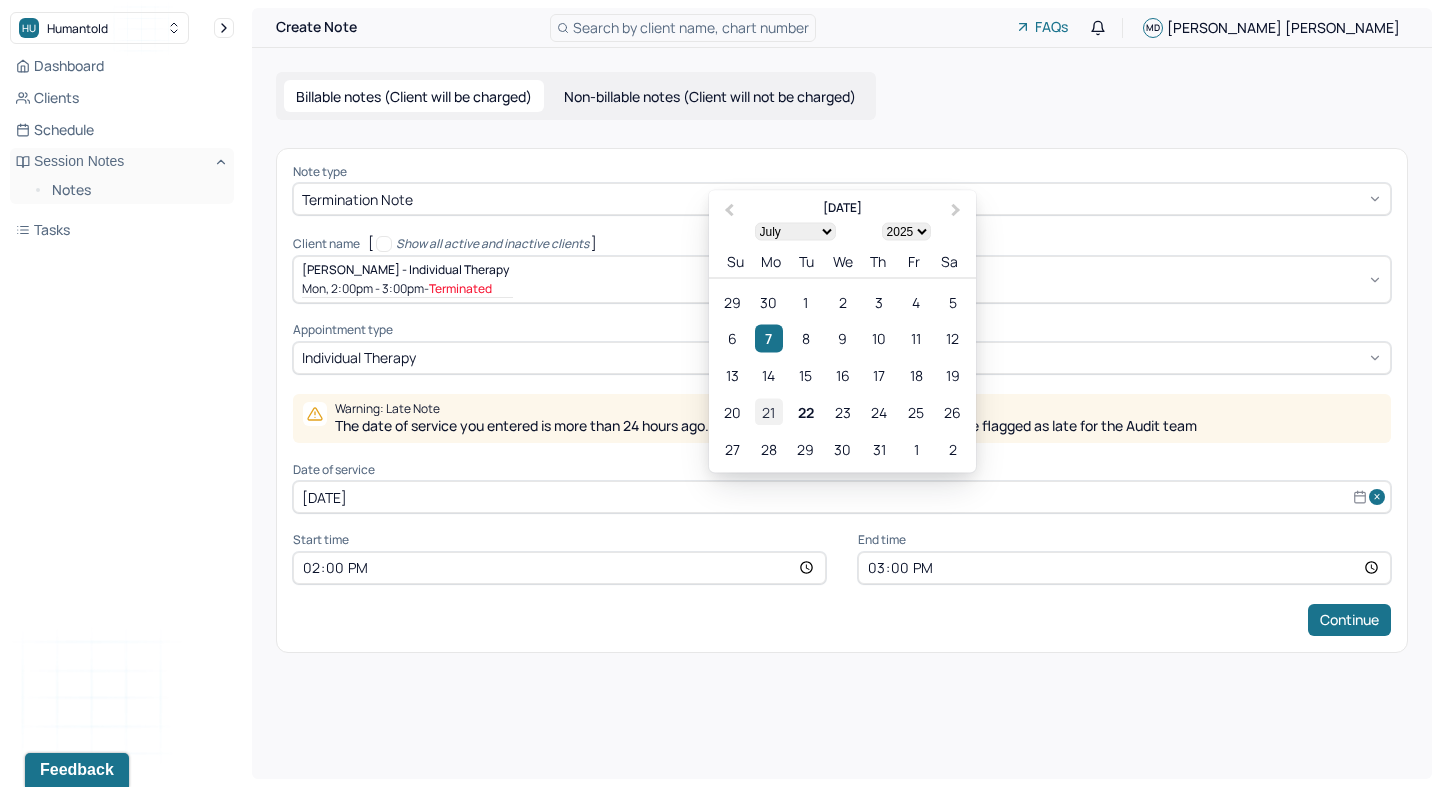 click on "21" at bounding box center [768, 412] 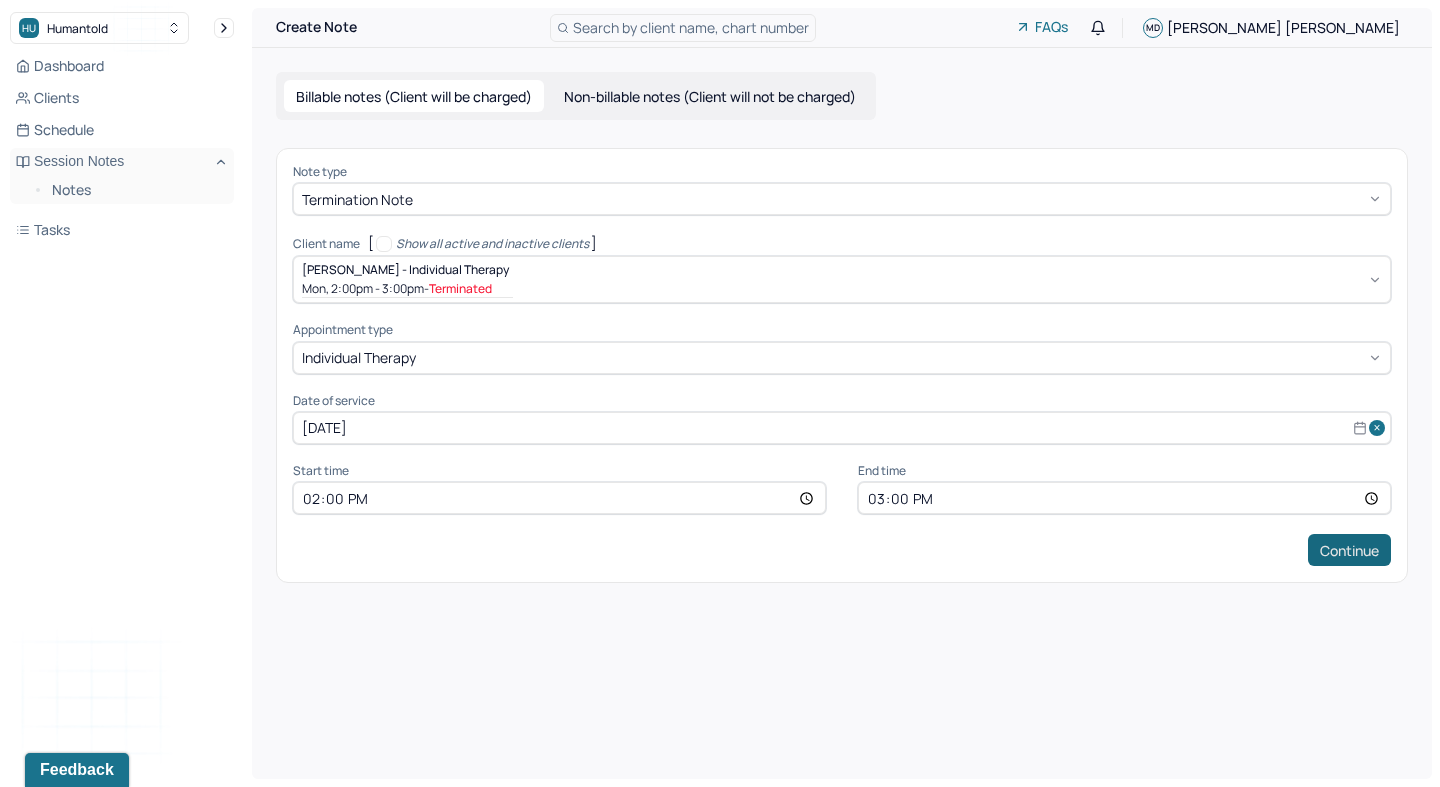 click on "Continue" at bounding box center (1349, 550) 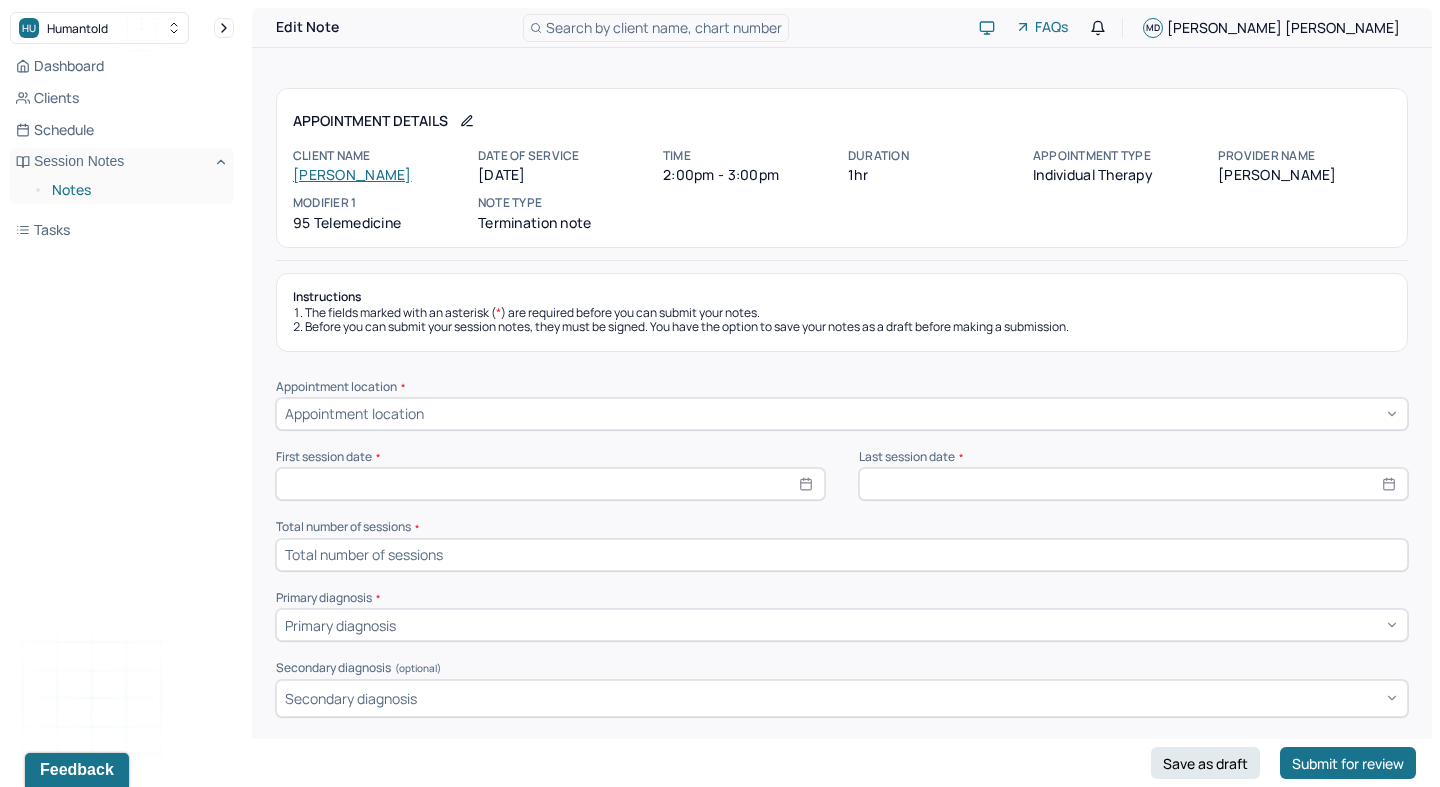 click on "Notes" at bounding box center (135, 190) 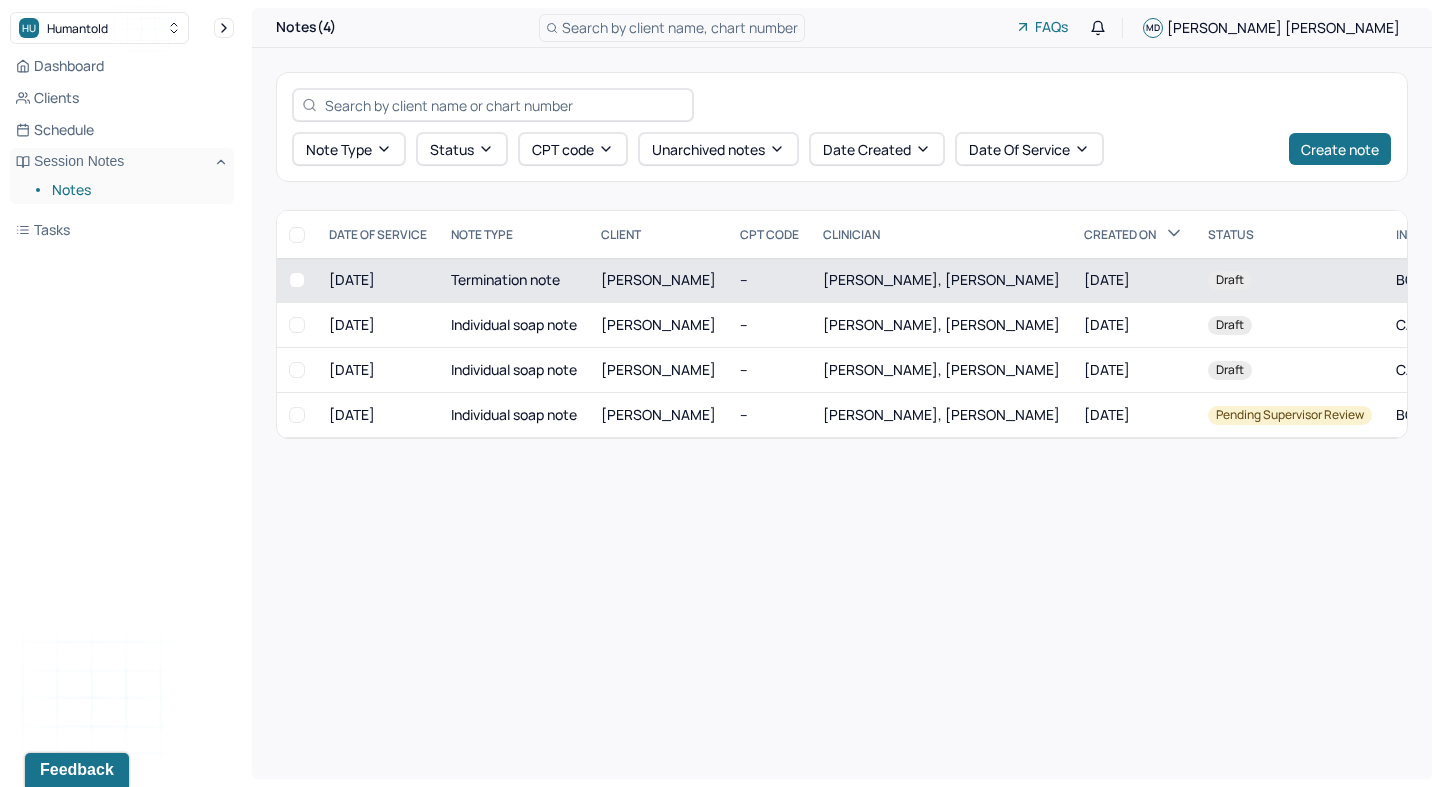 click at bounding box center [297, 280] 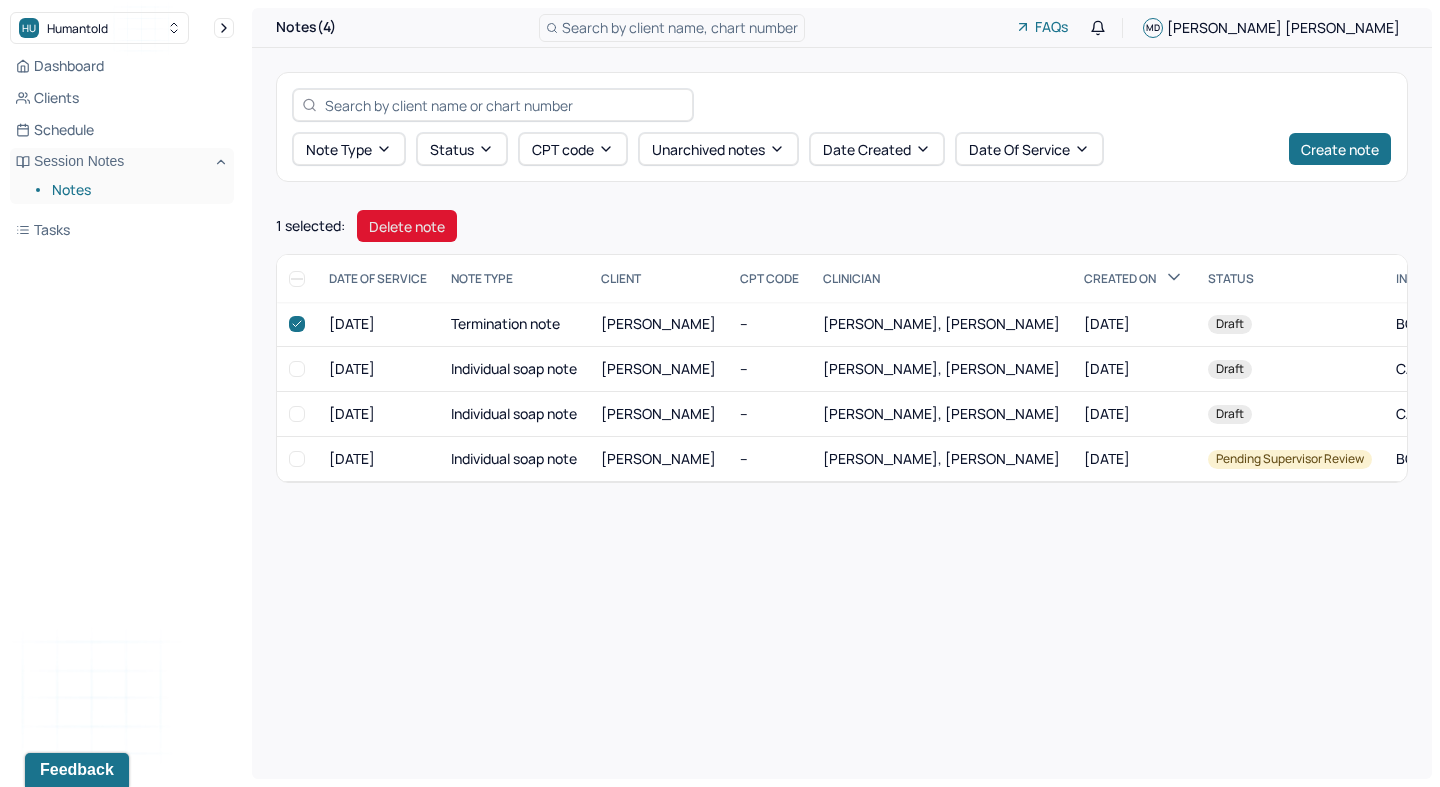 click on "Delete note" at bounding box center (407, 226) 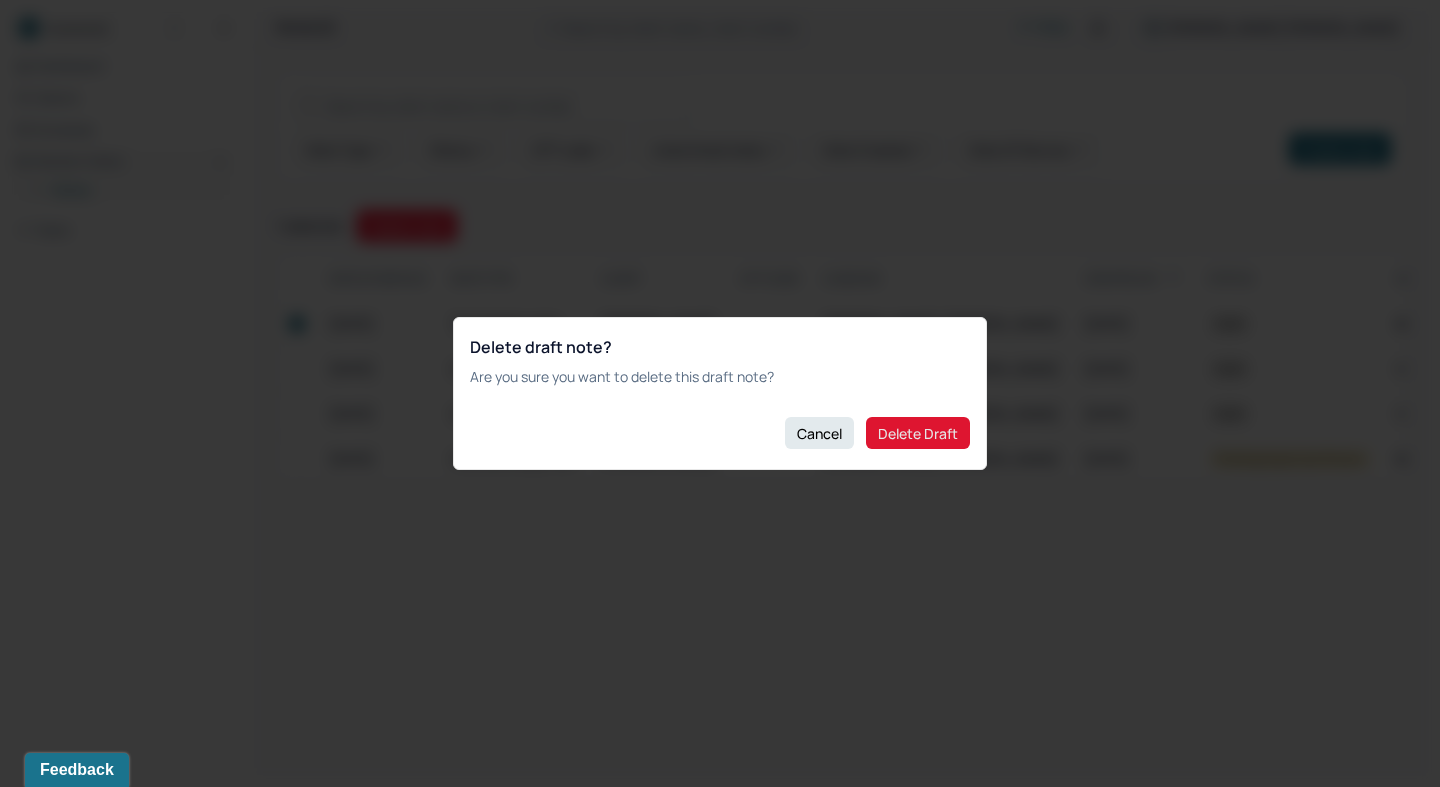 click on "Delete Draft" at bounding box center (918, 433) 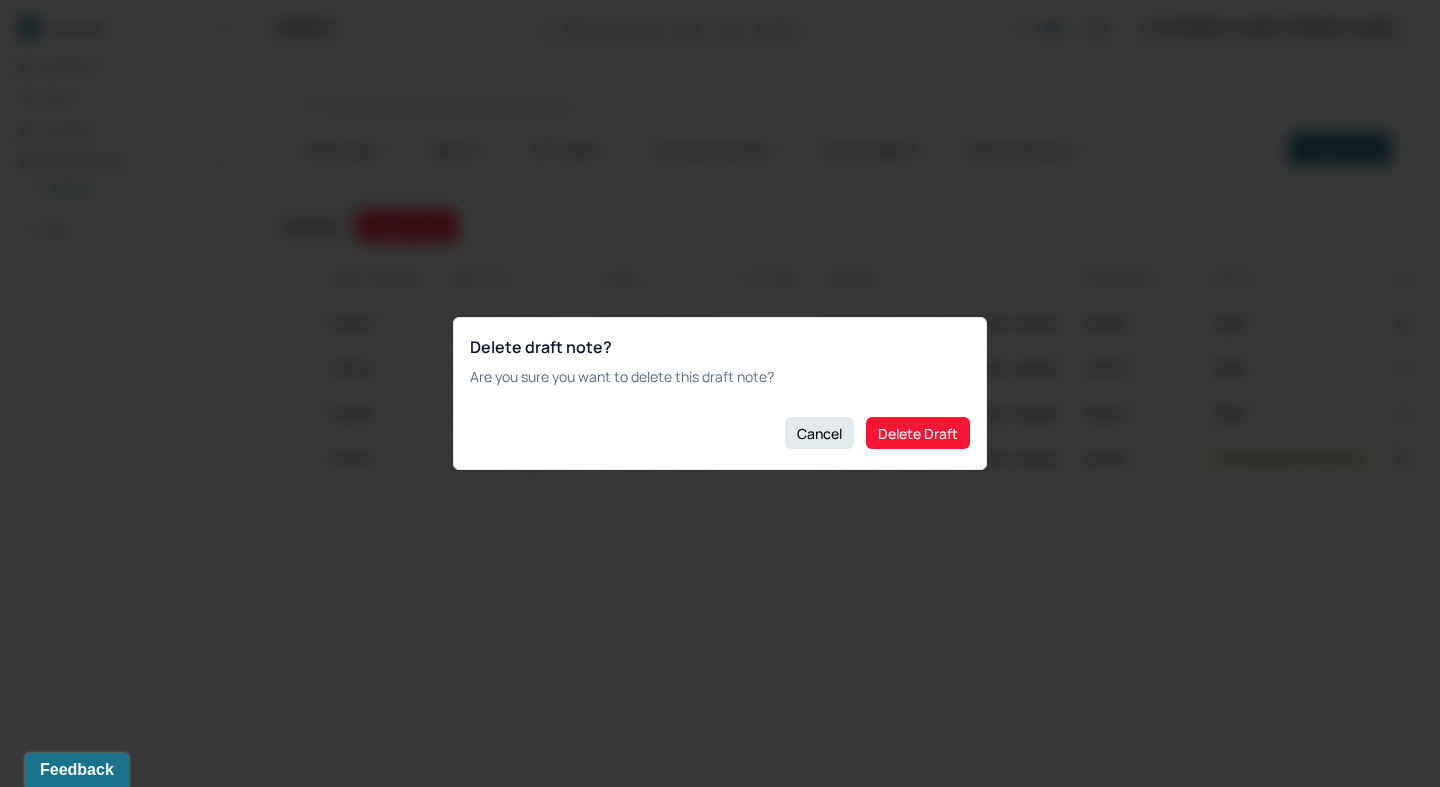 checkbox on "false" 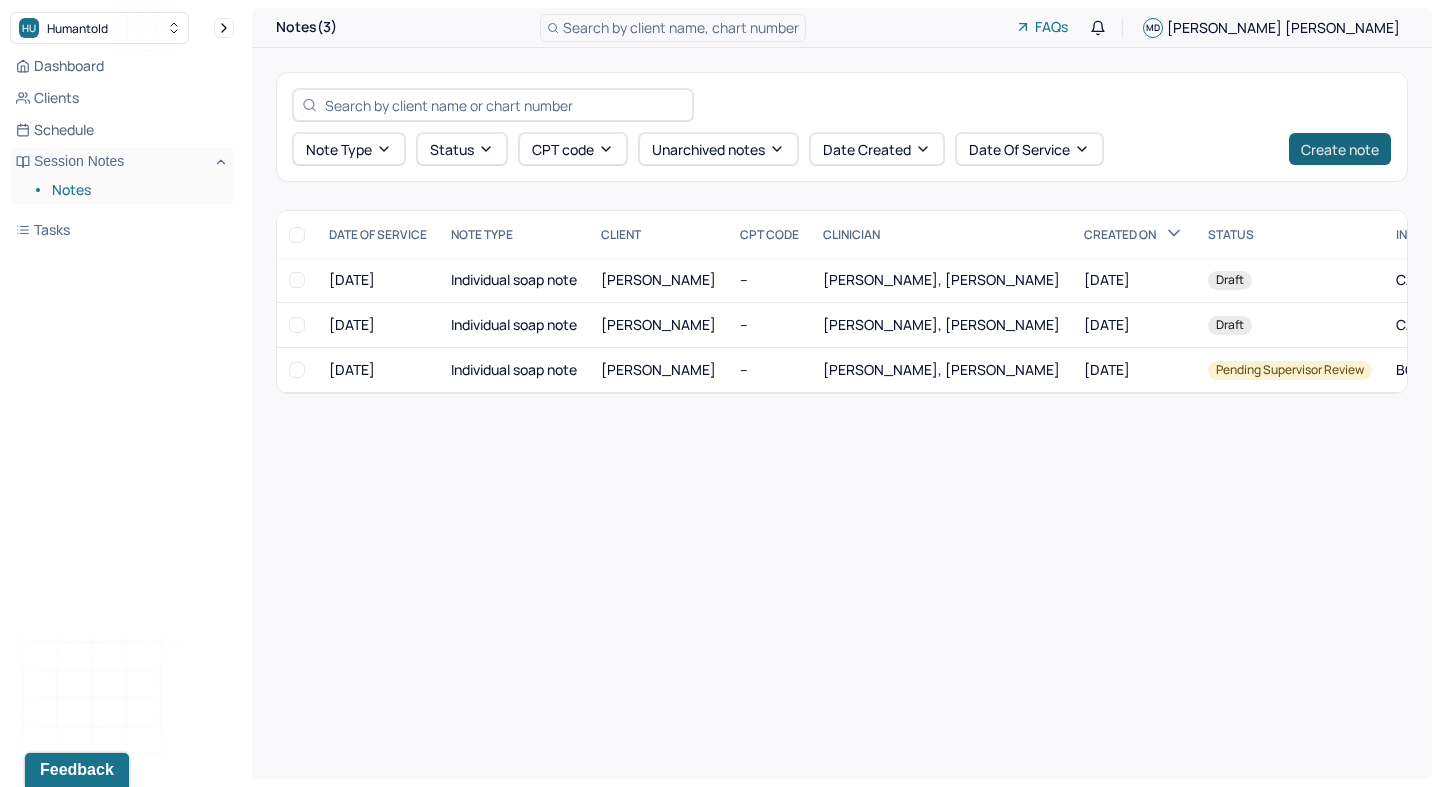 click on "Create note" at bounding box center (1340, 149) 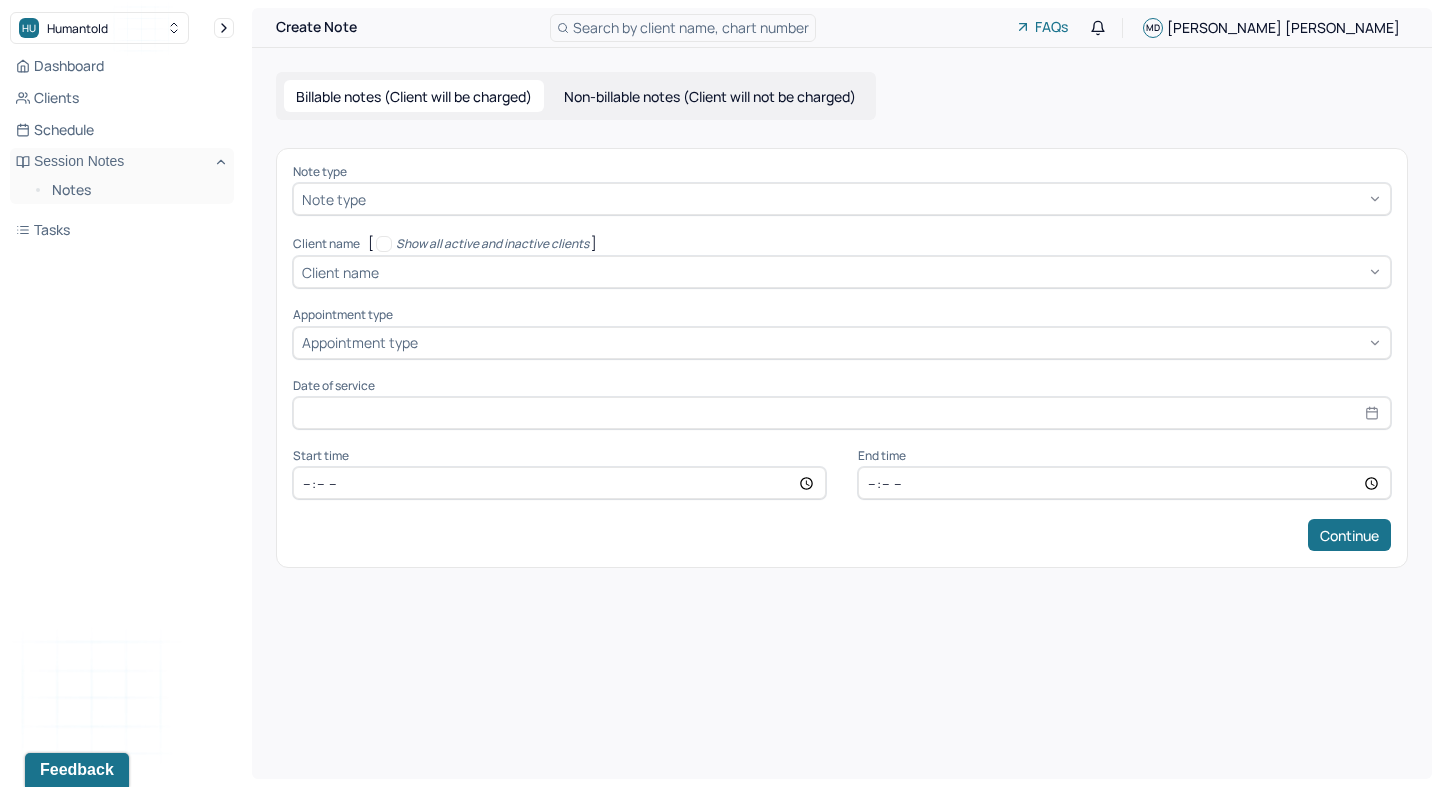 click at bounding box center (876, 199) 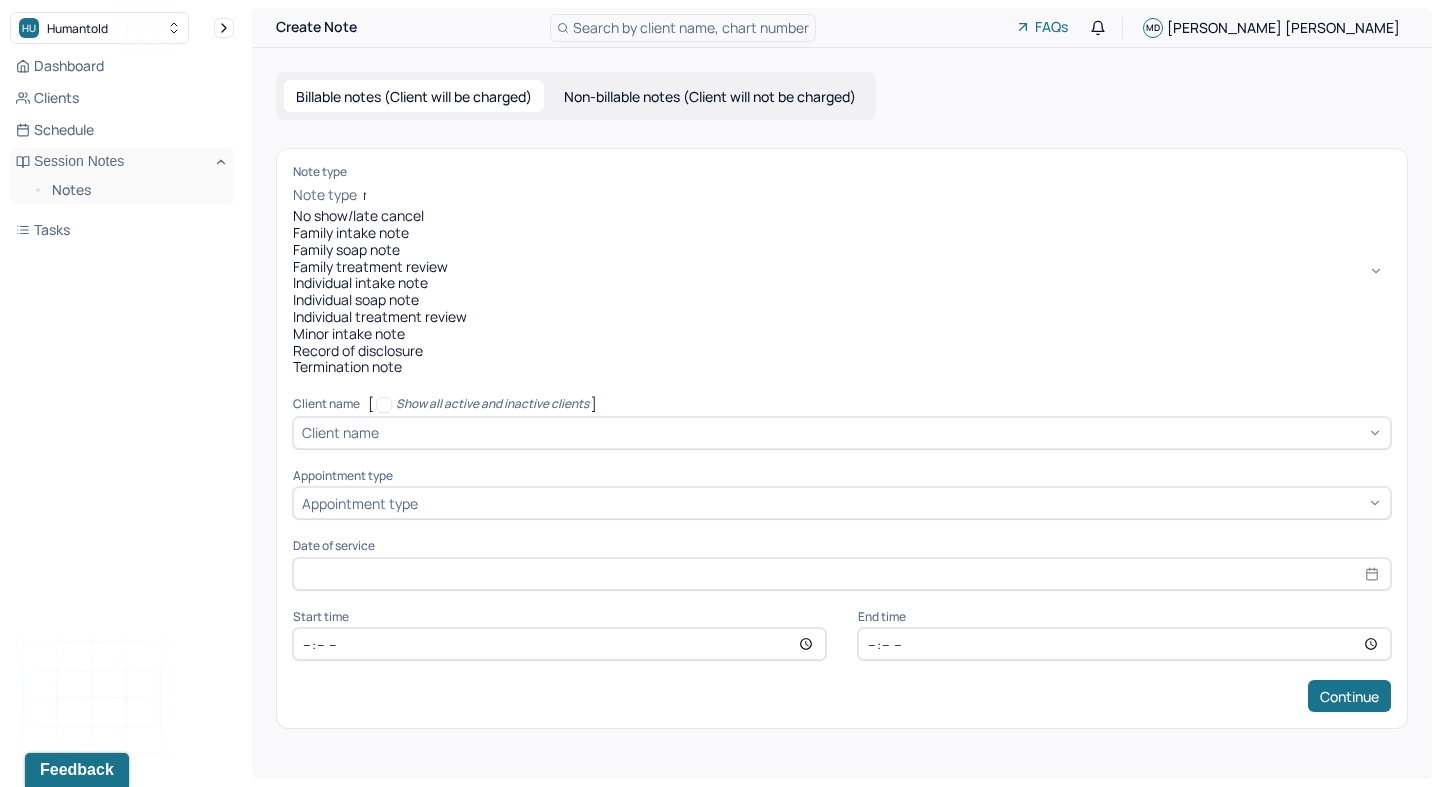 type on "no" 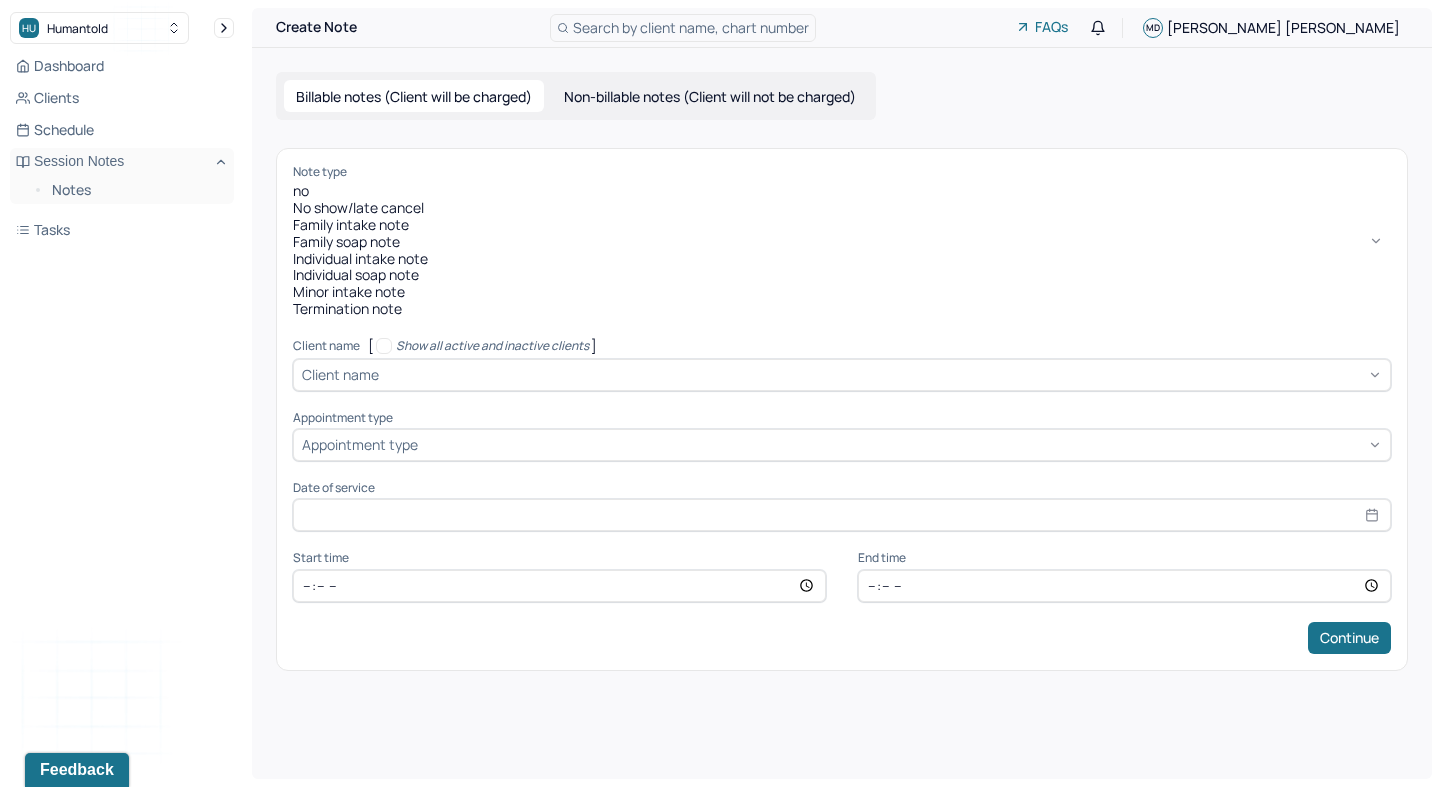 click on "No show/late cancel" at bounding box center [842, 208] 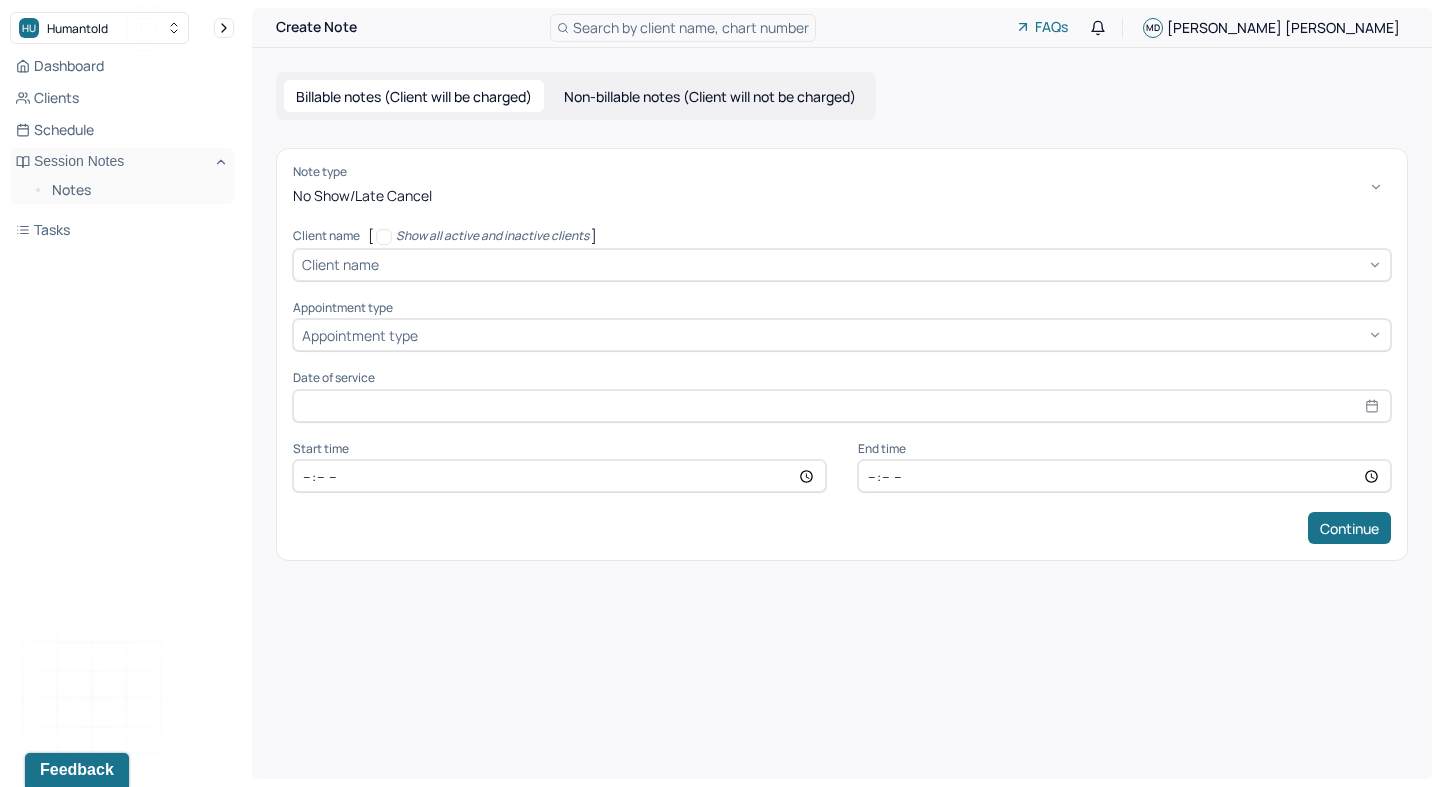 click at bounding box center [882, 264] 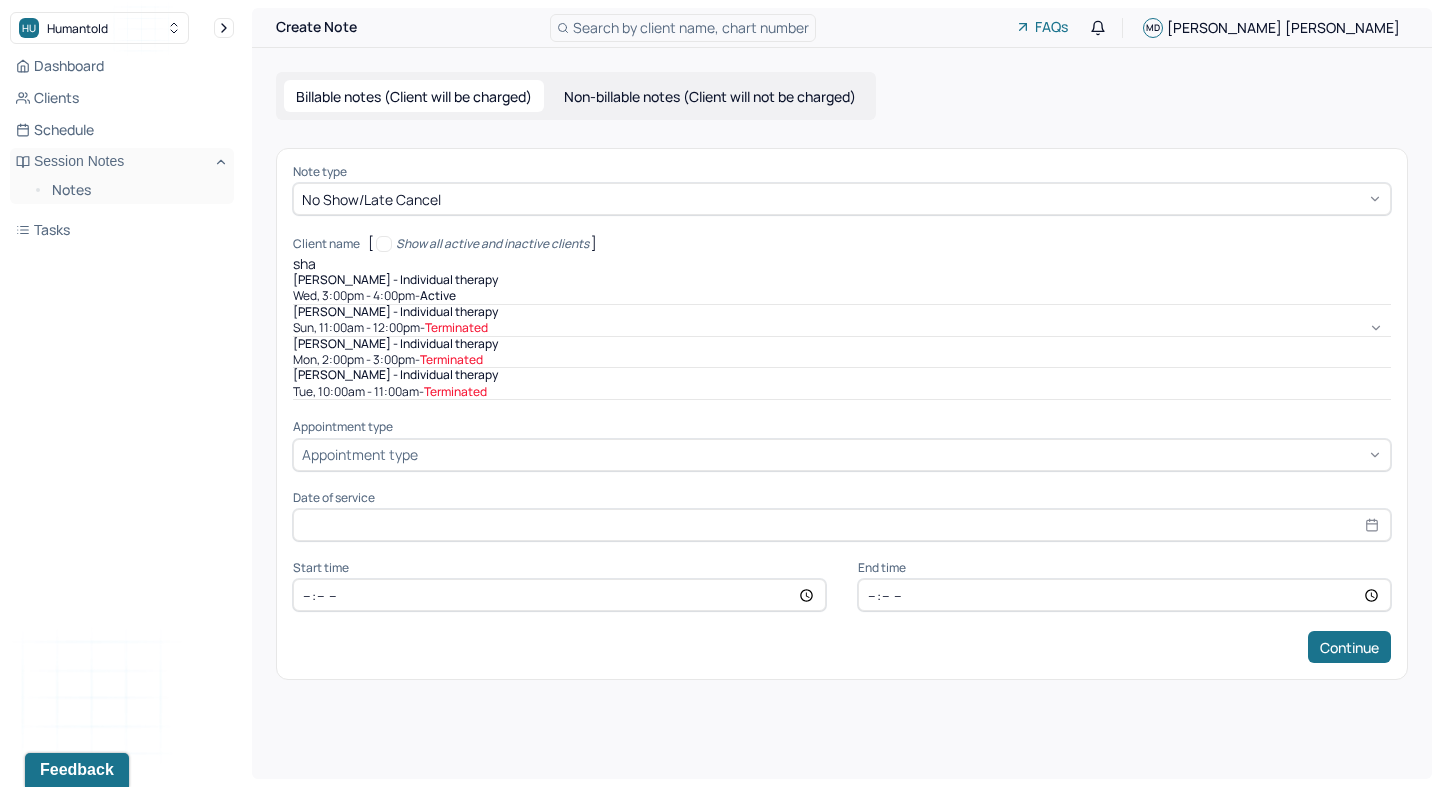 type on "shan" 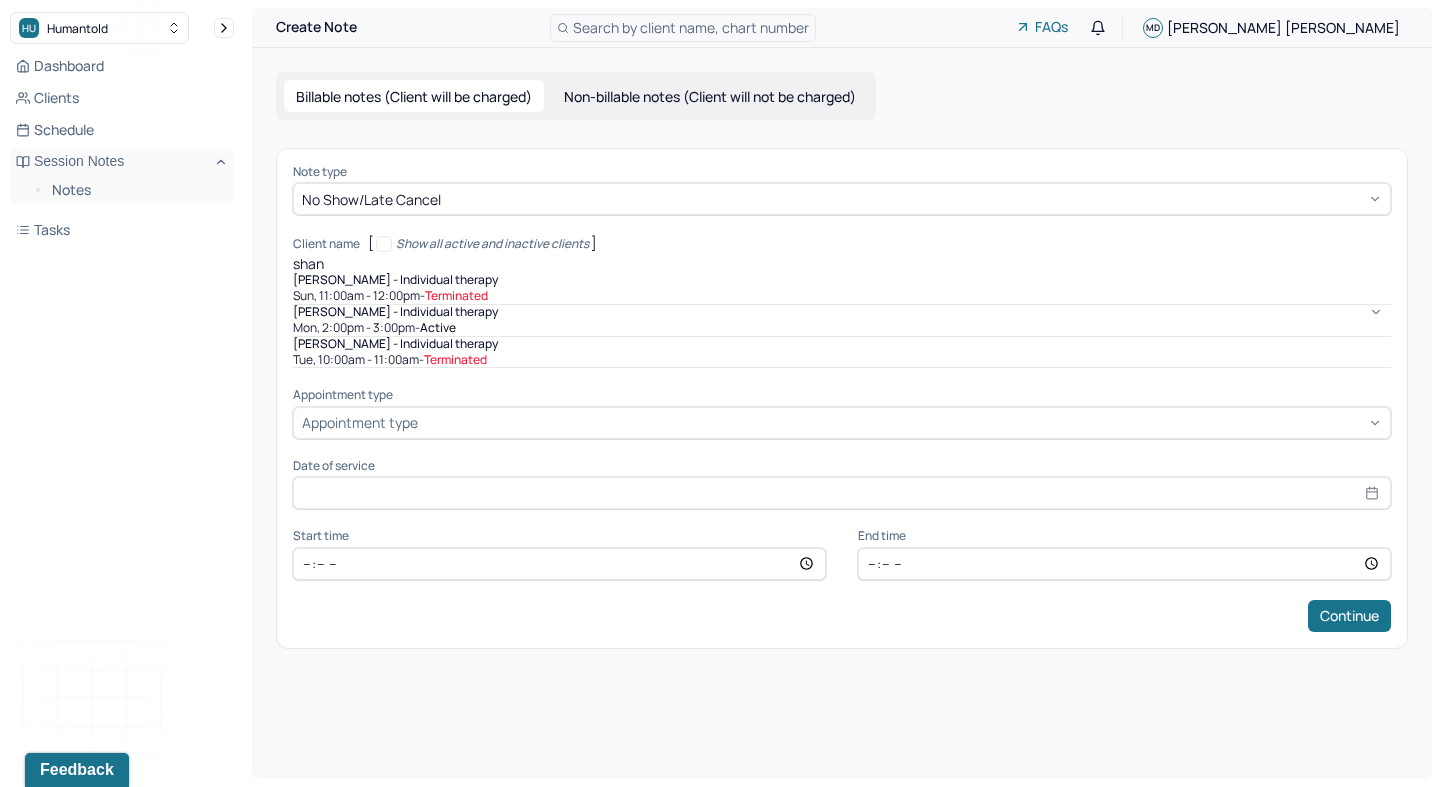 click on "Mon, 2:00pm - 3:00pm  -  active" at bounding box center (842, 328) 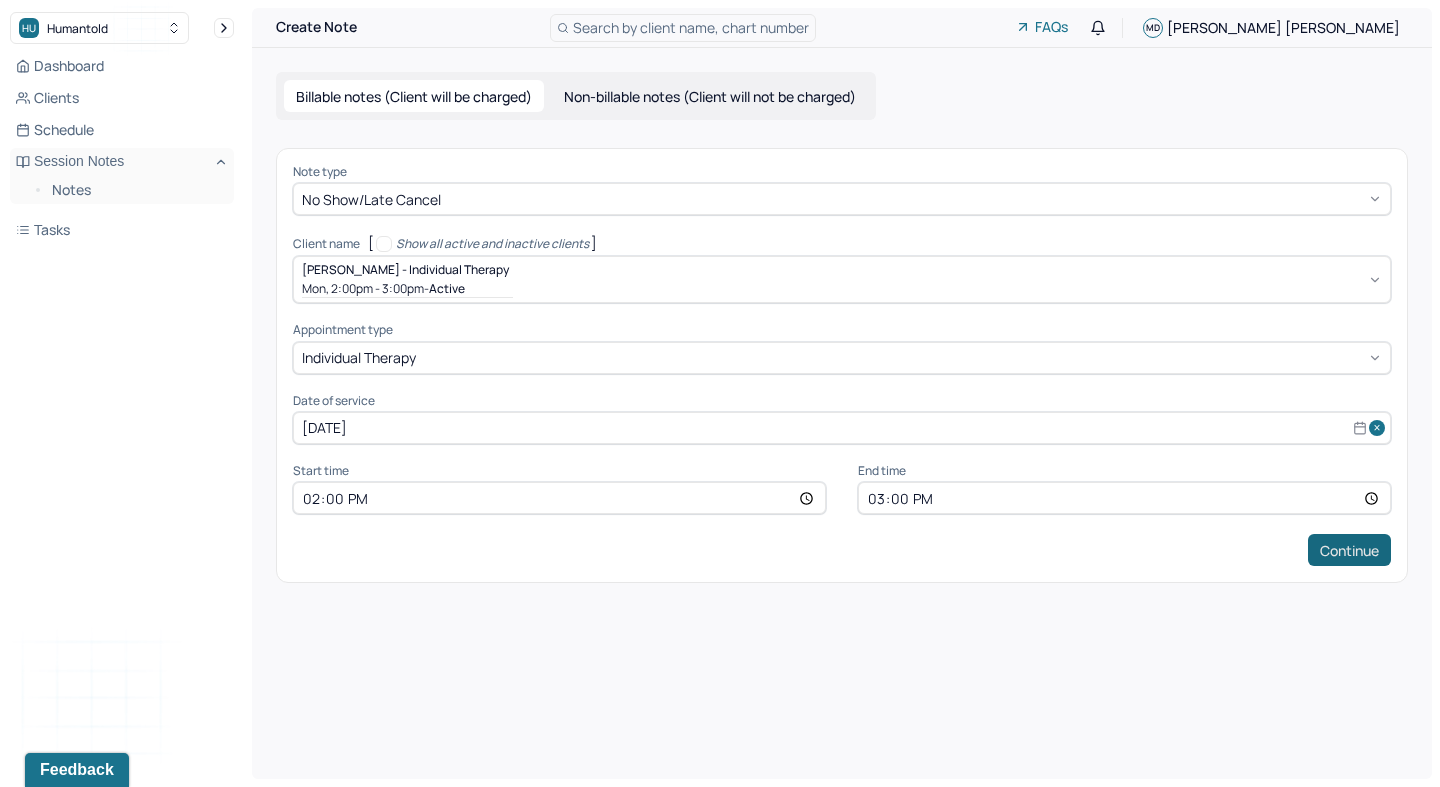 click on "Continue" at bounding box center [1349, 550] 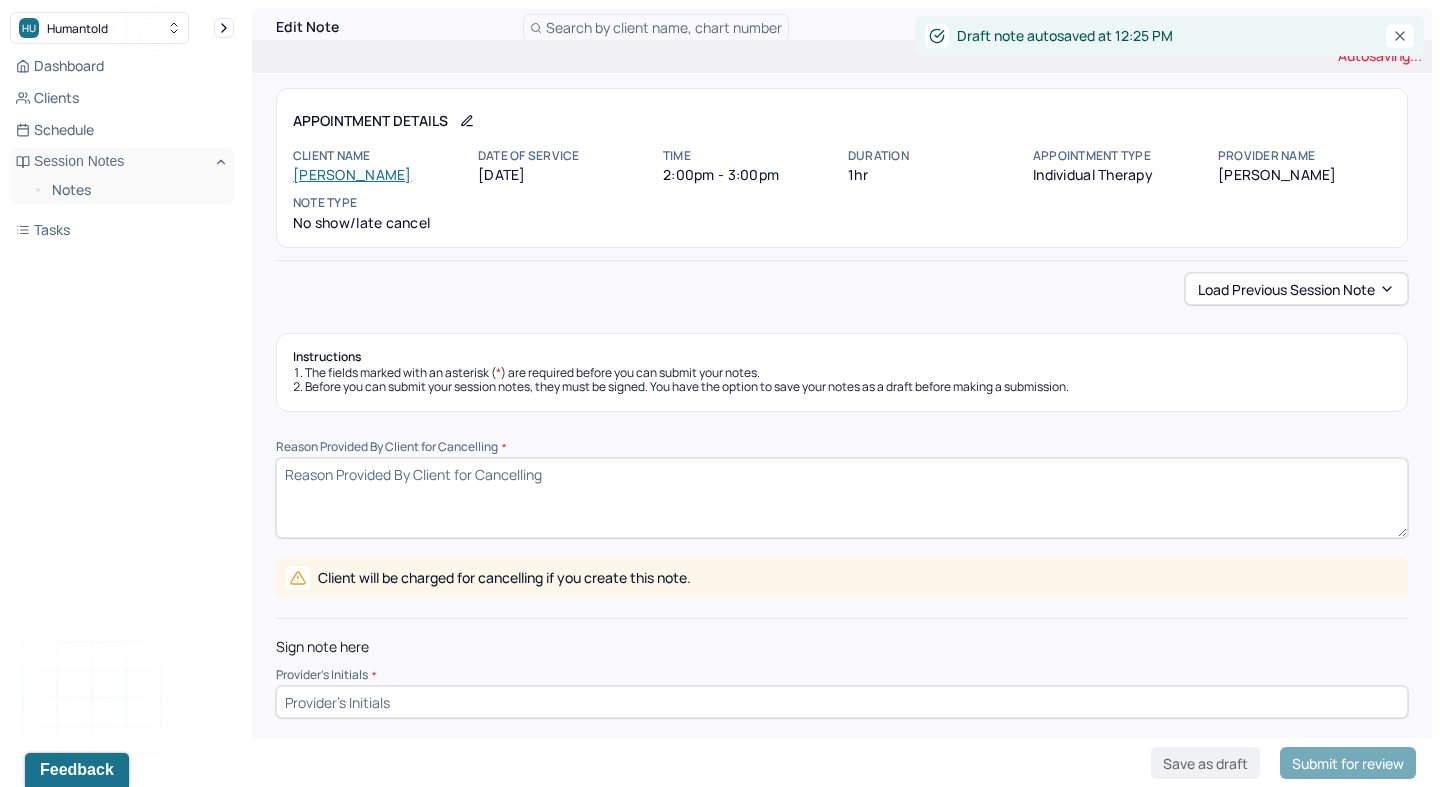 click on "Reason Provided By Client for Cancelling *" at bounding box center [842, 498] 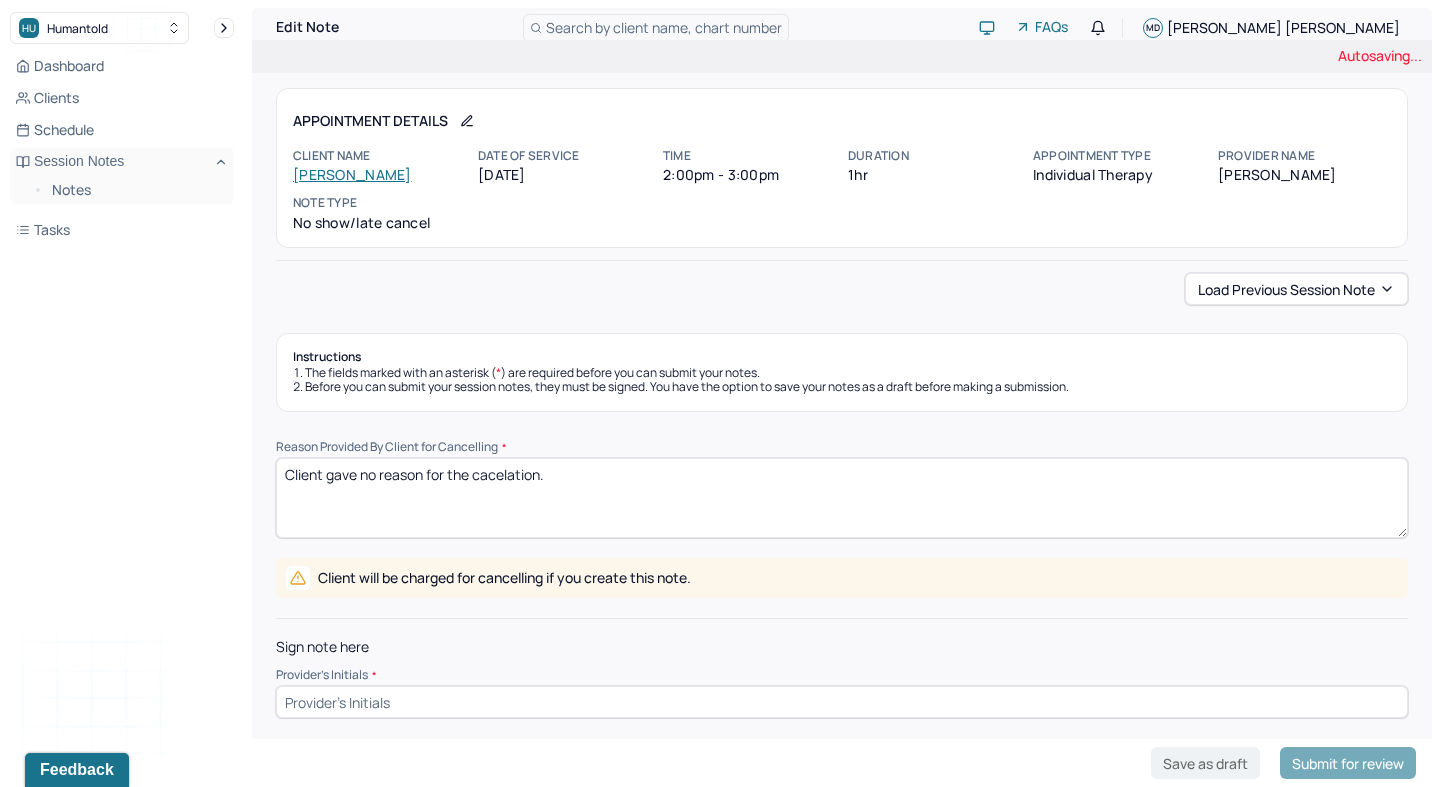 scroll, scrollTop: 5, scrollLeft: 0, axis: vertical 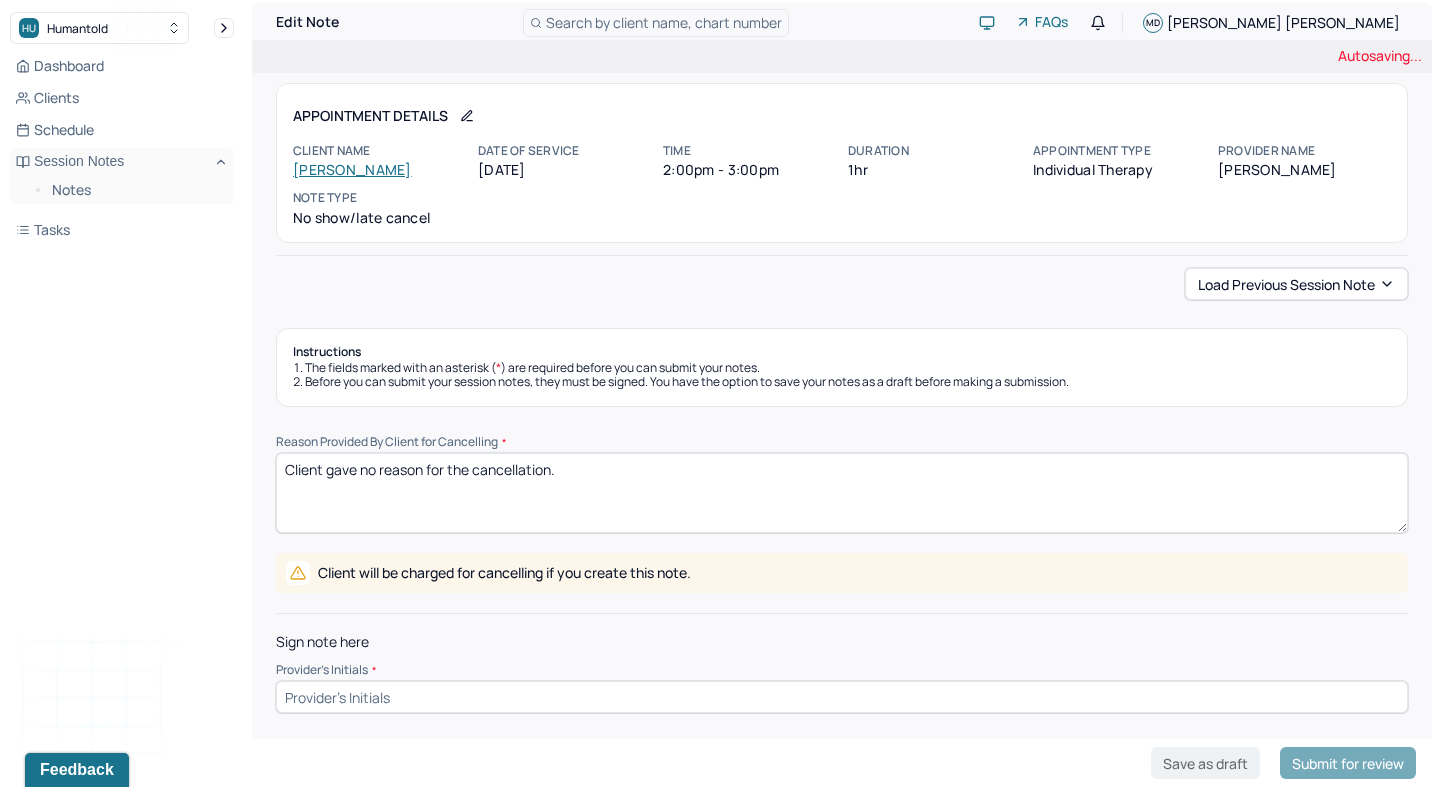 type on "Client gave no reason for the cancellation." 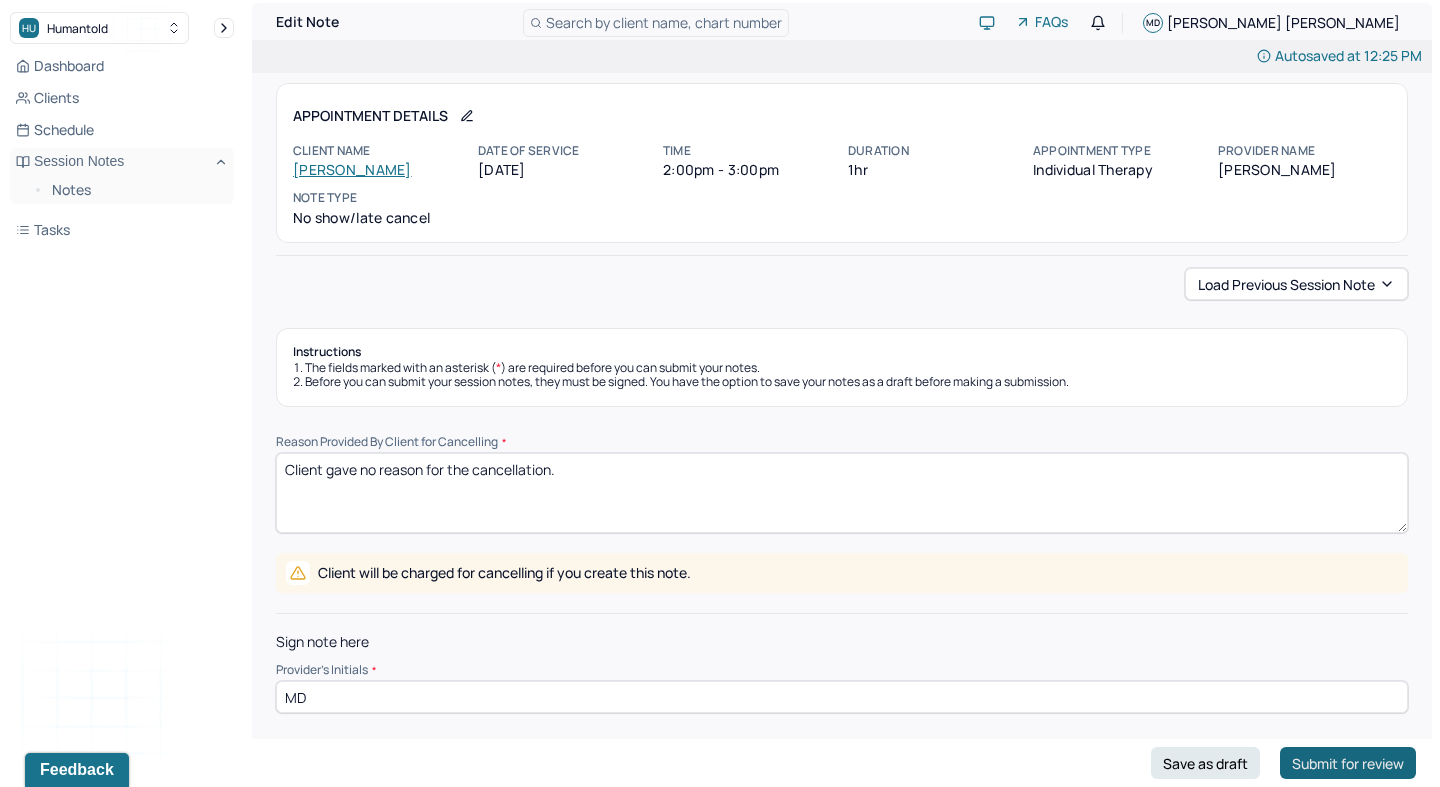 type on "MD" 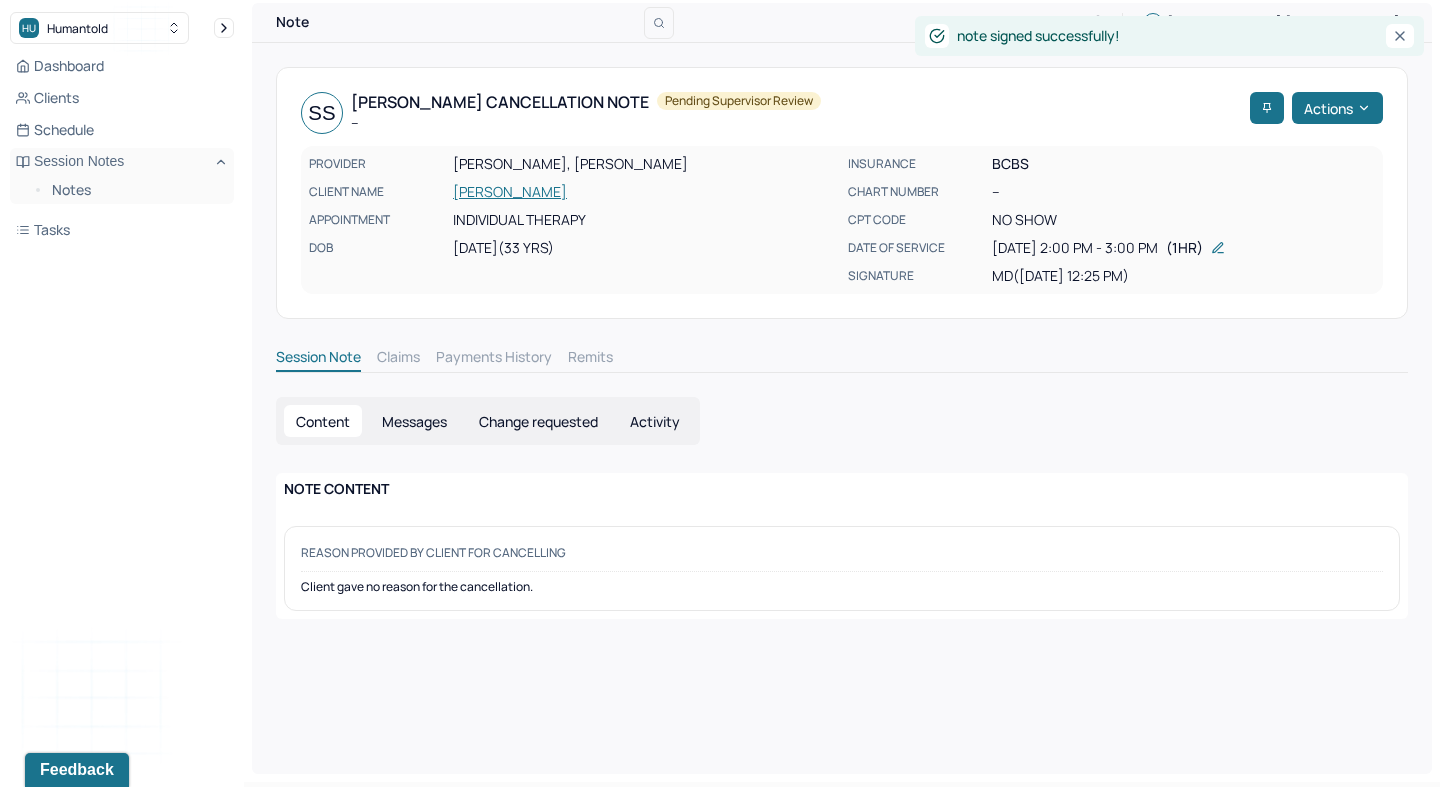 scroll, scrollTop: 0, scrollLeft: 0, axis: both 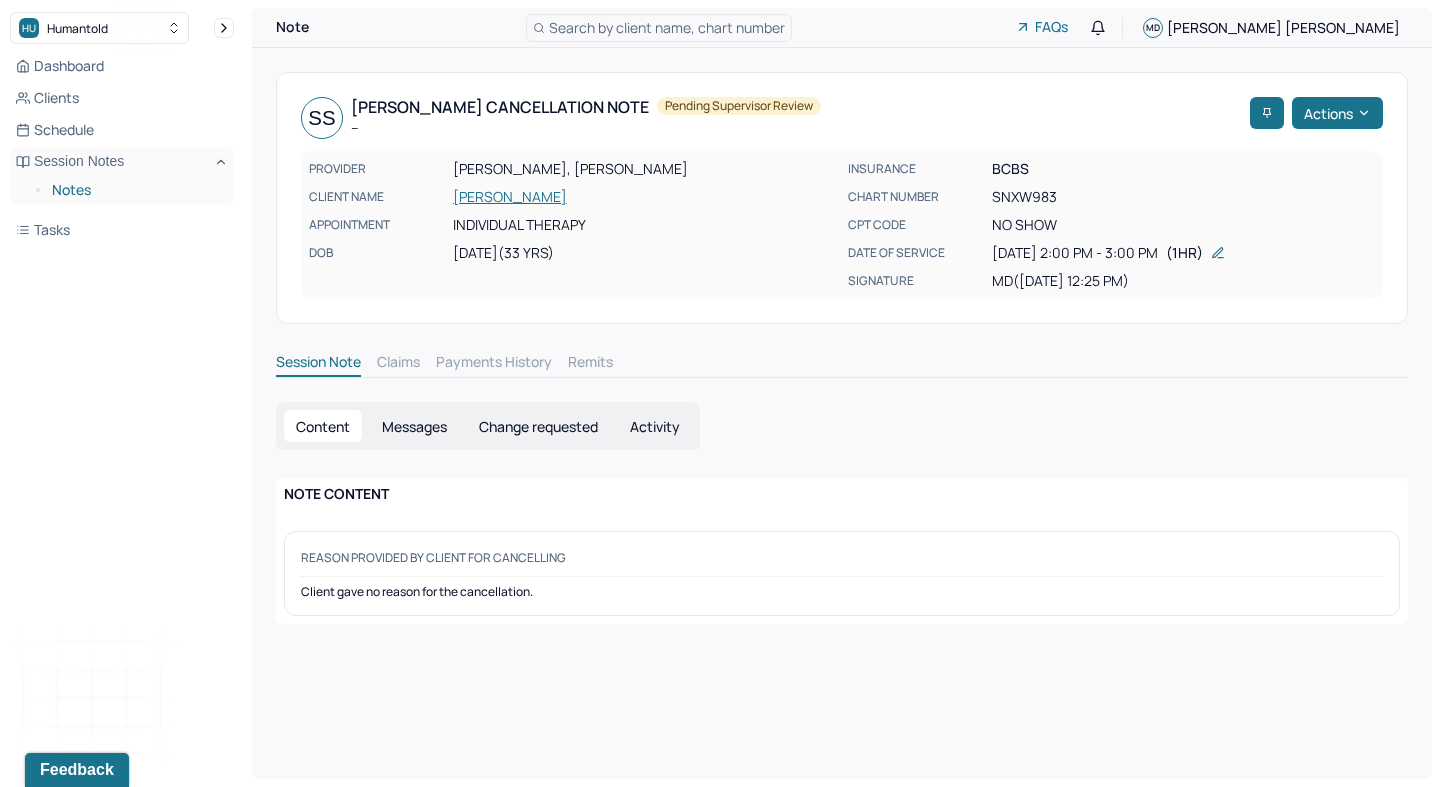 click on "Notes" at bounding box center [135, 190] 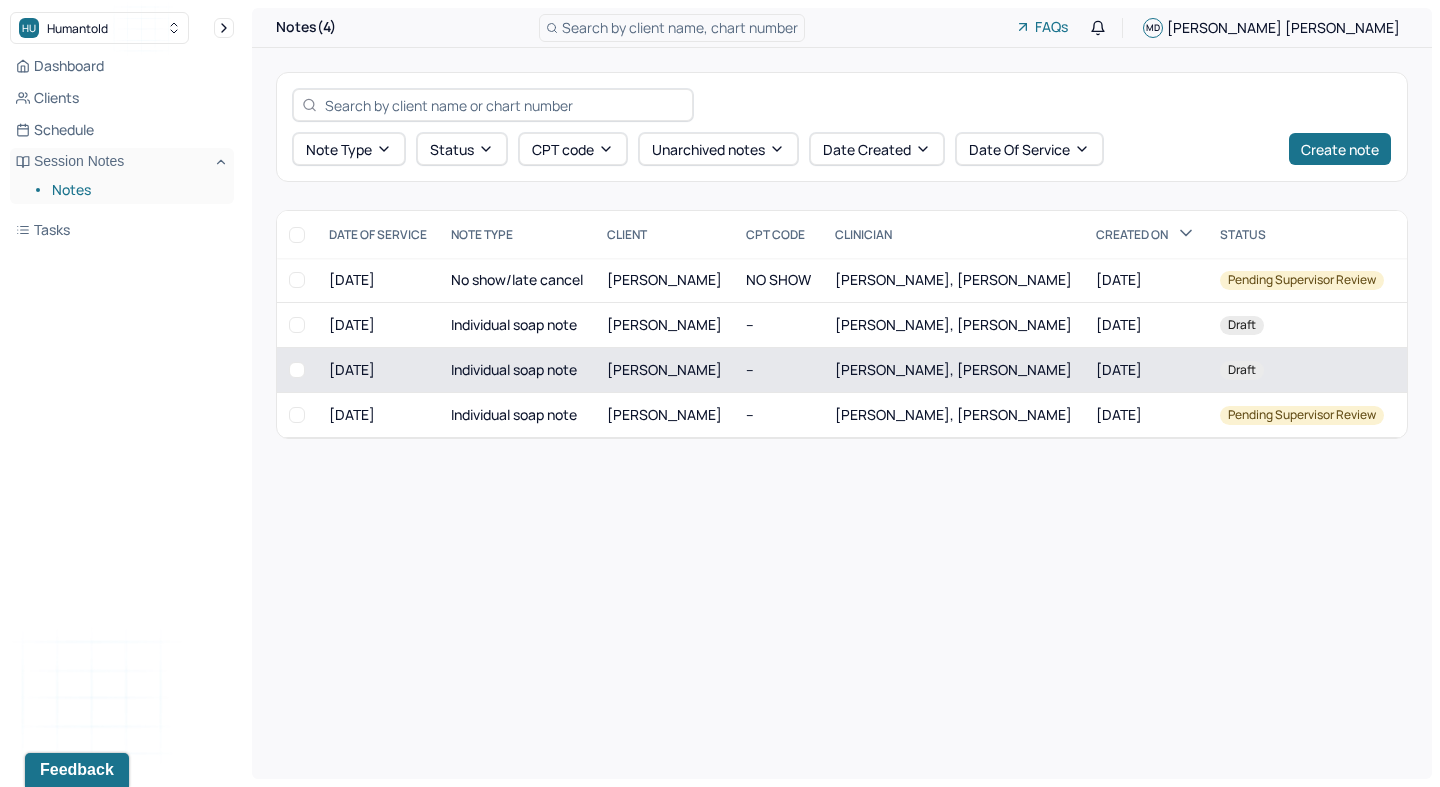 click on "--" at bounding box center (778, 370) 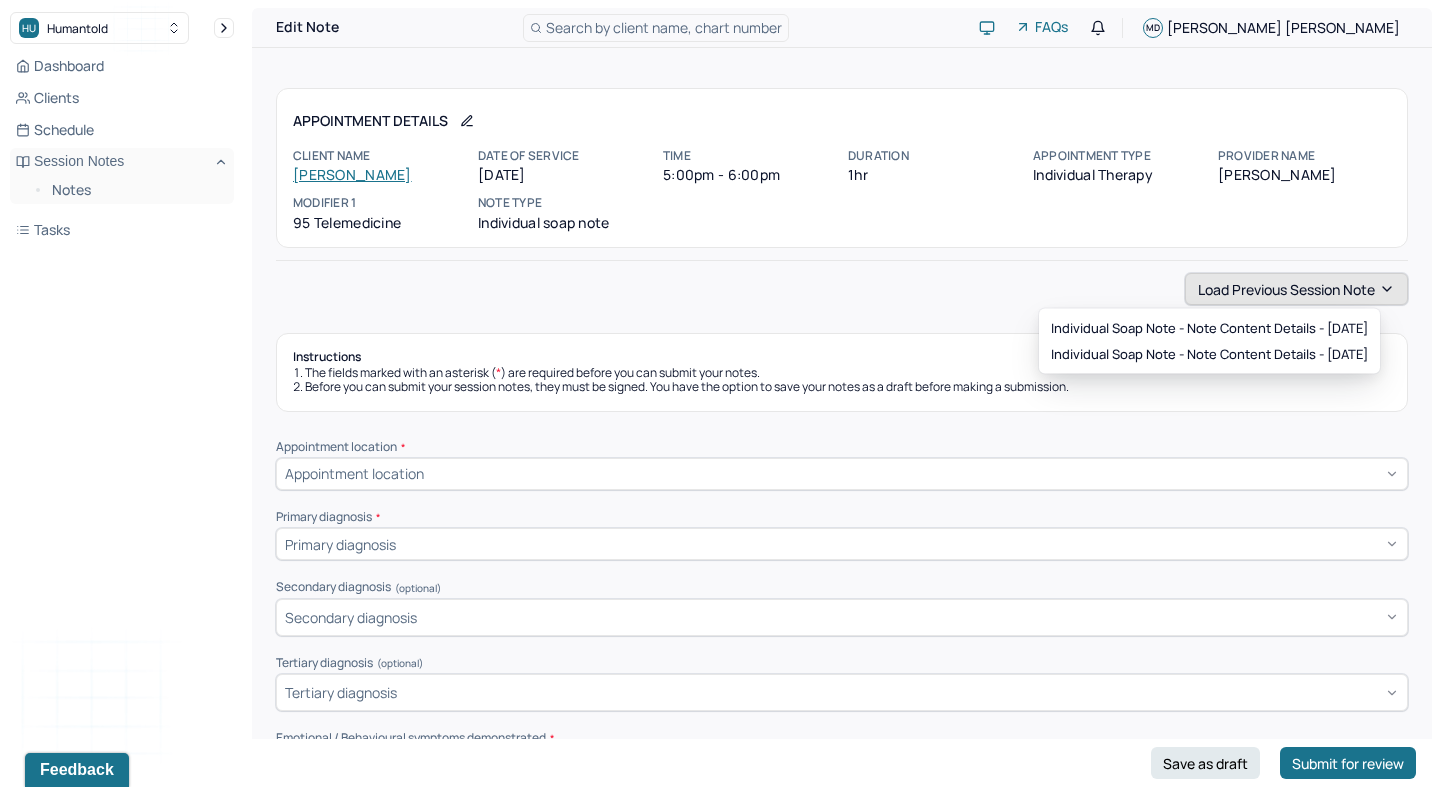 click on "Load previous session note" at bounding box center (1296, 289) 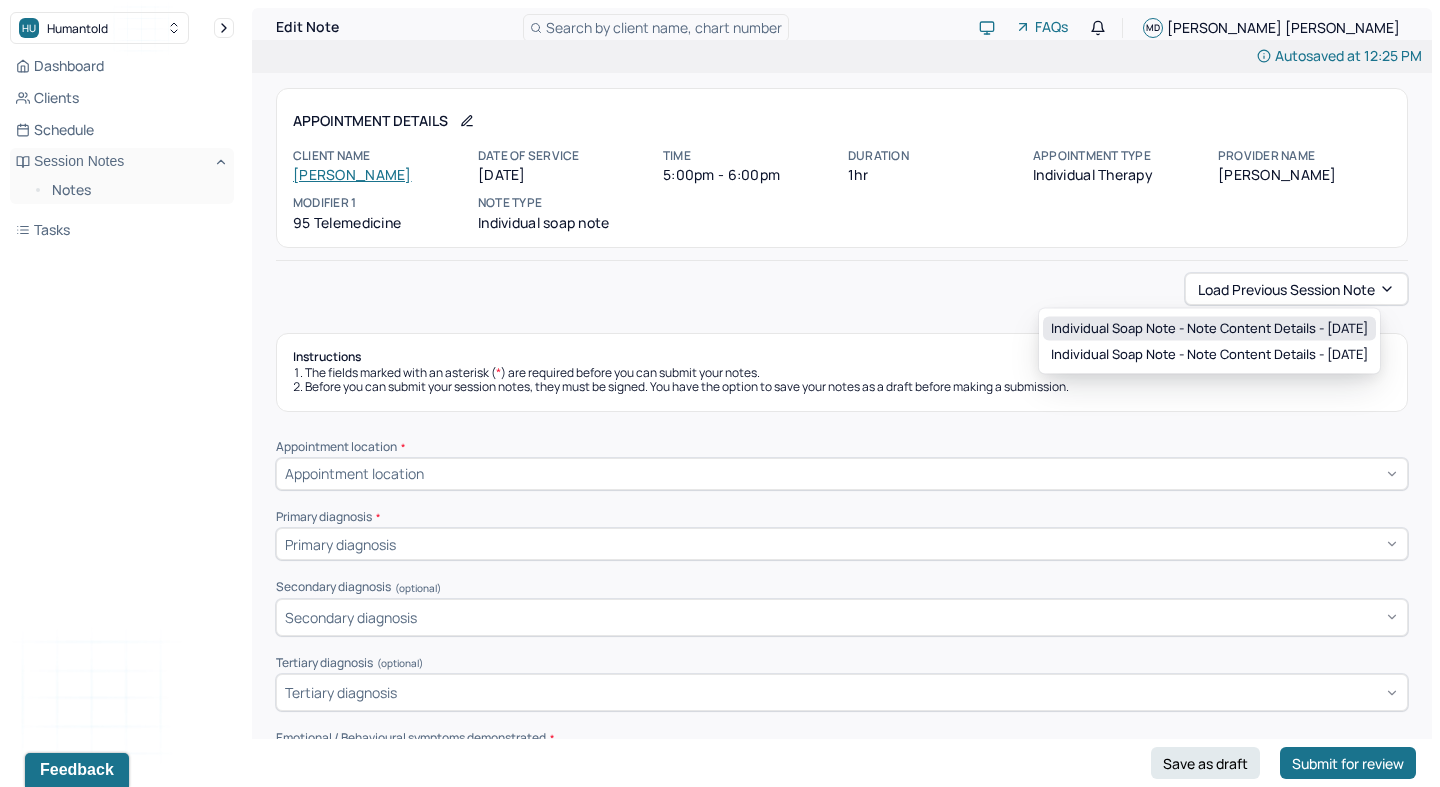 click on "Individual soap note   - Note content Details -   [DATE]" at bounding box center [1209, 329] 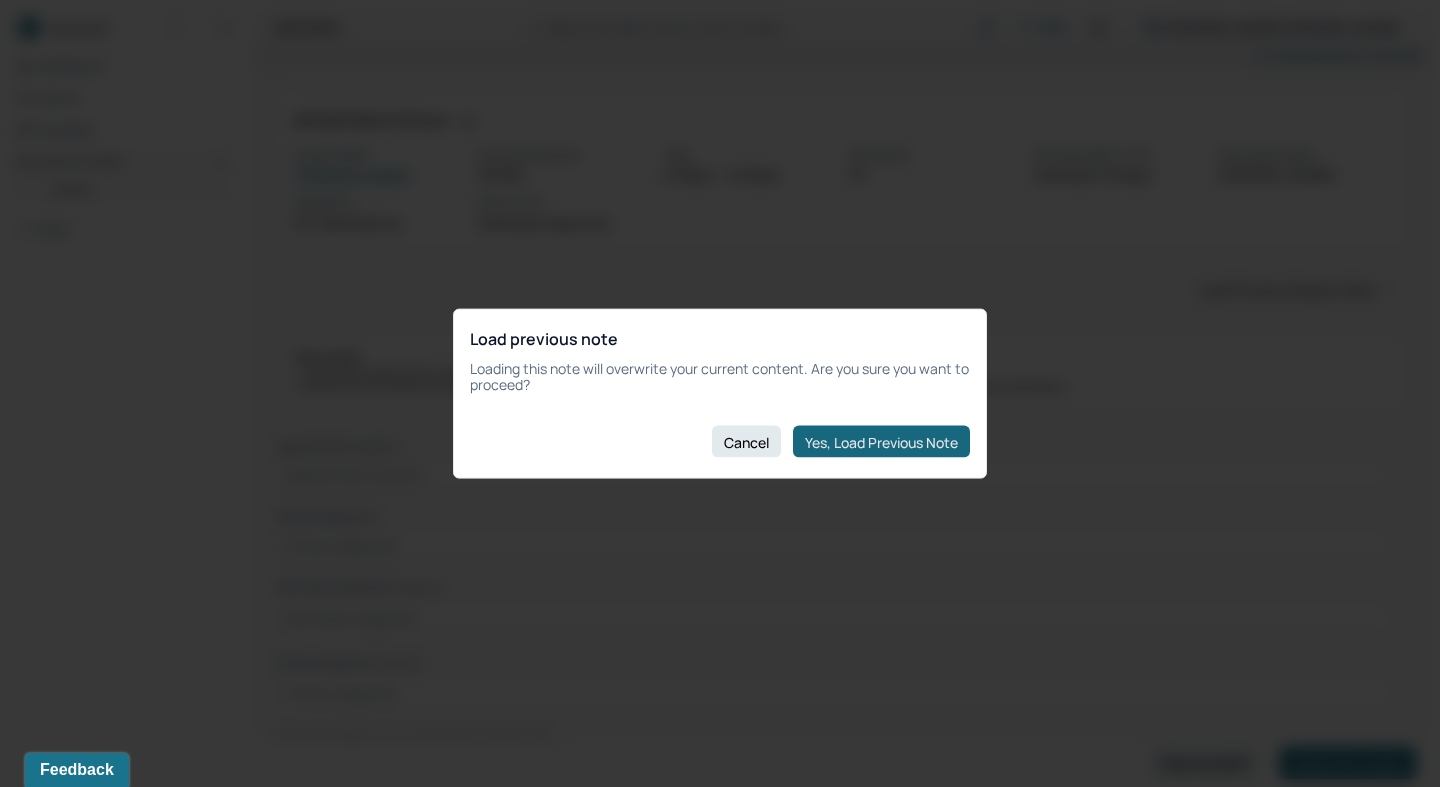 click on "Yes, Load Previous Note" at bounding box center [881, 442] 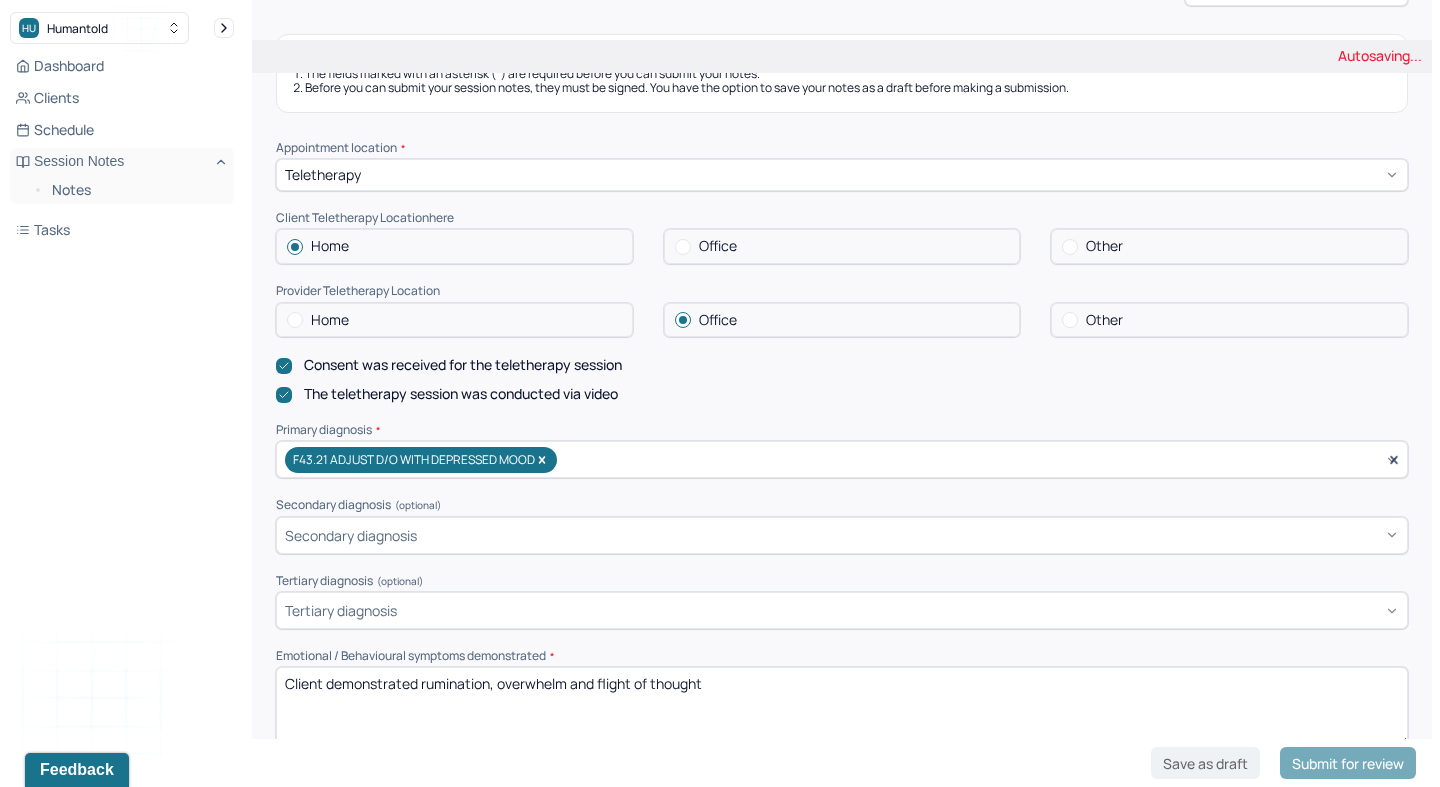 scroll, scrollTop: 302, scrollLeft: 0, axis: vertical 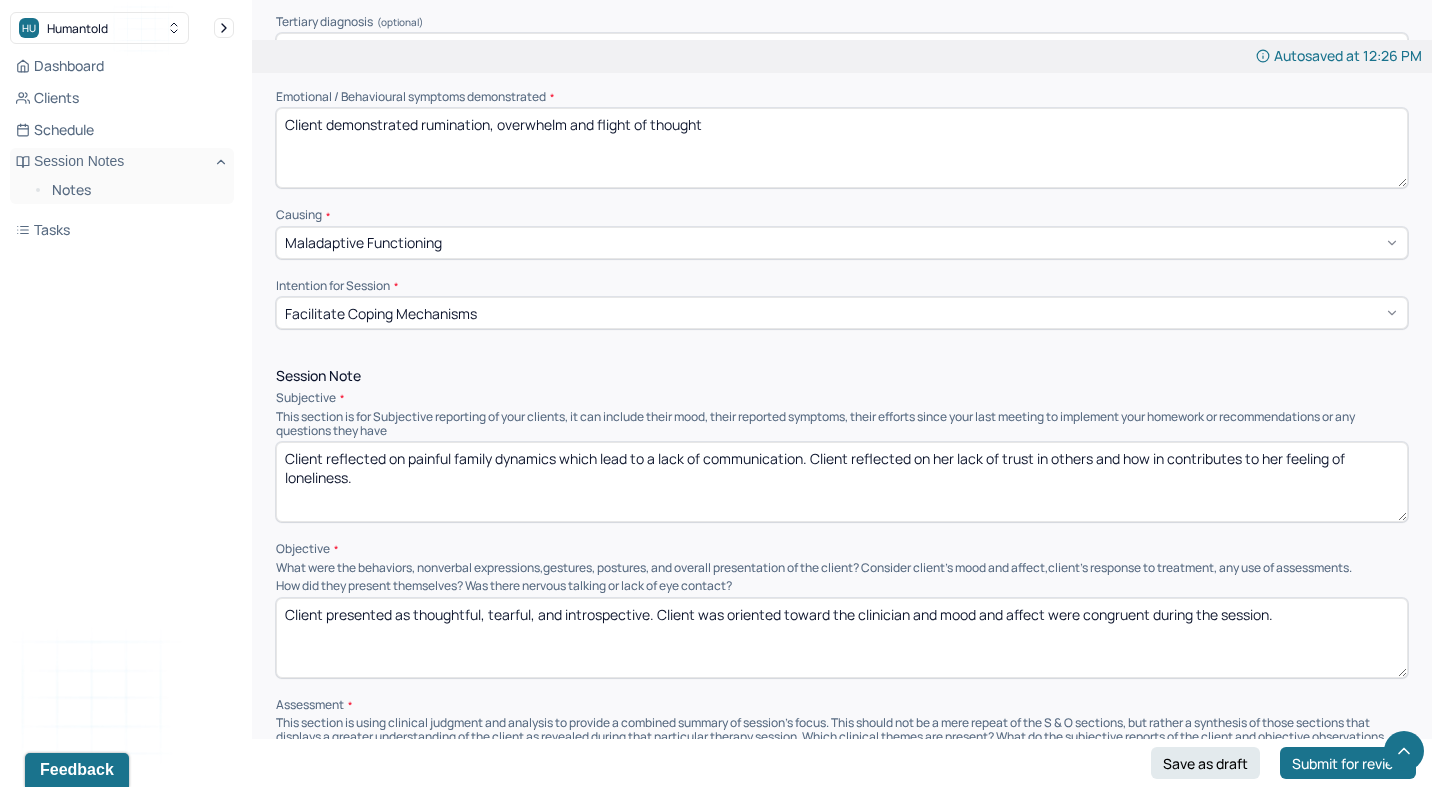 click on "Client reflected on painful family dynamics which lead to a lack of communication. Client reflected on her lack of trust in others and how in contributes to her feeling of loneliness." at bounding box center [842, 482] 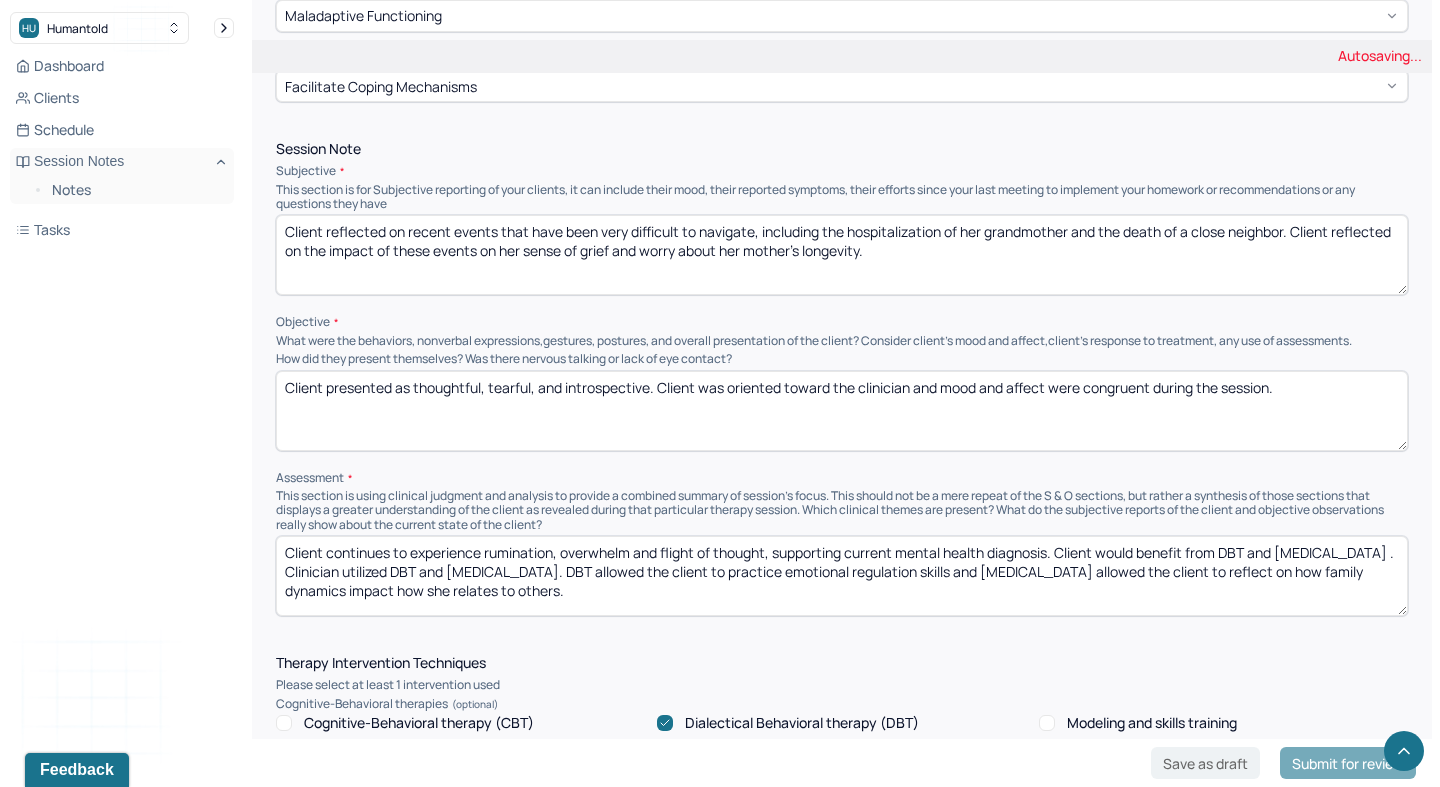 scroll, scrollTop: 1114, scrollLeft: 0, axis: vertical 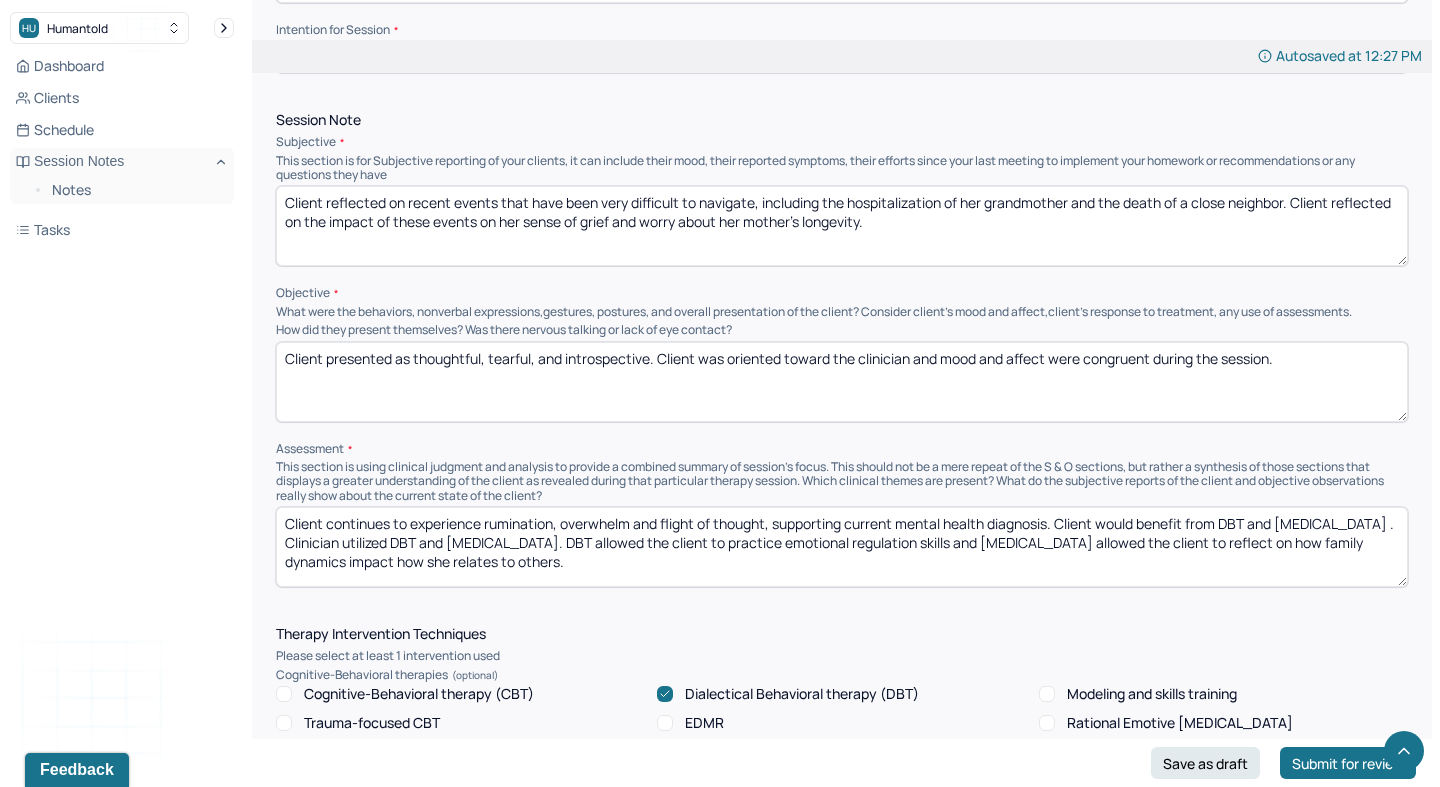type on "Client reflected on recent events that have been very difficult to navigate, including the hospitalization of her grandmother and the death of a close neighbor. Client reflected on the impact of these events on her sense of grief and worry about her mother's longevity." 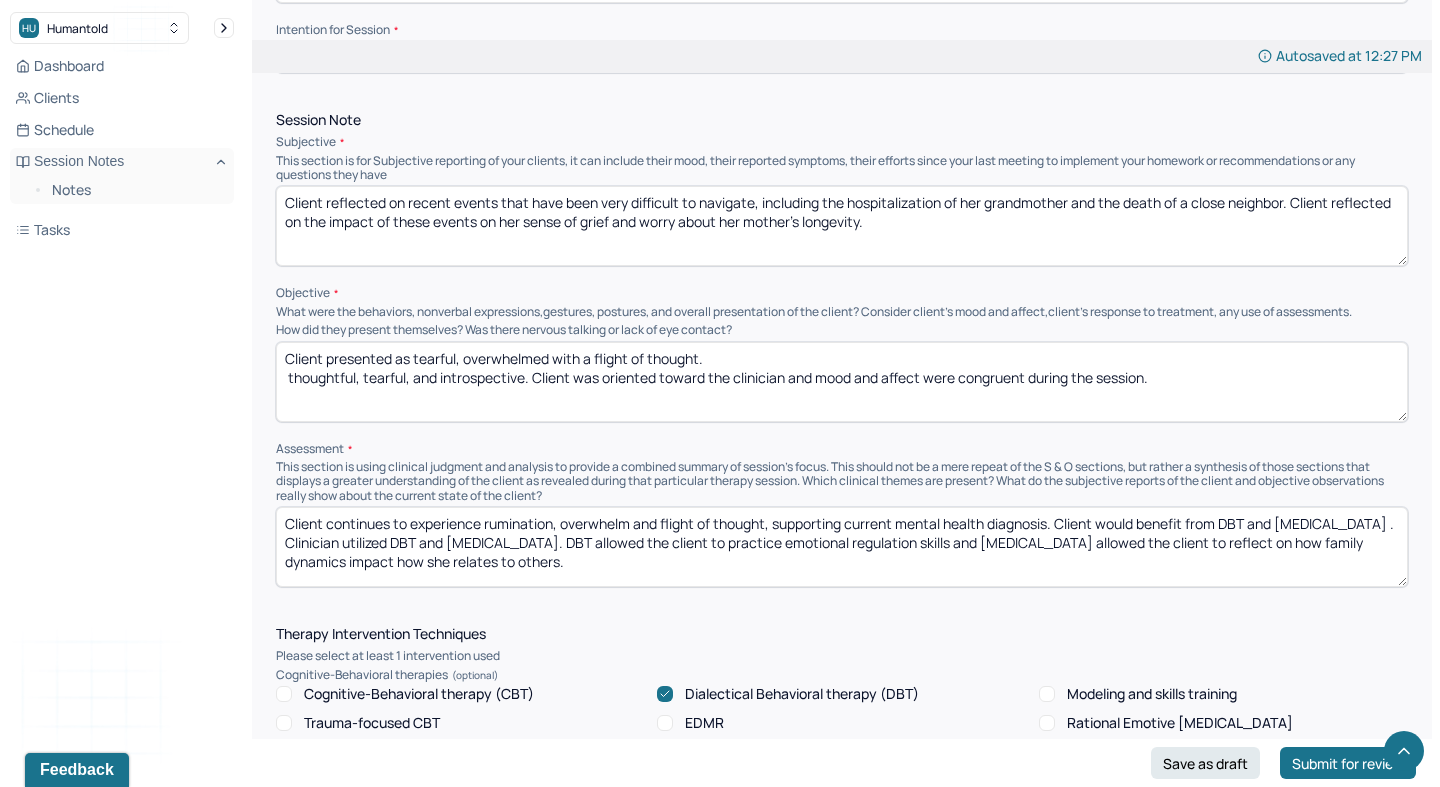 drag, startPoint x: 528, startPoint y: 371, endPoint x: 244, endPoint y: 372, distance: 284.00177 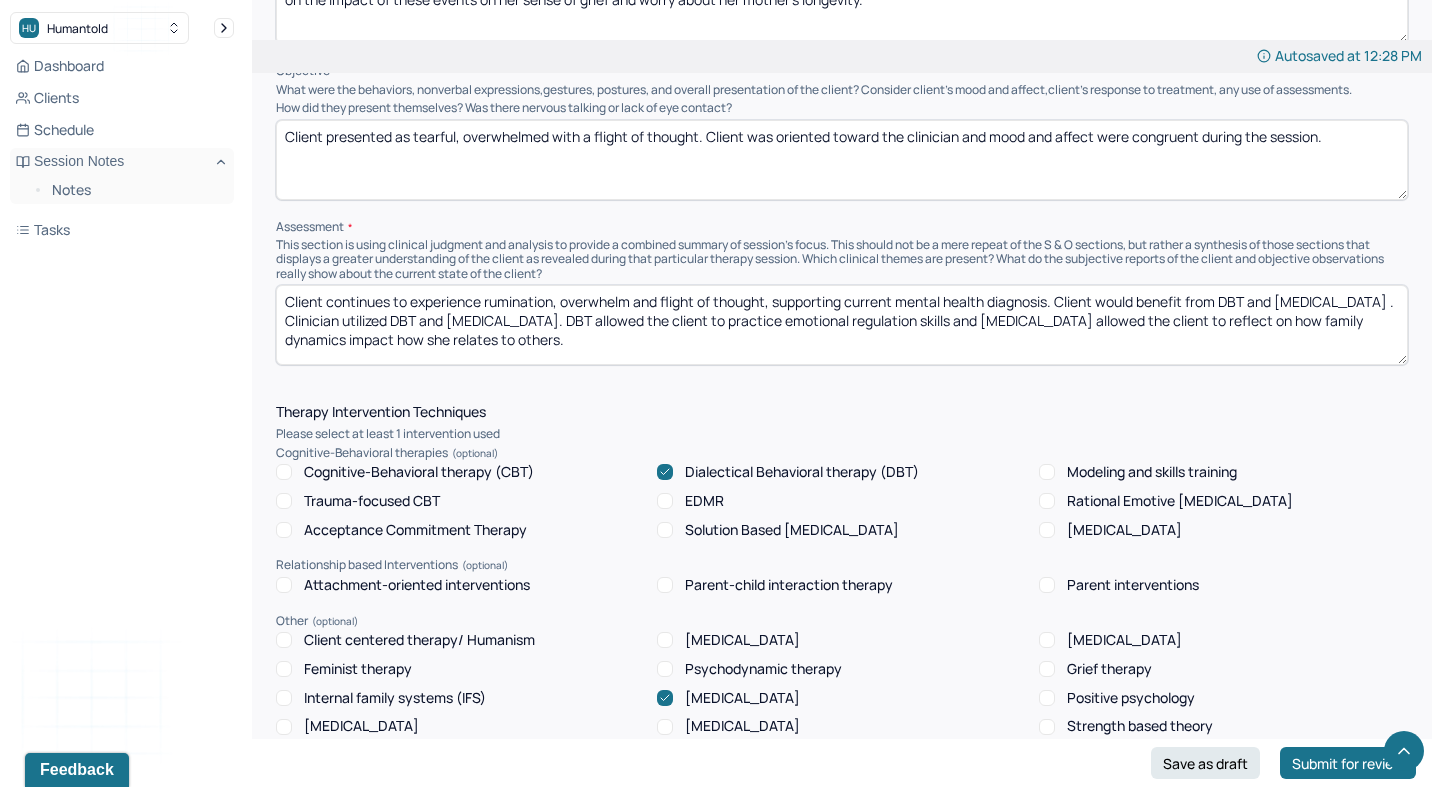scroll, scrollTop: 1347, scrollLeft: 0, axis: vertical 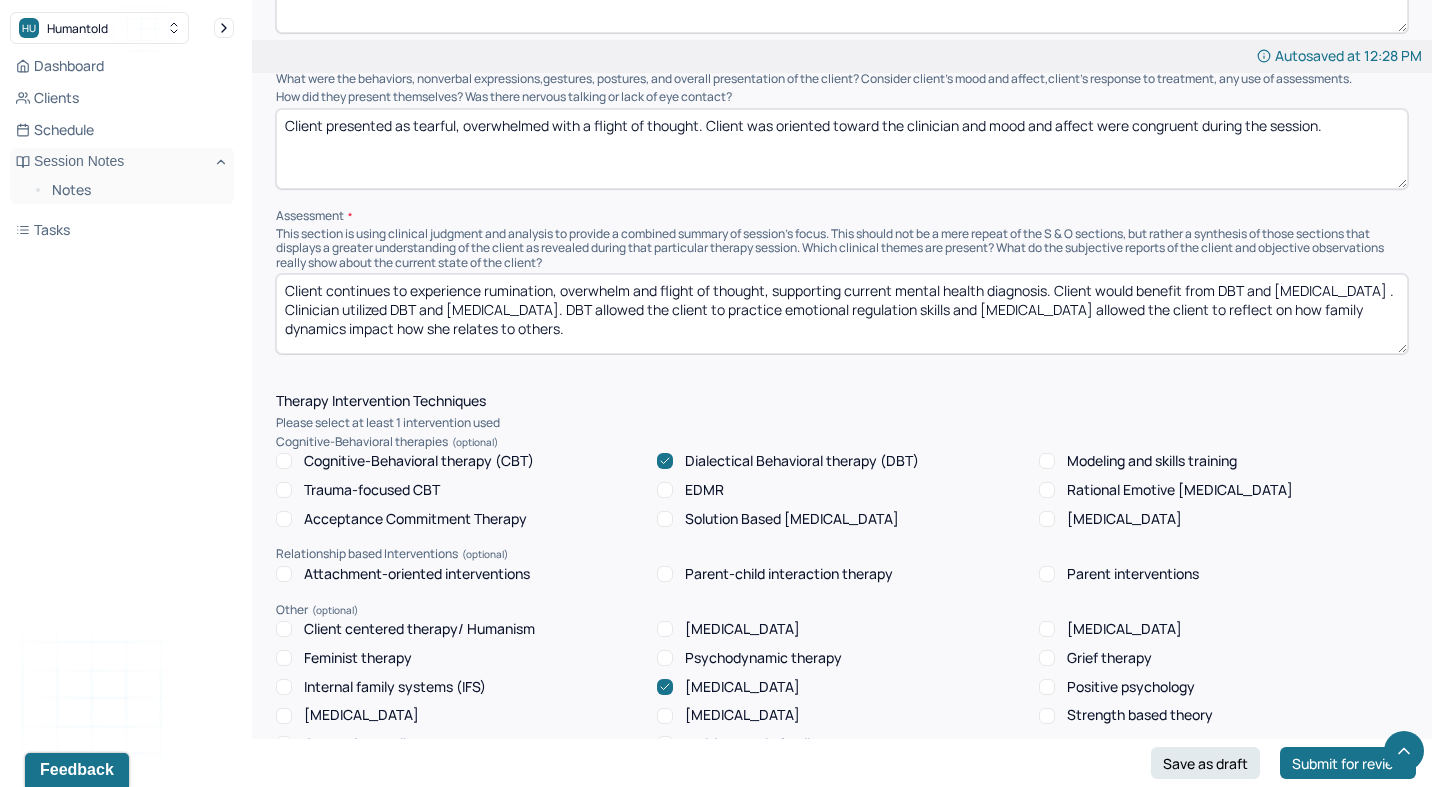 type on "Client presented as tearful, overwhelmed with a flight of thought. Client was oriented toward the clinician and mood and affect were congruent during the session." 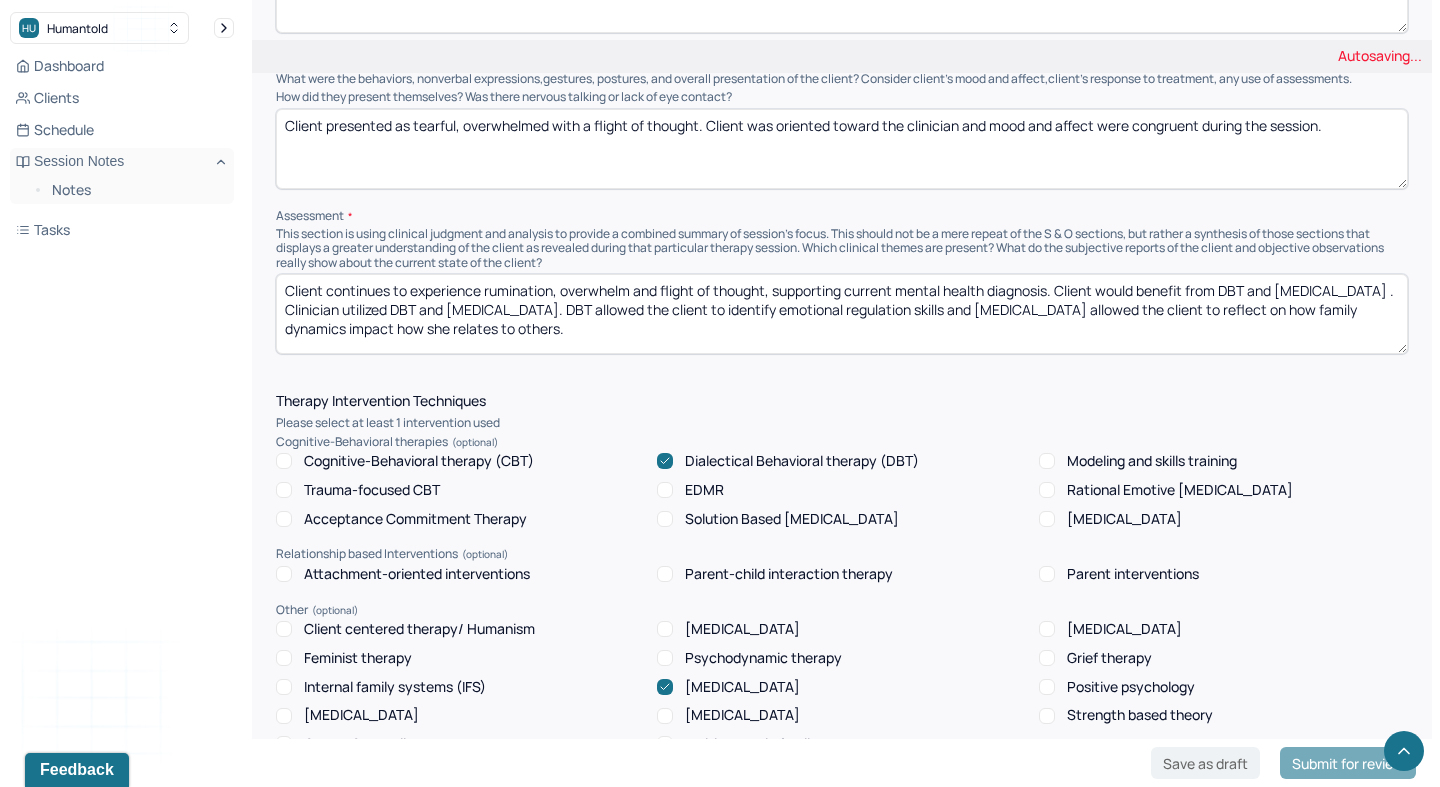 click on "Client continues to experience rumination, overwhelm and flight of thought, supporting current mental health diagnosis. Client would benefit from DBT and [MEDICAL_DATA] . Clinician utilized DBT and [MEDICAL_DATA]. DBT allowed the client to practice emotional regulation skills and [MEDICAL_DATA] allowed the client to reflect on how family dynamics impact how she relates to others." at bounding box center [842, 314] 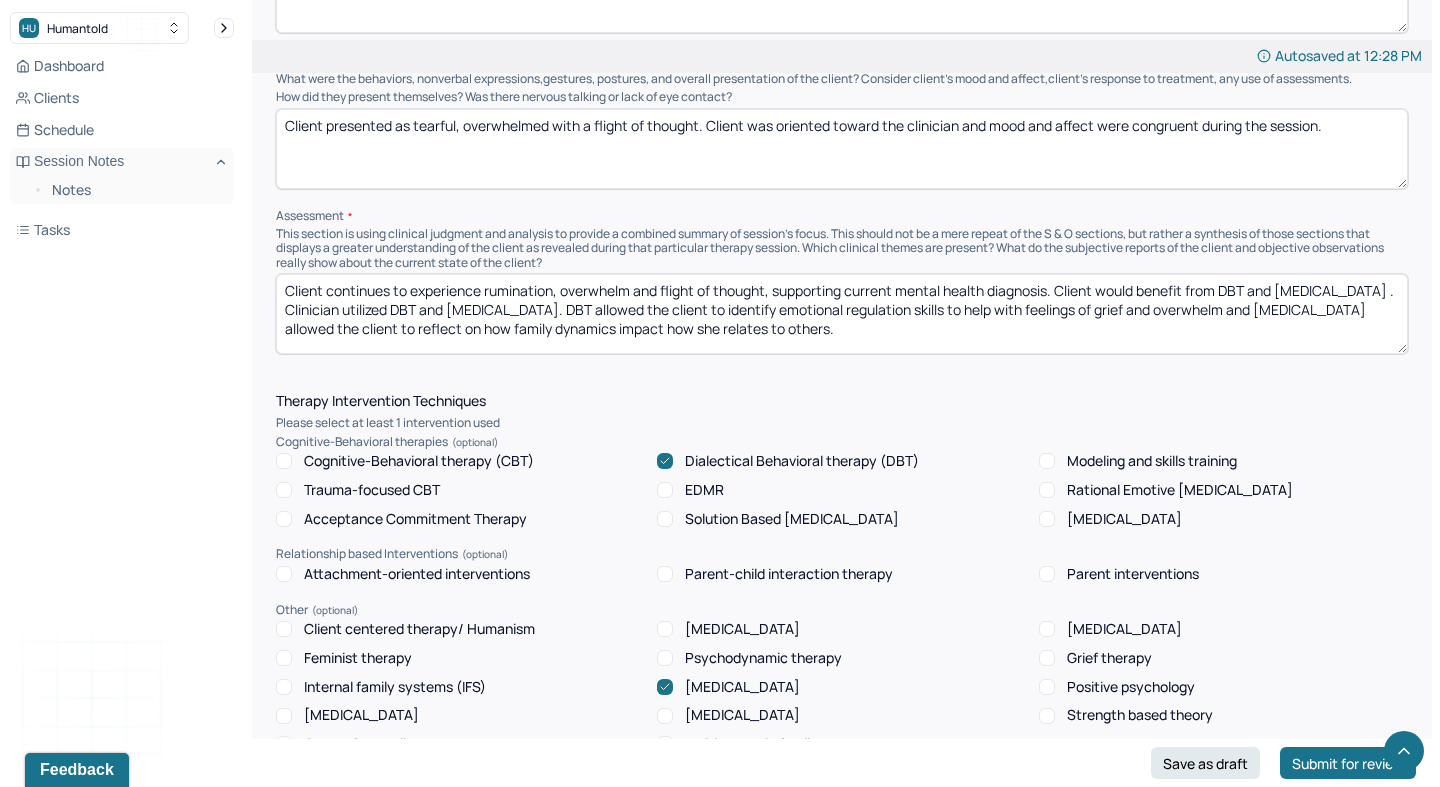 drag, startPoint x: 420, startPoint y: 322, endPoint x: 1032, endPoint y: 441, distance: 623.4621 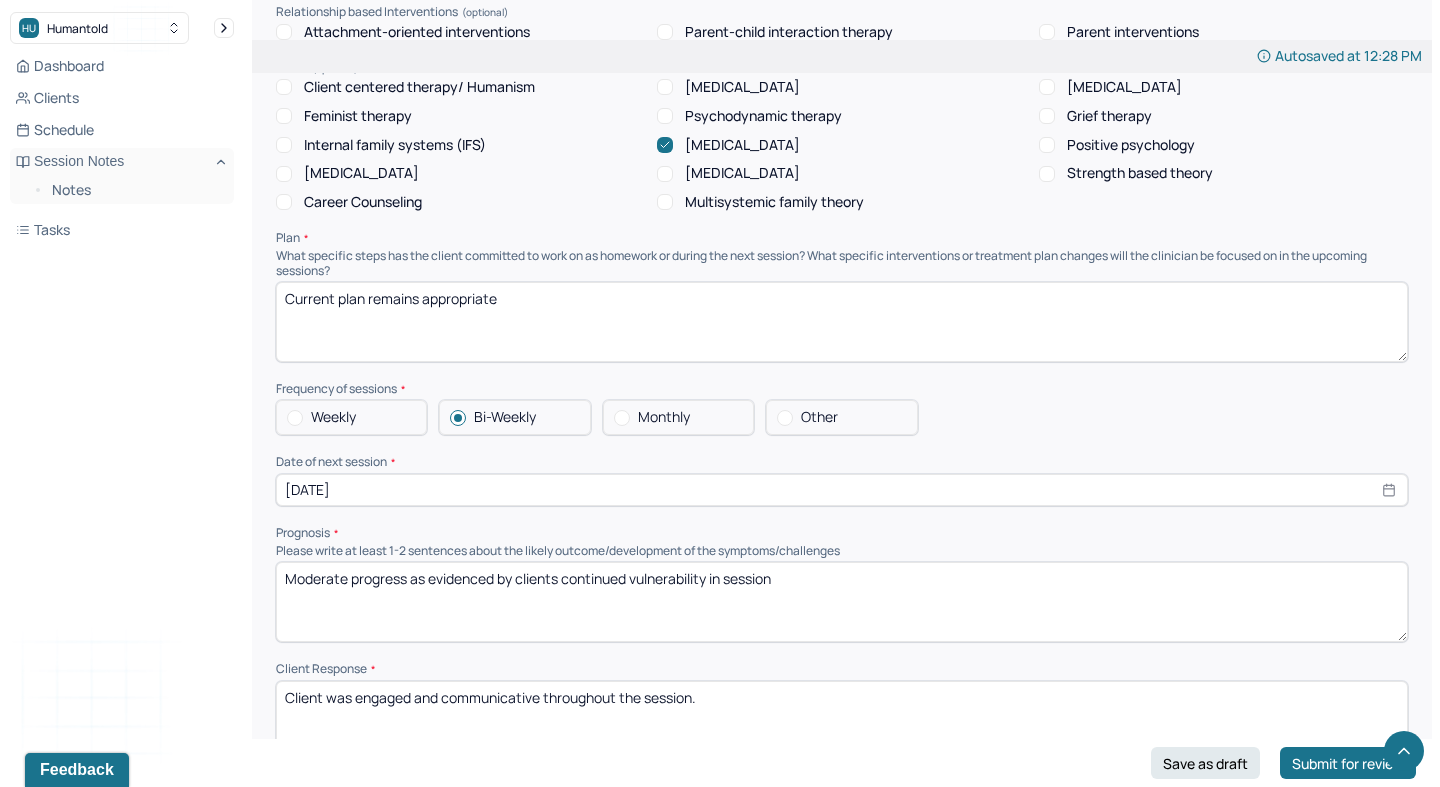 scroll, scrollTop: 1891, scrollLeft: 0, axis: vertical 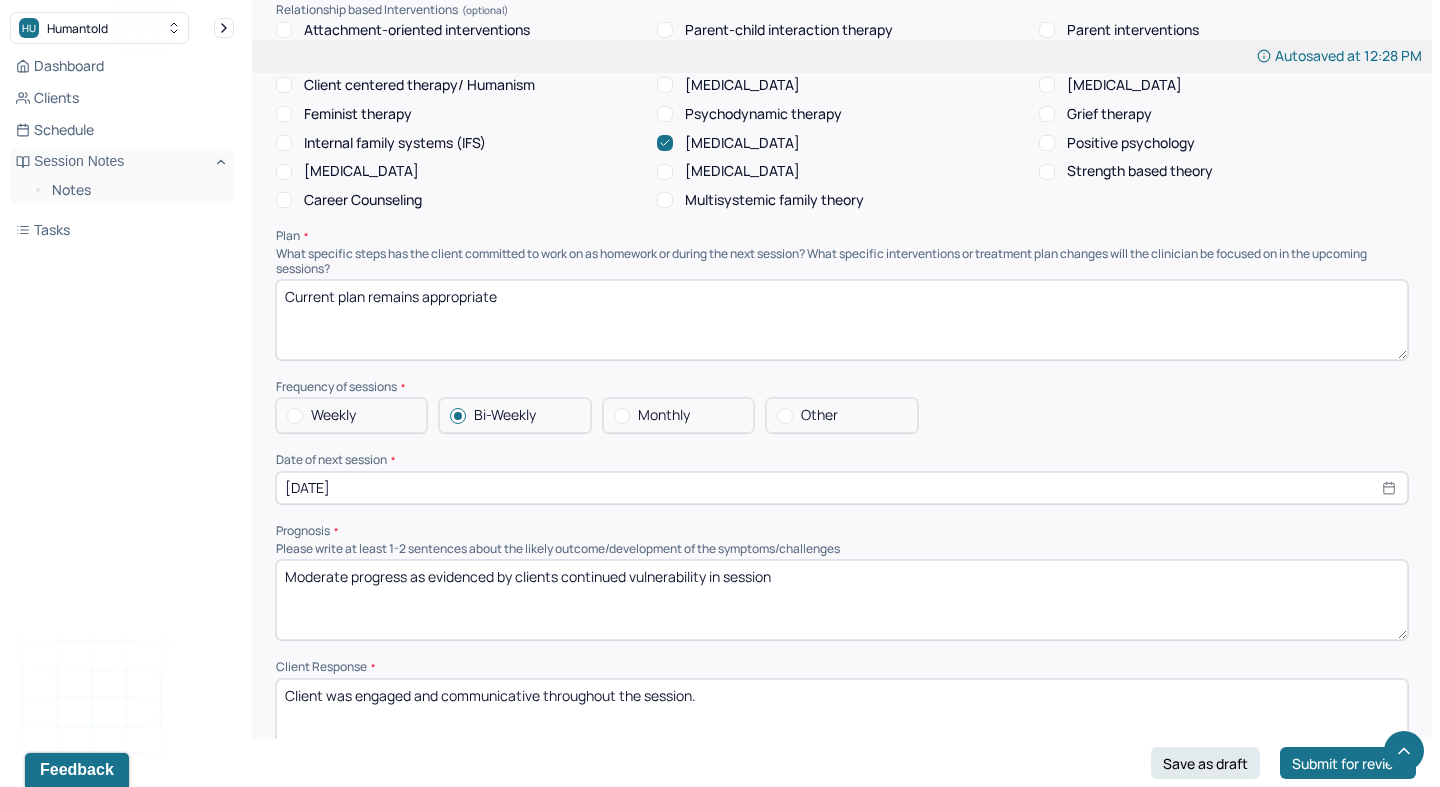 type on "Client continues to experience rumination, overwhelm and flight of thought, supporting current mental health diagnosis. Client would benefit from DBT and [MEDICAL_DATA] . Clinician utilized DBT and [MEDICAL_DATA]. DBT allowed the client to identify emotional regulation skills to help with feelings of grief and overwhelm and [MEDICAL_DATA] allowed the client to identify how the events of last week triggered her sense of grief and worry for her mother." 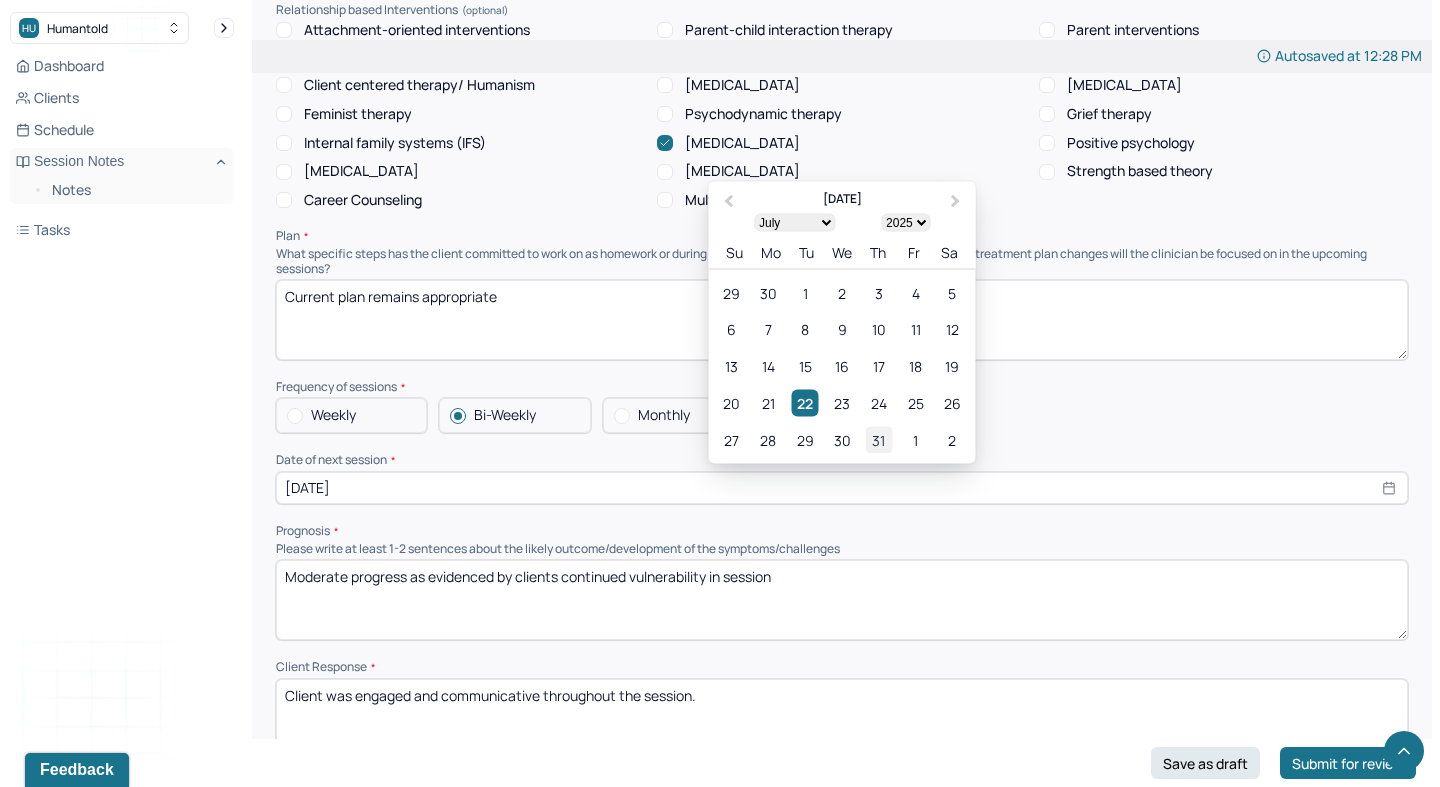 click on "31" at bounding box center [878, 439] 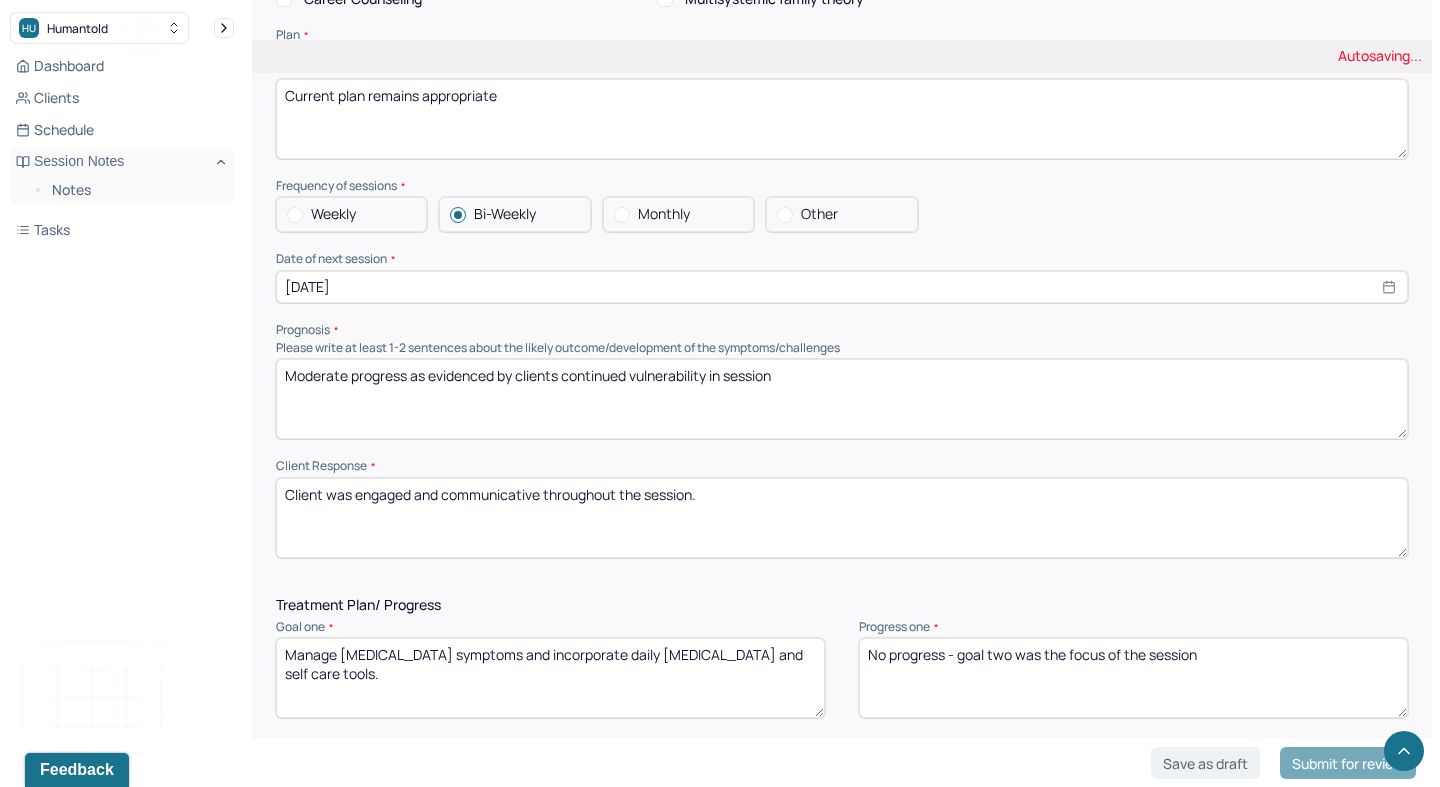 scroll, scrollTop: 2093, scrollLeft: 0, axis: vertical 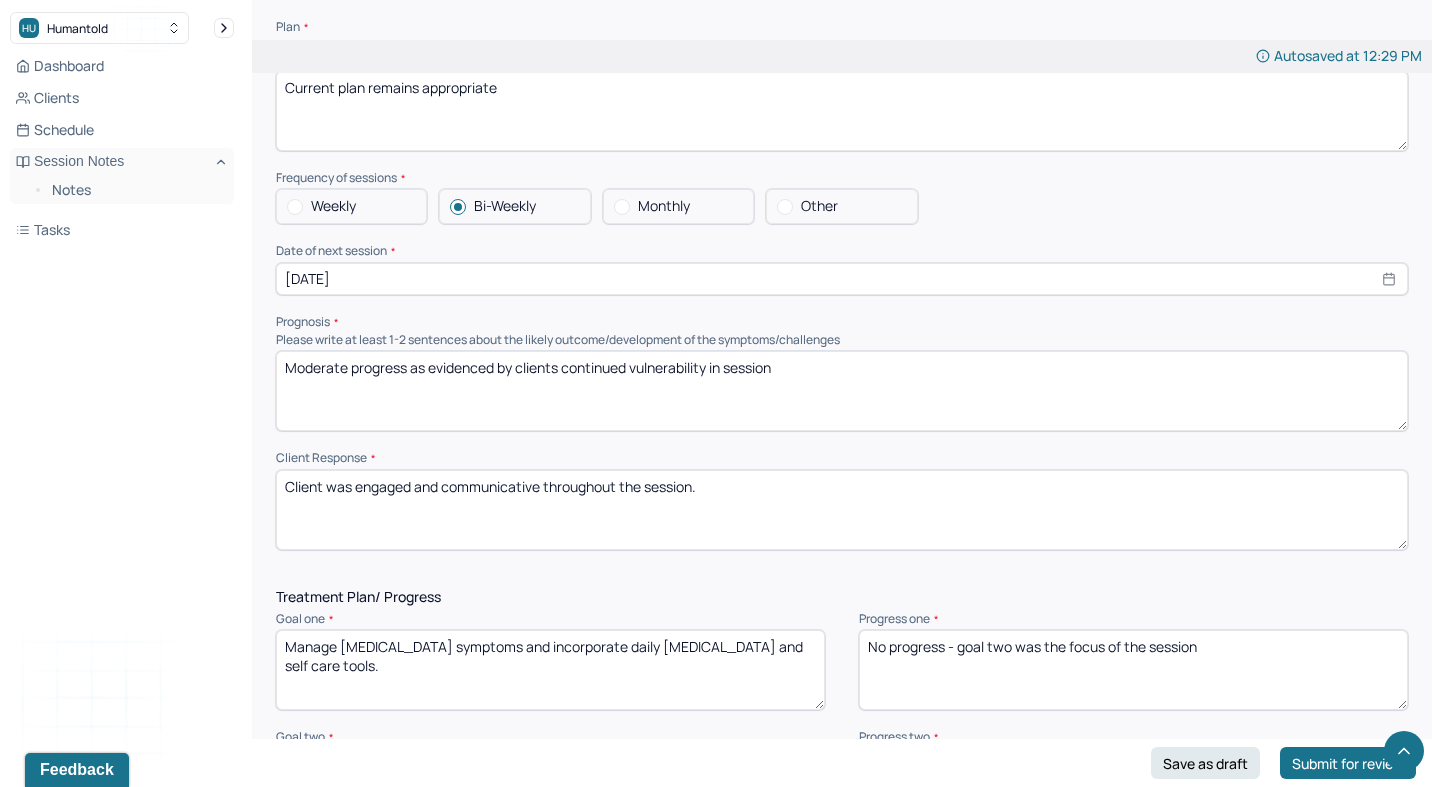 drag, startPoint x: 564, startPoint y: 362, endPoint x: 974, endPoint y: 455, distance: 420.41528 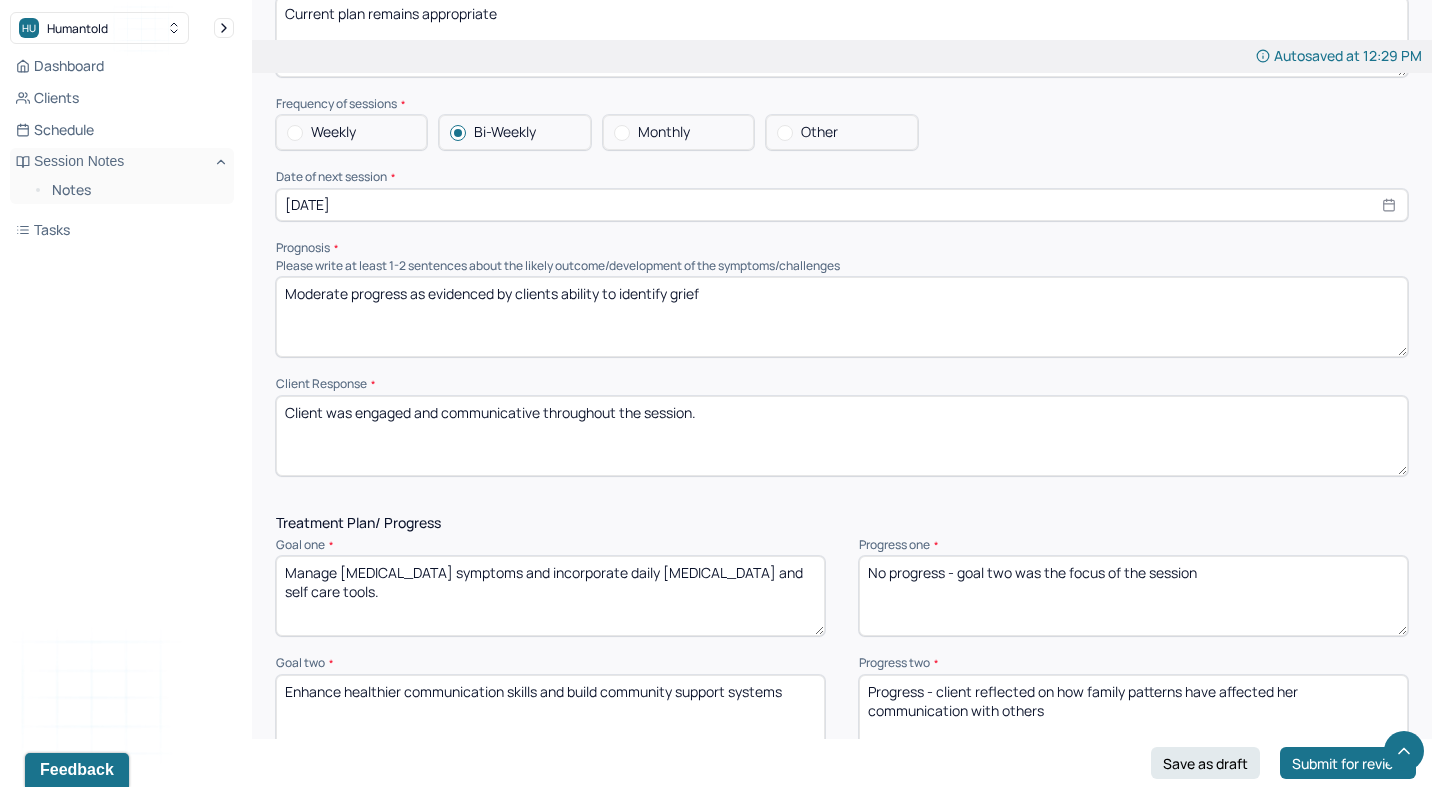 scroll, scrollTop: 2180, scrollLeft: 0, axis: vertical 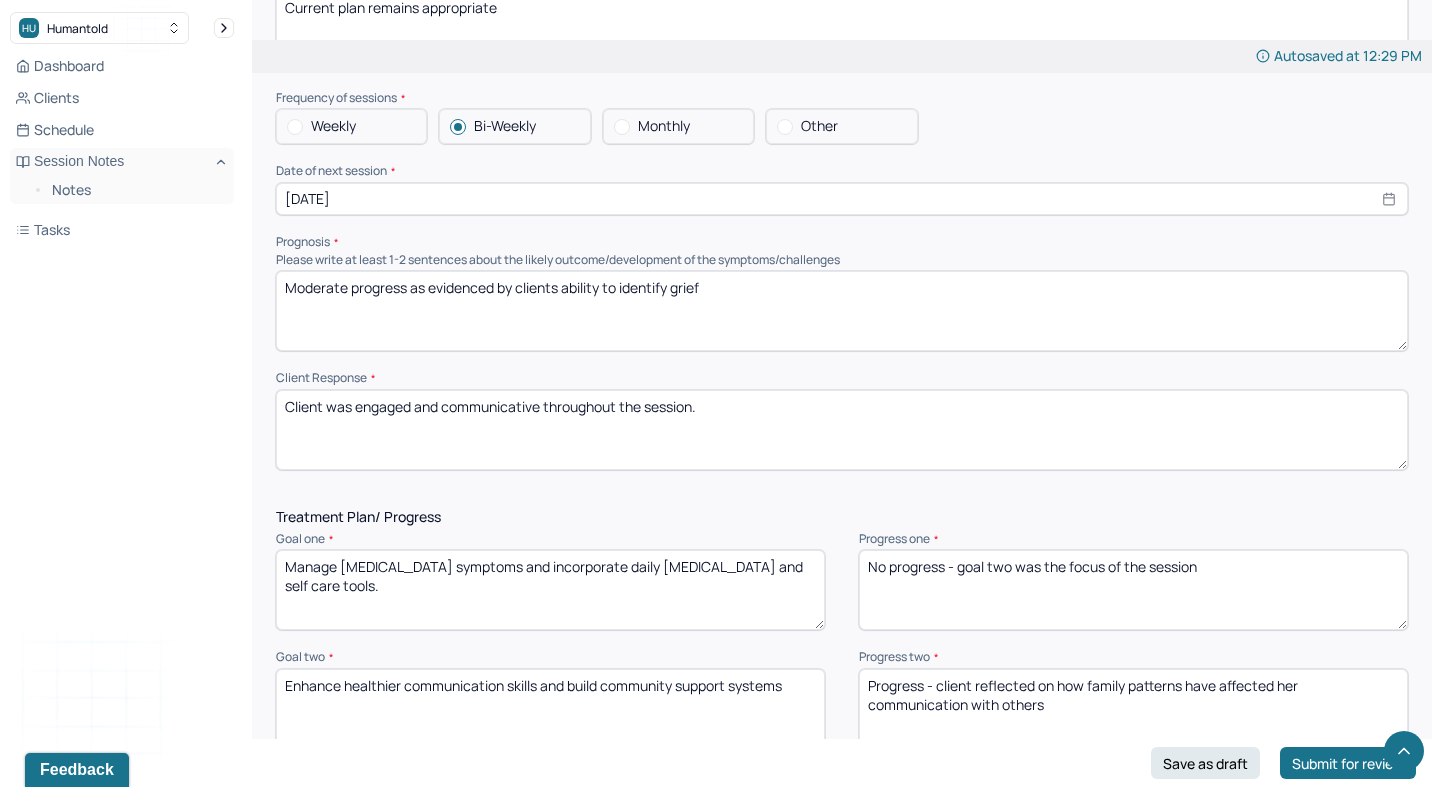 type on "Moderate progress as evidenced by clients ability to identify grief" 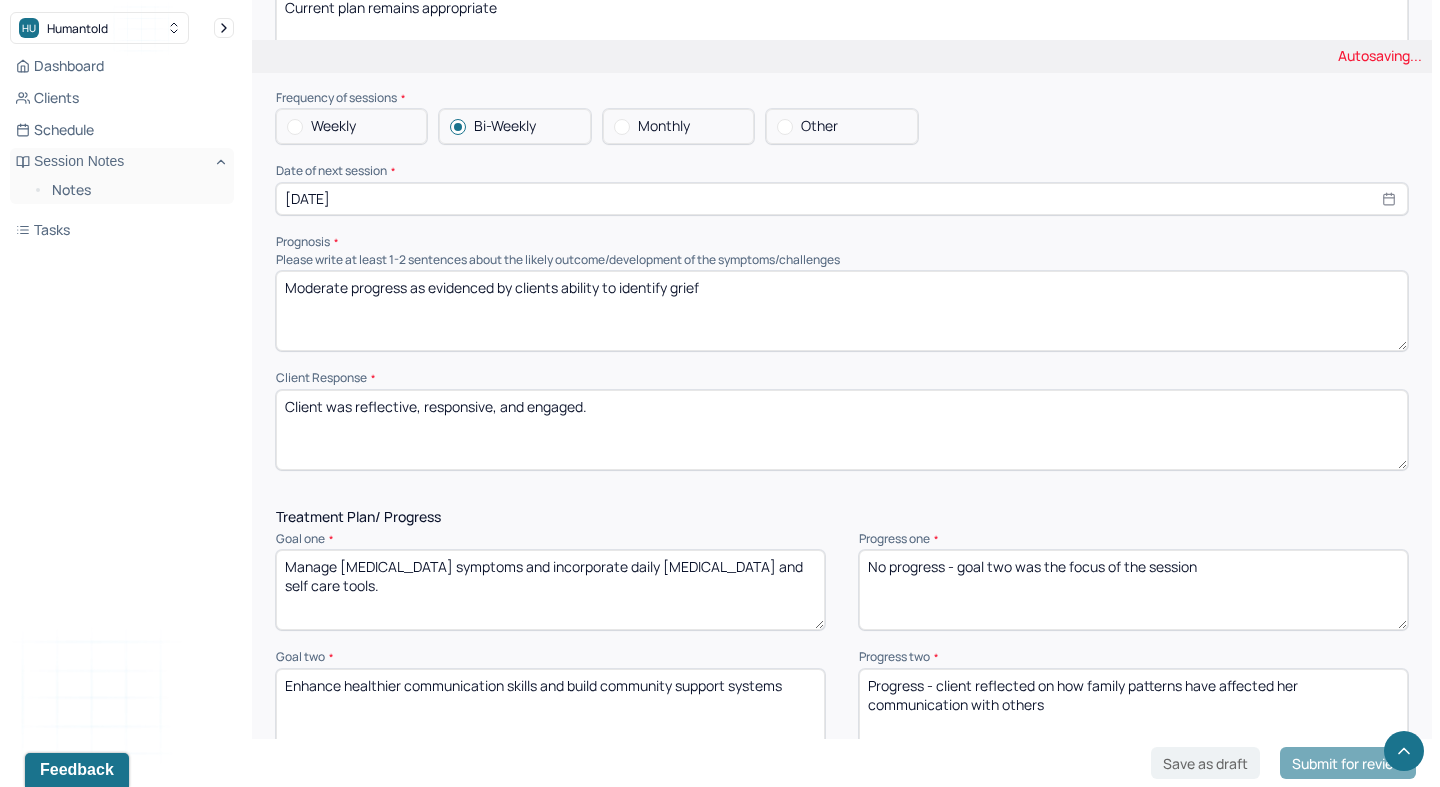 click on "Client was engaged and communicative throughout the session." at bounding box center [842, 430] 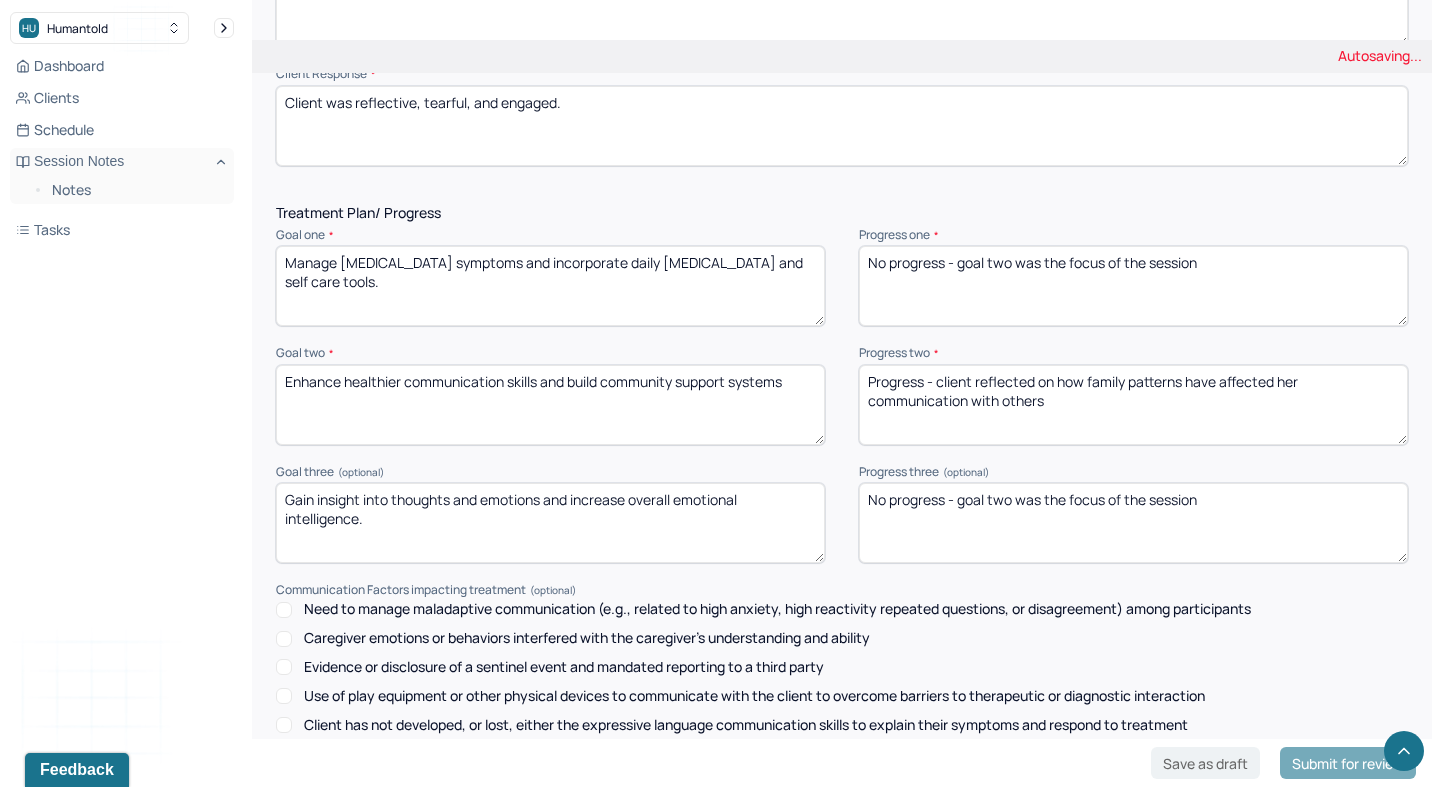 scroll, scrollTop: 2488, scrollLeft: 0, axis: vertical 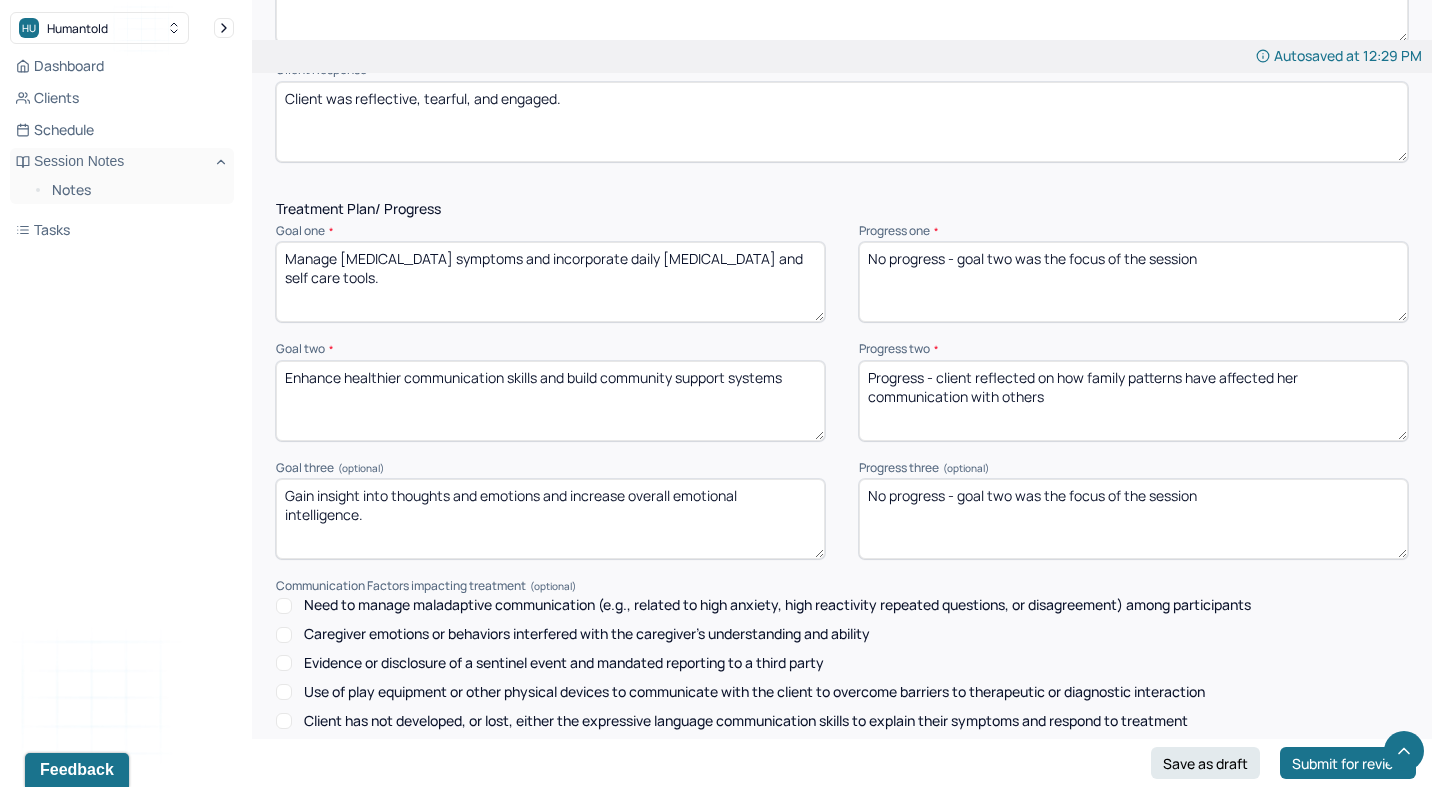 type on "Client was reflective, tearful, and engaged." 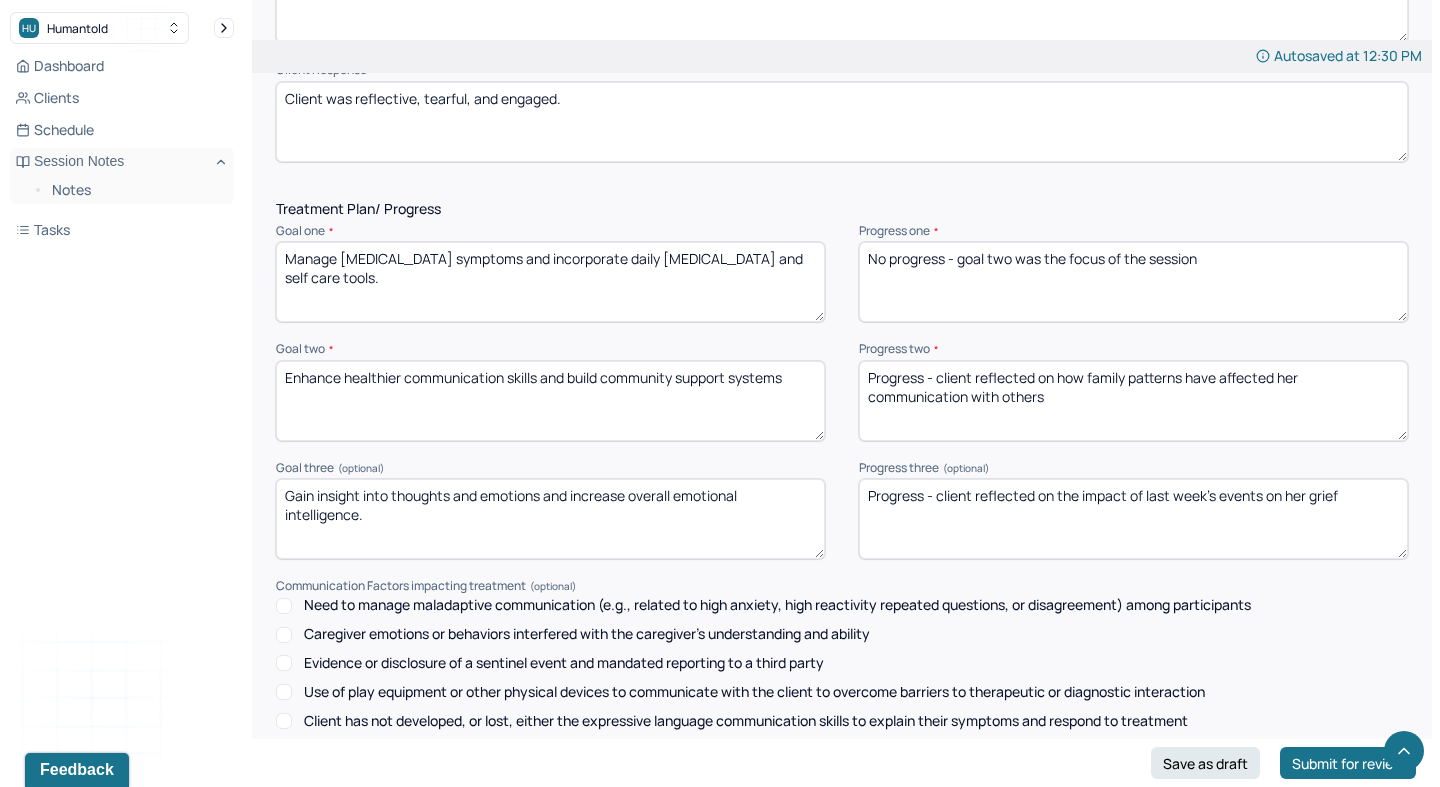 type on "Progress - client reflected on the impact of last week's events on her grief" 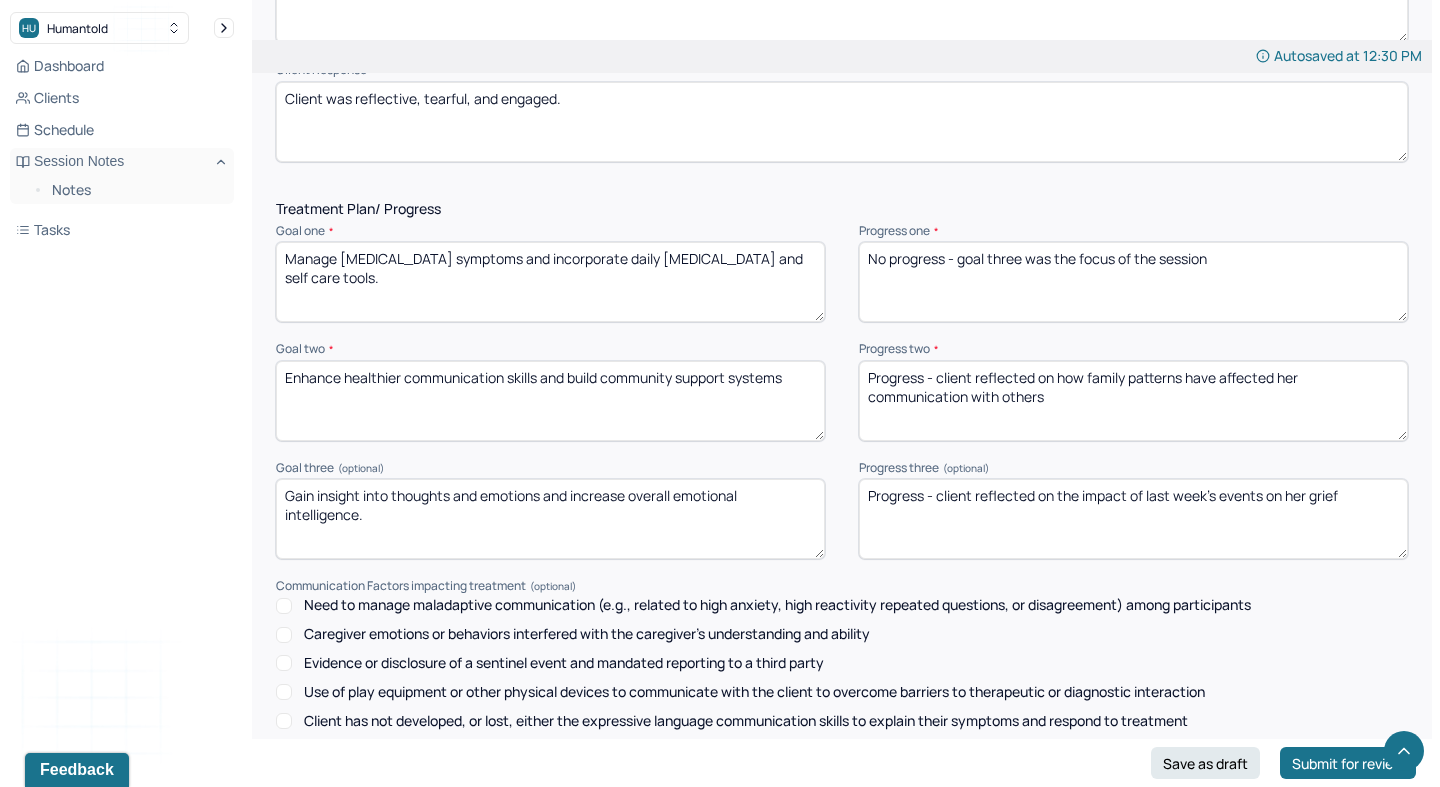 click on "No progress - goal two was the focus of the session" at bounding box center (1133, 282) 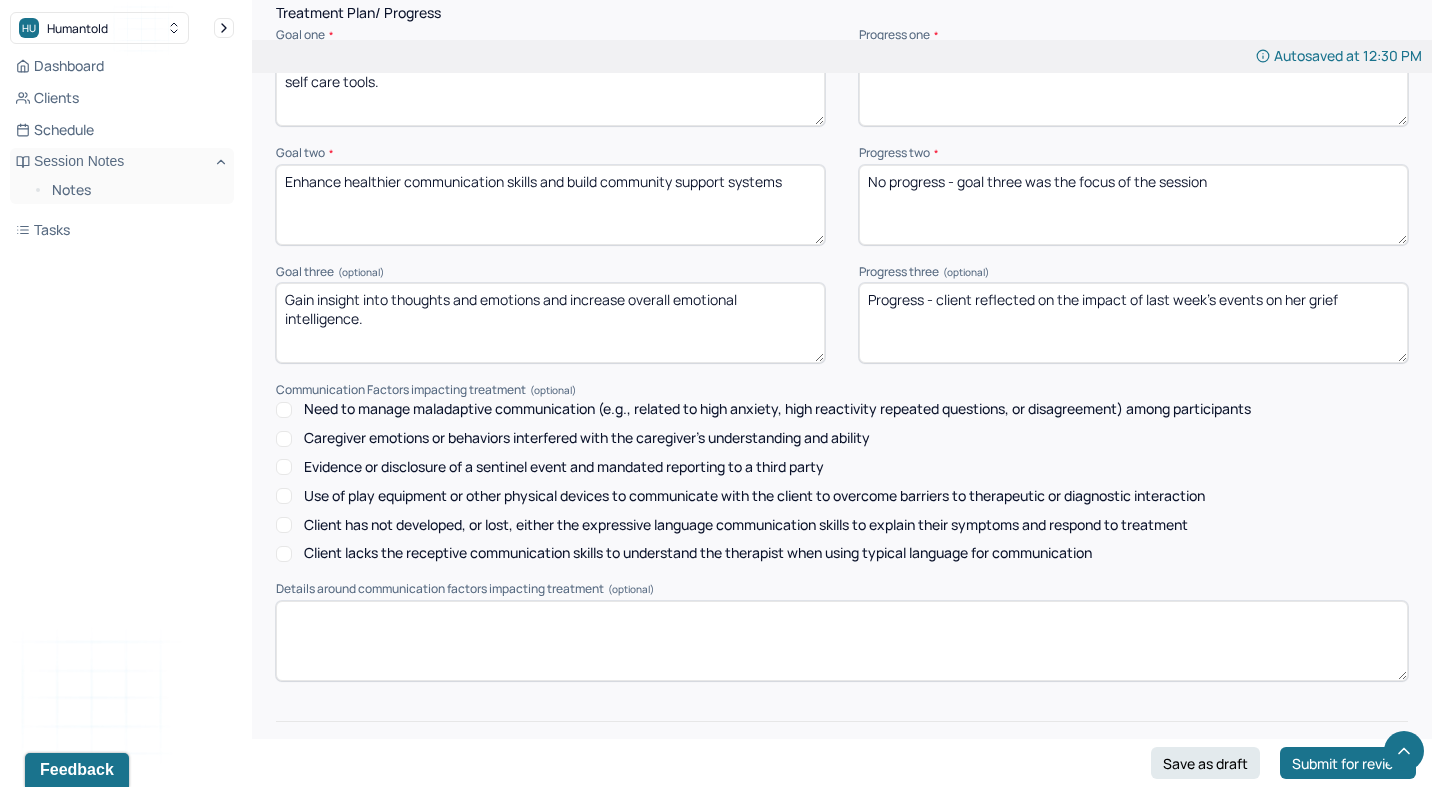 scroll, scrollTop: 2786, scrollLeft: 0, axis: vertical 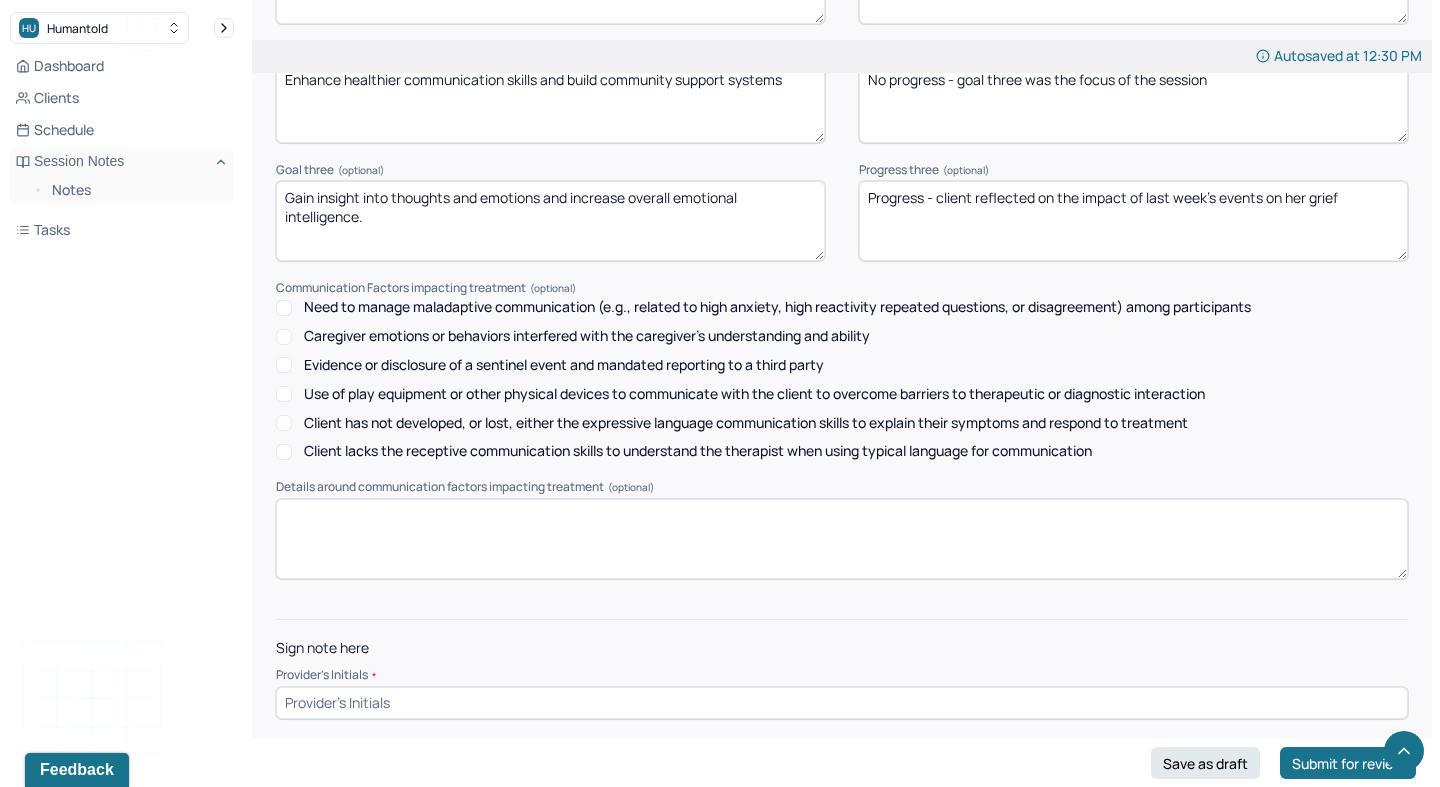 type on "No progress - goal three was the focus of the session" 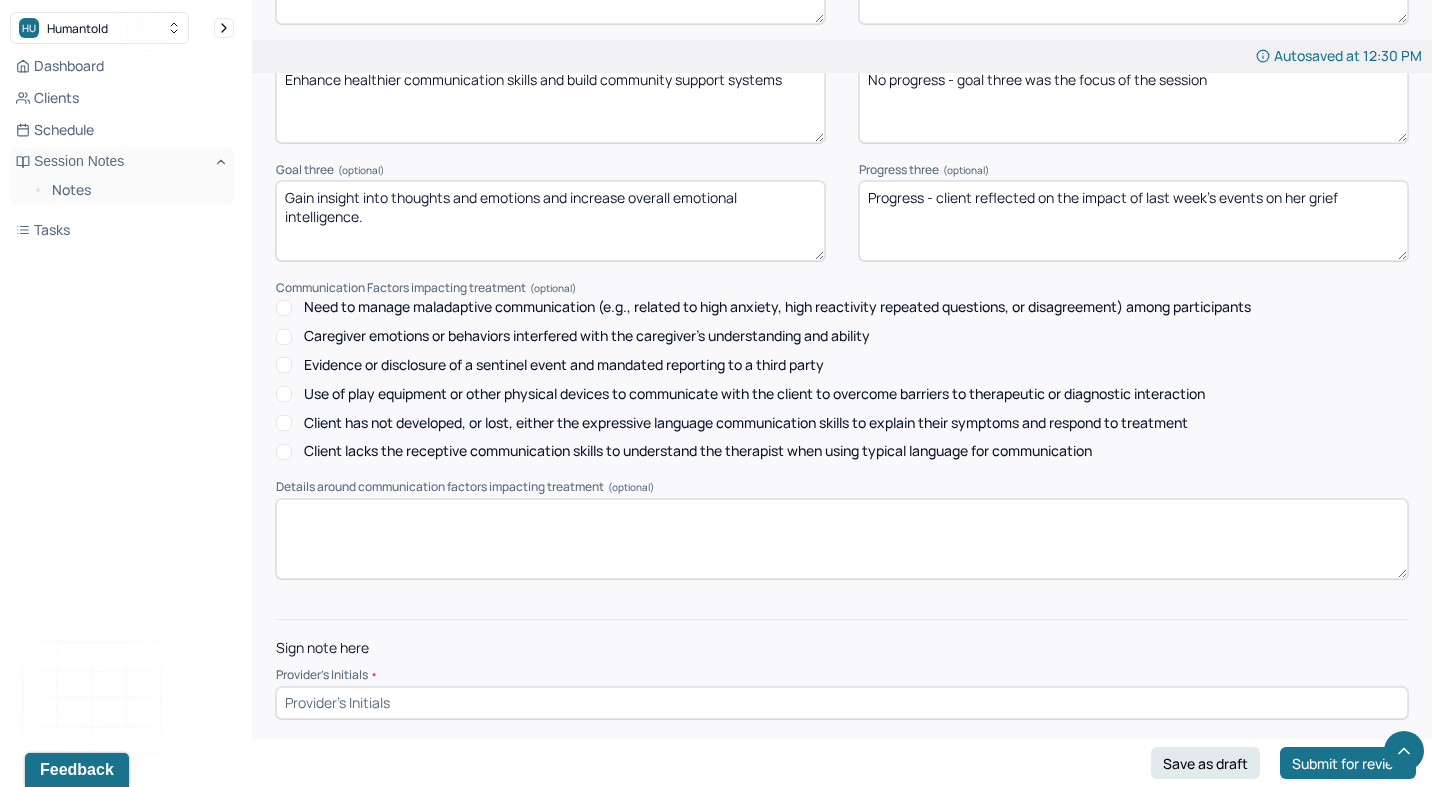 click at bounding box center [842, 703] 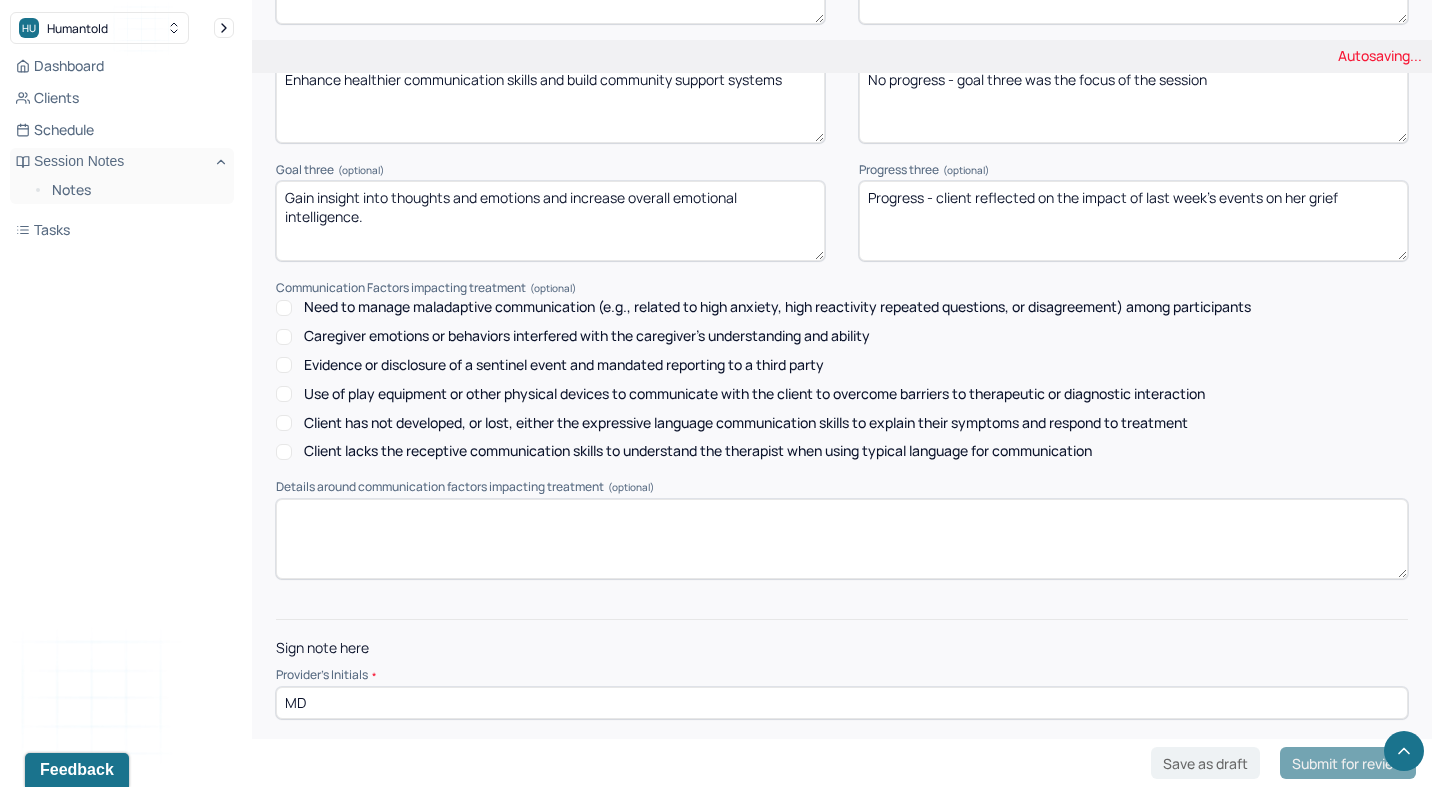 type on "MD" 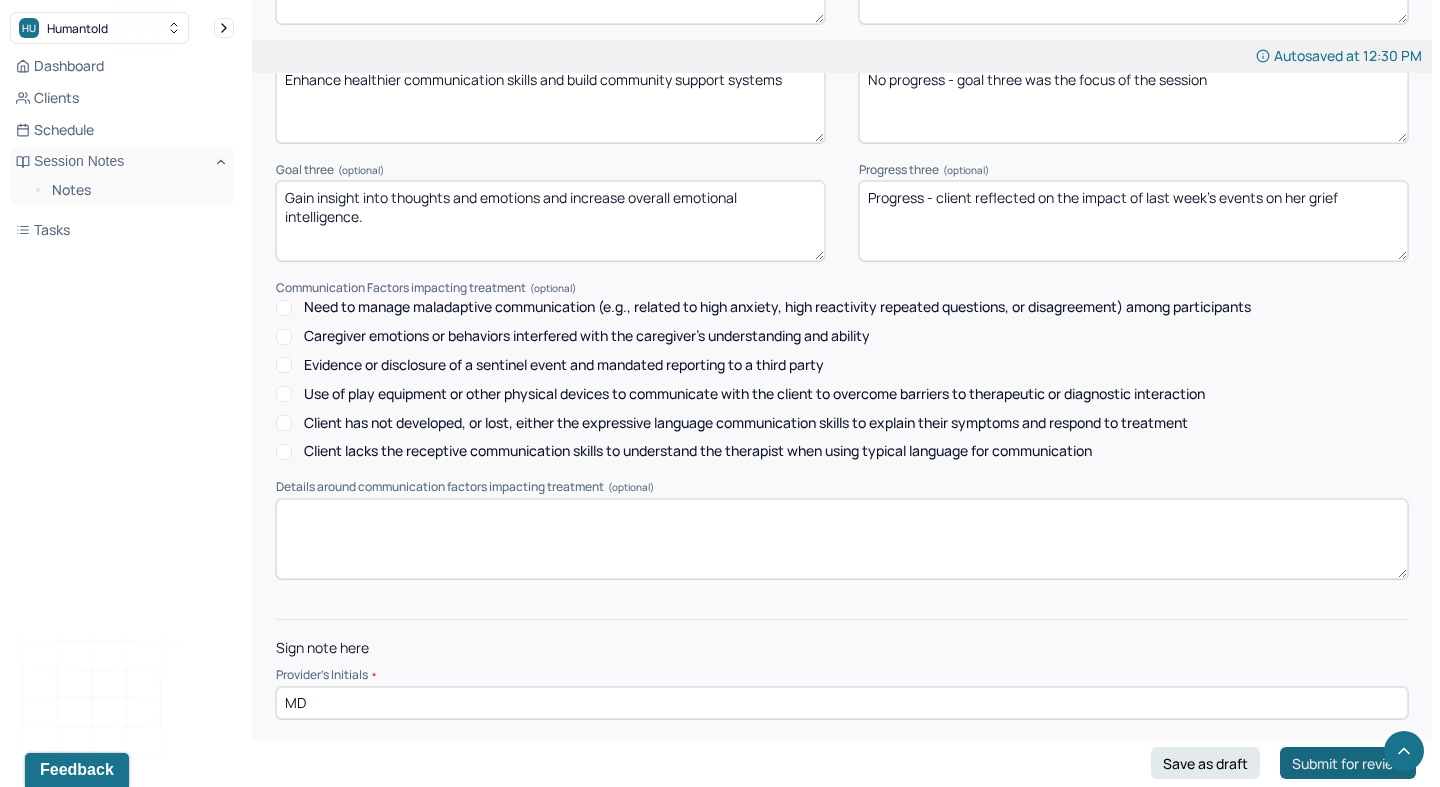 click on "Submit for review" at bounding box center (1348, 763) 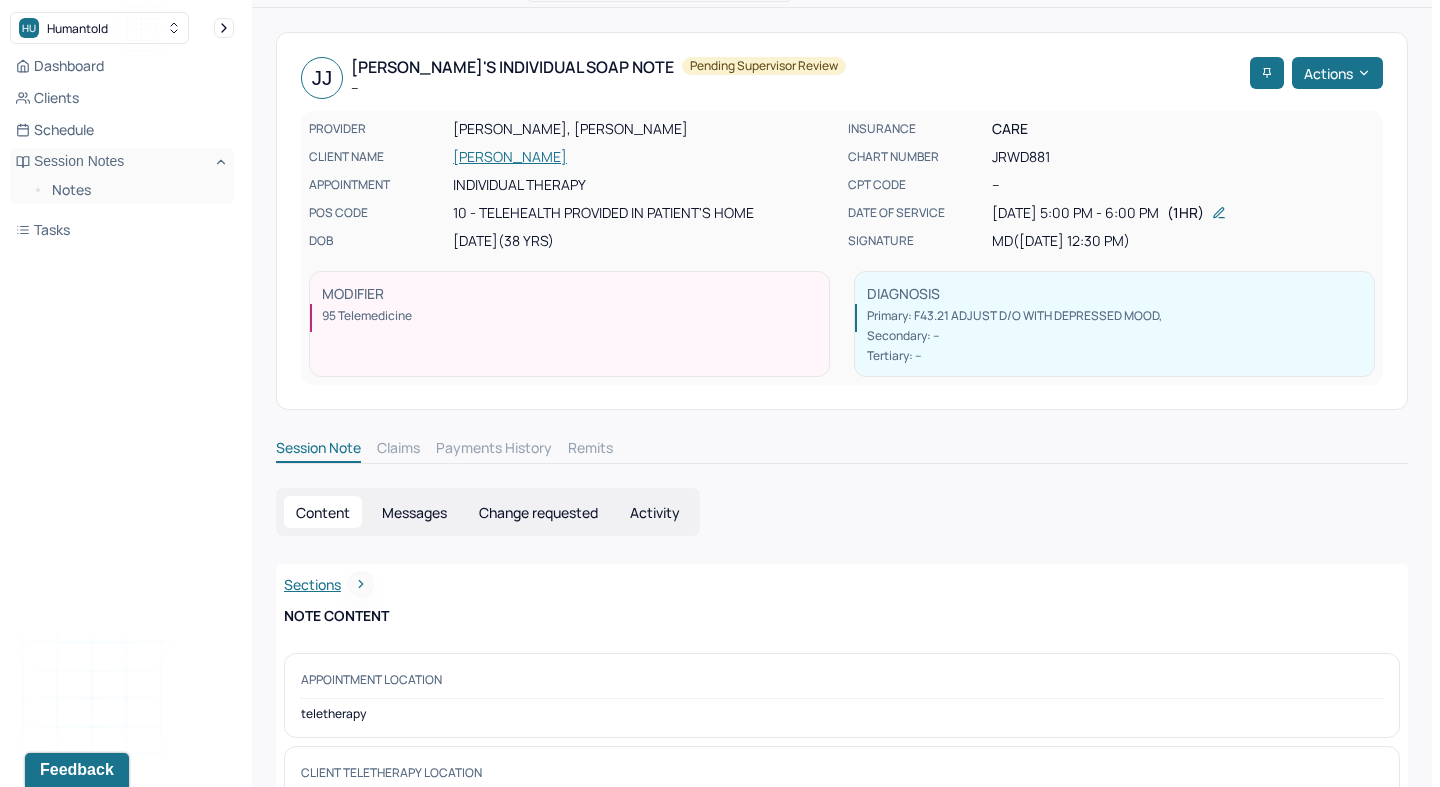 scroll, scrollTop: 0, scrollLeft: 0, axis: both 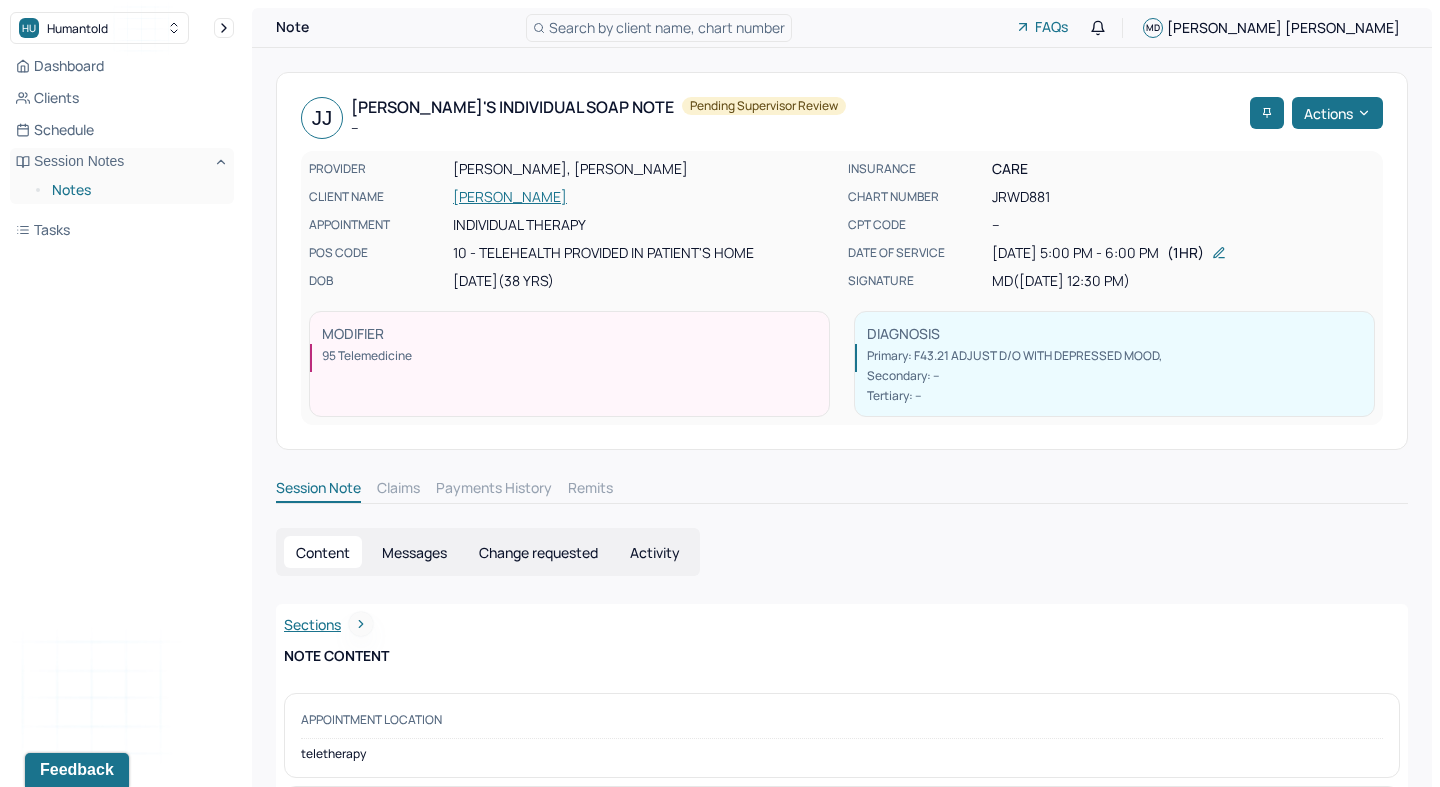 click on "Notes" at bounding box center (135, 190) 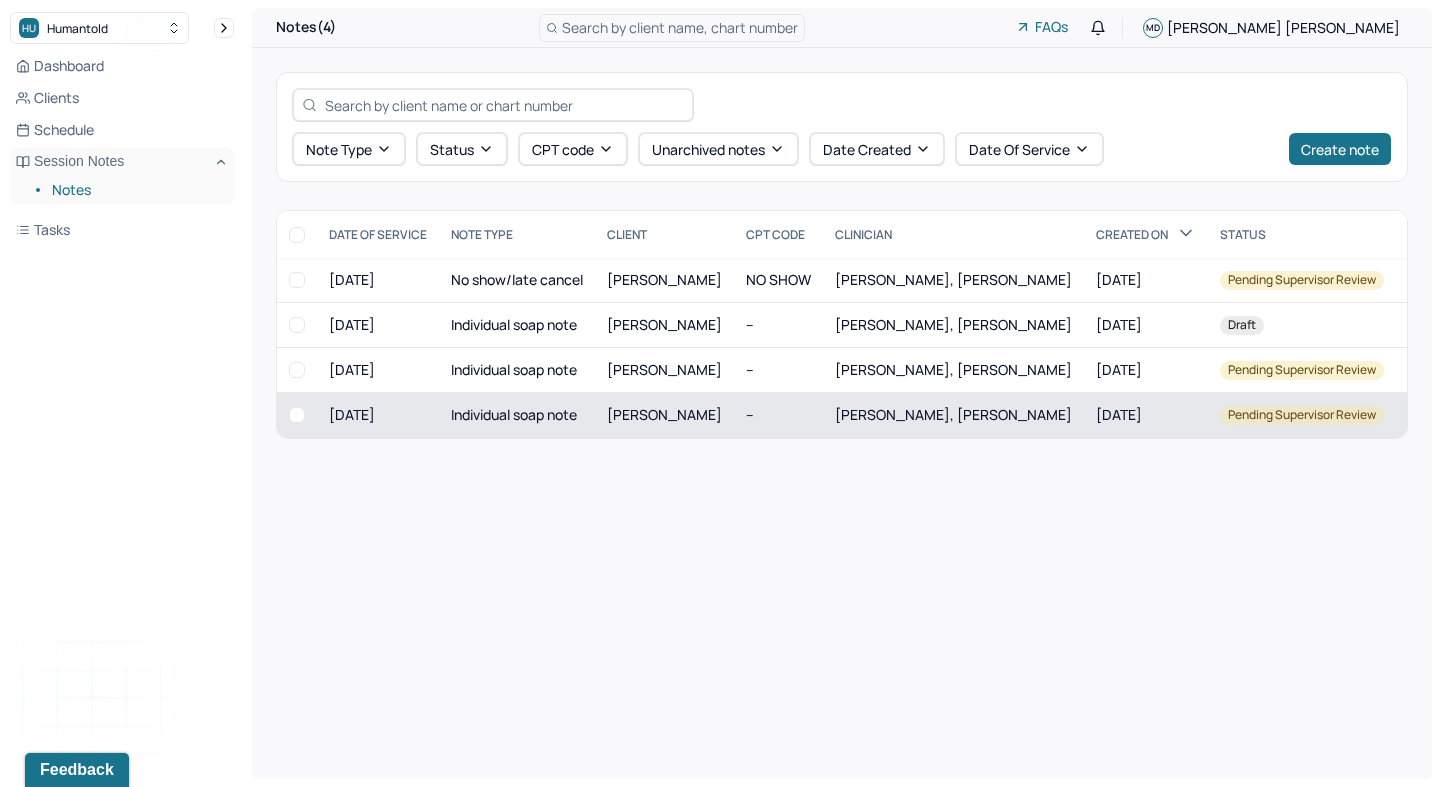 click on "[PERSON_NAME]" at bounding box center (664, 415) 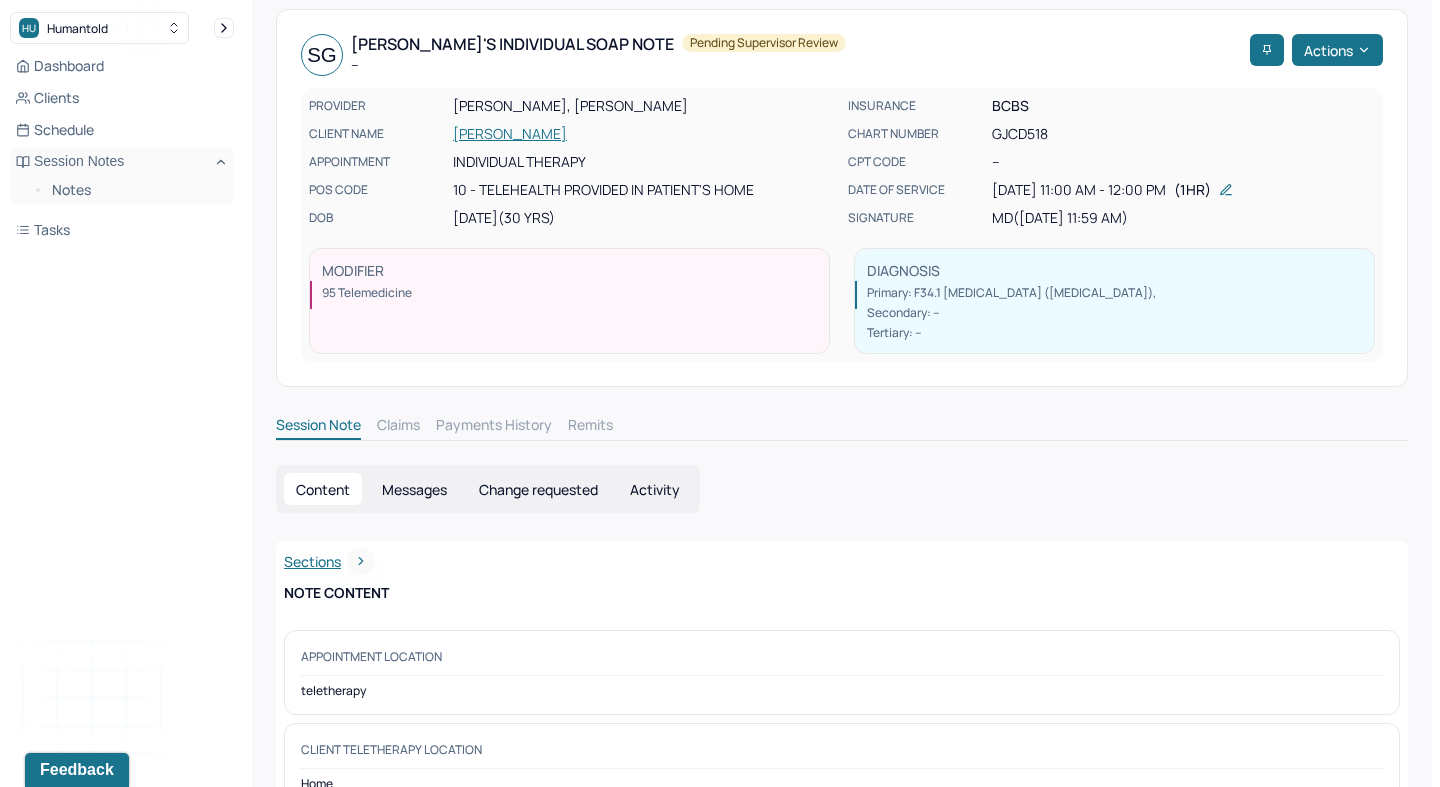 scroll, scrollTop: 55, scrollLeft: 0, axis: vertical 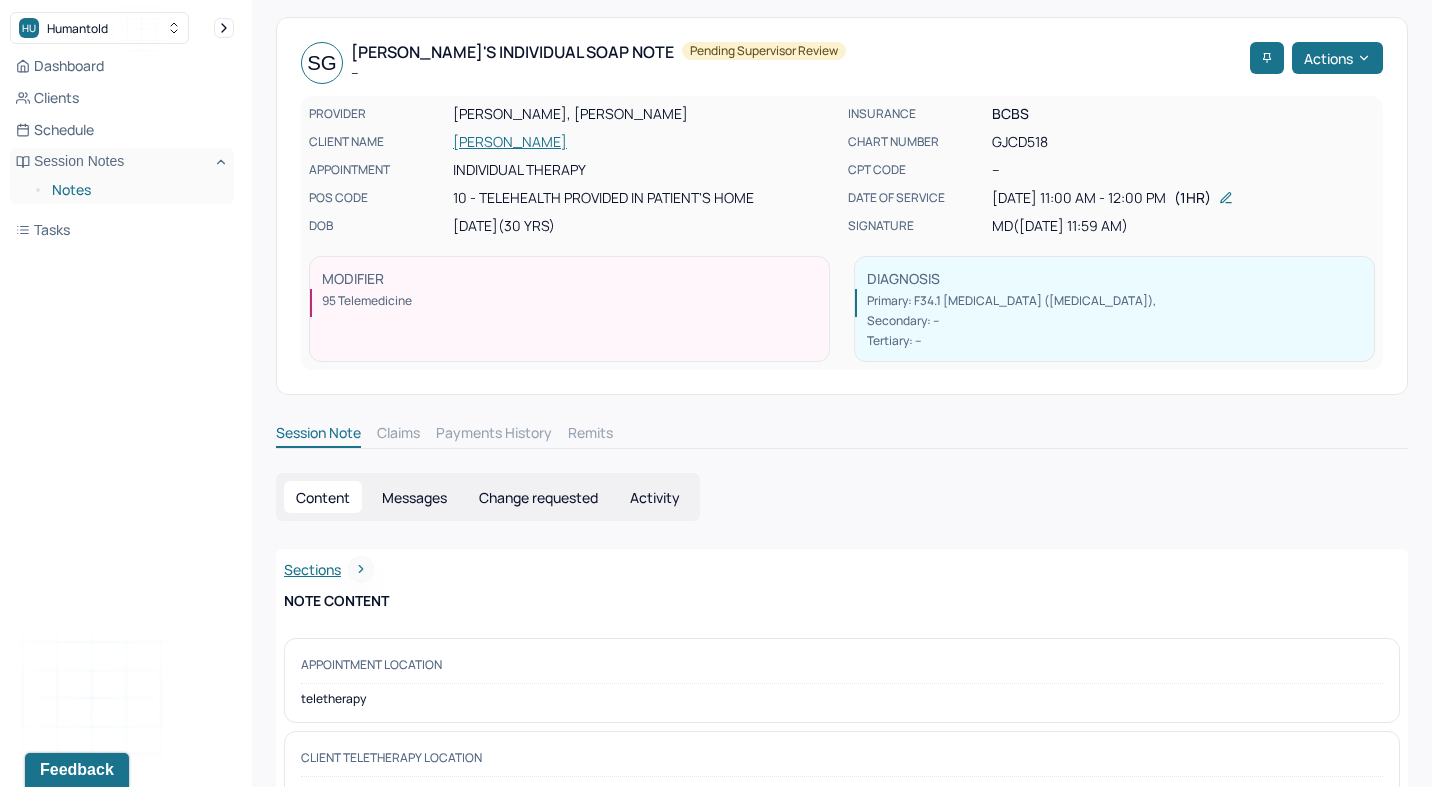 click on "Notes" at bounding box center (135, 190) 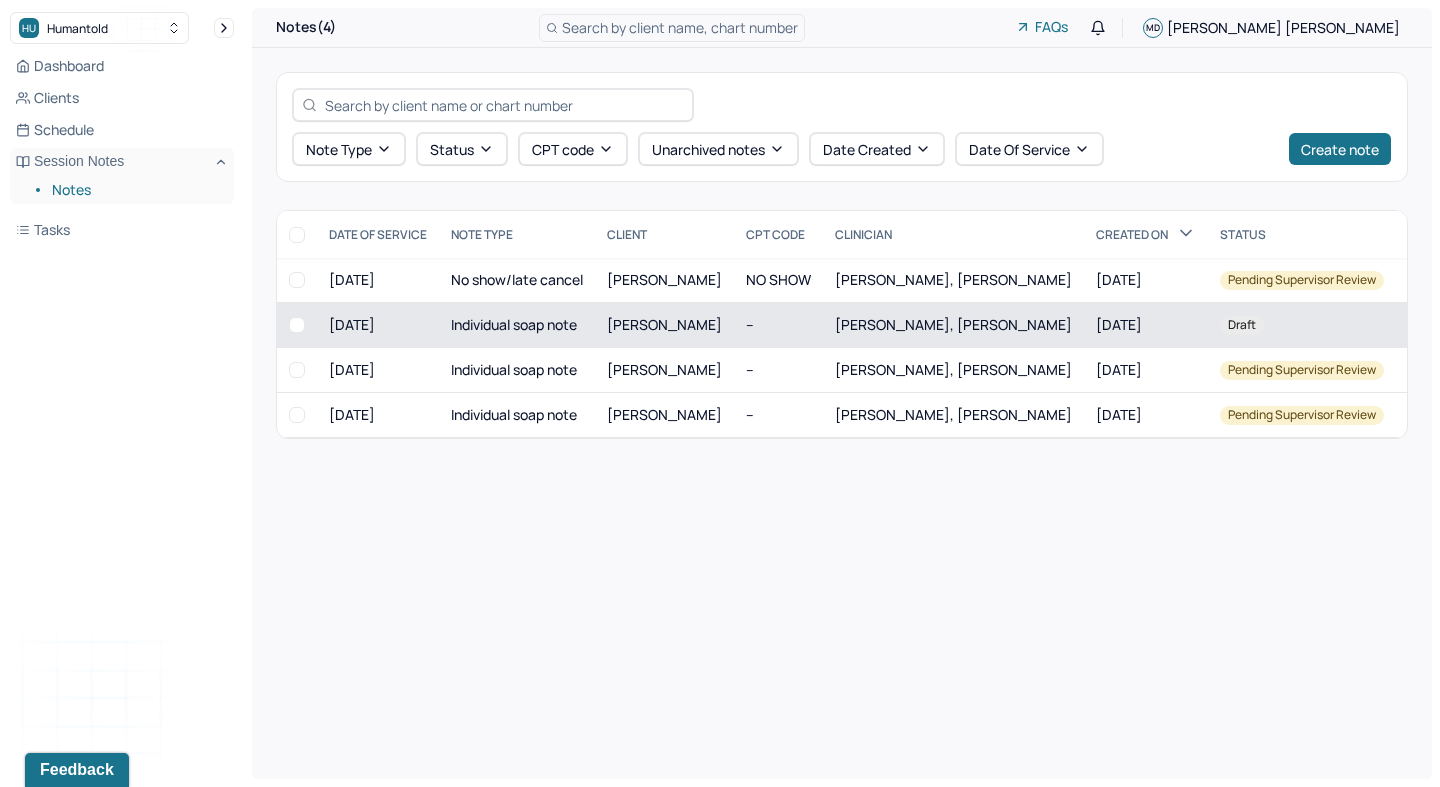 click on "[PERSON_NAME], [PERSON_NAME]" at bounding box center (953, 325) 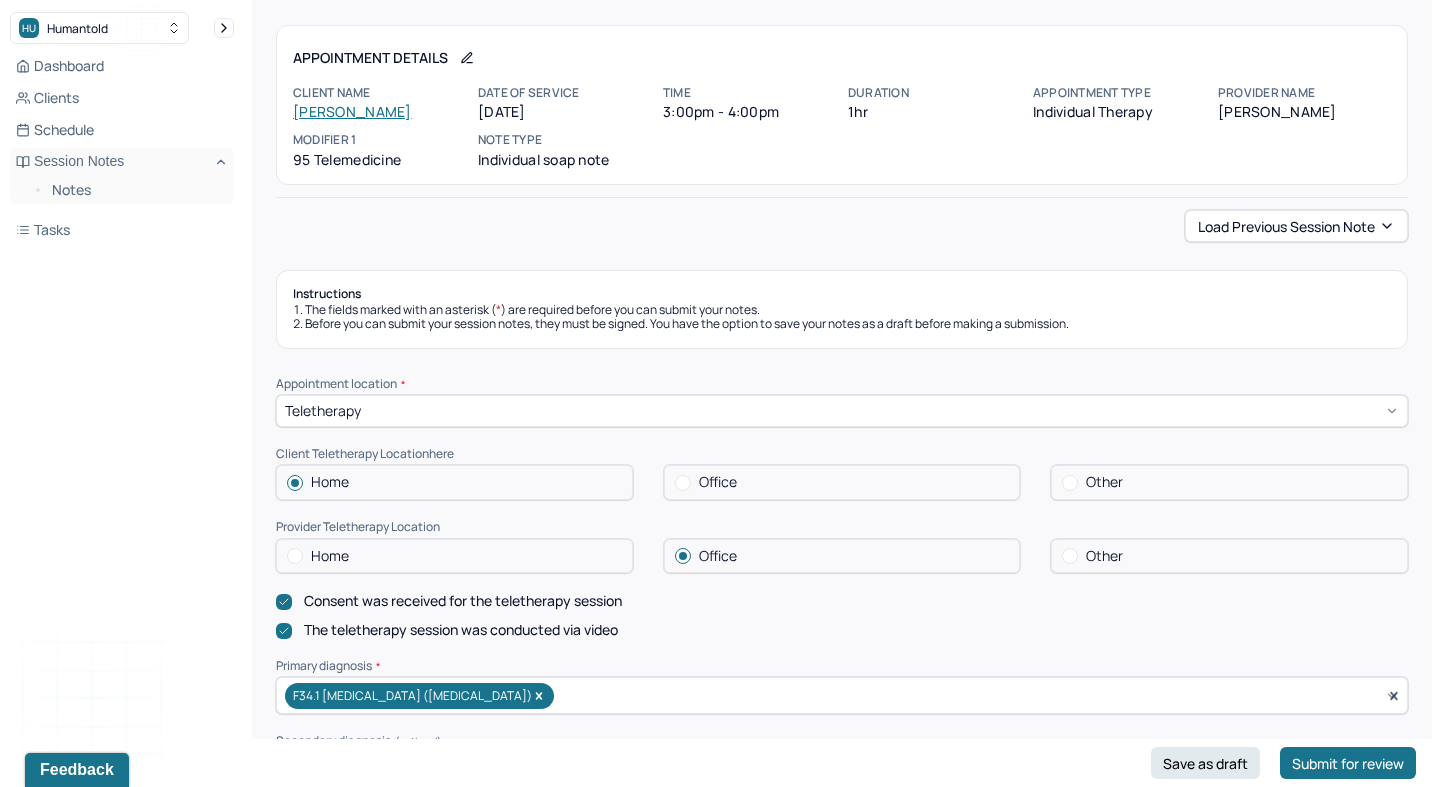 scroll, scrollTop: 70, scrollLeft: 0, axis: vertical 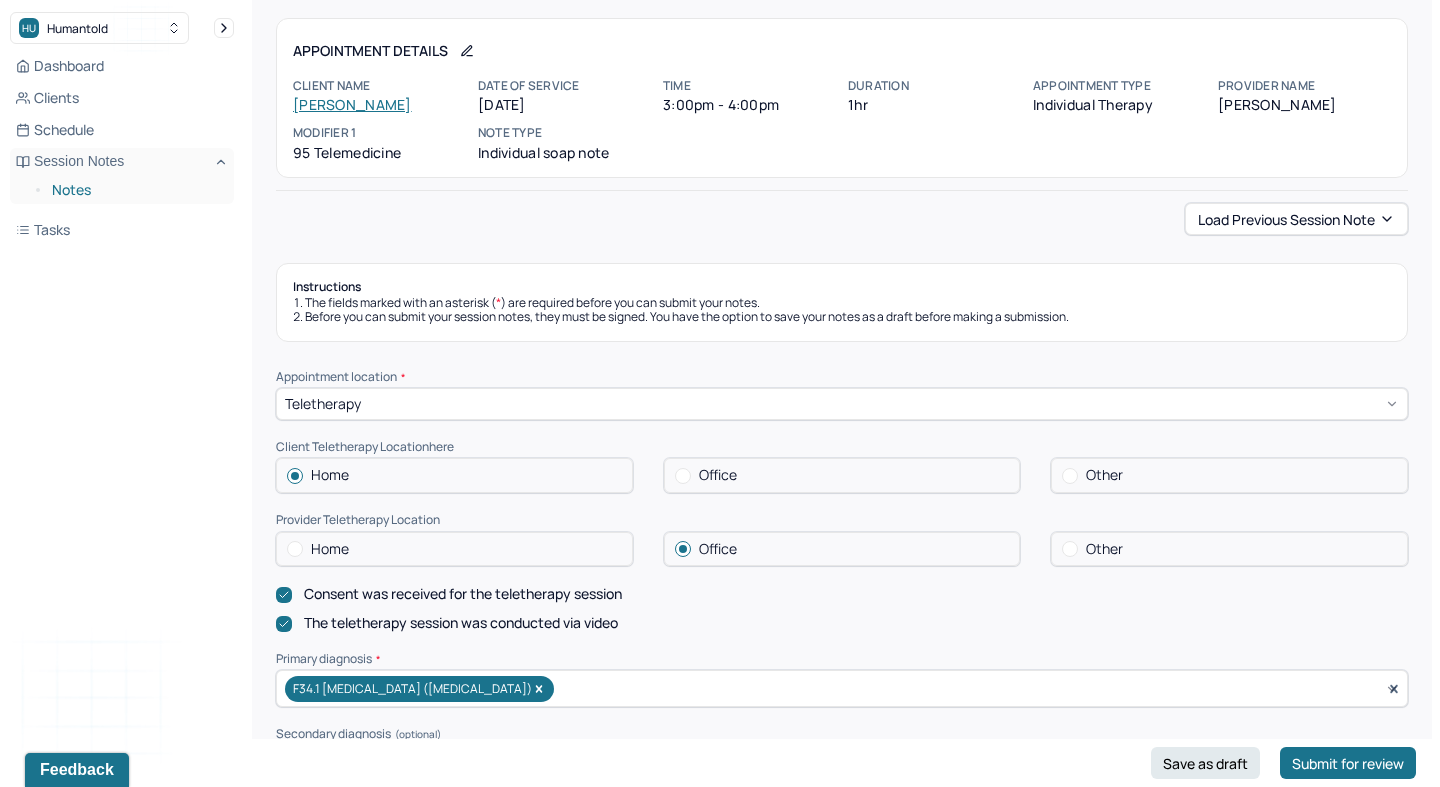 click on "Notes" at bounding box center [135, 190] 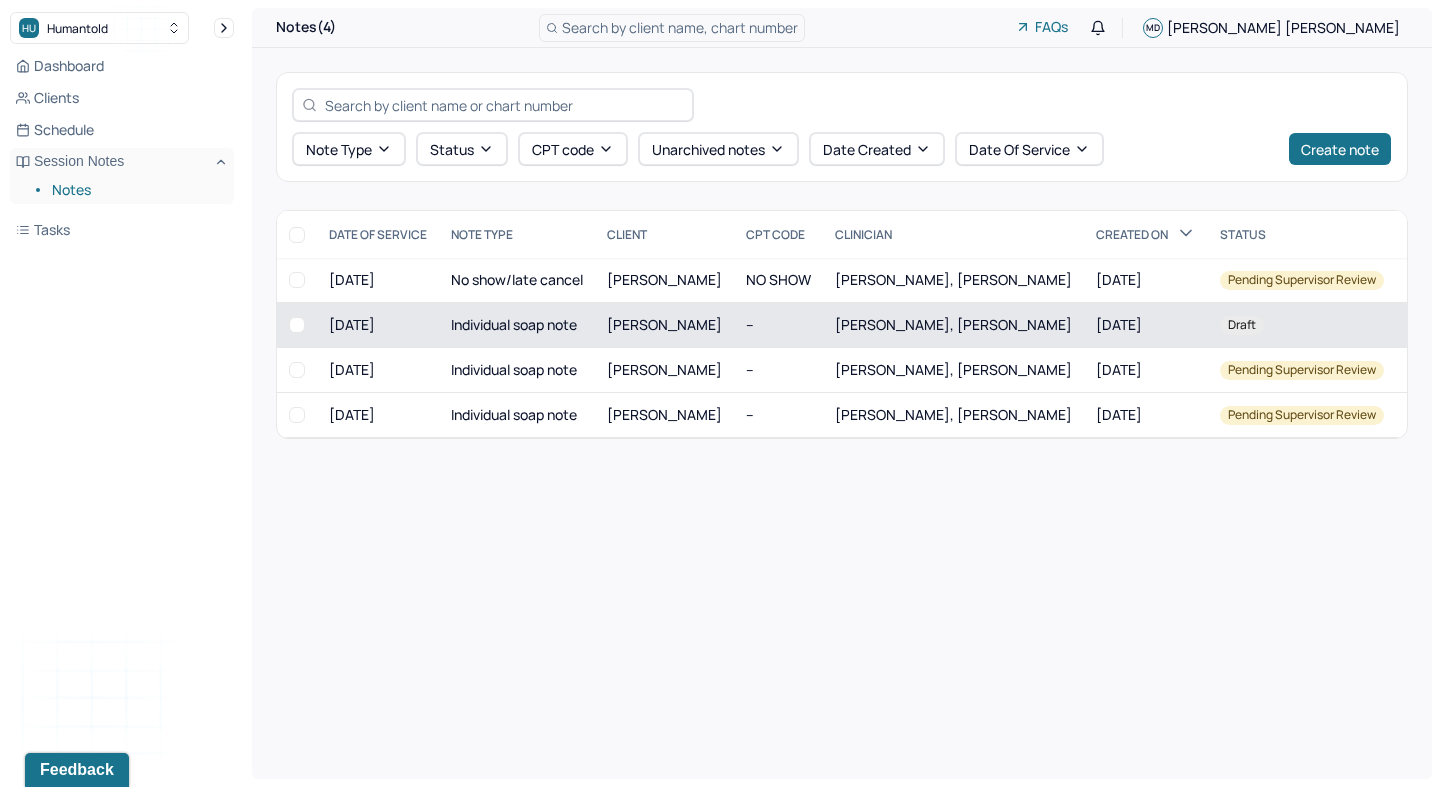 click on "[PERSON_NAME]" at bounding box center [664, 324] 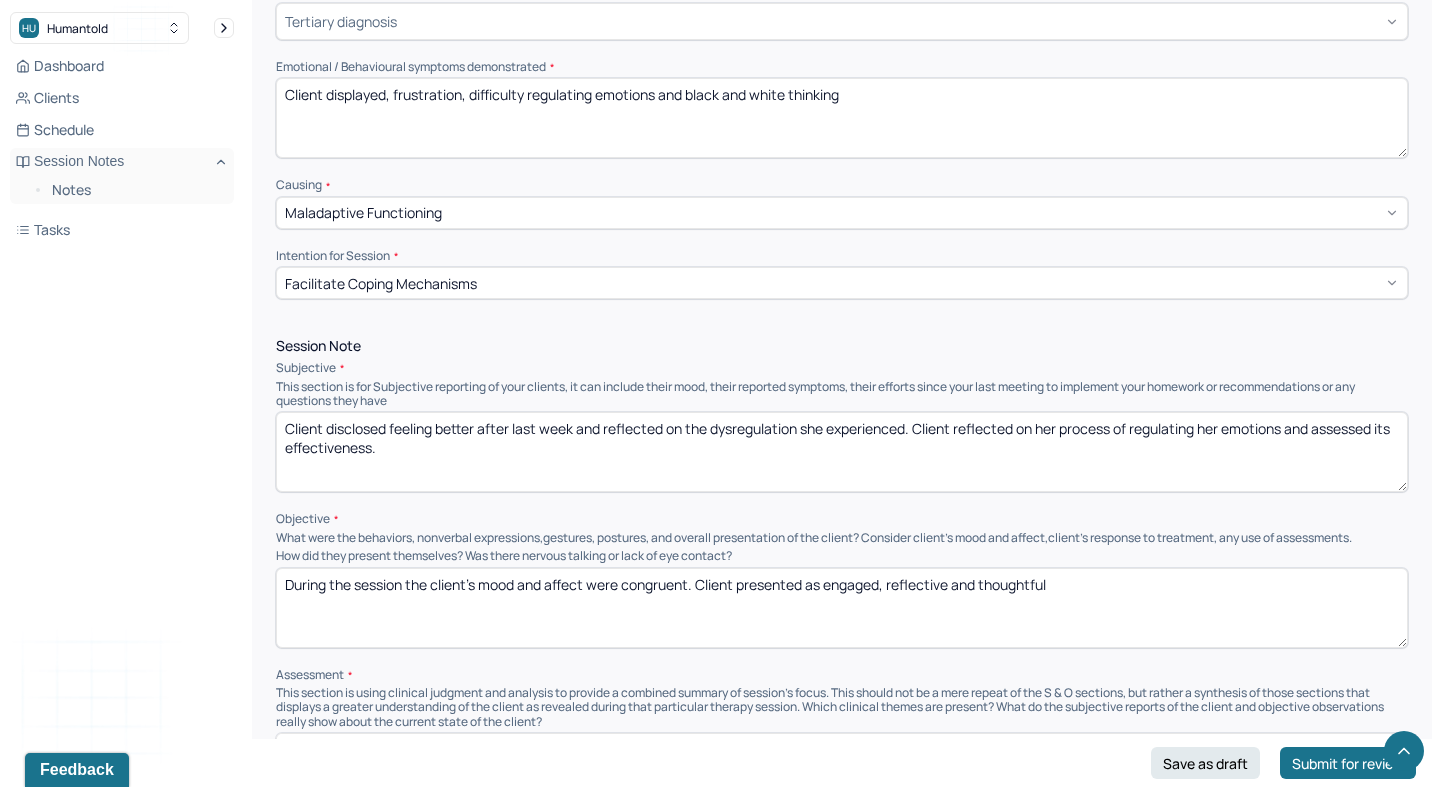 scroll, scrollTop: 891, scrollLeft: 0, axis: vertical 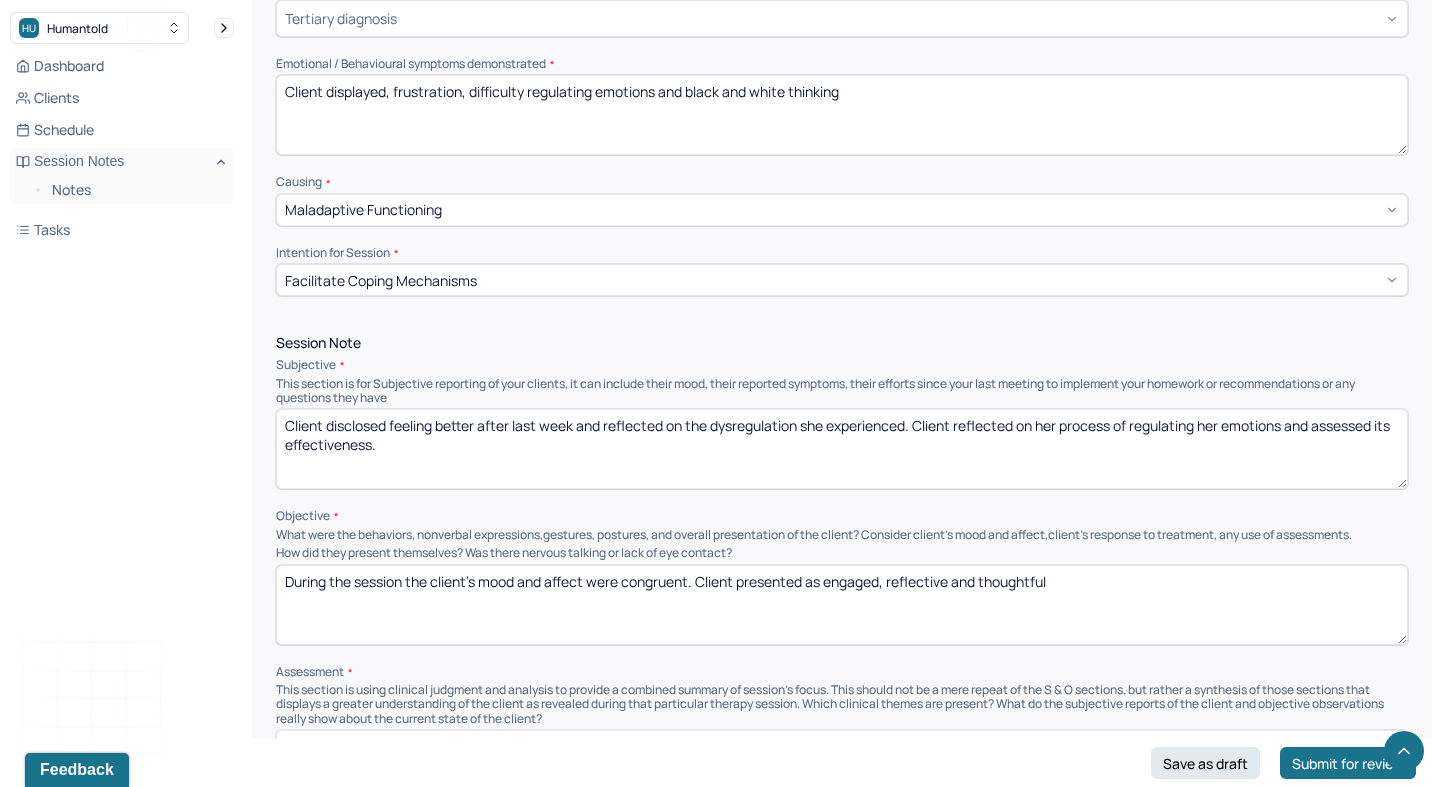 click on "Client disclosed feeling better after last week and reflected on the dysregulation she experienced. Client reflected on her process of regulating her emotions and assessed its effectiveness." at bounding box center [842, 449] 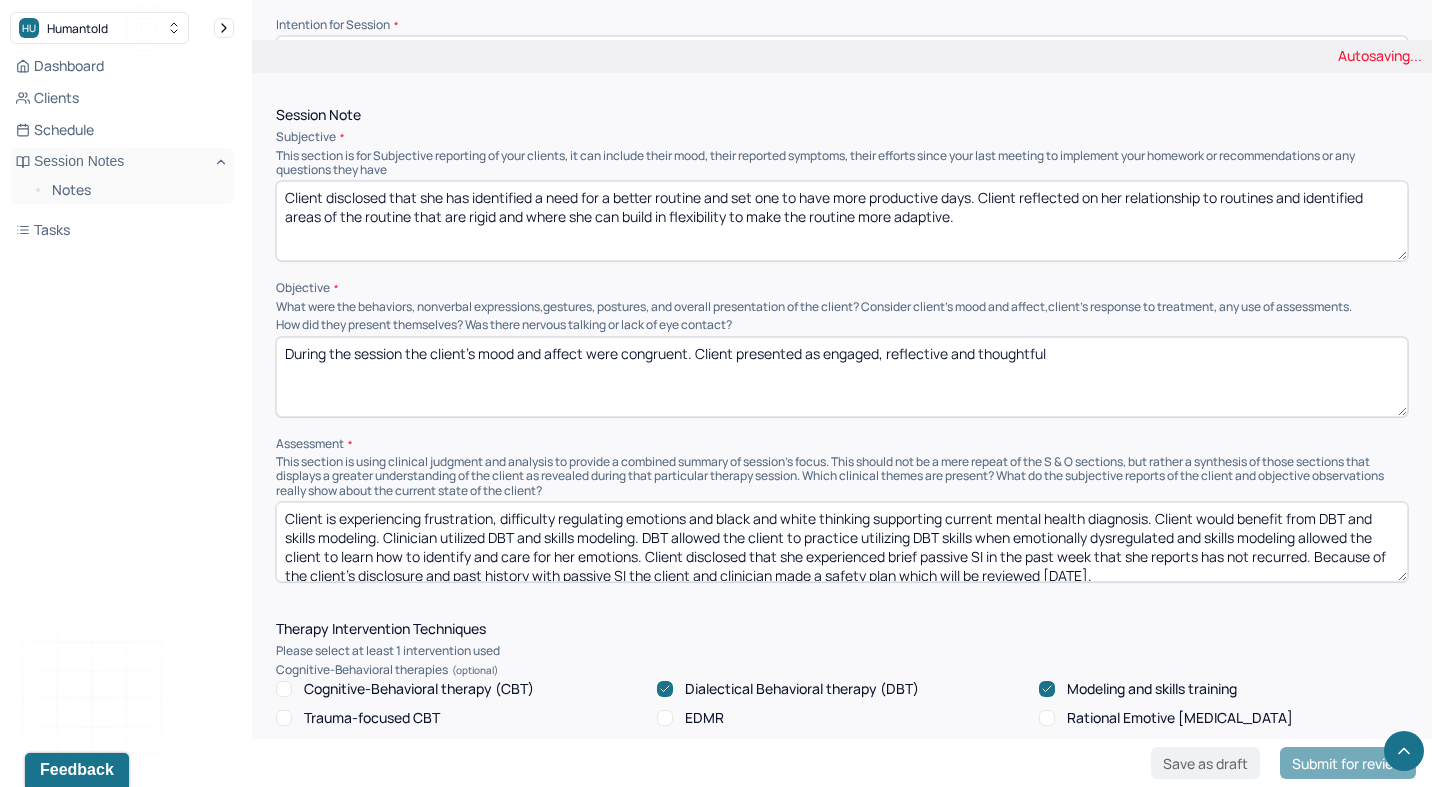 scroll, scrollTop: 1126, scrollLeft: 0, axis: vertical 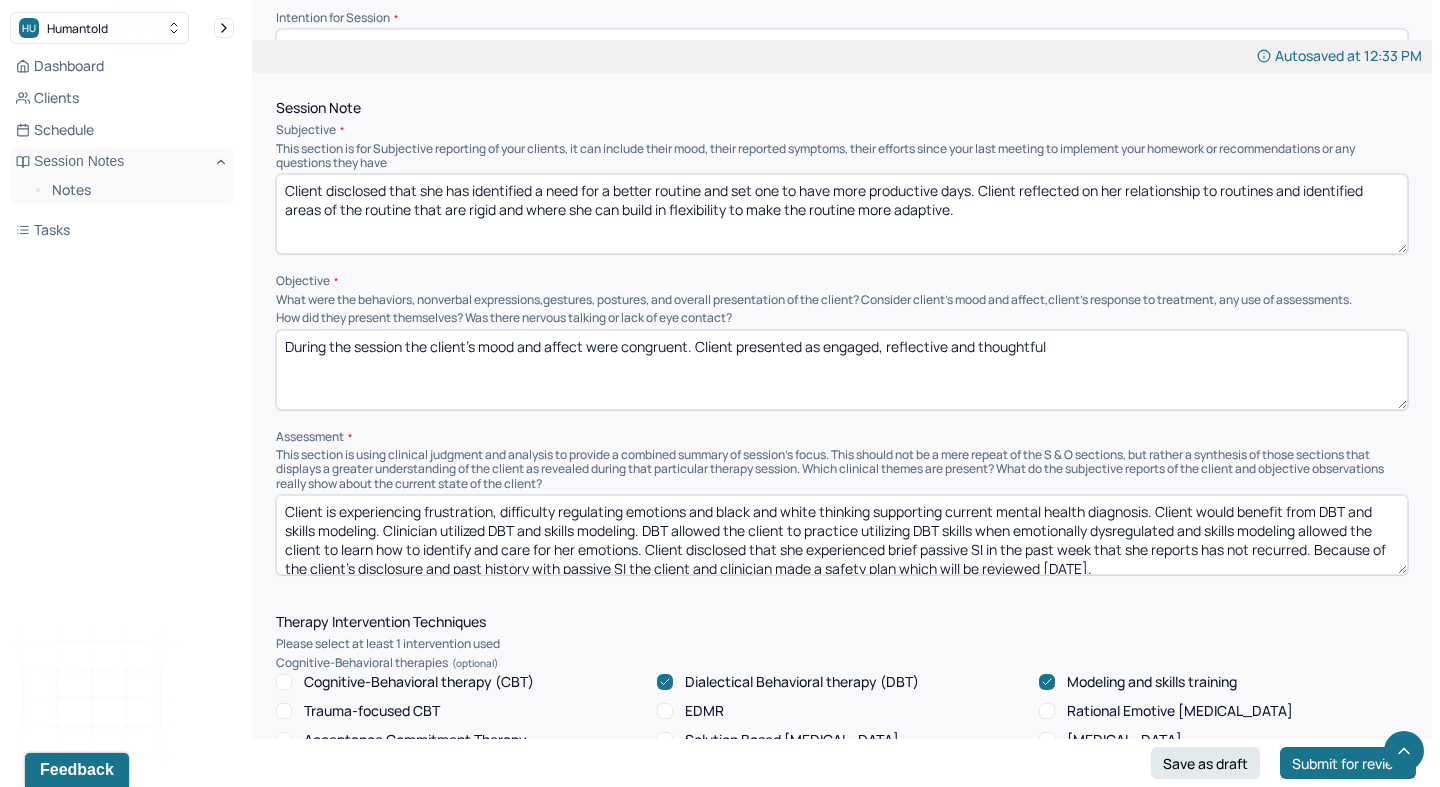 type on "Client disclosed that she has identified a need for a better routine and set one to have more productive days. Client reflected on her relationship to routines and identified areas of the routine that are rigid and where she can build in flexibility to make the routine more adaptive." 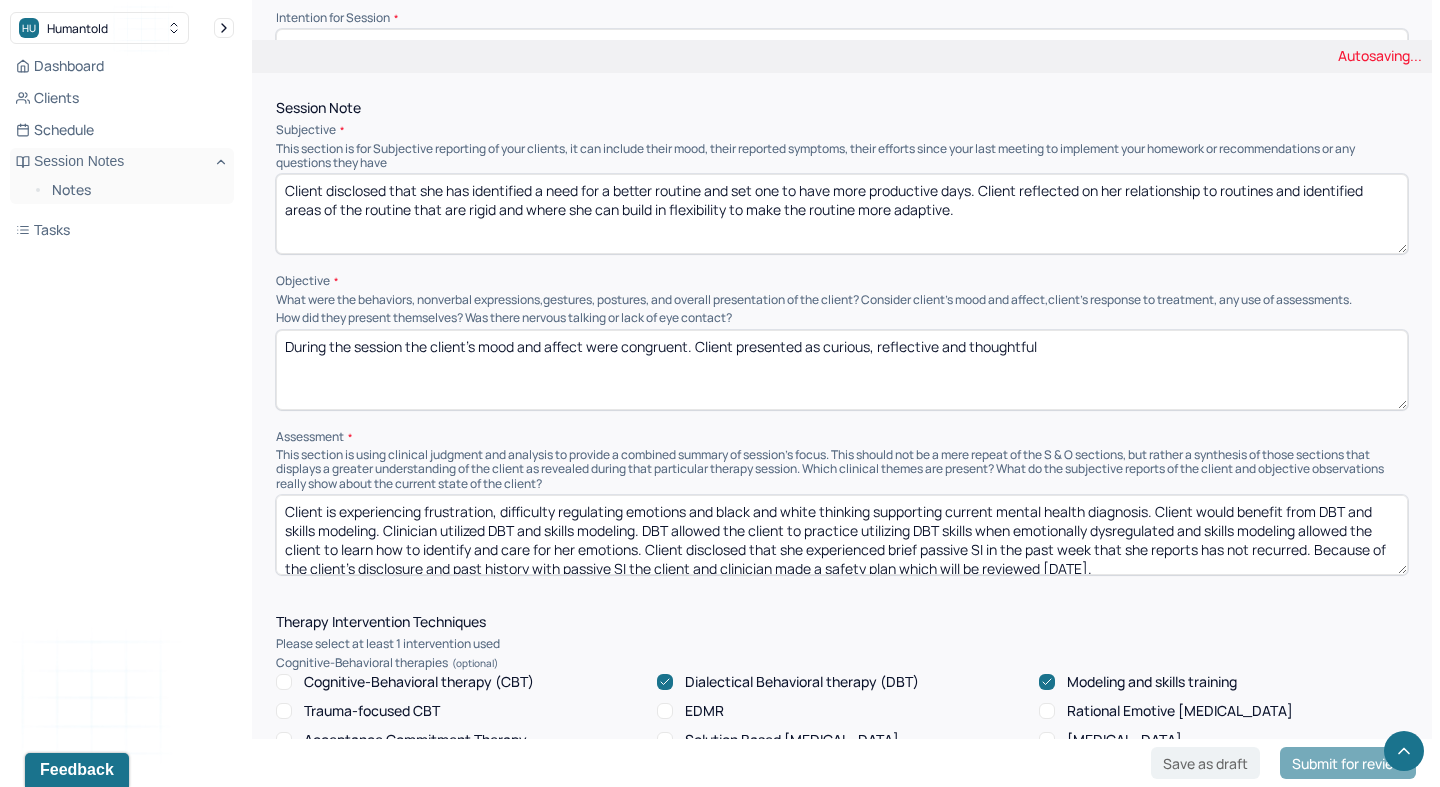 click on "During the session the client's mood and affect were congruent. Client presented as engaged, reflective and thoughtful" at bounding box center [842, 370] 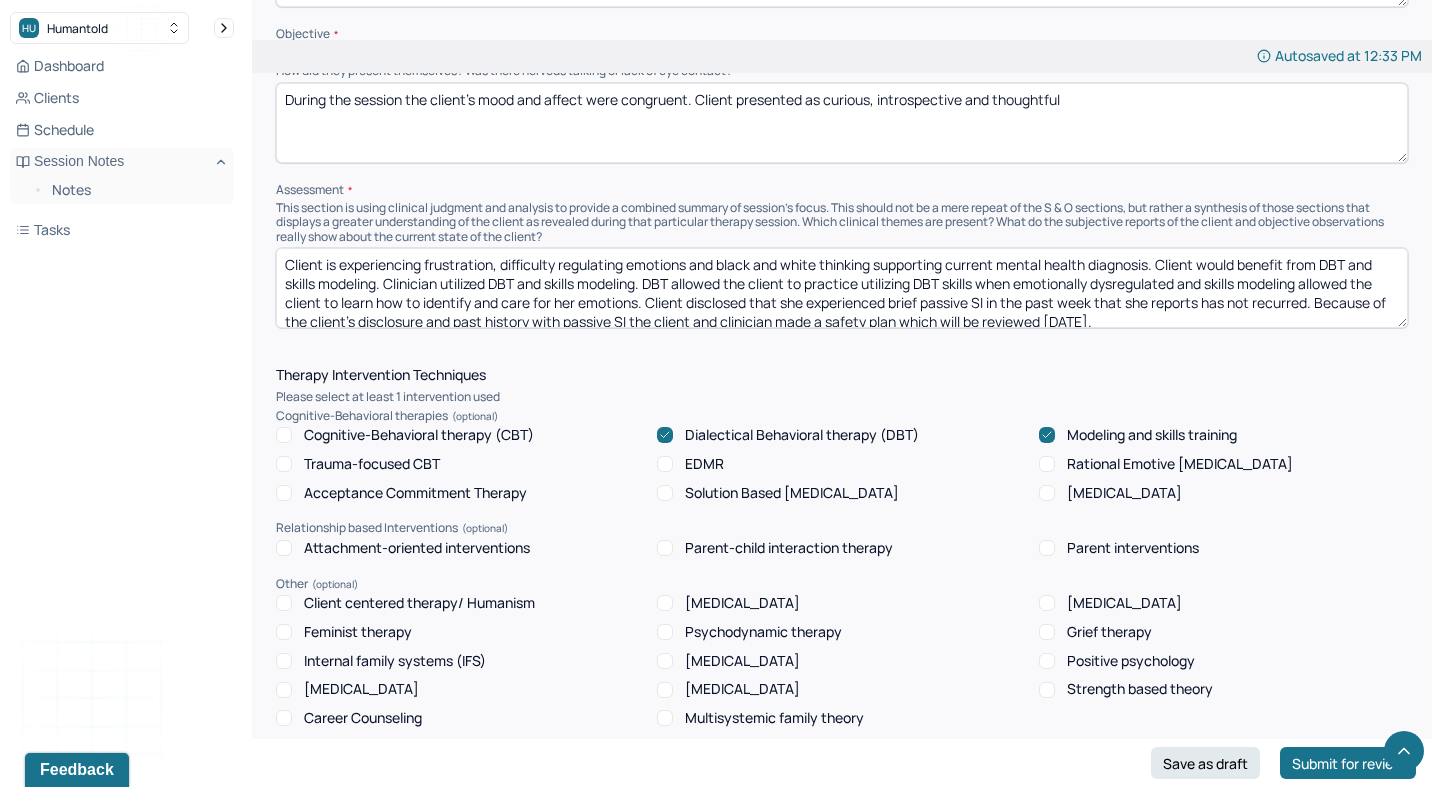 scroll, scrollTop: 1378, scrollLeft: 0, axis: vertical 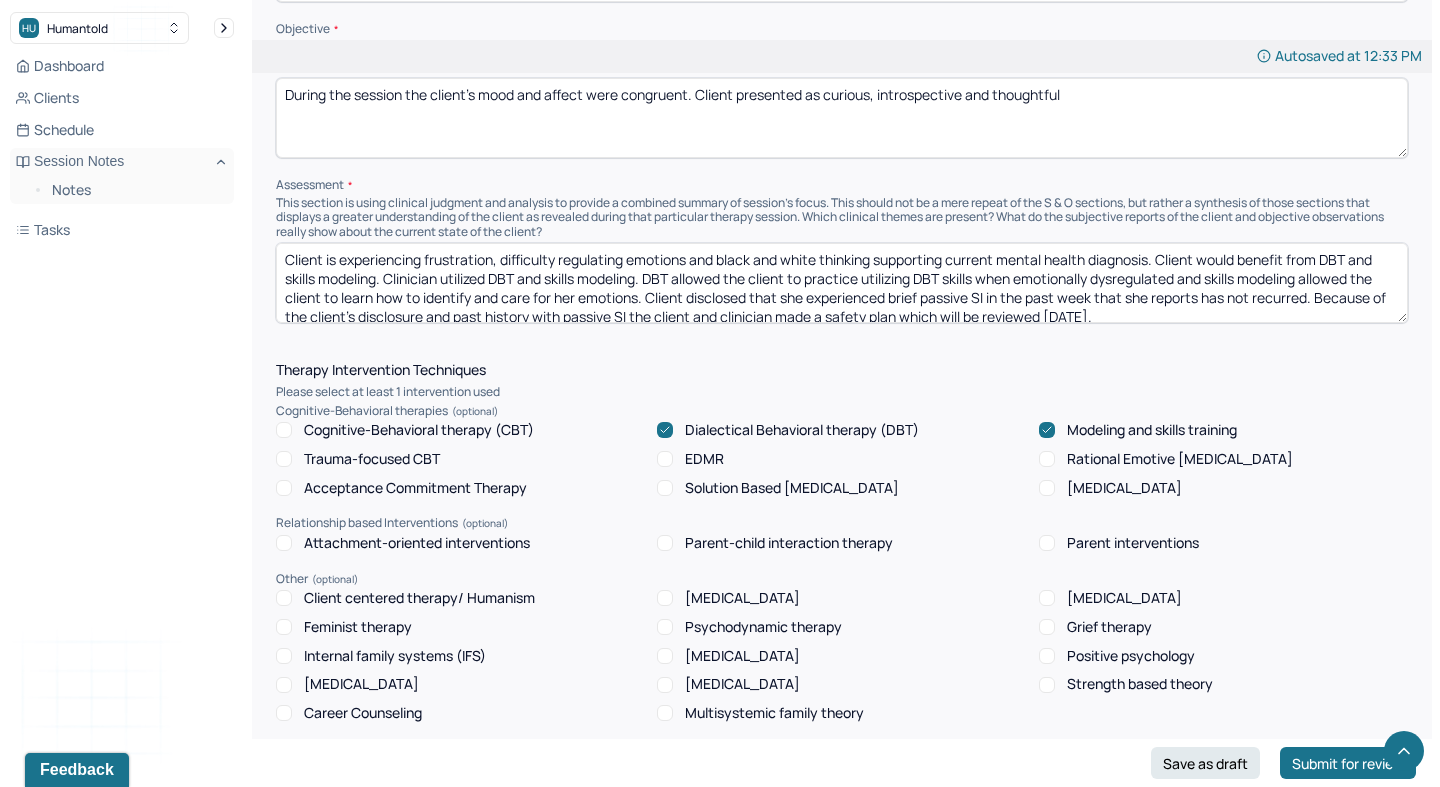 type on "During the session the client's mood and affect were congruent. Client presented as curious, introspective and thoughtful" 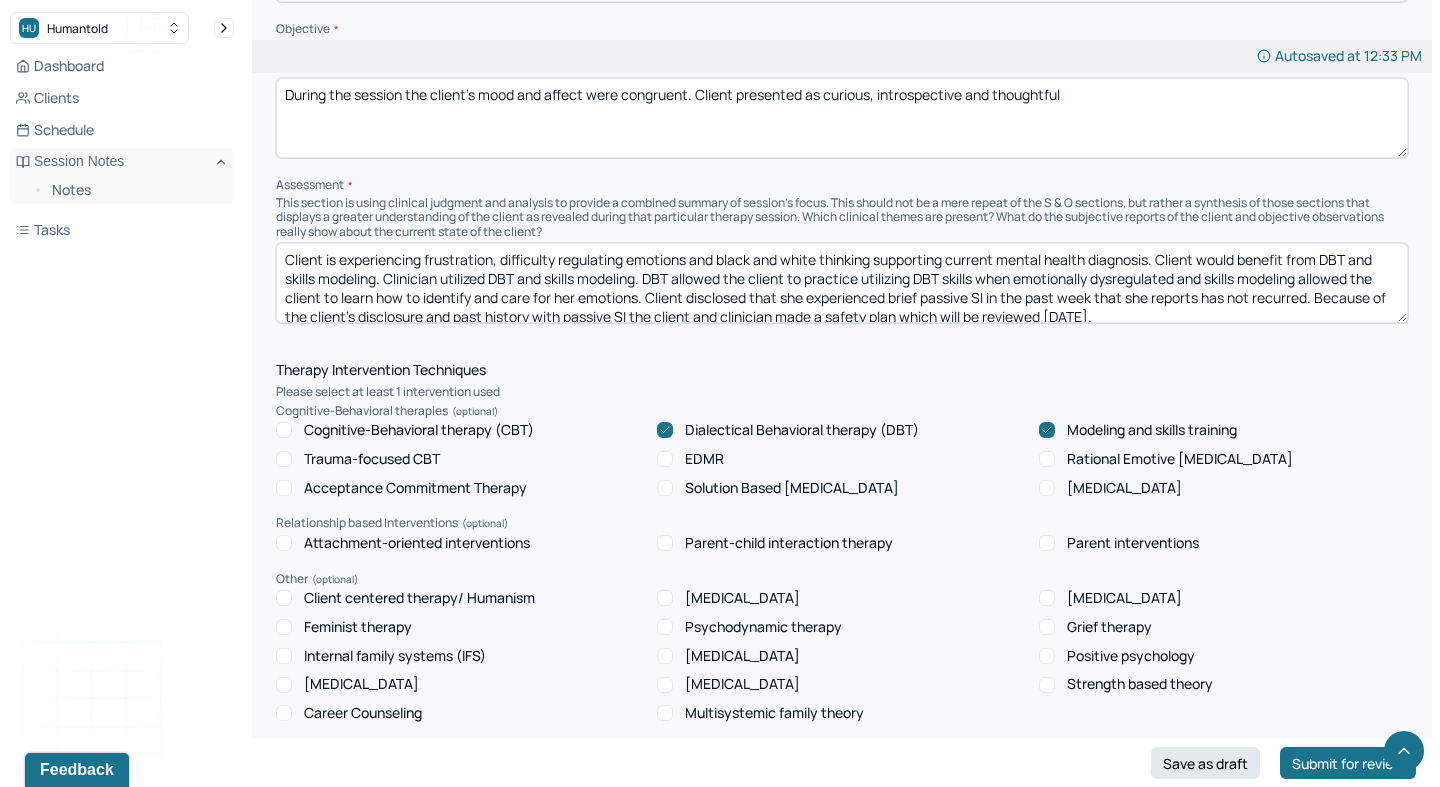drag, startPoint x: 425, startPoint y: 254, endPoint x: 328, endPoint y: 254, distance: 97 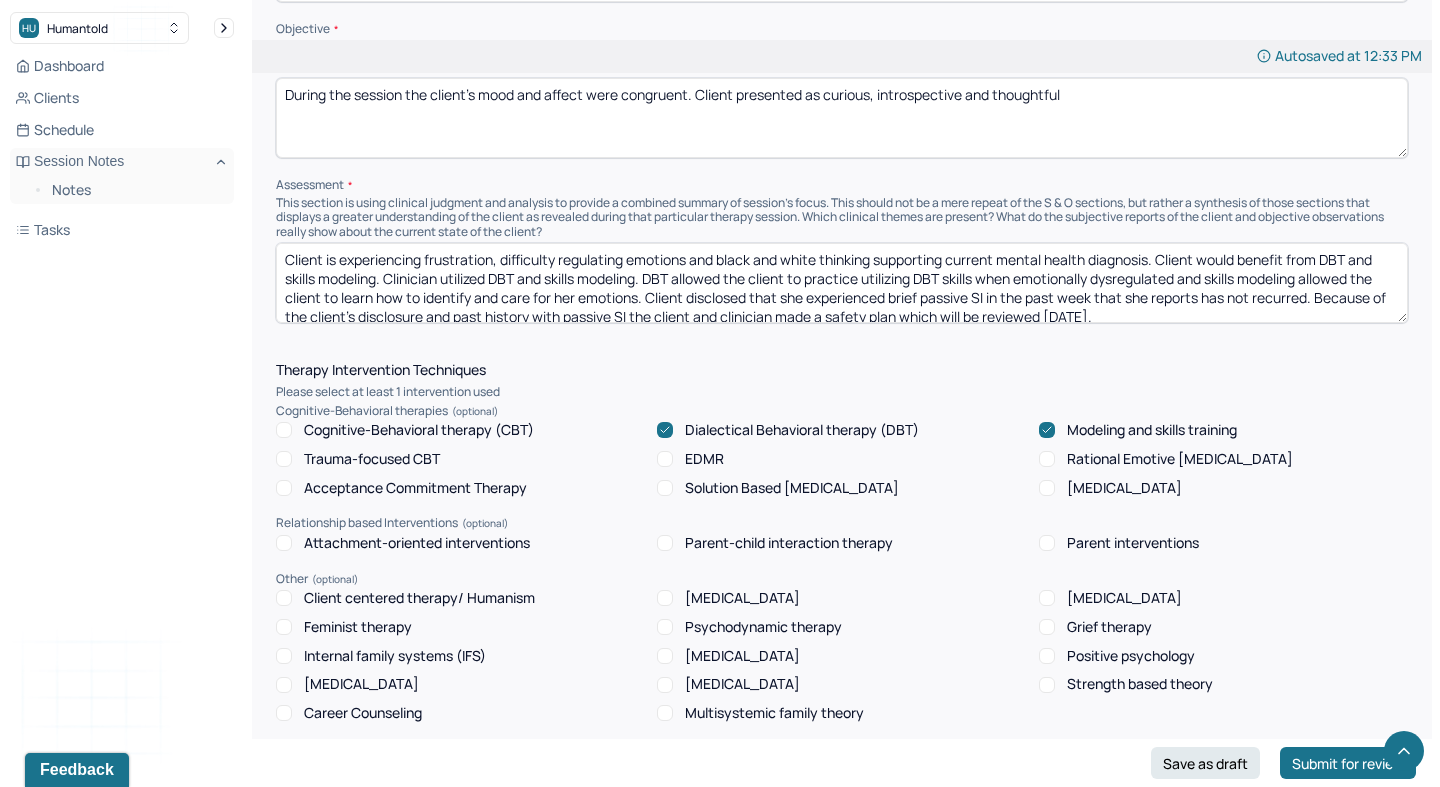 click on "Client is experiencing frustration, difficulty regulating emotions and black and white thinking supporting current mental health diagnosis. Client would benefit from DBT and skills modeling. Clinician utilized DBT and skills modeling. DBT allowed the client to practice utilizing DBT skills when emotionally dysregulated and skills modeling allowed the client to learn how to identify and care for her emotions. Client disclosed that she experienced brief passive SI in the past week that she reports has not recurred. Because of the client's disclosure and past history with passive SI the client and clinician made a safety plan which will be reviewed [DATE]." at bounding box center (842, 283) 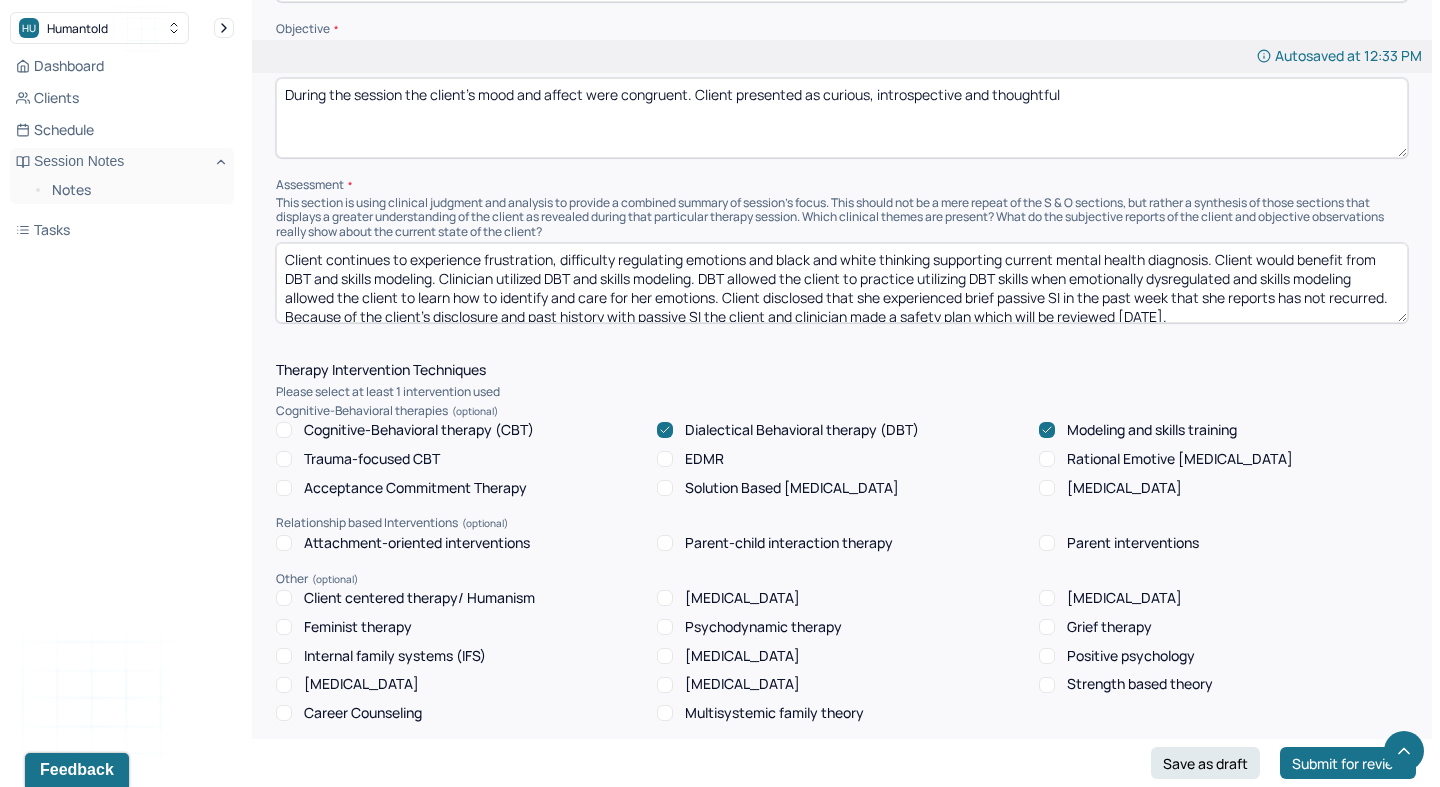 click on "Client continues to experience frustration, difficulty regulating emotions and black and white thinking supporting current mental health diagnosis. Client would benefit from DBT and skills modeling. Clinician utilized DBT and skills modeling. DBT allowed the client to practice utilizing DBT skills when emotionally dysregulated and skills modeling allowed the client to learn how to identify and care for her emotions. Client disclosed that she experienced brief passive SI in the past week that she reports has not recurred. Because of the client's disclosure and past history with passive SI the client and clinician made a safety plan which will be reviewed [DATE]." at bounding box center [842, 283] 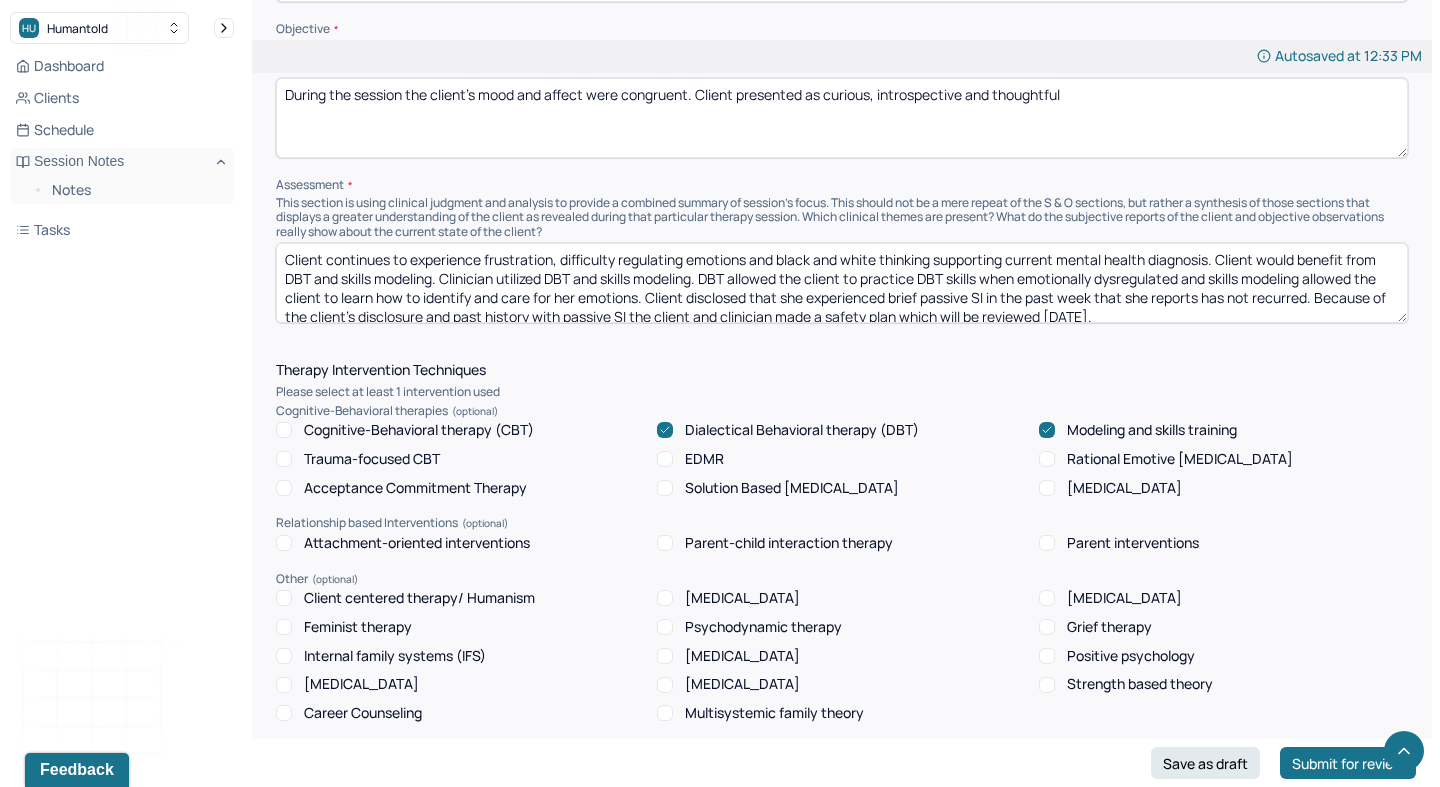 click on "Client continues to experience frustration, difficulty regulating emotions and black and white thinking supporting current mental health diagnosis. Client would benefit from DBT and skills modeling. Clinician utilized DBT and skills modeling. DBT allowed the client to practice DBT skills when emotionally dysregulated and skills modeling allowed the client to learn how to identify and care for her emotions. Client disclosed that she experienced brief passive SI in the past week that she reports has not recurred. Because of the client's disclosure and past history with passive SI the client and clinician made a safety plan which will be reviewed [DATE]." at bounding box center (842, 283) 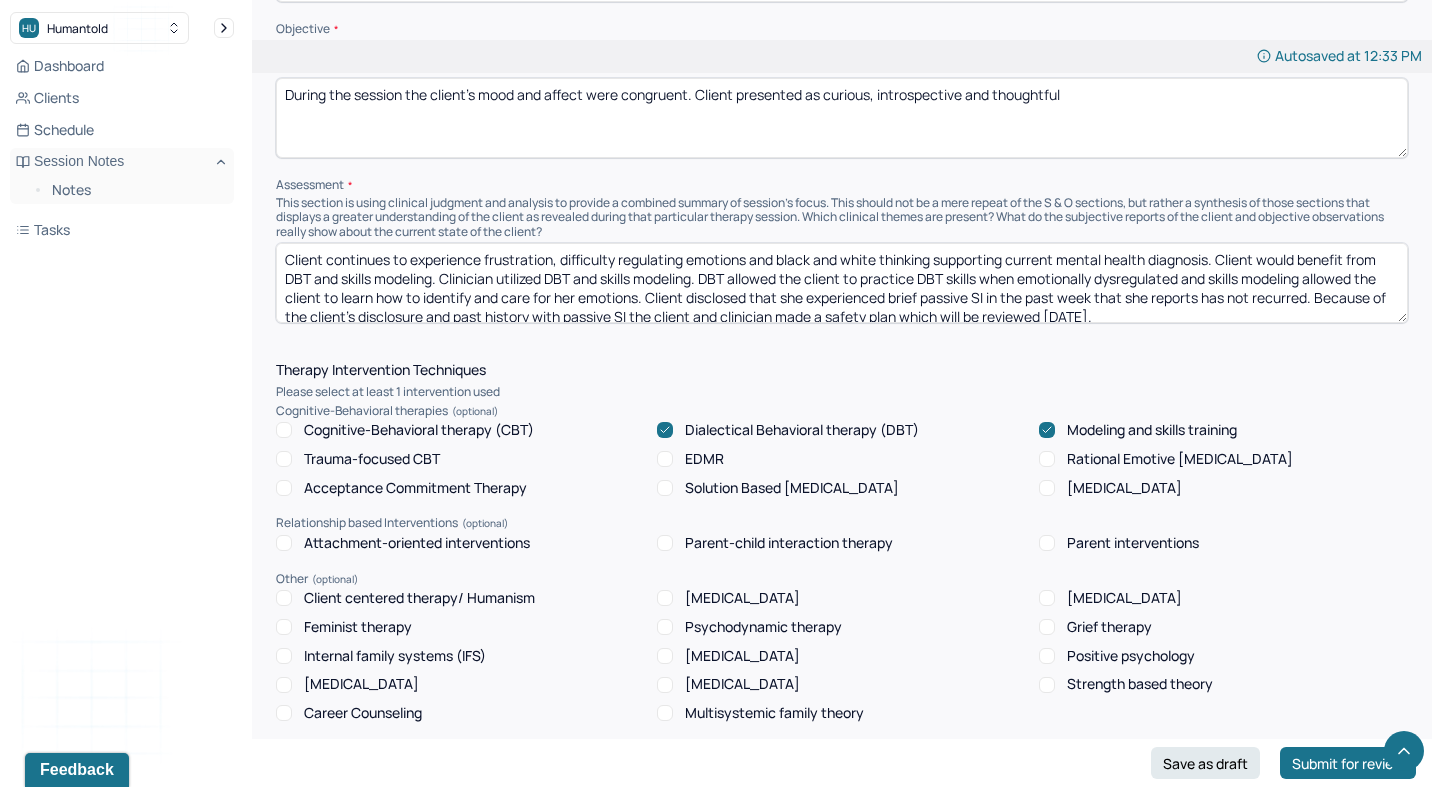 drag, startPoint x: 977, startPoint y: 273, endPoint x: 916, endPoint y: 276, distance: 61.073727 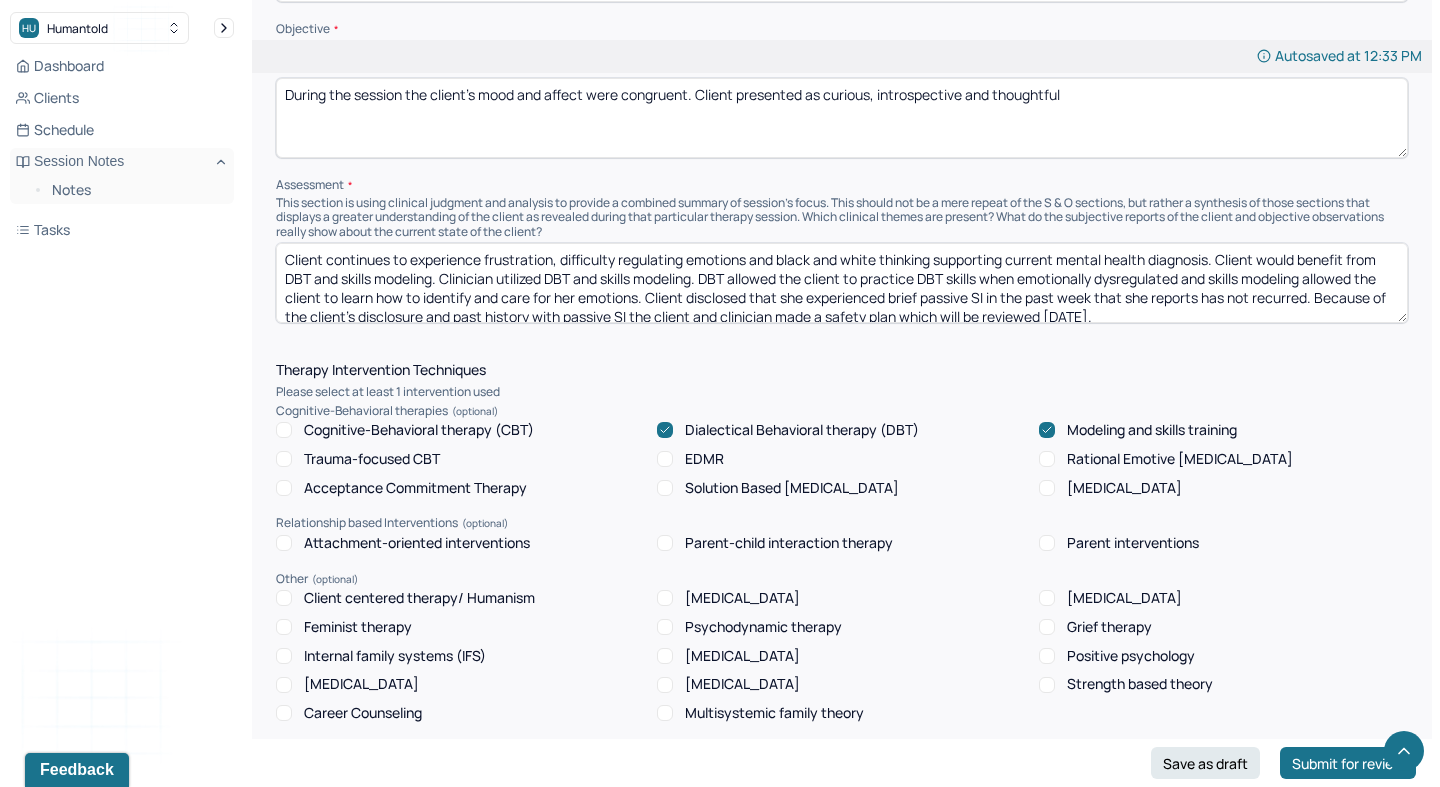 click on "Client continues to experience frustration, difficulty regulating emotions and black and white thinking supporting current mental health diagnosis. Client would benefit from DBT and skills modeling. Clinician utilized DBT and skills modeling. DBT allowed the client to practice DBT skills when emotionally dysregulated and skills modeling allowed the client to learn how to identify and care for her emotions. Client disclosed that she experienced brief passive SI in the past week that she reports has not recurred. Because of the client's disclosure and past history with passive SI the client and clinician made a safety plan which will be reviewed [DATE]." at bounding box center (842, 283) 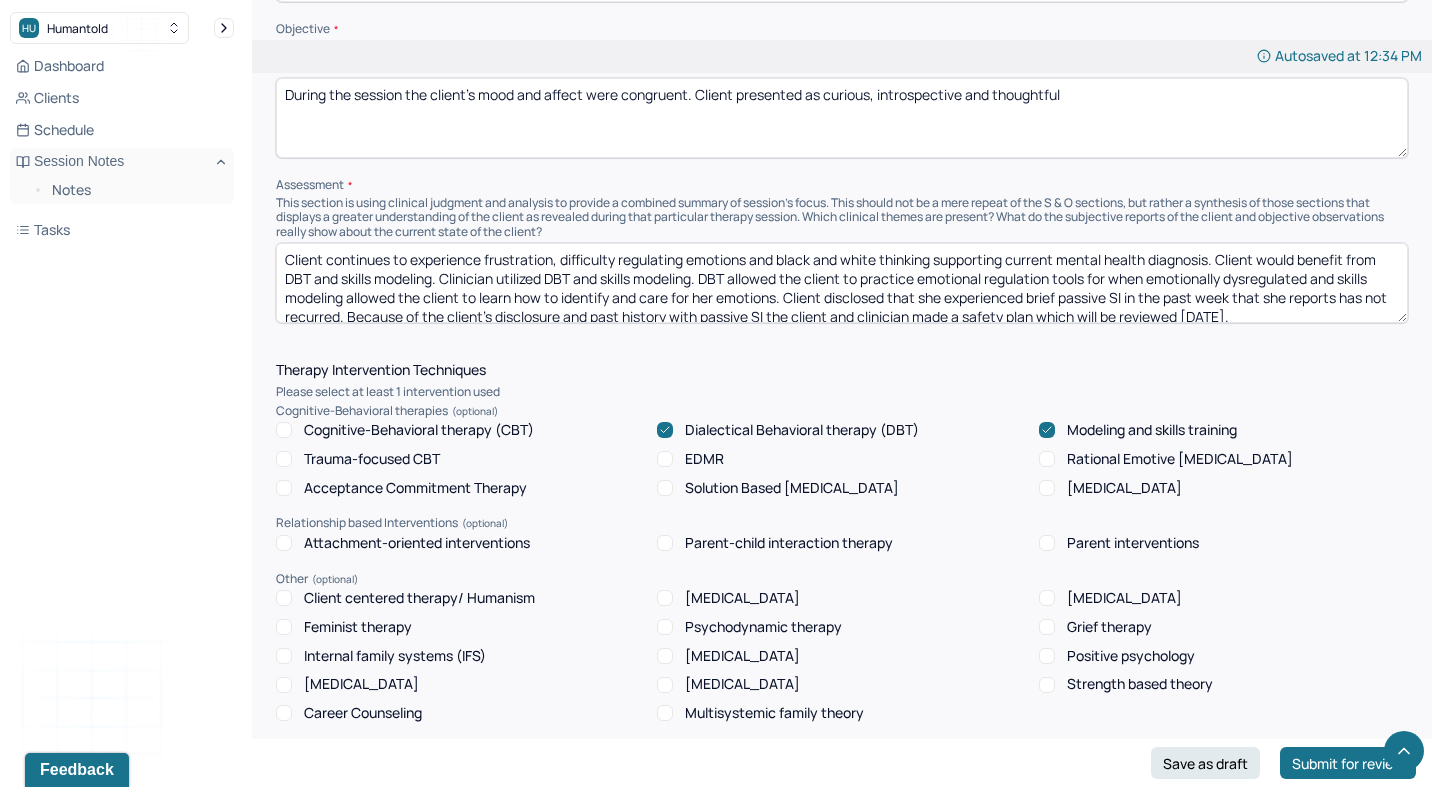 click on "Client continues to experience frustration, difficulty regulating emotions and black and white thinking supporting current mental health diagnosis. Client would benefit from DBT and skills modeling. Clinician utilized DBT and skills modeling. DBT allowed the client to practice emotional regulation tools when emotionally dysregulated and skills modeling allowed the client to learn how to identify and care for her emotions. Client disclosed that she experienced brief passive SI in the past week that she reports has not recurred. Because of the client's disclosure and past history with passive SI the client and clinician made a safety plan which will be reviewed [DATE]." at bounding box center [842, 283] 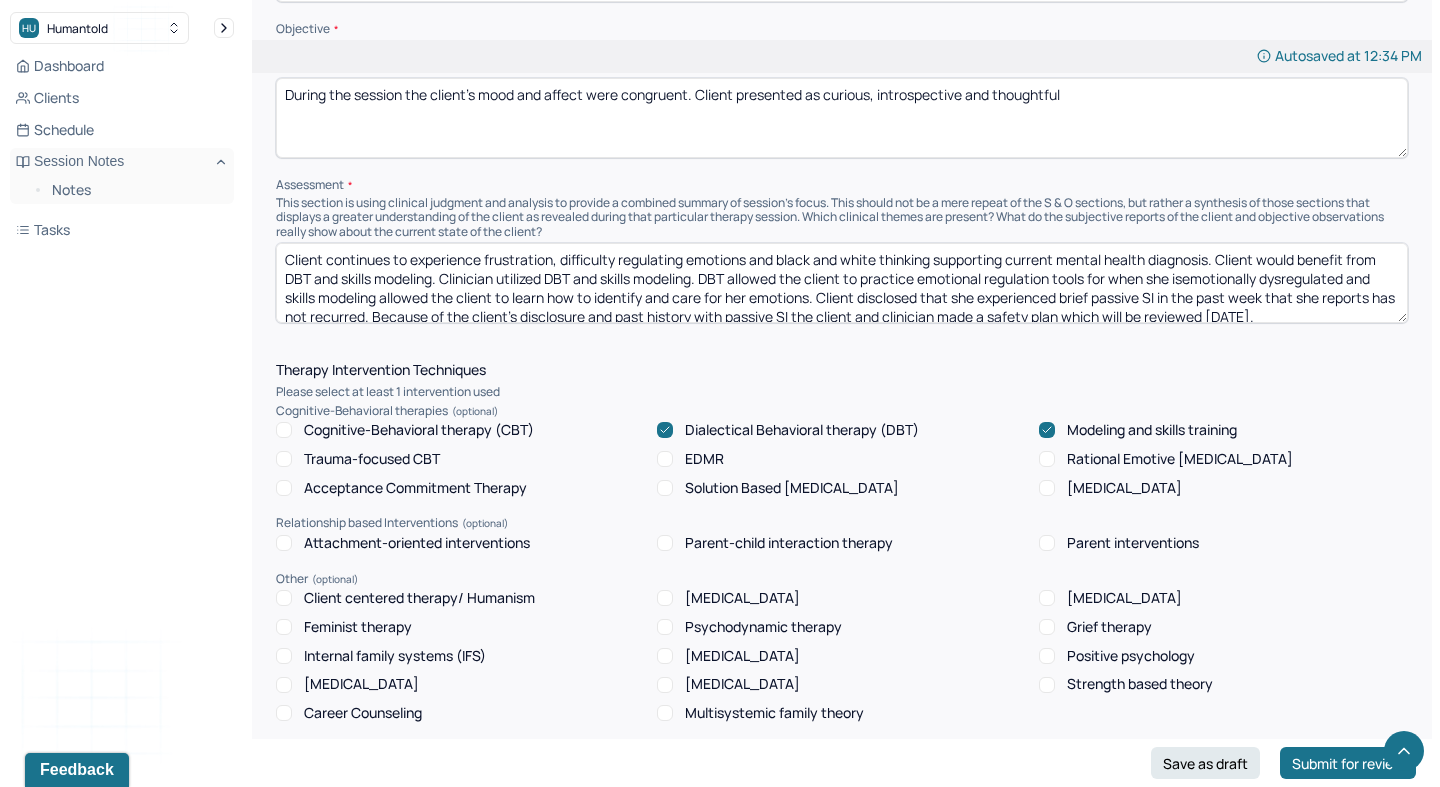 drag, startPoint x: 599, startPoint y: 290, endPoint x: 813, endPoint y: 292, distance: 214.00934 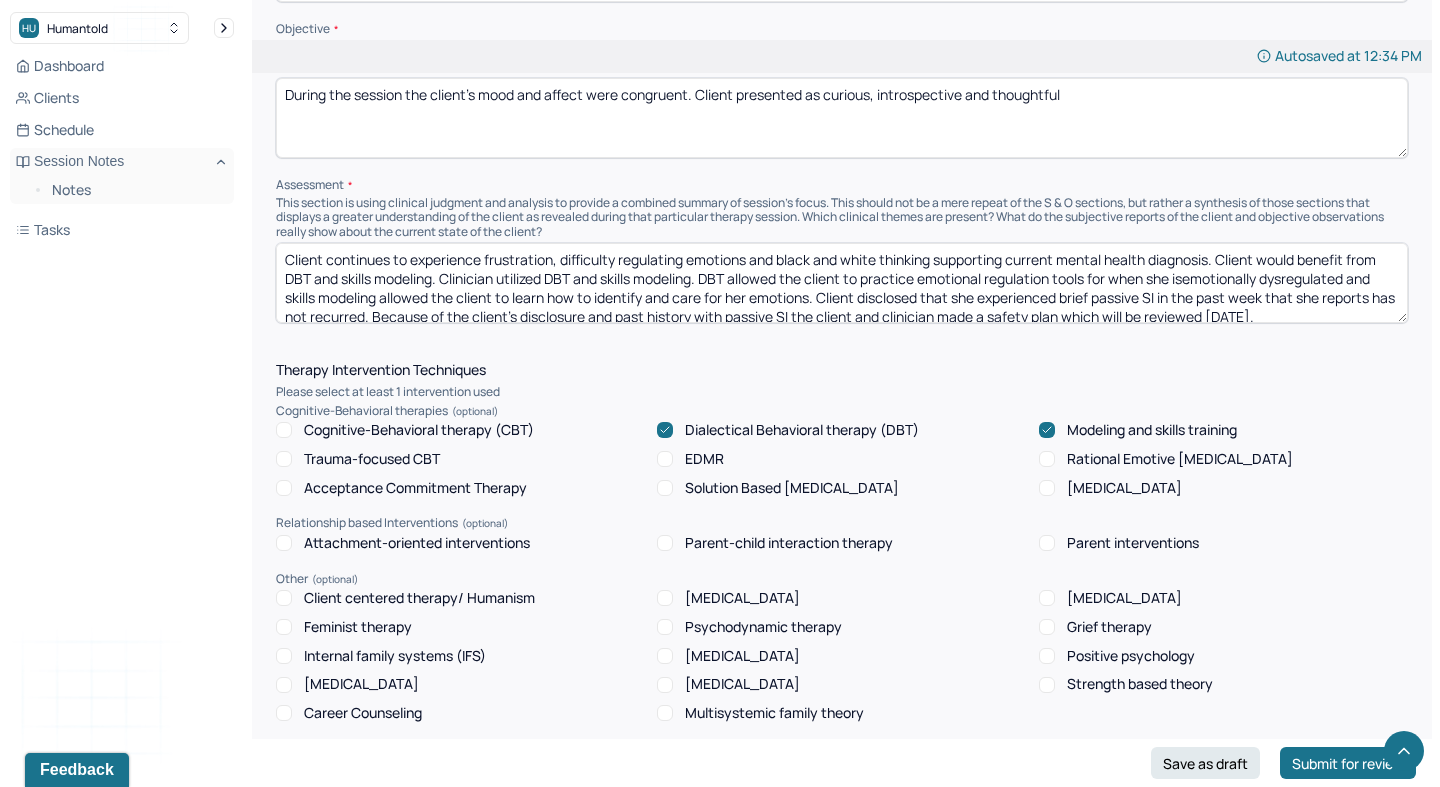 click on "Client continues to experience frustration, difficulty regulating emotions and black and white thinking supporting current mental health diagnosis. Client would benefit from DBT and skills modeling. Clinician utilized DBT and skills modeling. DBT allowed the client to practice emotional regulation tools for when she isemotionally dysregulated and skills modeling allowed the client to learn how to identify and care for her emotions. Client disclosed that she experienced brief passive SI in the past week that she reports has not recurred. Because of the client's disclosure and past history with passive SI the client and clinician made a safety plan which will be reviewed [DATE]." at bounding box center (842, 283) 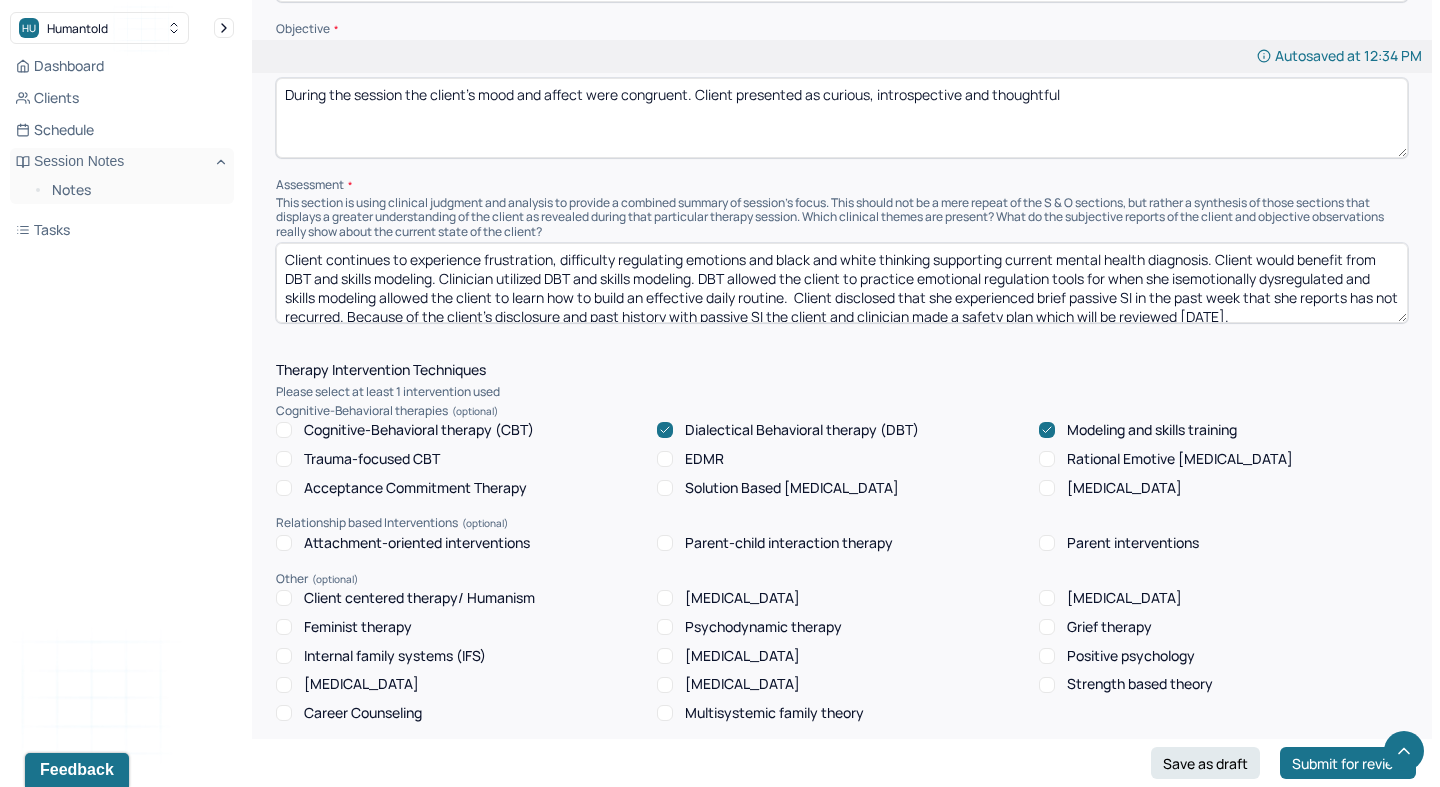 scroll, scrollTop: 28, scrollLeft: 0, axis: vertical 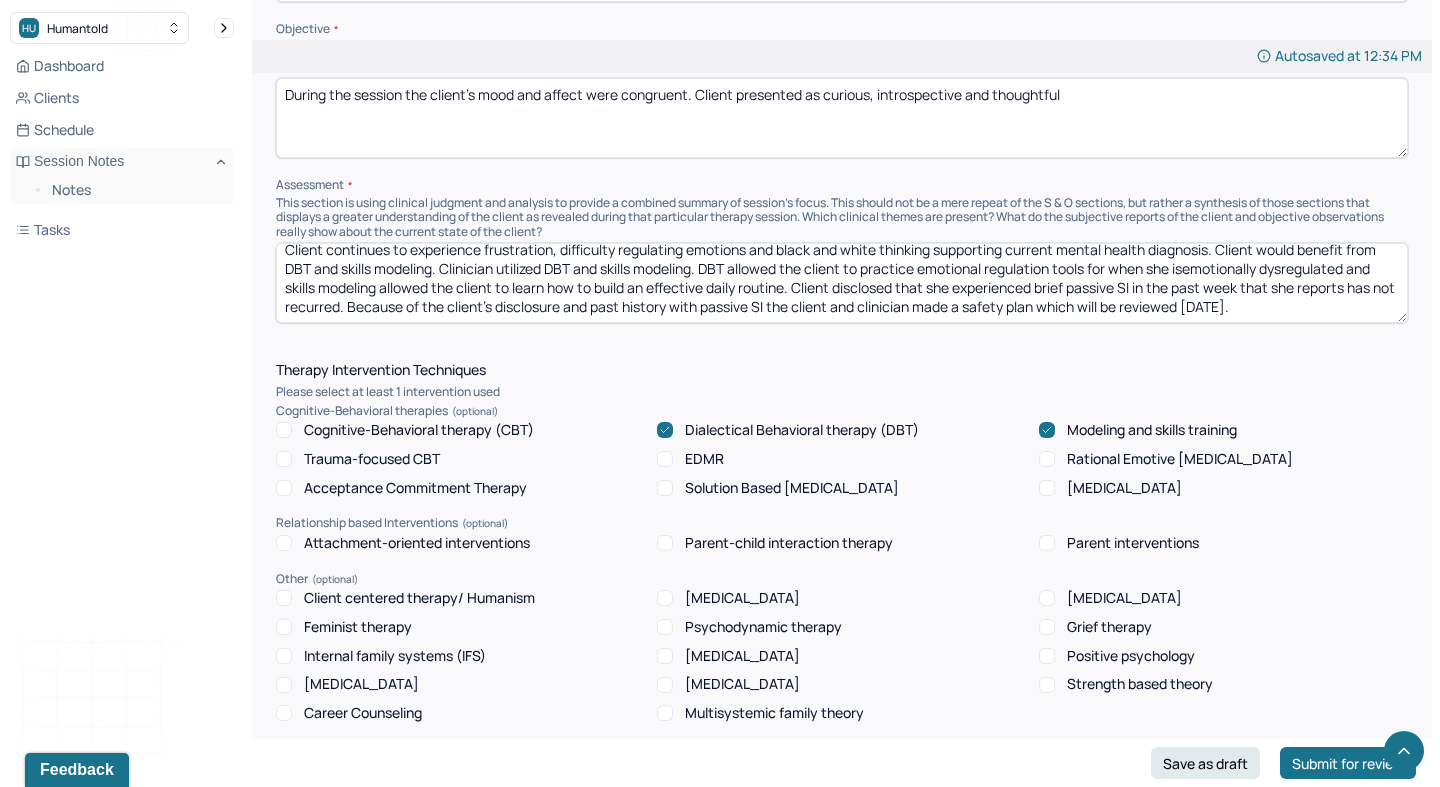 drag, startPoint x: 795, startPoint y: 263, endPoint x: 1220, endPoint y: 326, distance: 429.64404 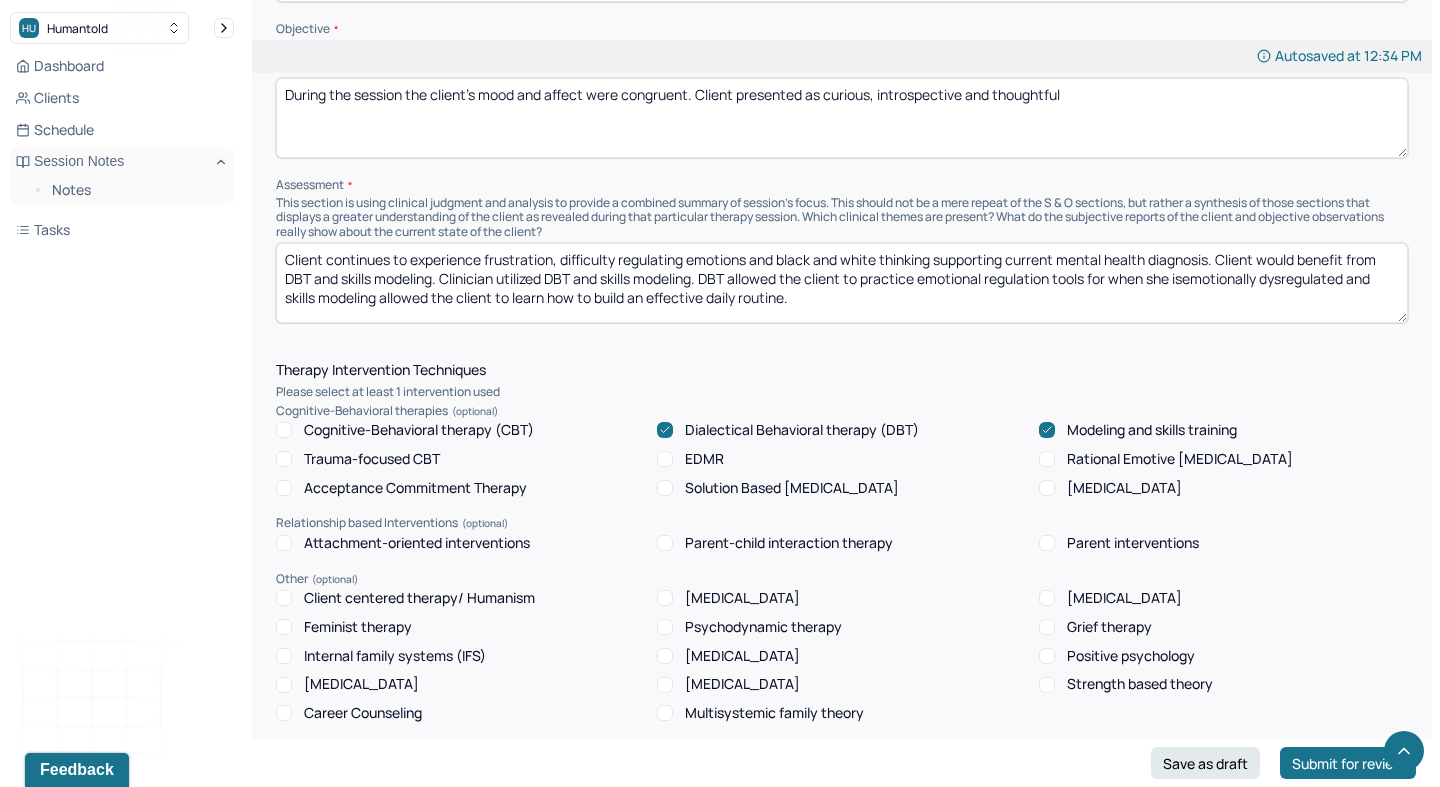 scroll, scrollTop: 0, scrollLeft: 0, axis: both 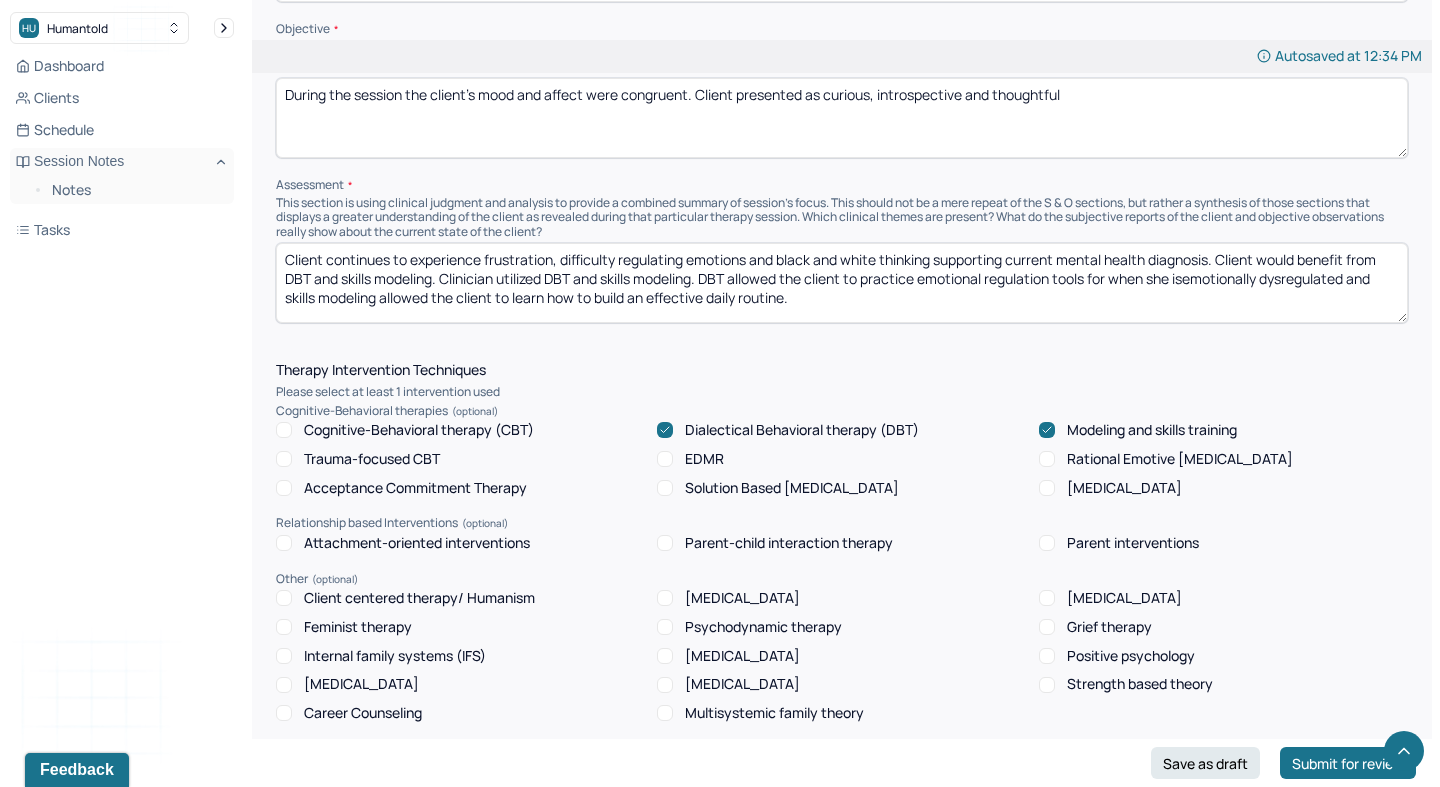 click on "Client continues to experience frustration, difficulty regulating emotions and black and white thinking supporting current mental health diagnosis. Client would benefit from DBT and skills modeling. Clinician utilized DBT and skills modeling. DBT allowed the client to practice emotional regulation tools for when she isemotionally dysregulated and skills modeling allowed the client to learn how to build an effective daily routine. Client disclosed that she experienced brief passive SI in the past week that she reports has not recurred. Because of the client's disclosure and past history with passive SI the client and clinician made a safety plan which will be reviewed [DATE]." at bounding box center [842, 283] 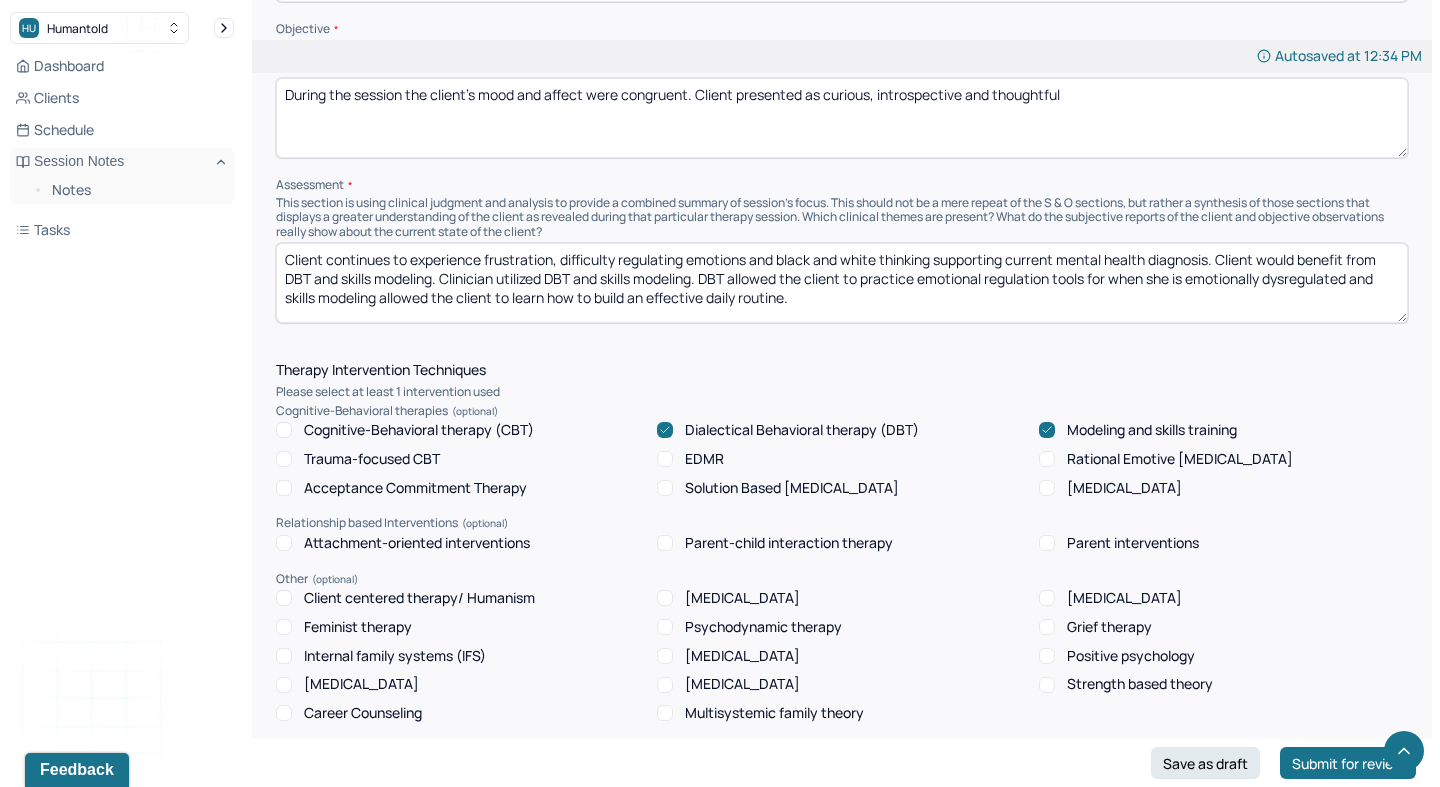 click on "Client continues to experience frustration, difficulty regulating emotions and black and white thinking supporting current mental health diagnosis. Client would benefit from DBT and skills modeling. Clinician utilized DBT and skills modeling. DBT allowed the client to practice emotional regulation tools for when she isemotionally dysregulated and skills modeling allowed the client to learn how to build an effective daily routine." at bounding box center [842, 283] 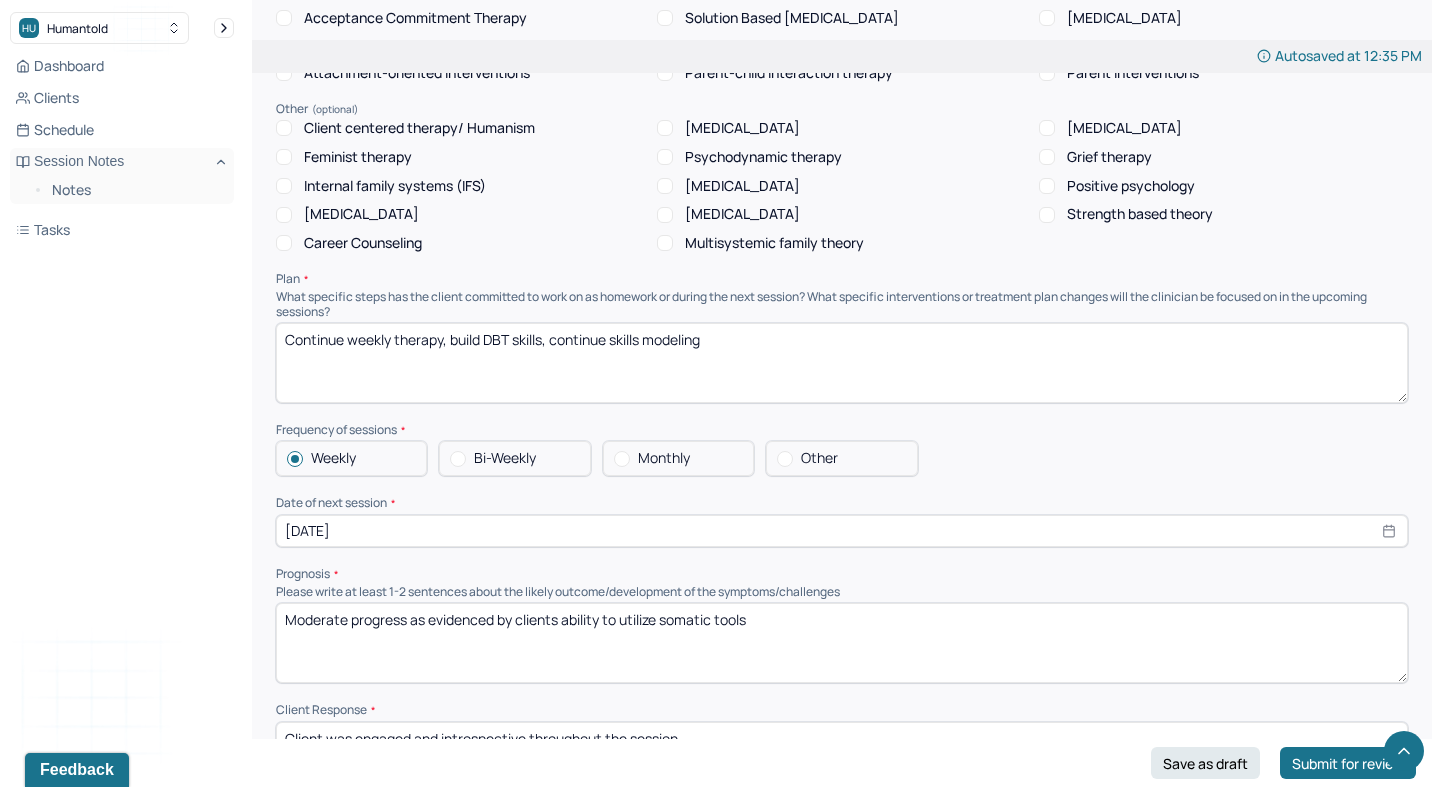 scroll, scrollTop: 1880, scrollLeft: 0, axis: vertical 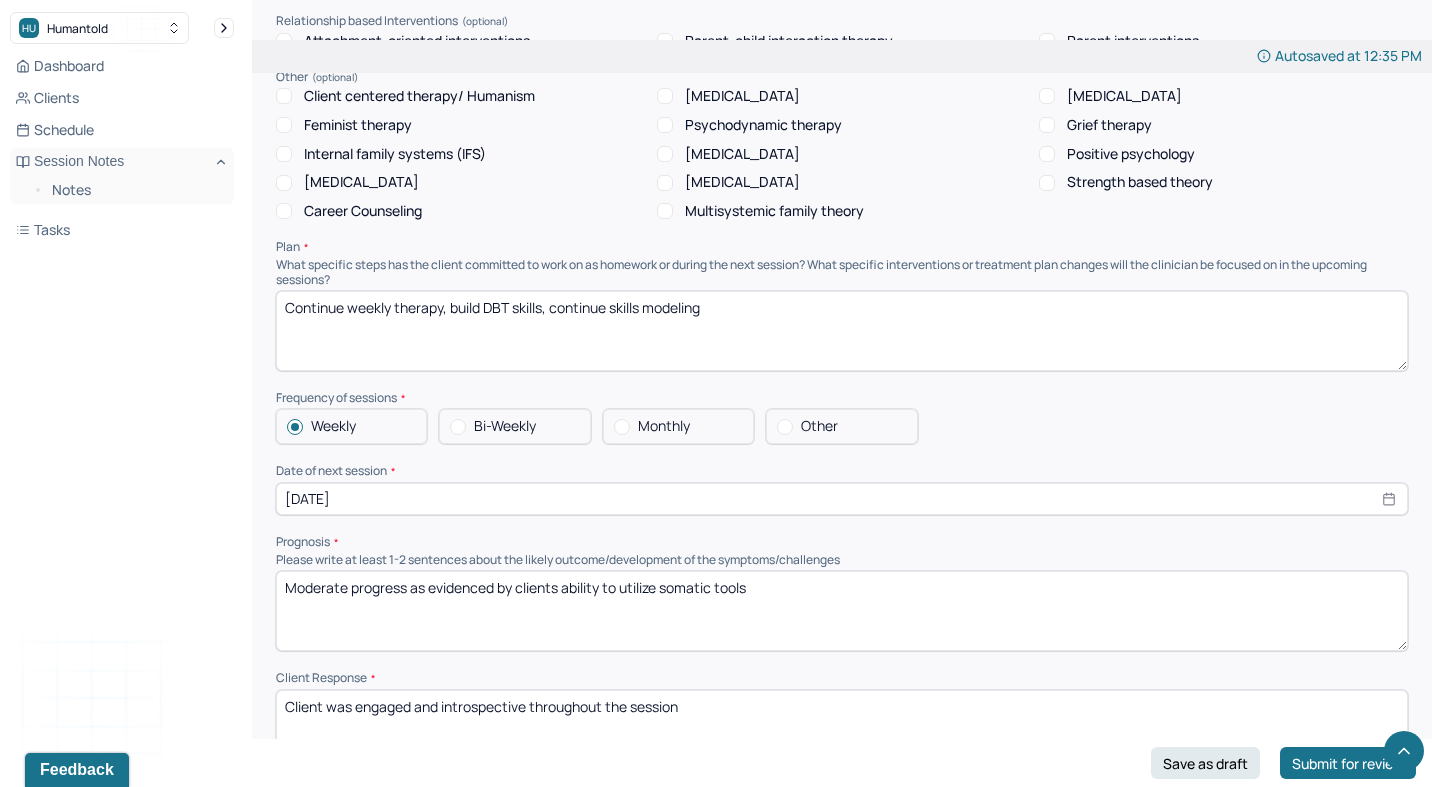 type on "Client continues to experience frustration, difficulty regulating emotions and black and white thinking supporting current mental health diagnosis. Client would benefit from DBT and skills modeling. Clinician utilized DBT and skills modeling. DBT allowed the client to practice emotional regulation tools for when she is emotionally dysregulated and skills modeling allowed the client to learn how to build an effective daily routine." 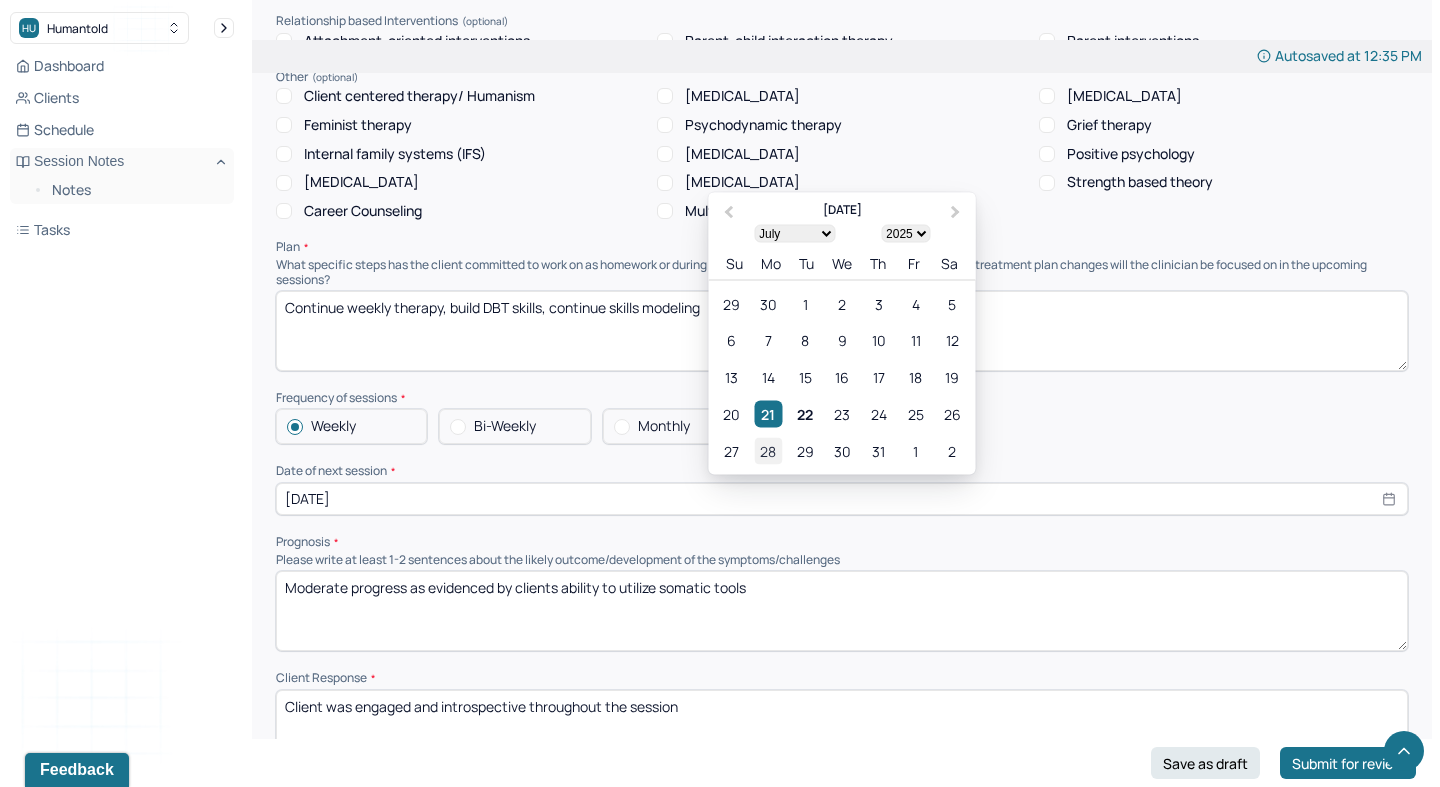 click on "28" at bounding box center (768, 450) 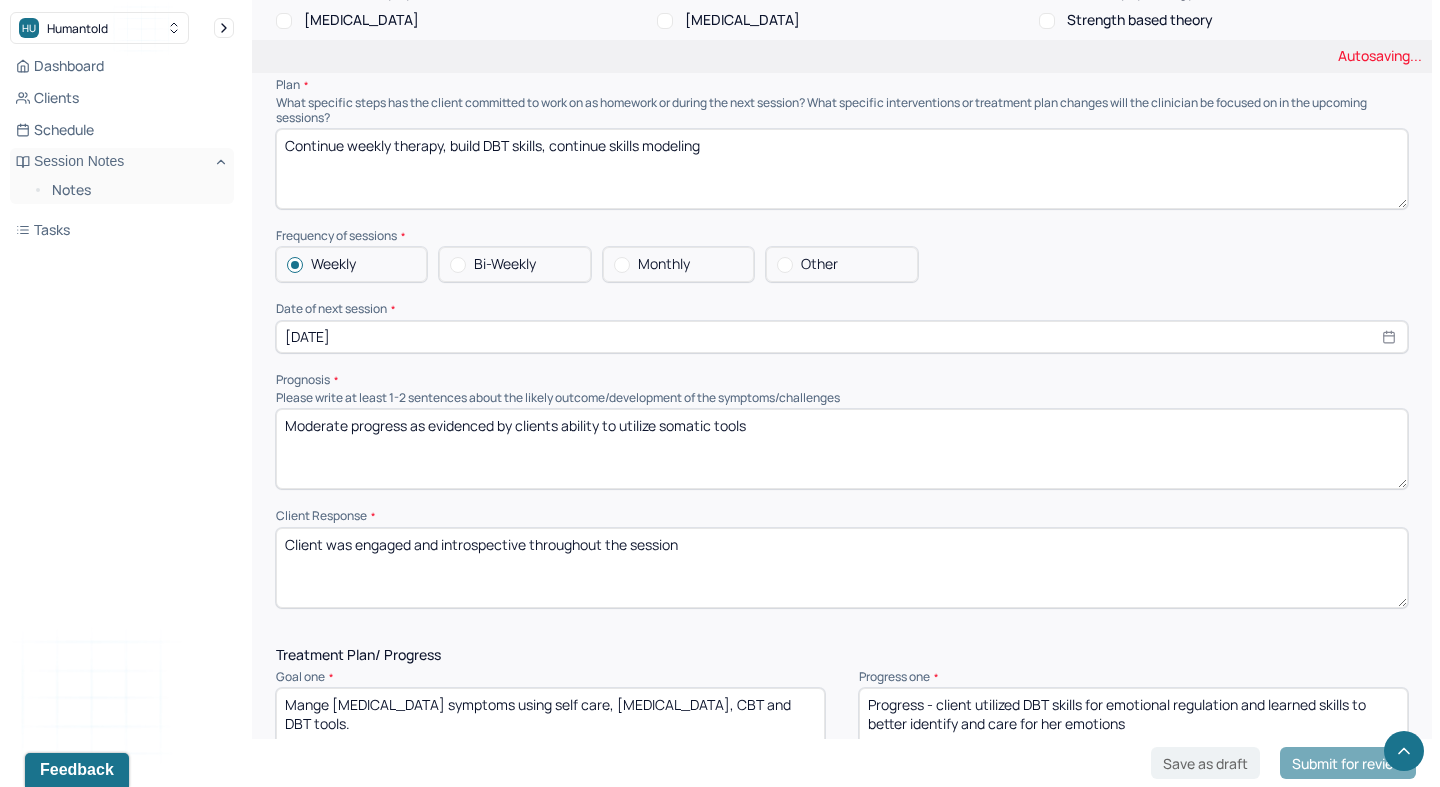 scroll, scrollTop: 2049, scrollLeft: 0, axis: vertical 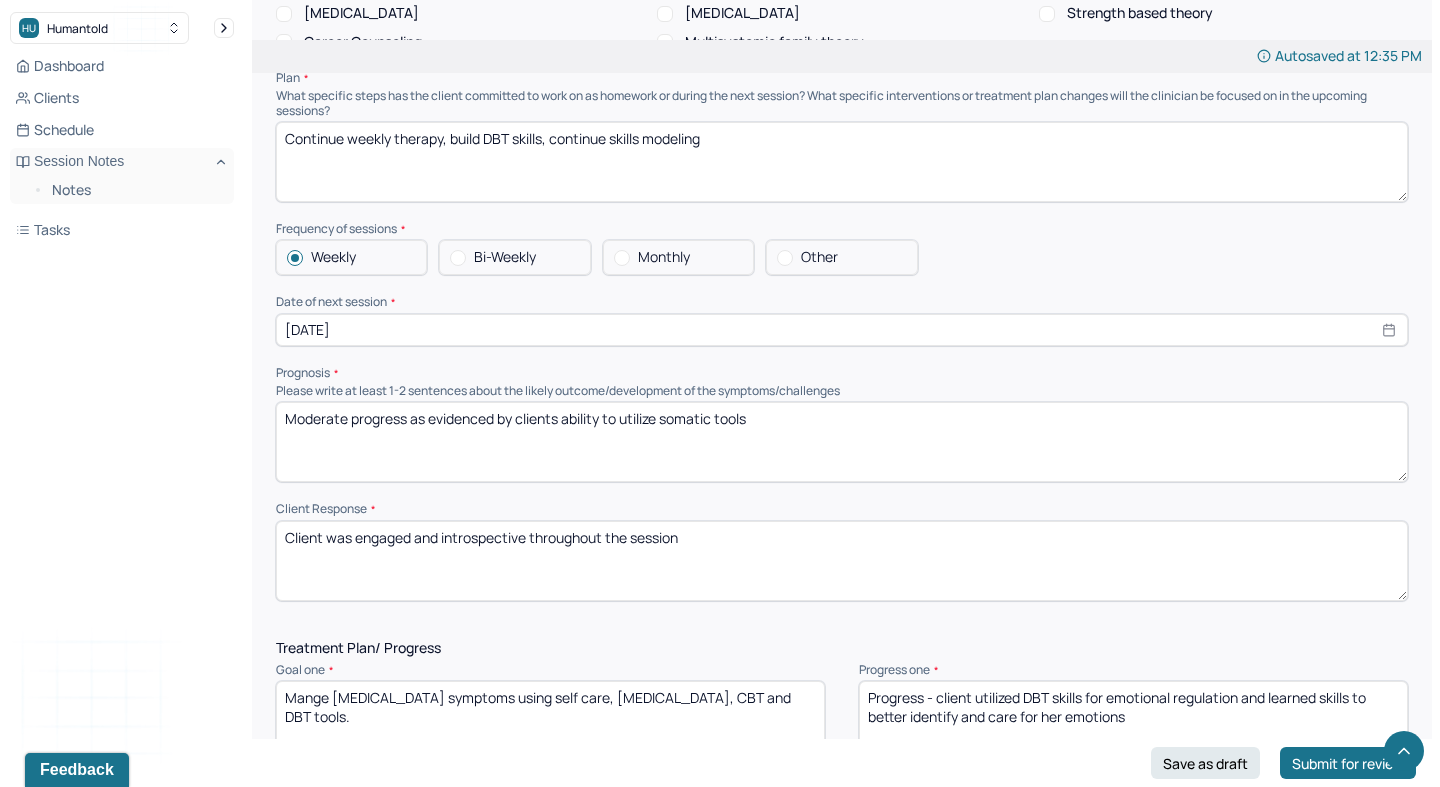drag, startPoint x: 565, startPoint y: 410, endPoint x: 1021, endPoint y: 458, distance: 458.51935 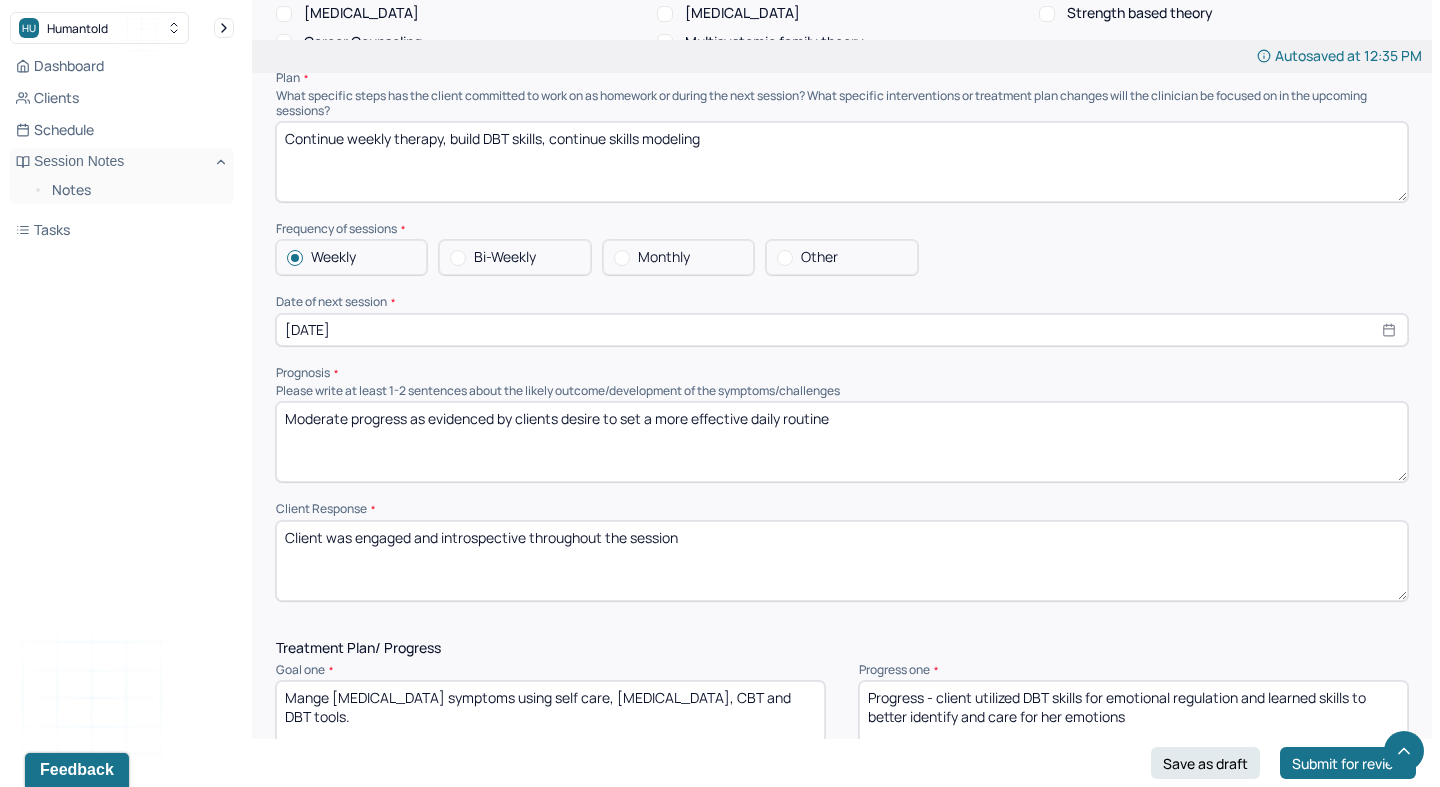 type on "Moderate progress as evidenced by clients desire to set a more effective daily routine" 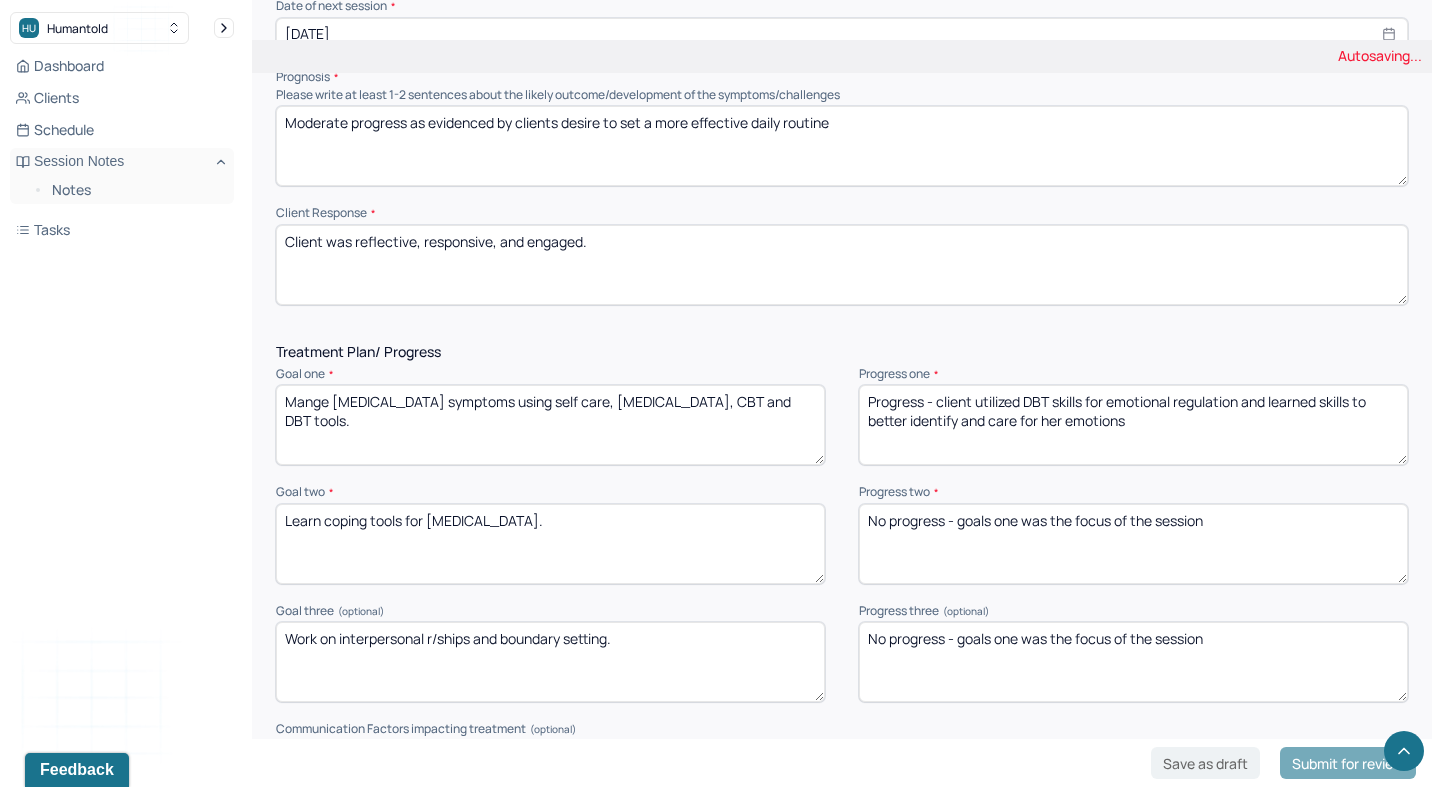 scroll, scrollTop: 2347, scrollLeft: 0, axis: vertical 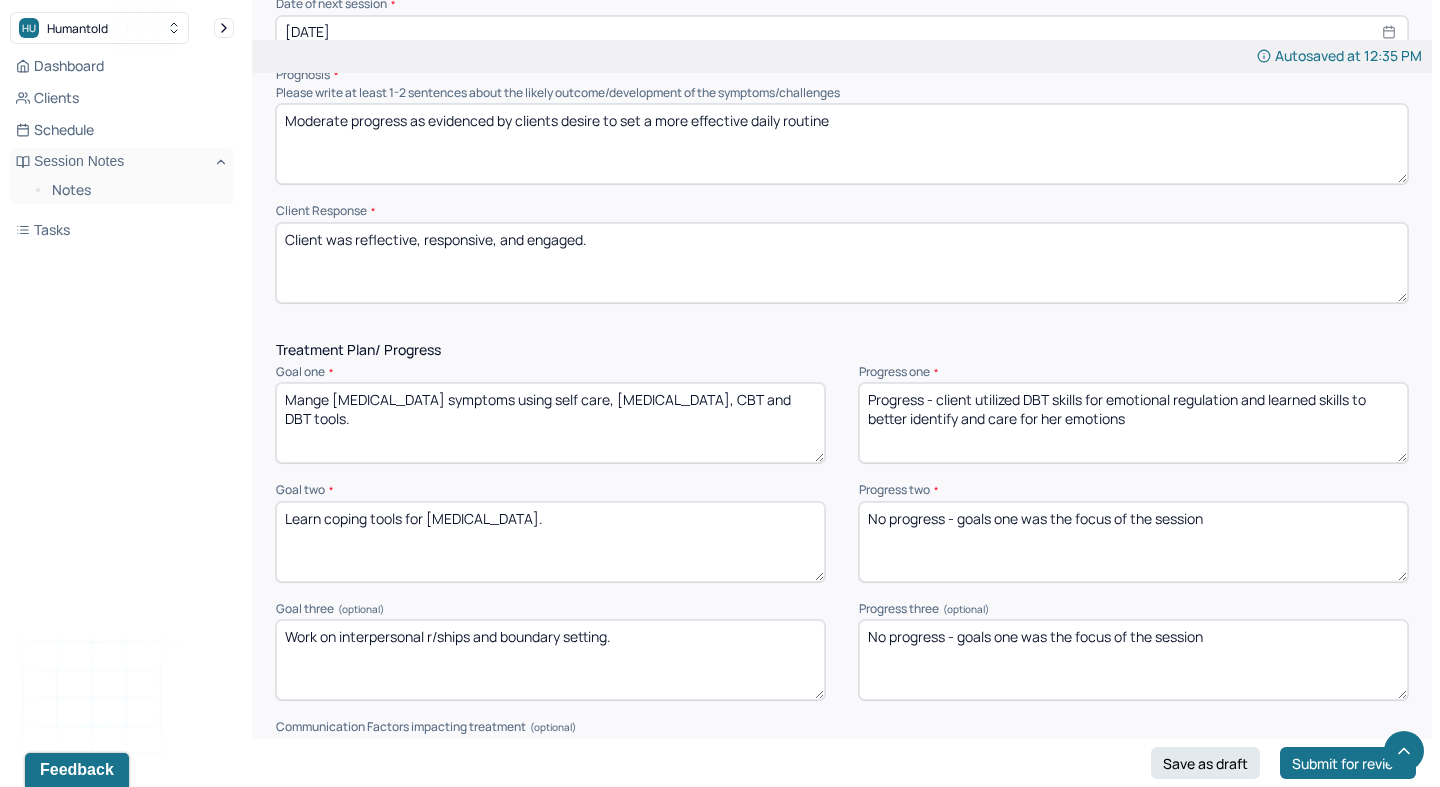 type on "Client was reflective, responsive, and engaged." 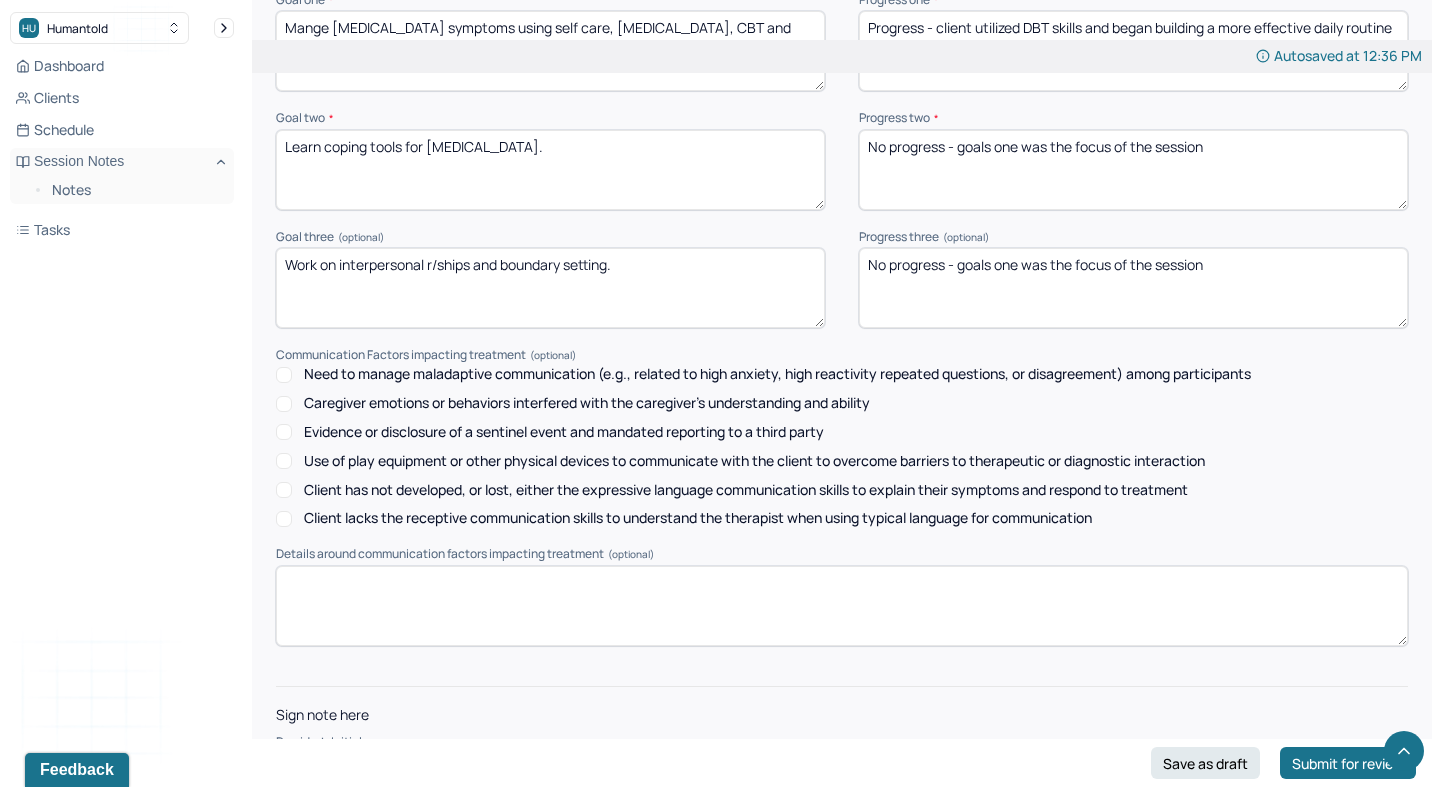 scroll, scrollTop: 2786, scrollLeft: 0, axis: vertical 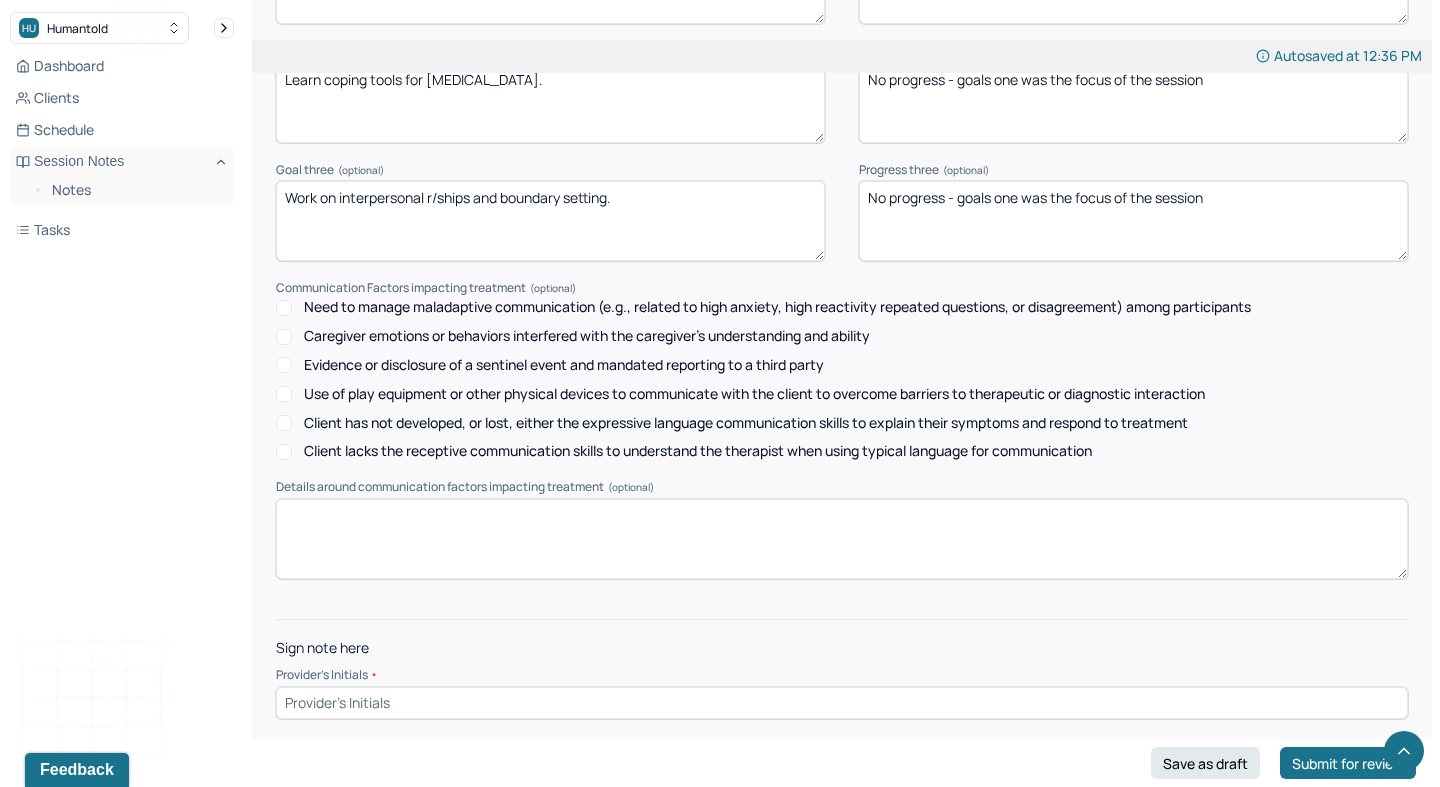type on "Progress - client utilized DBT skills and began building a more effective daily routine to feel more productive throughout the day" 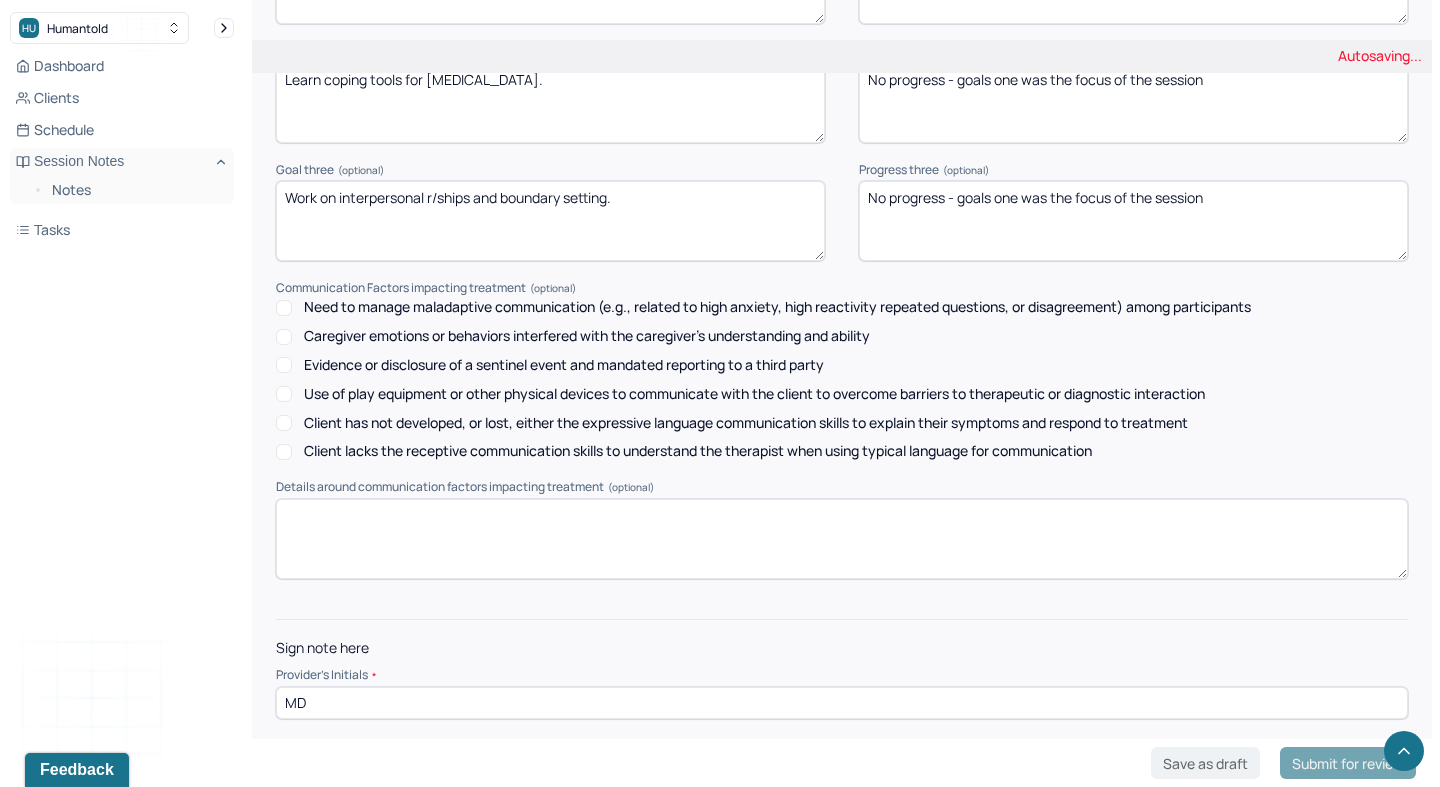 type on "MD" 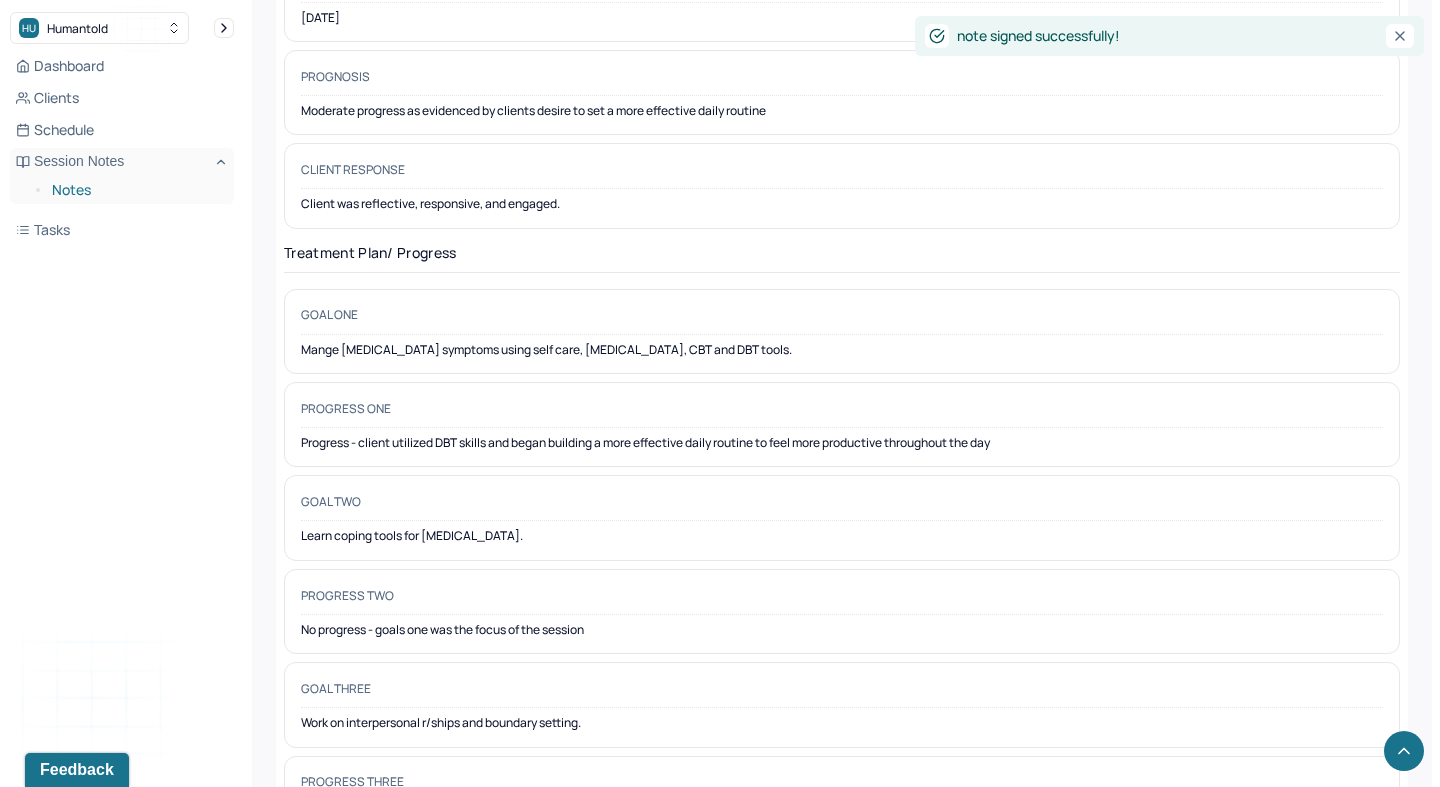 click on "Notes" at bounding box center [135, 190] 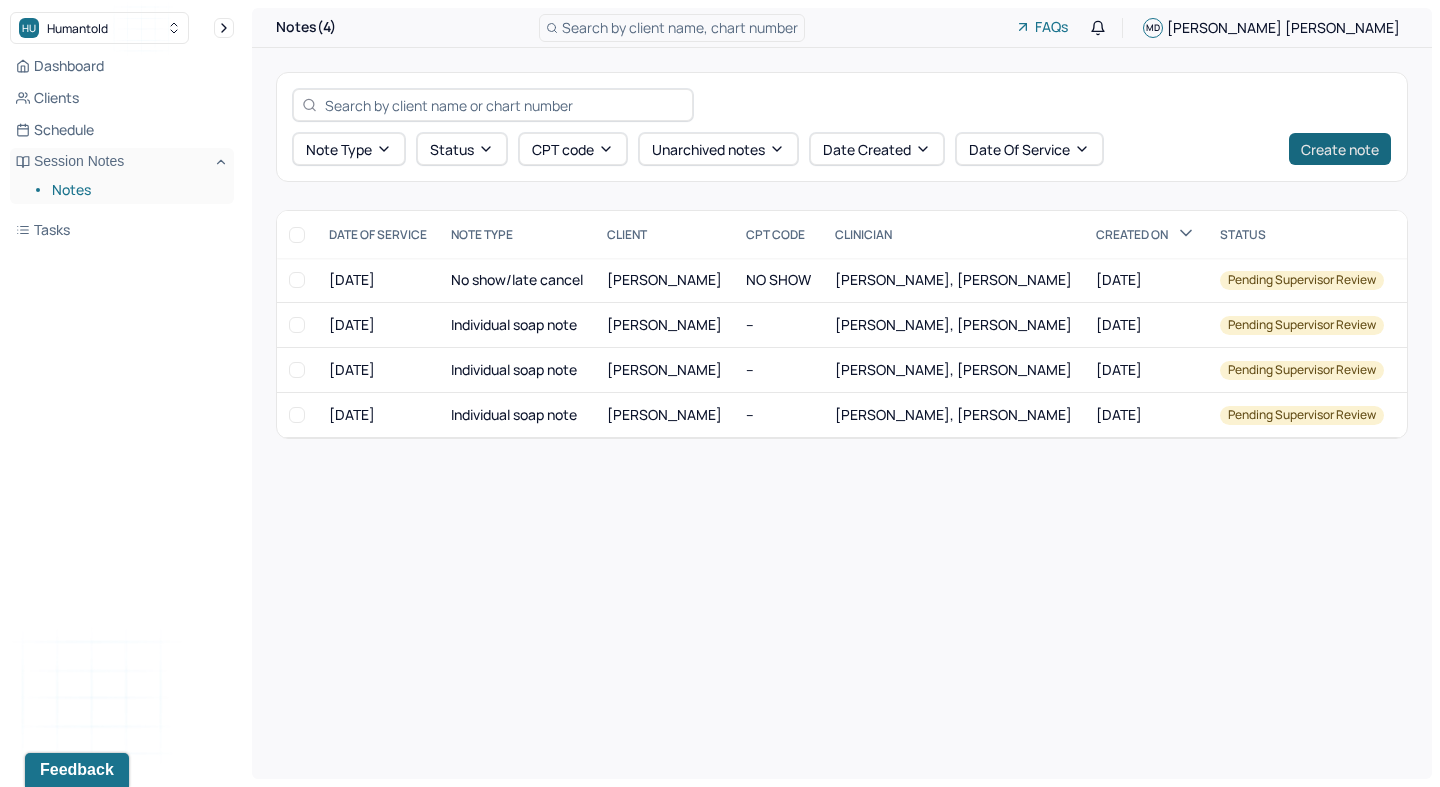 click on "Create note" at bounding box center [1340, 149] 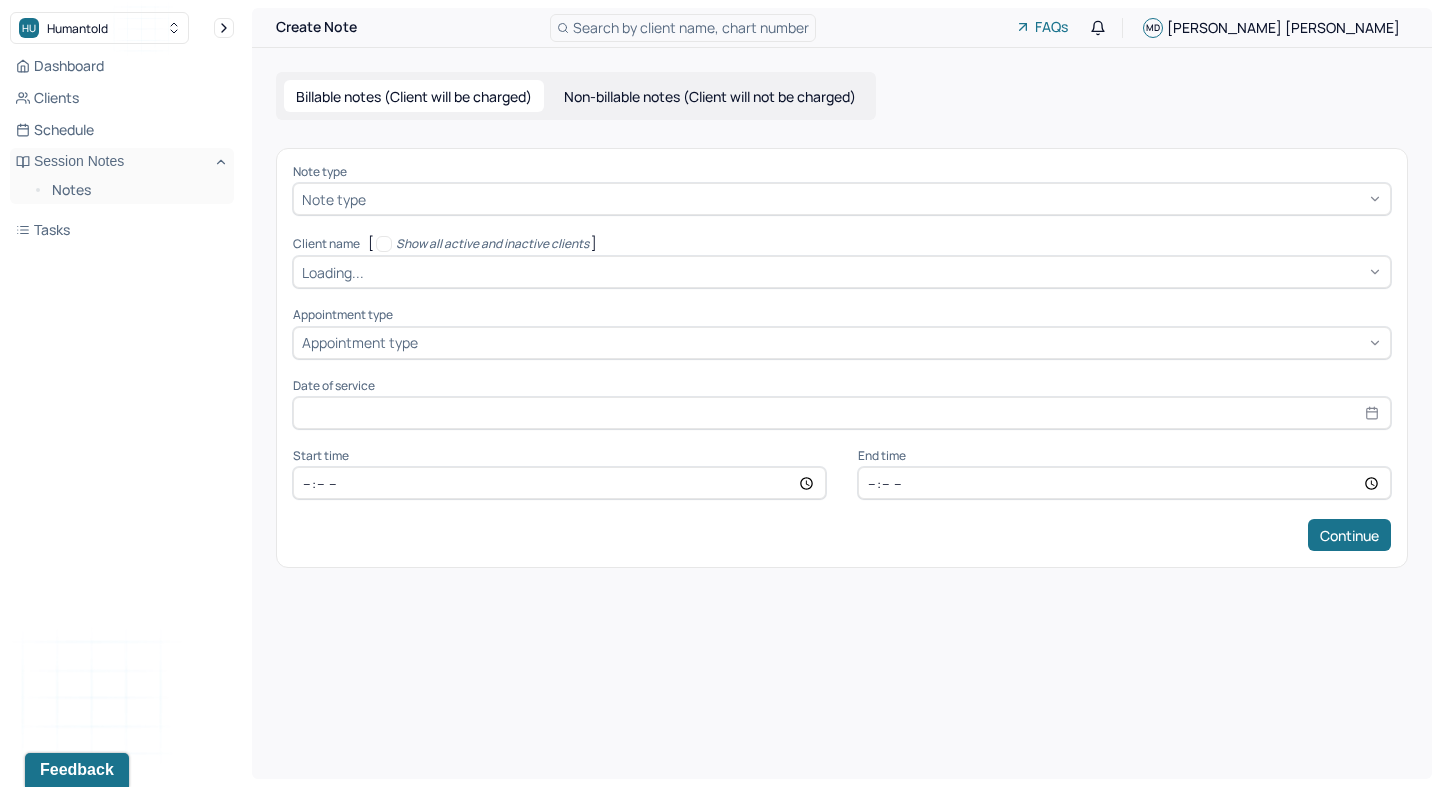 click on "Non-billable notes (Client will not be charged)" at bounding box center (710, 96) 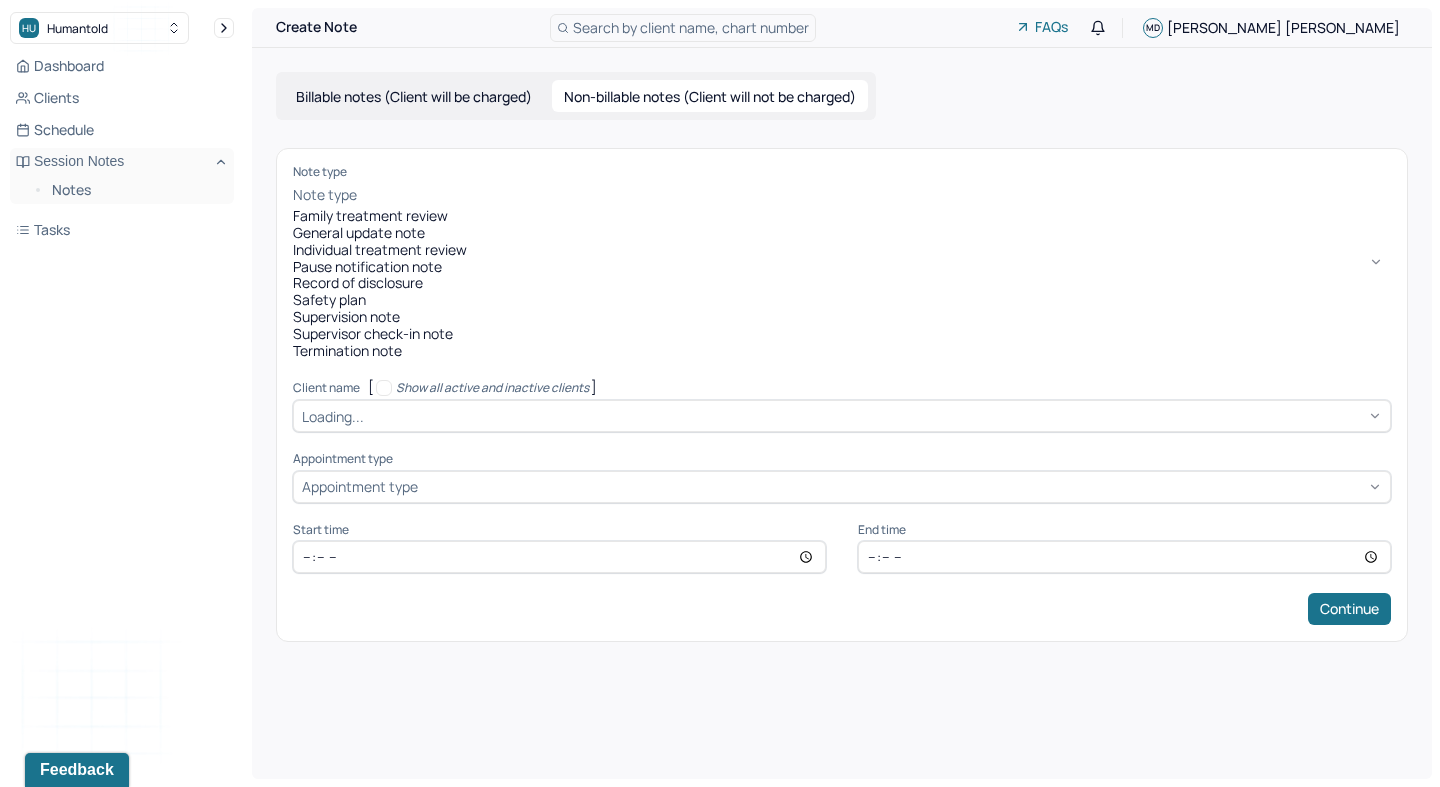 click at bounding box center (876, 195) 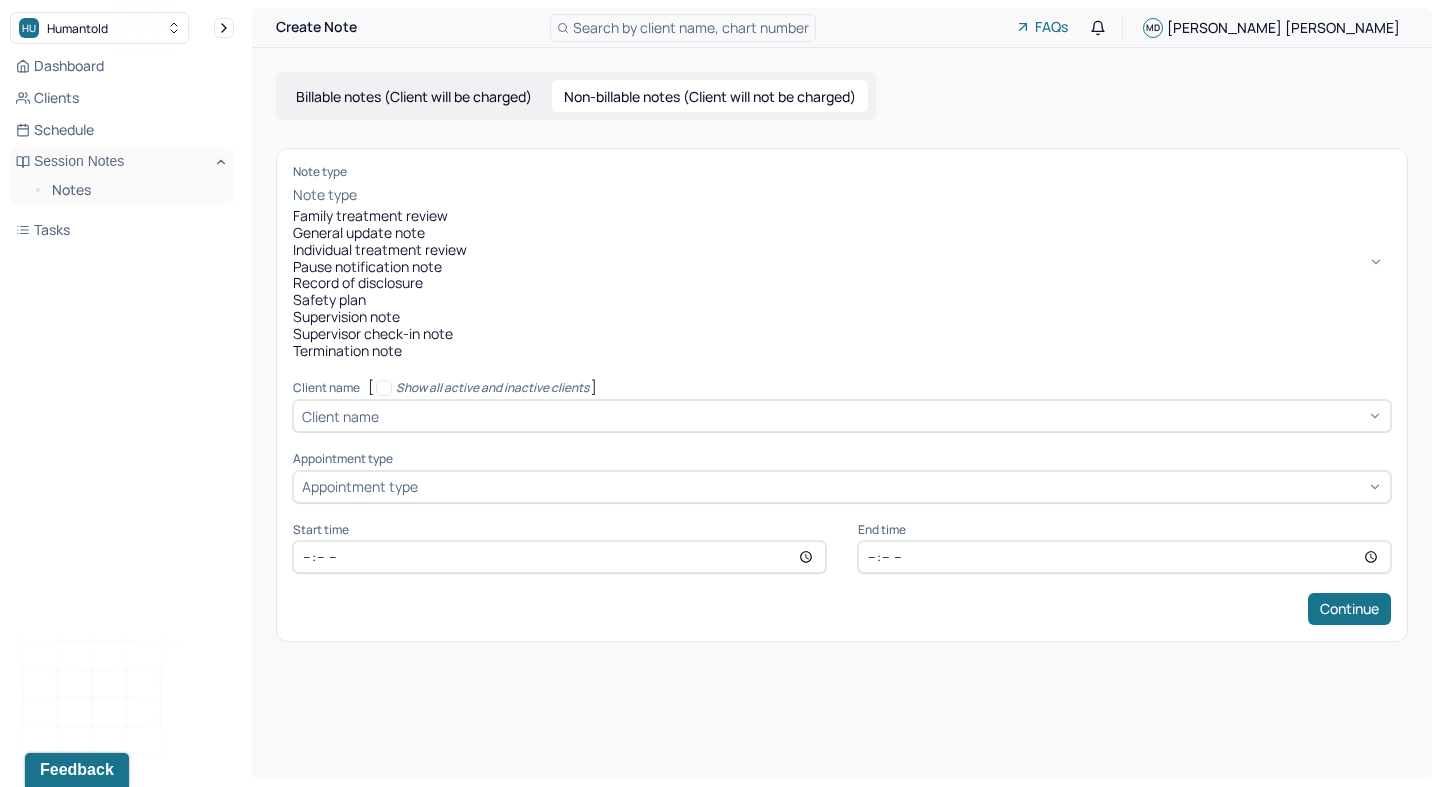 click on "Safety plan" at bounding box center [842, 300] 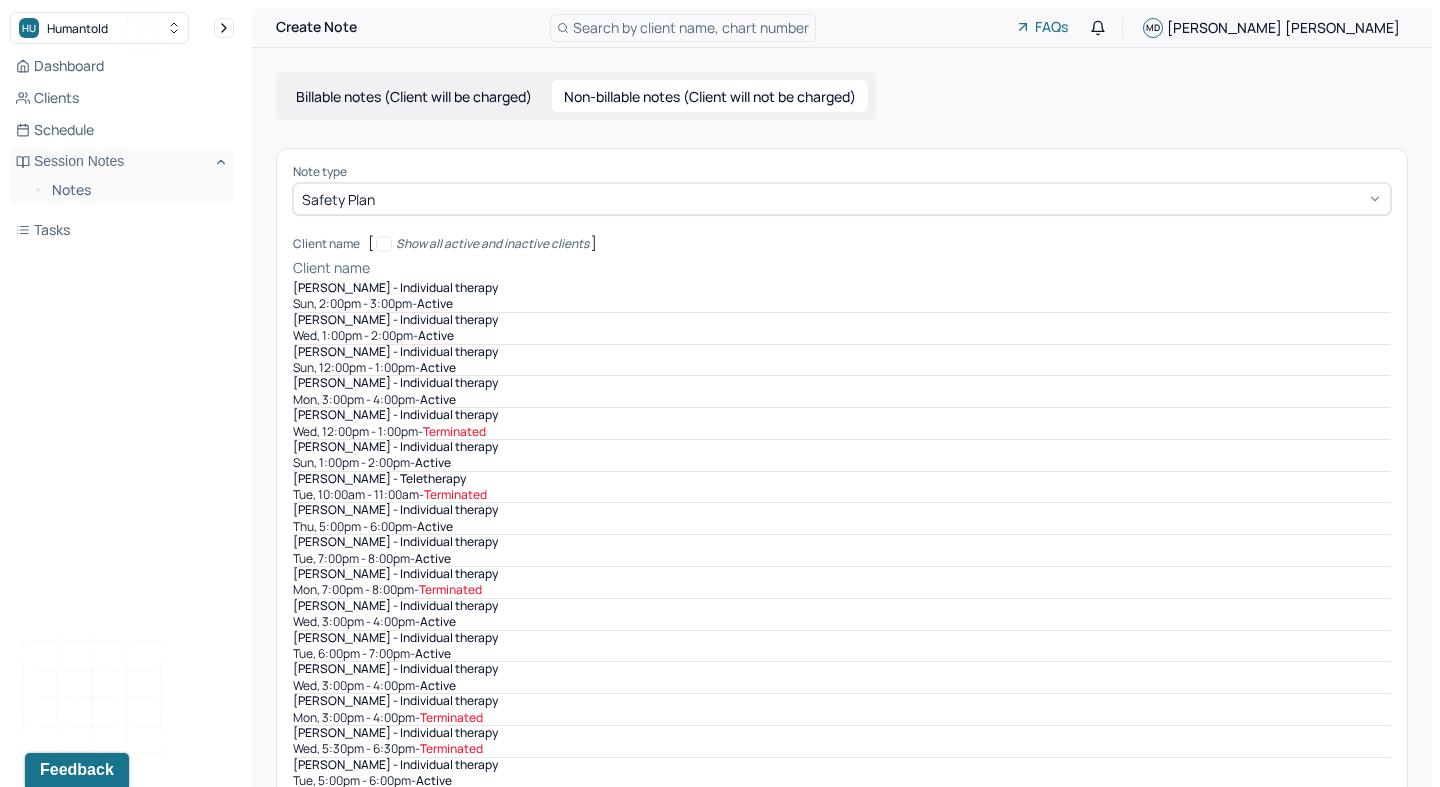 click at bounding box center [882, 268] 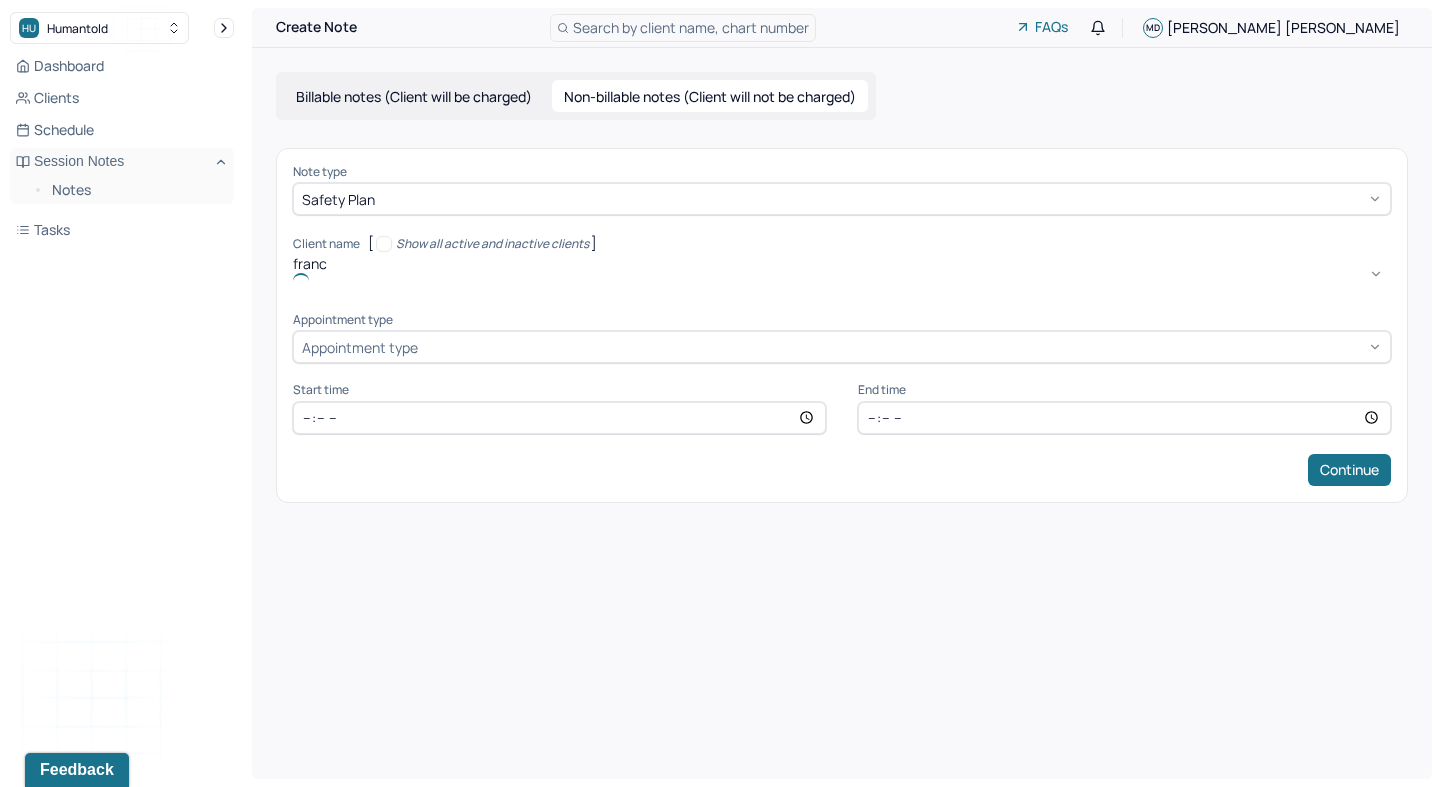 type on "[PERSON_NAME]" 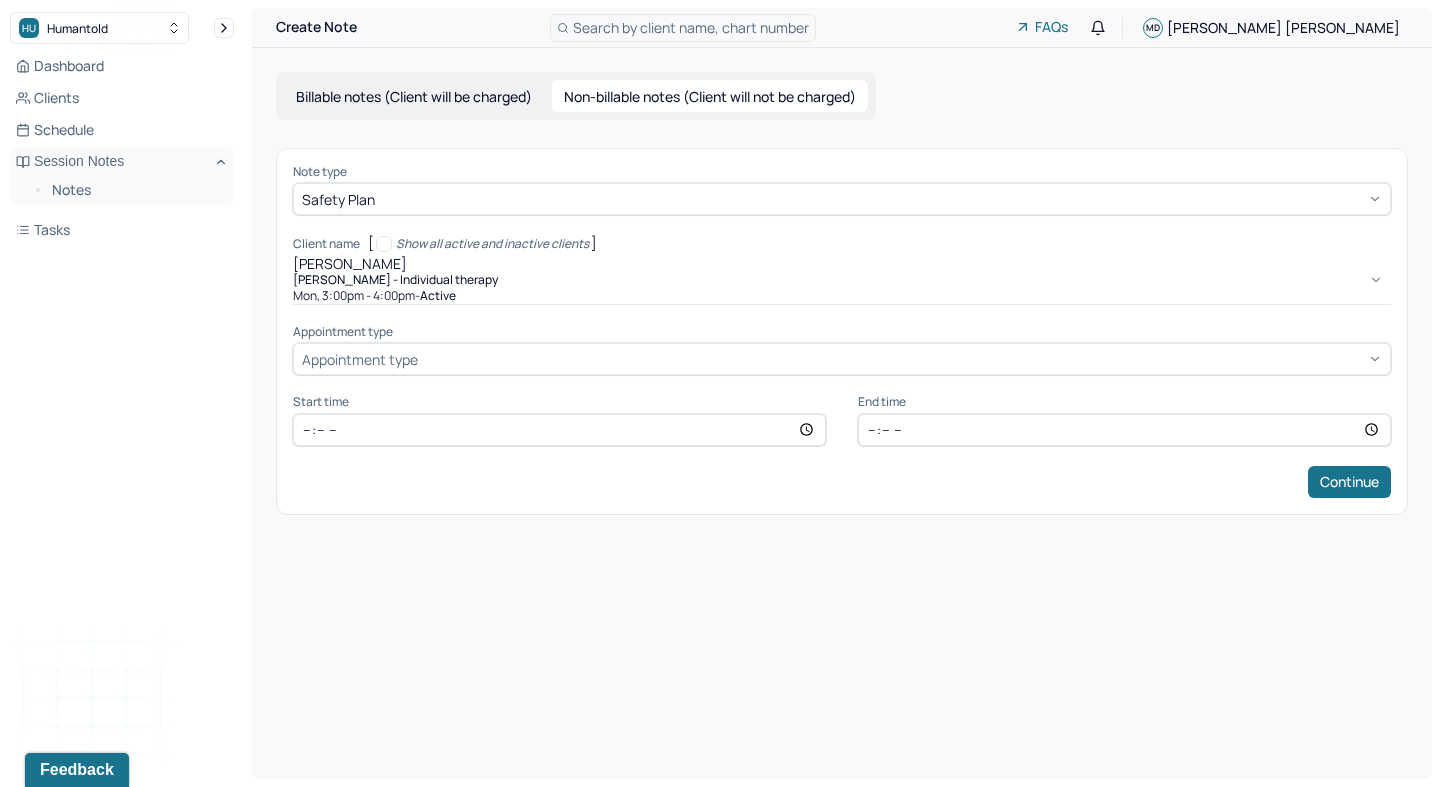 click on "Mon, 3:00pm - 4:00pm  -  active" at bounding box center [842, 296] 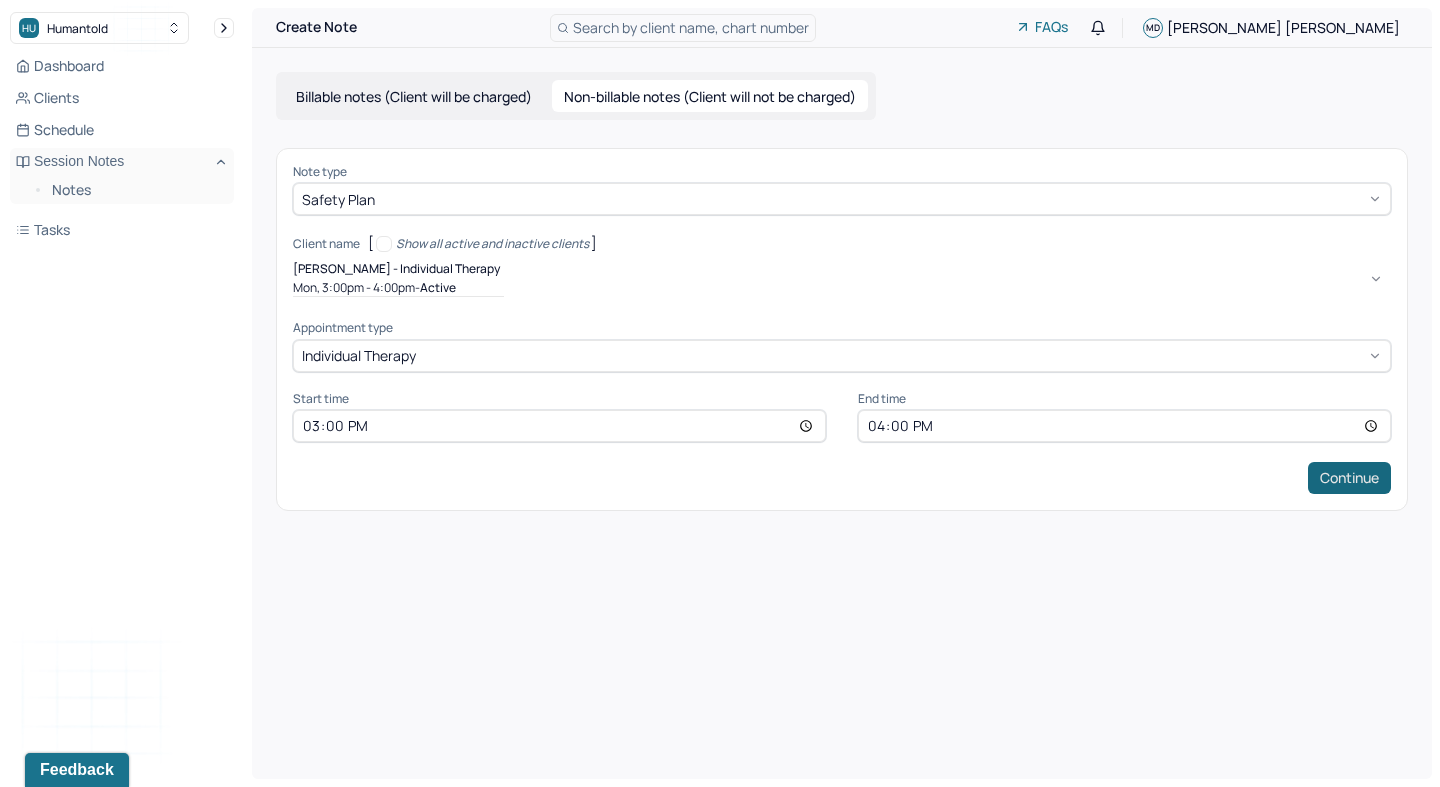 click on "Continue" at bounding box center [1349, 478] 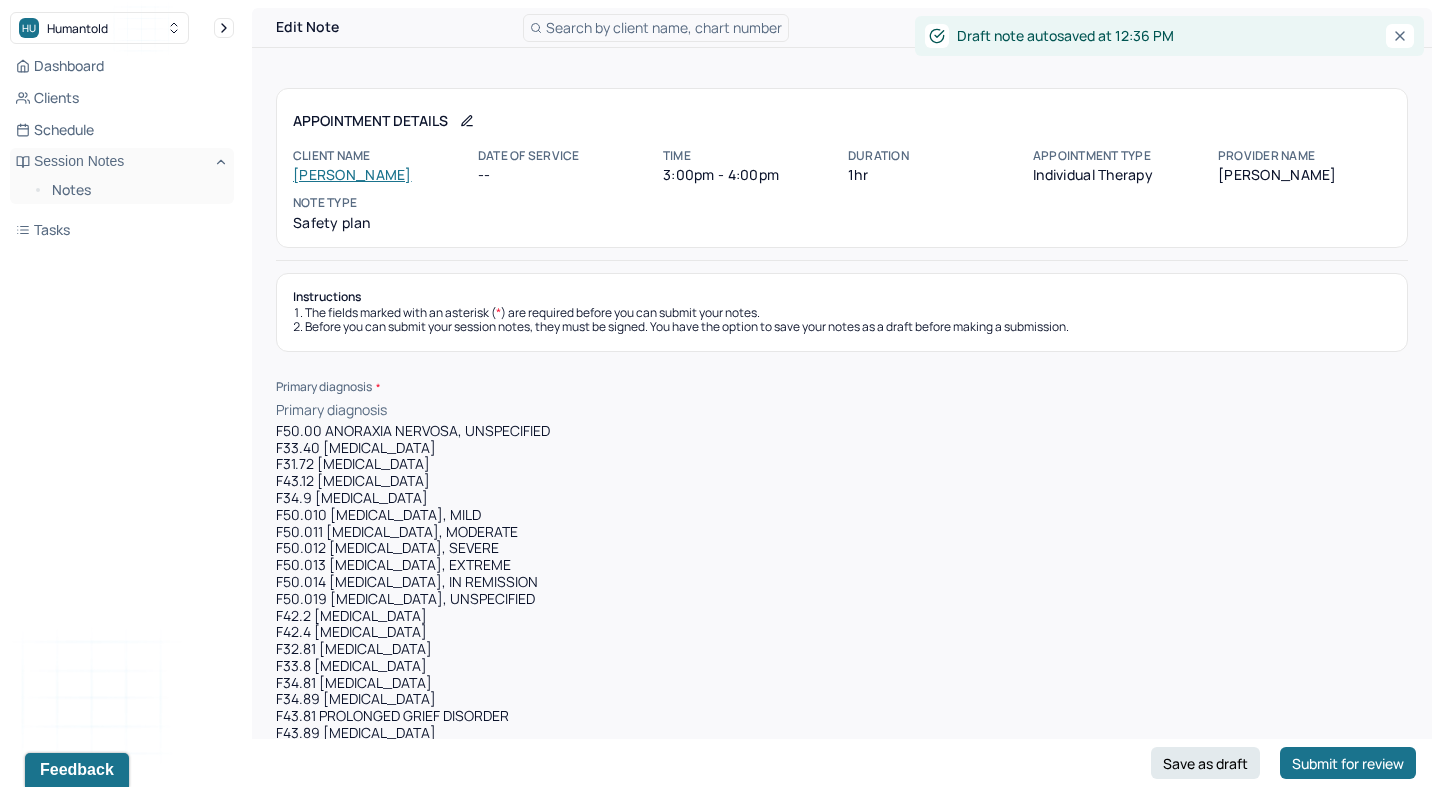 click at bounding box center [899, 410] 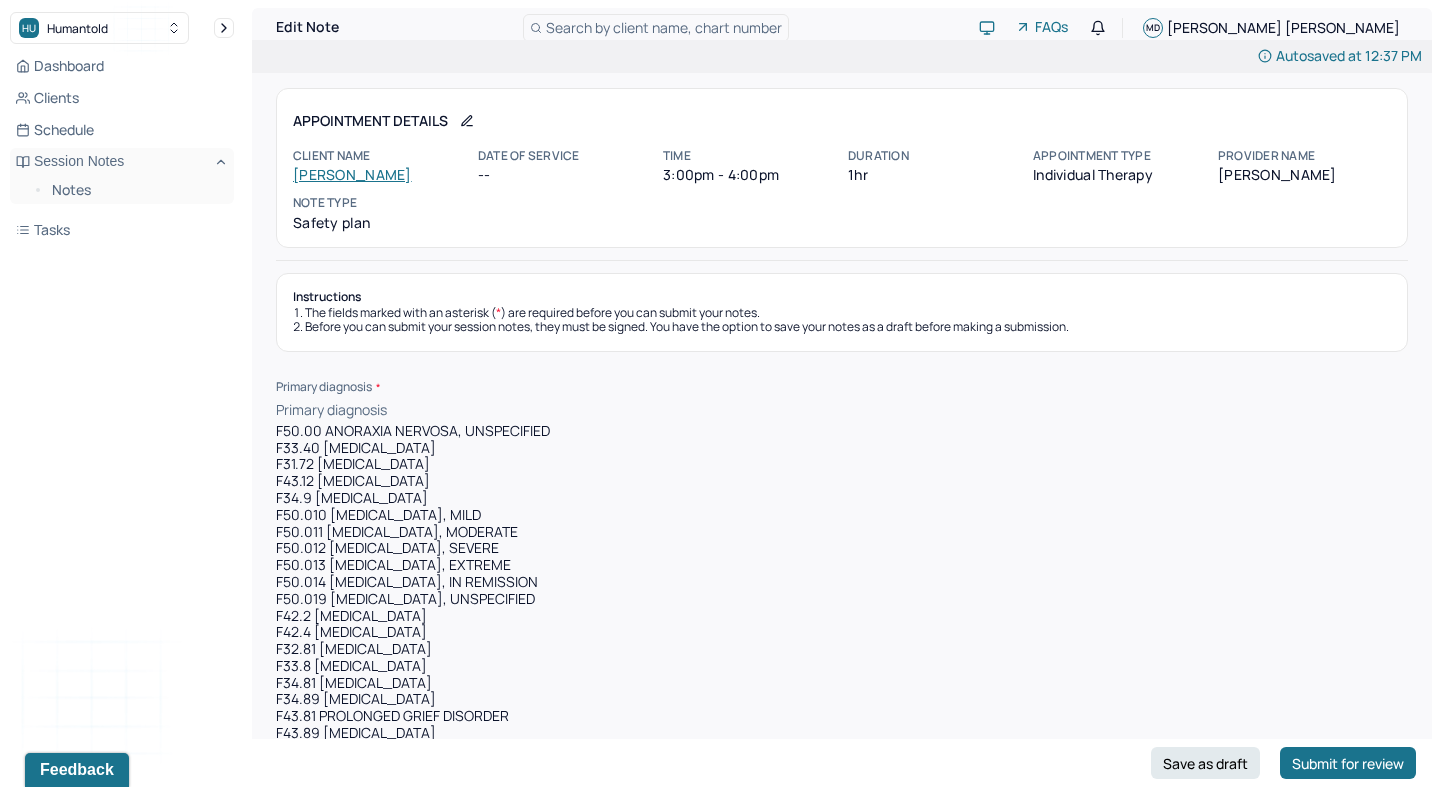 click on "Primary diagnosis *" at bounding box center [842, 387] 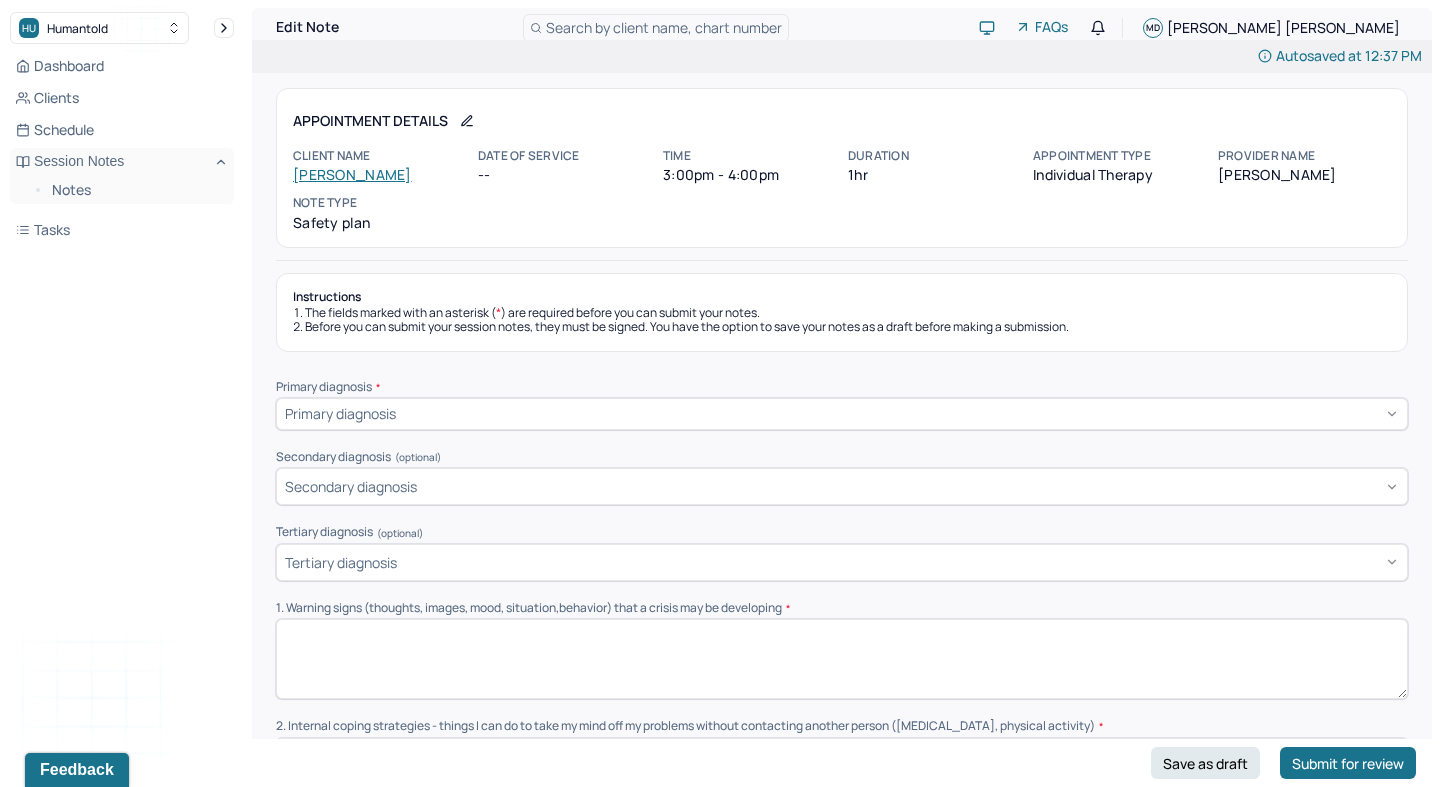 click on "[PERSON_NAME]" at bounding box center (352, 174) 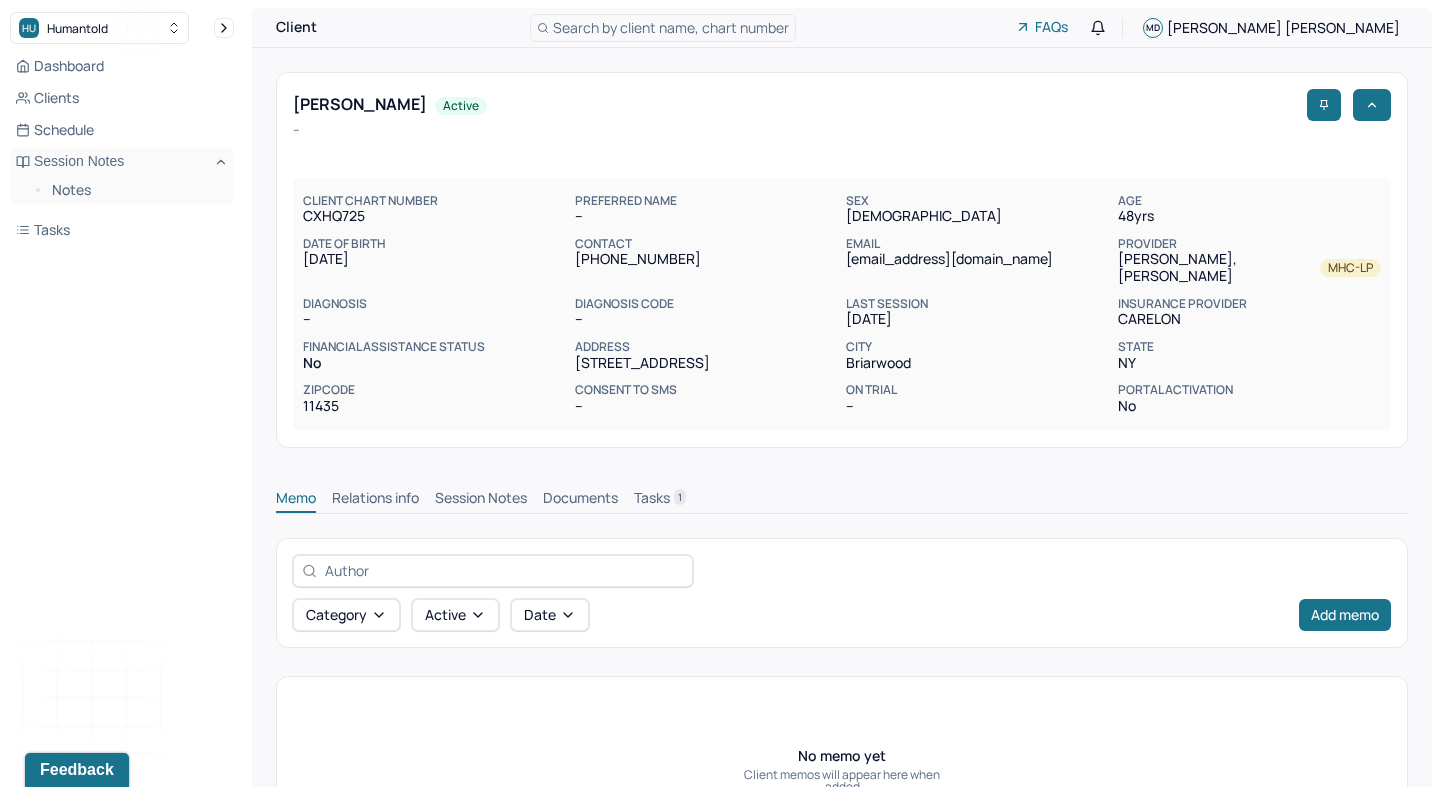 scroll, scrollTop: 0, scrollLeft: 0, axis: both 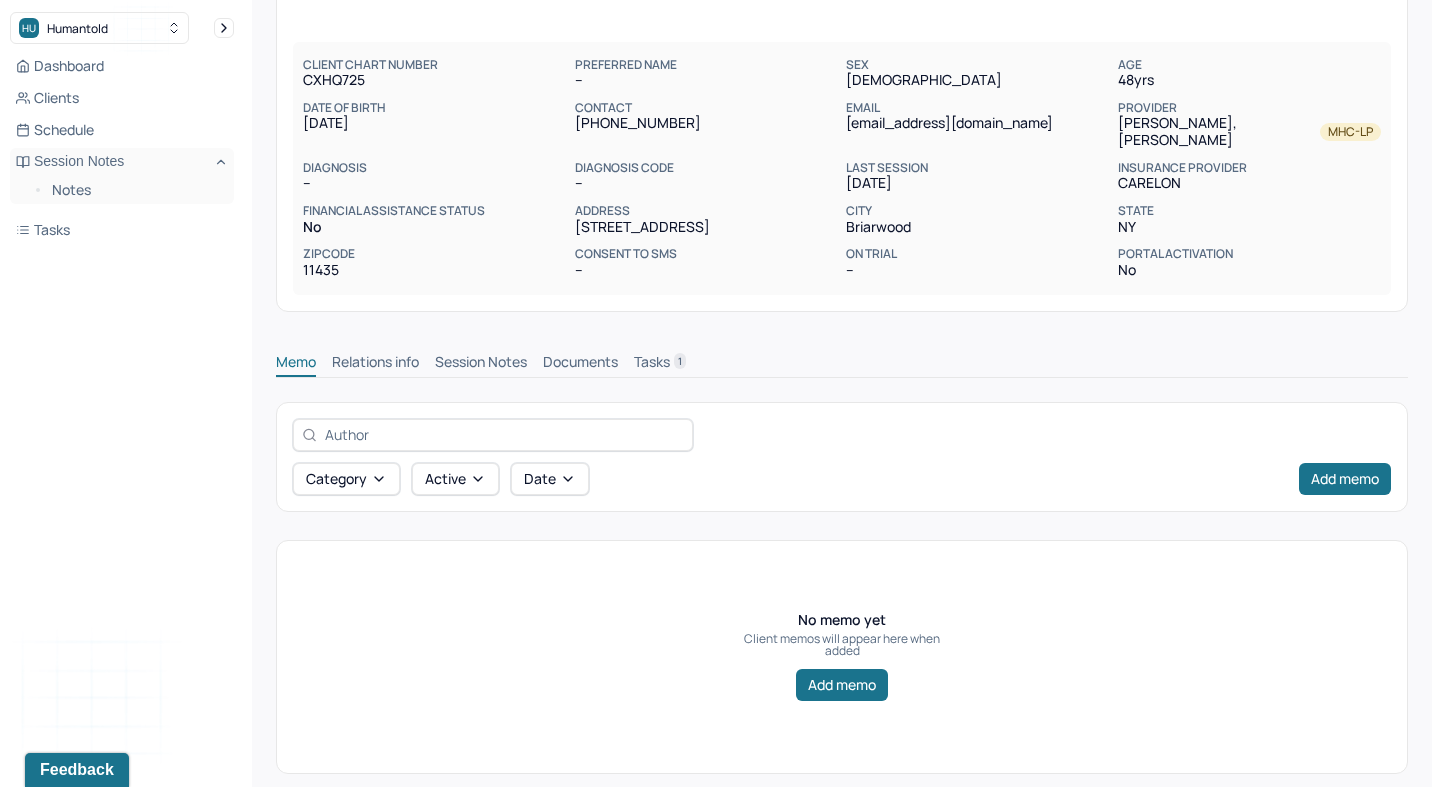 click on "Session Notes" at bounding box center [481, 364] 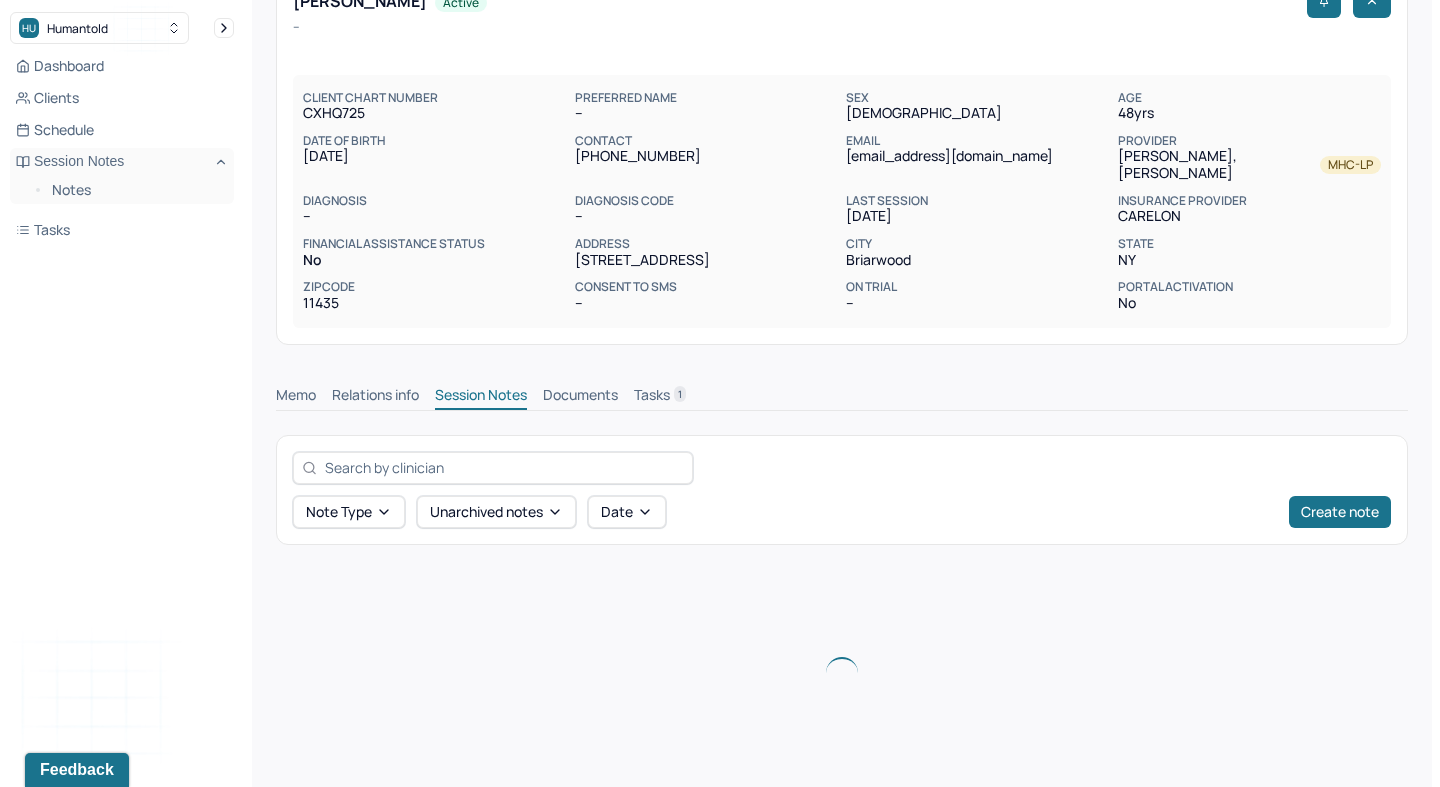 scroll, scrollTop: 136, scrollLeft: 0, axis: vertical 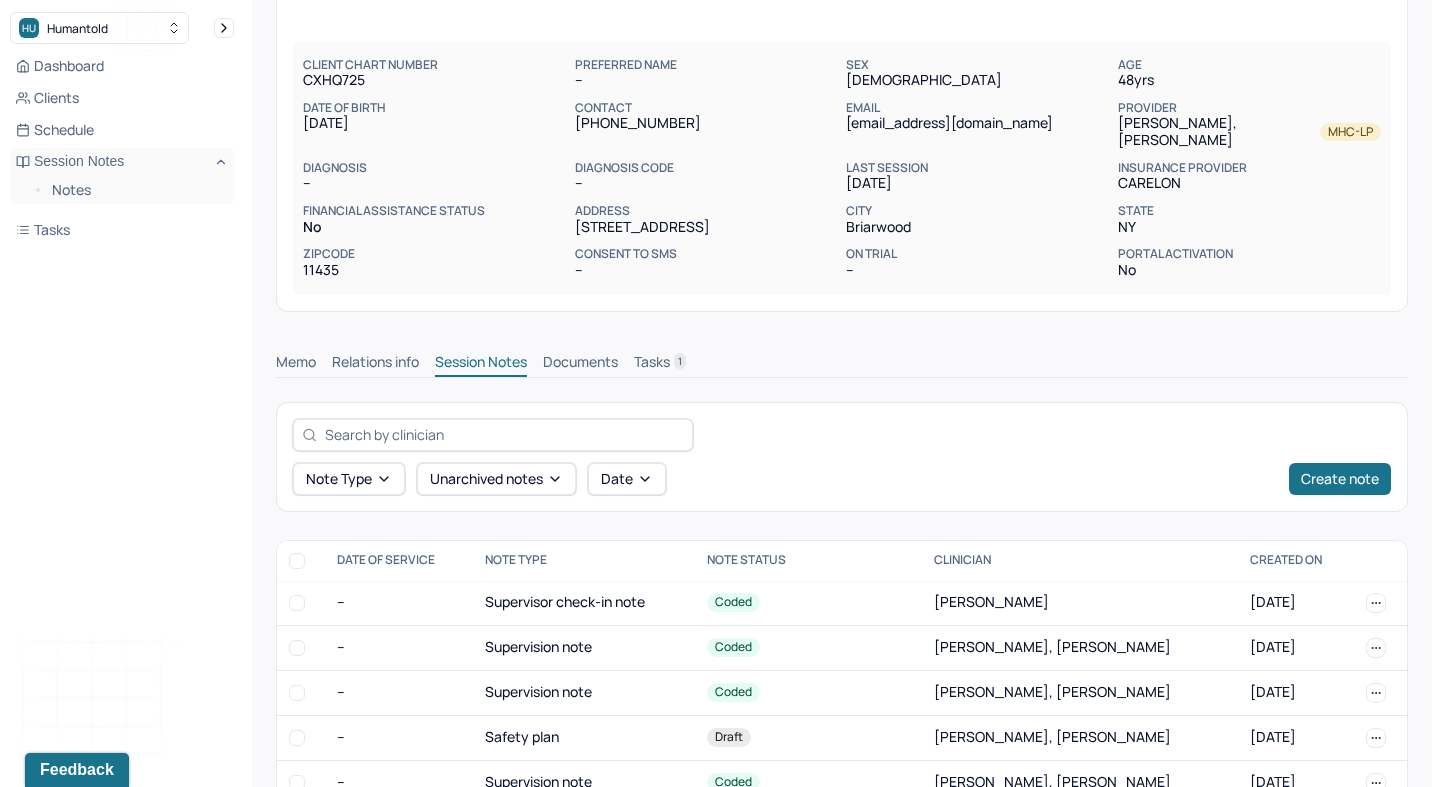 click on "Tasks 1" at bounding box center [660, 364] 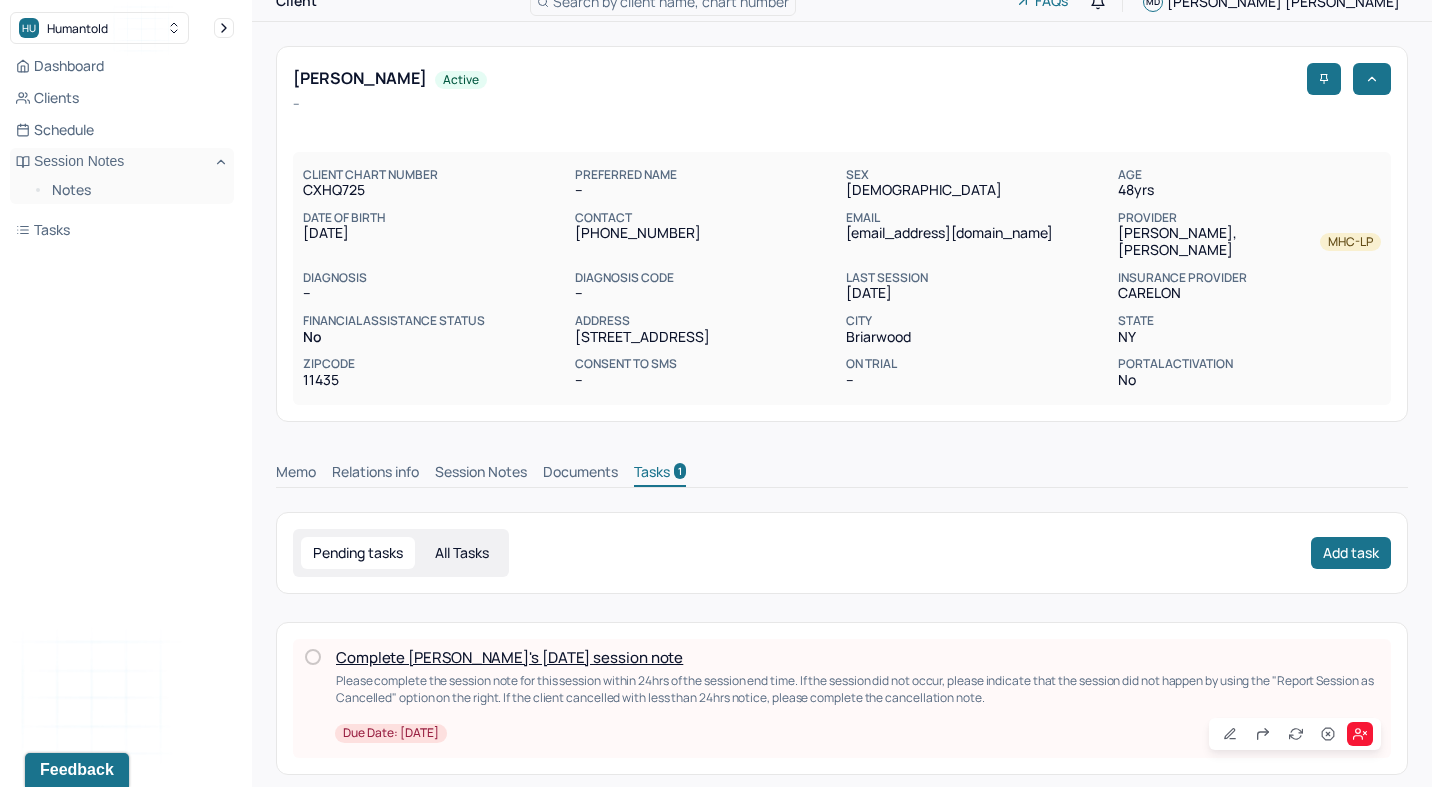 click on "Session Notes" at bounding box center (481, 474) 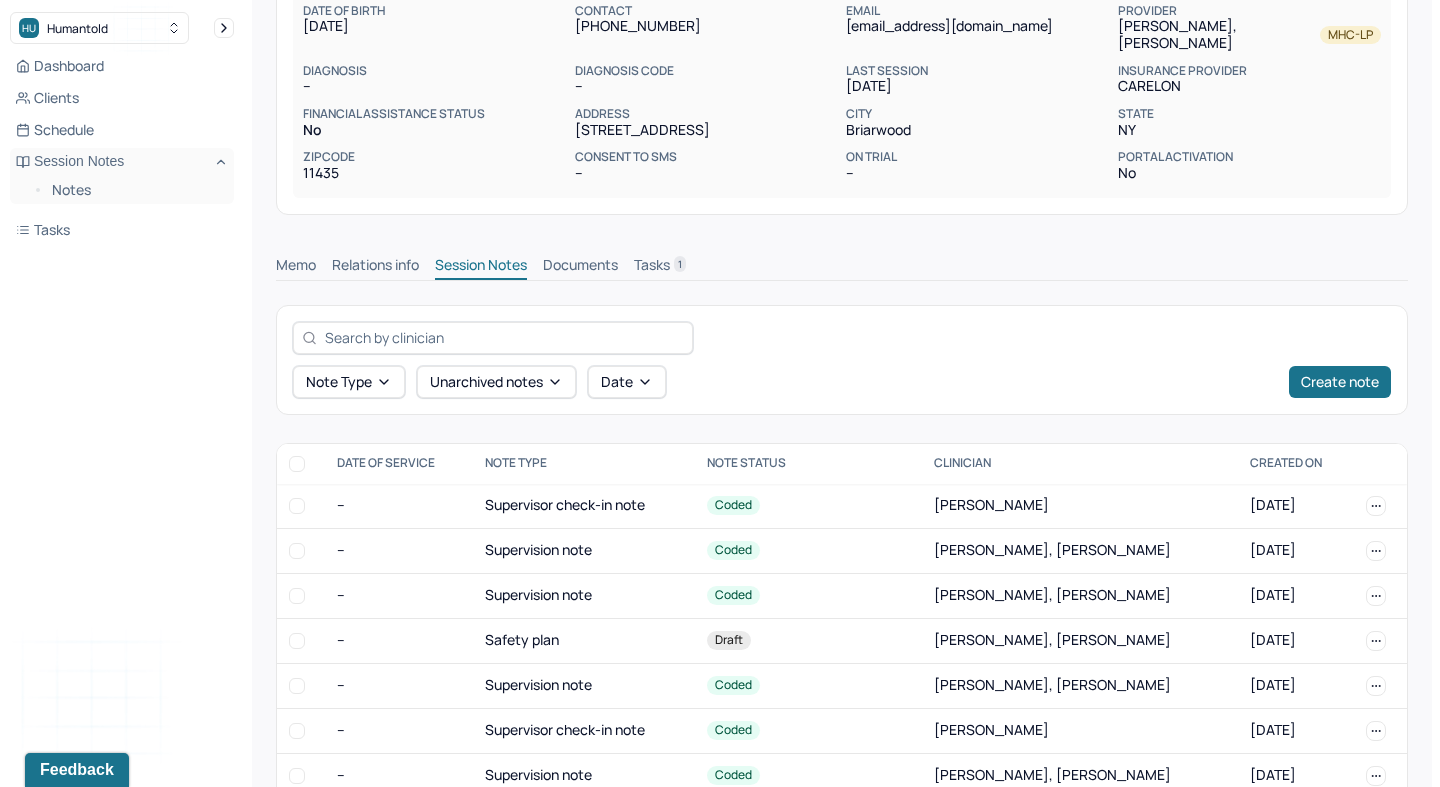 scroll, scrollTop: 234, scrollLeft: 0, axis: vertical 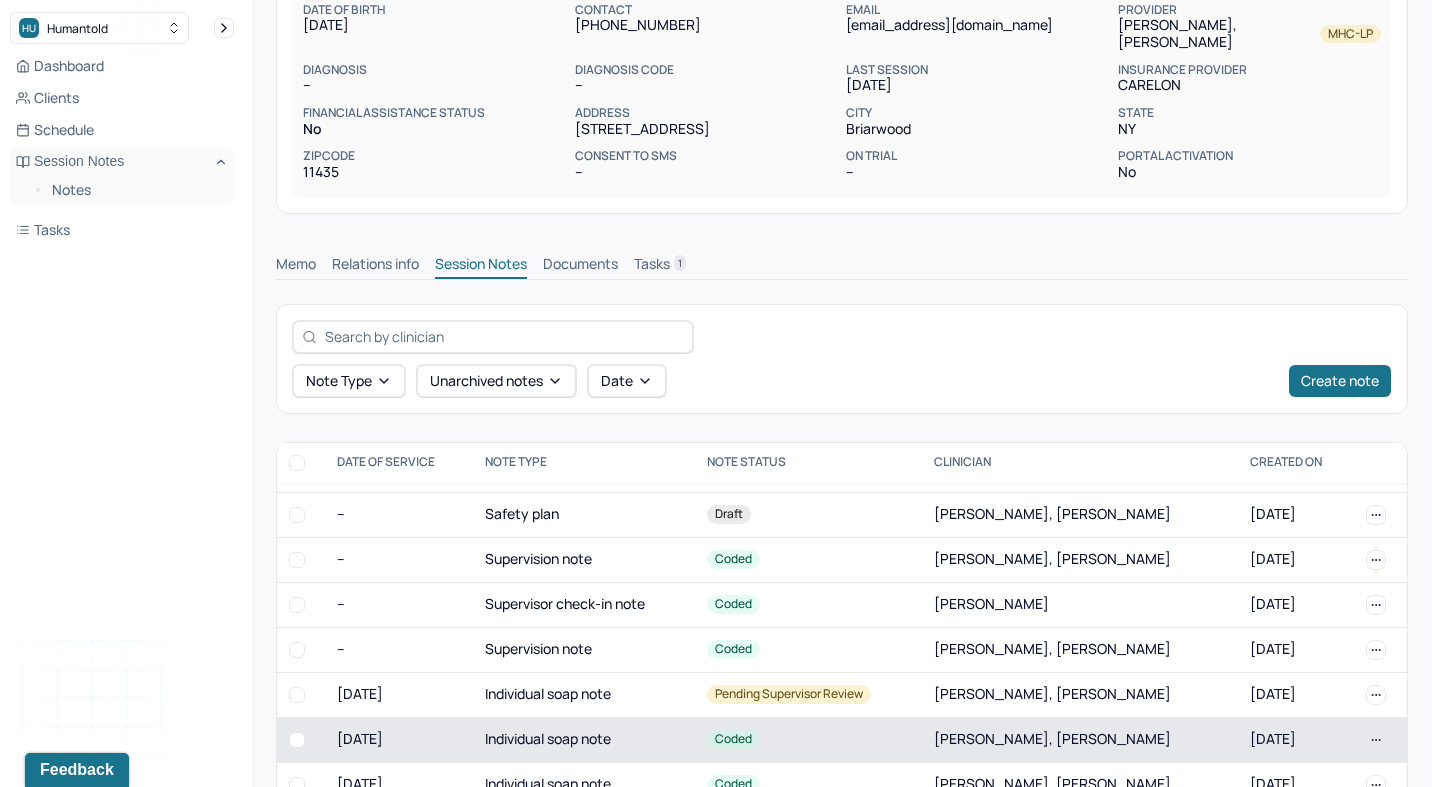 click on "Individual soap note" at bounding box center (584, 739) 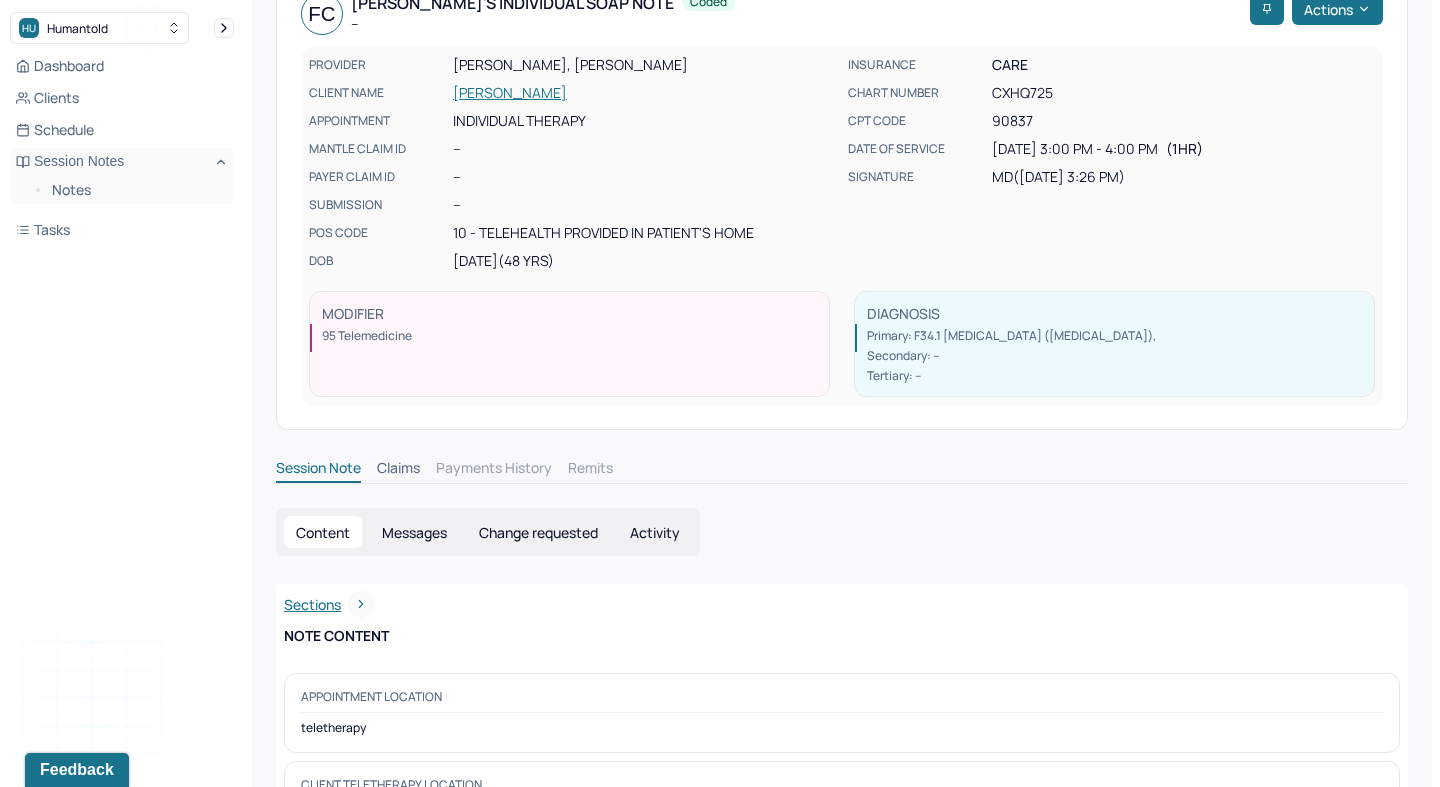 scroll, scrollTop: 0, scrollLeft: 0, axis: both 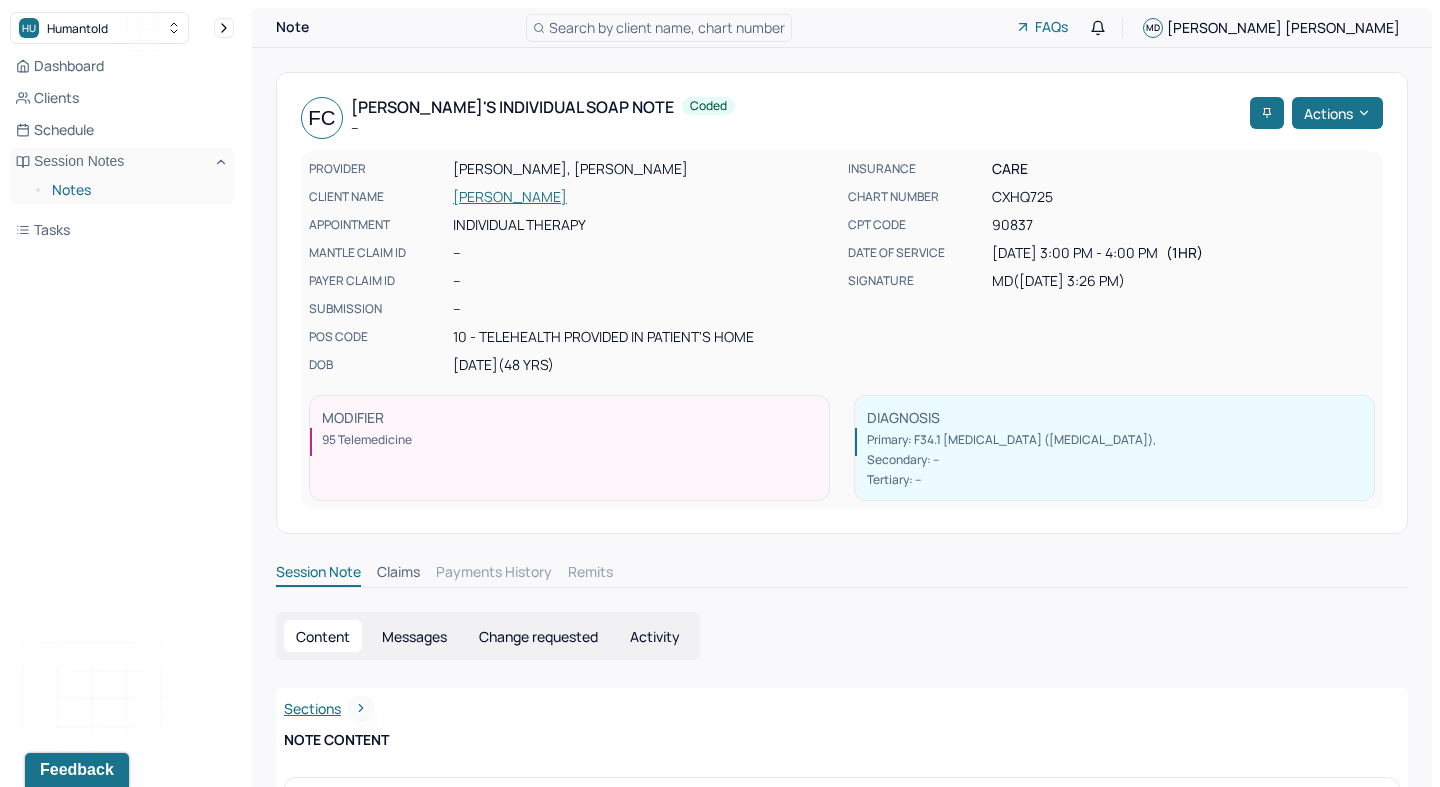 click on "Notes" at bounding box center [135, 190] 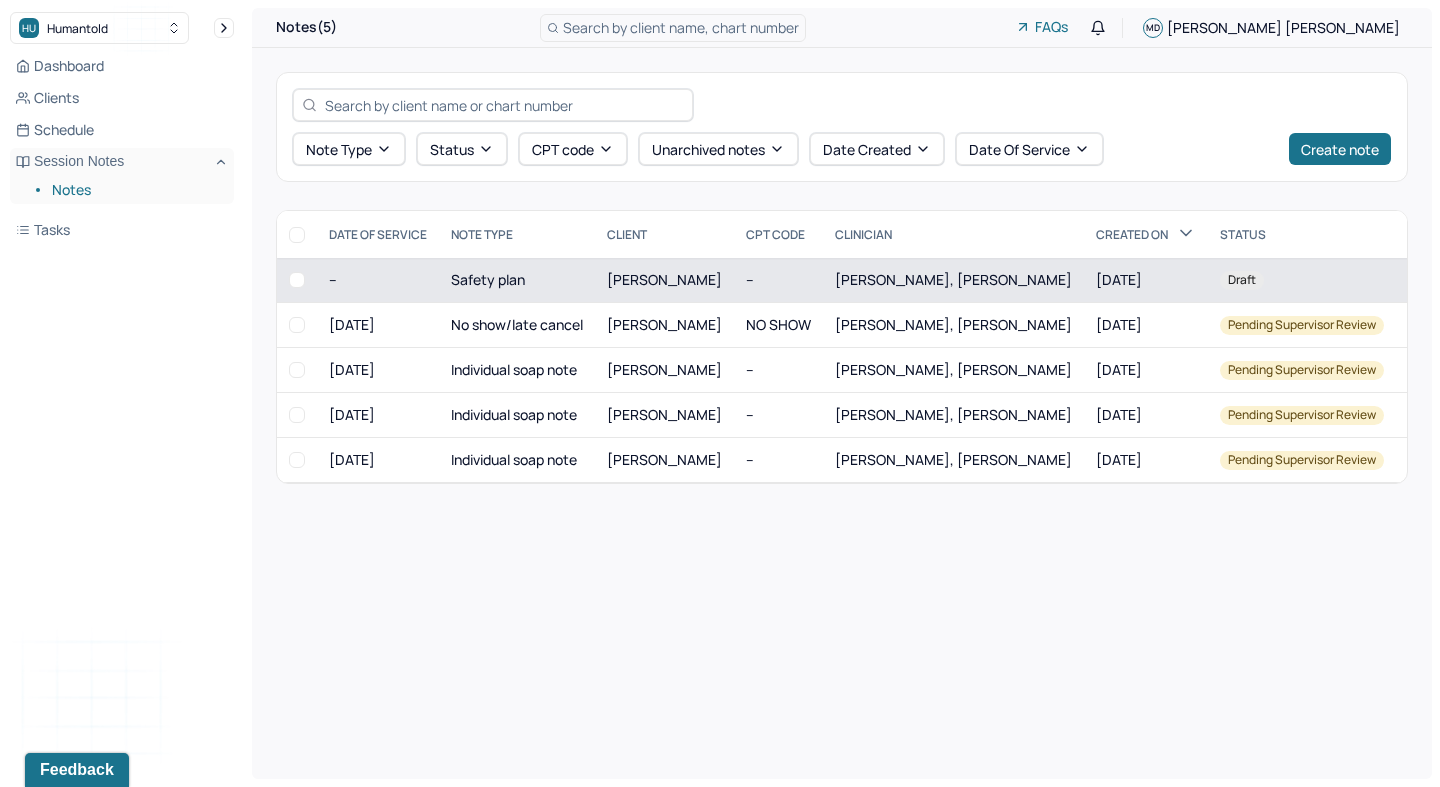 click on "[PERSON_NAME]" at bounding box center [664, 280] 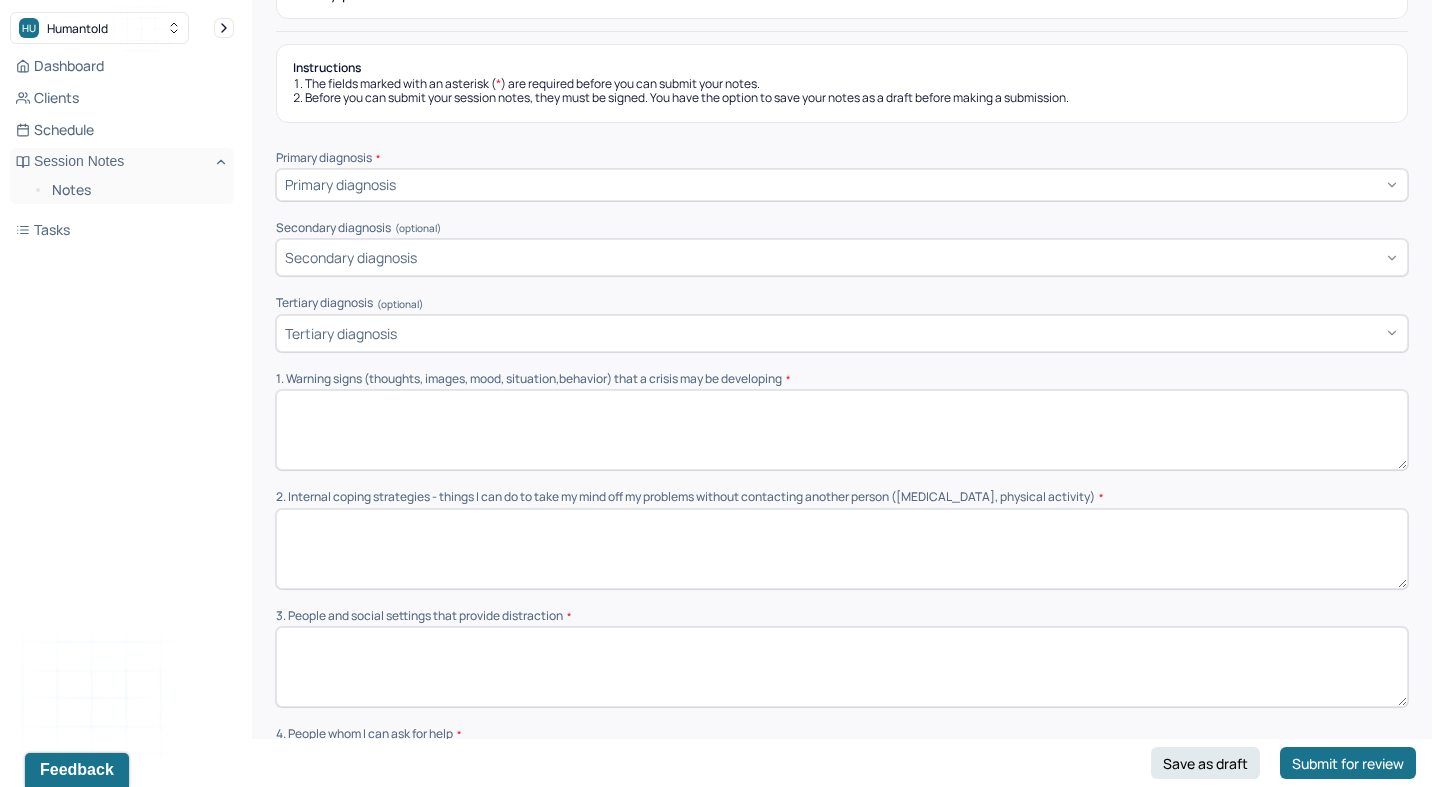 scroll, scrollTop: 231, scrollLeft: 0, axis: vertical 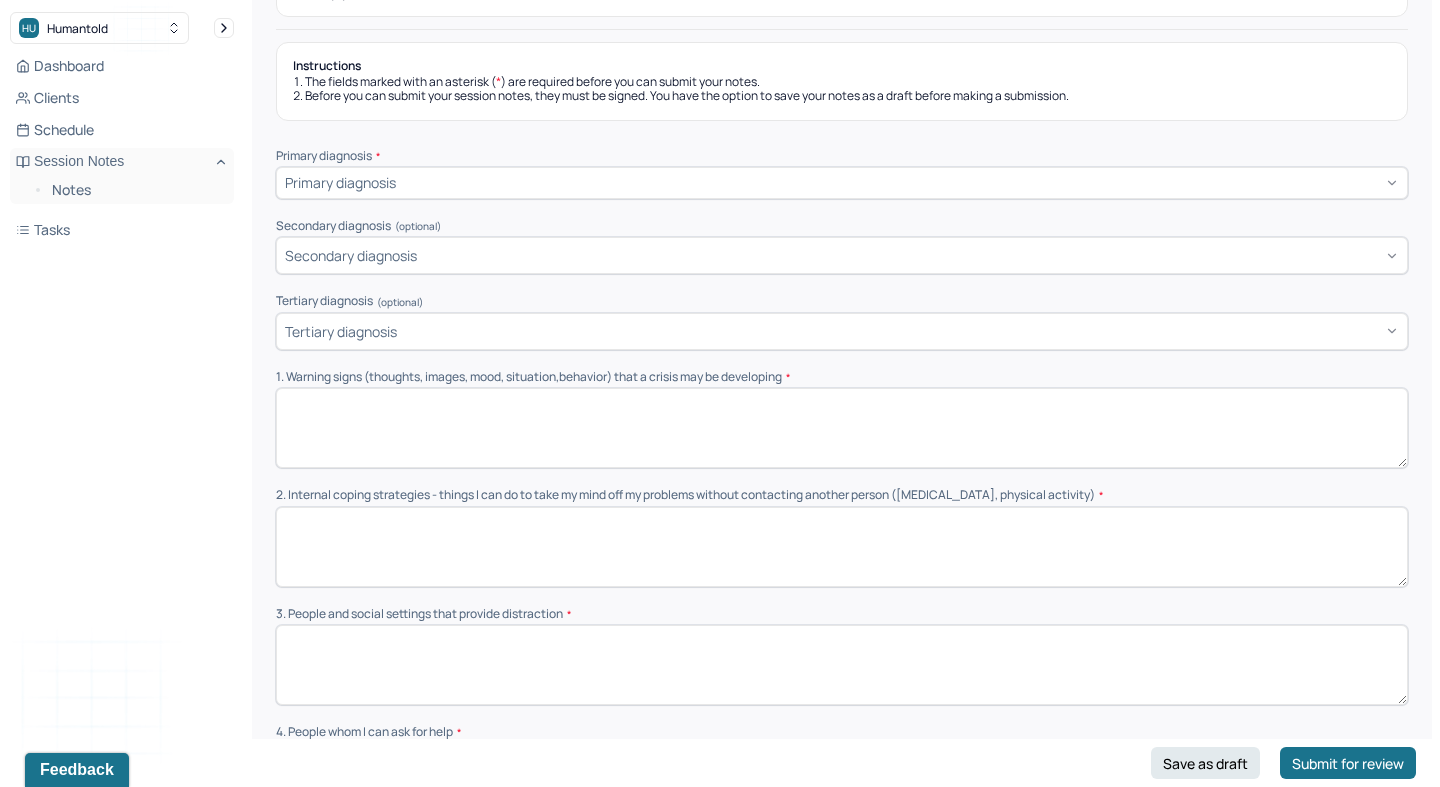 click on "Primary diagnosis" at bounding box center (842, 183) 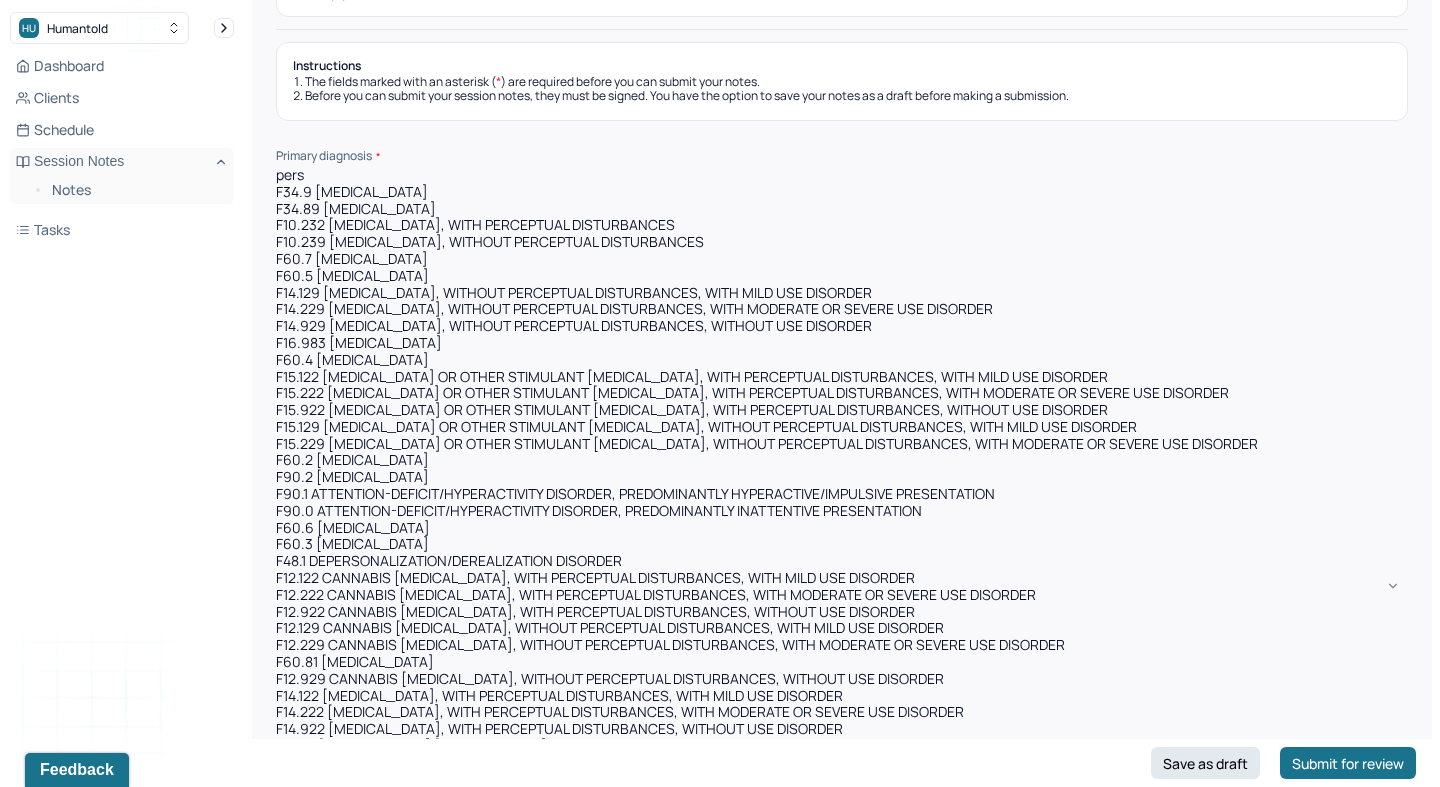 type on "persi" 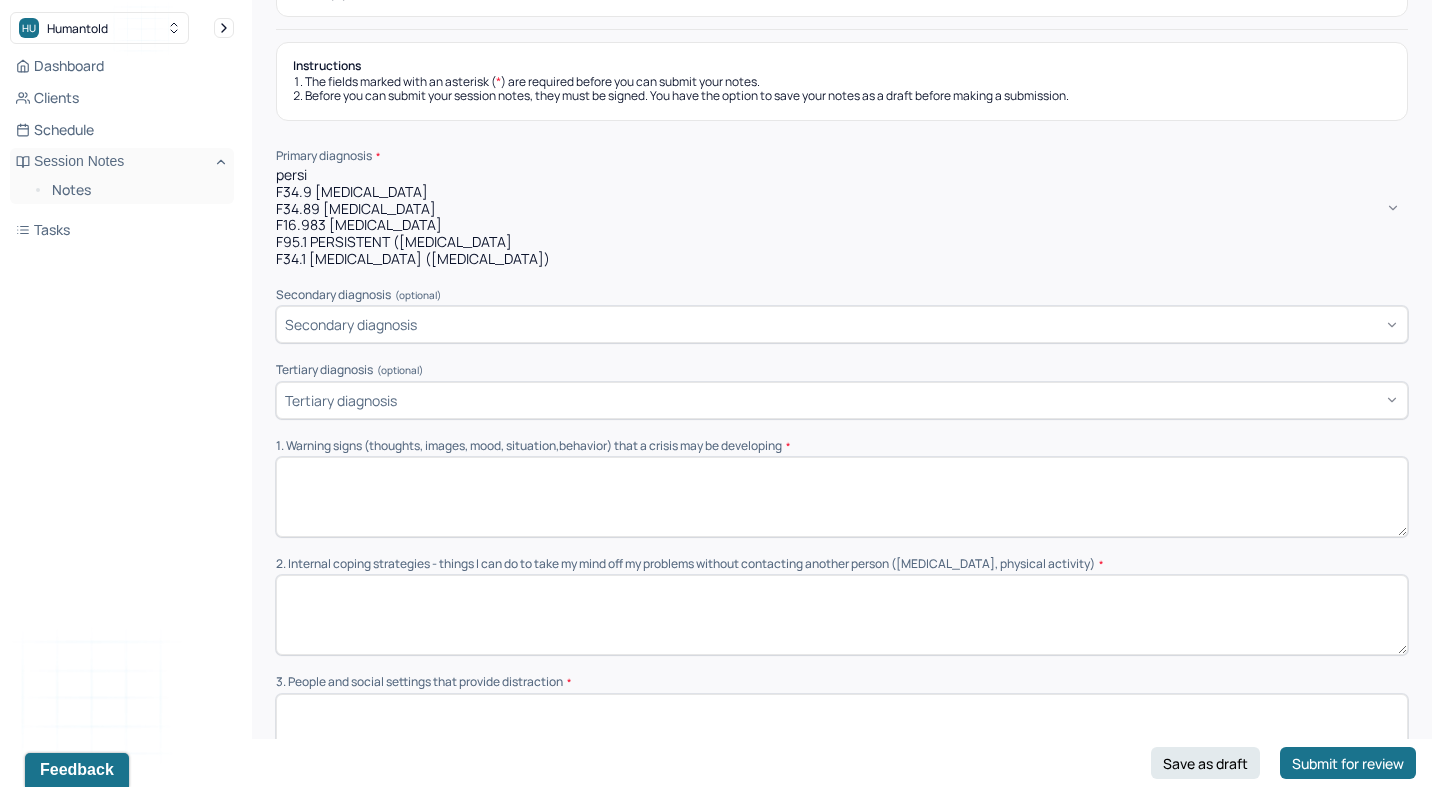 click on "F34.1 [MEDICAL_DATA] ([MEDICAL_DATA])" at bounding box center [842, 259] 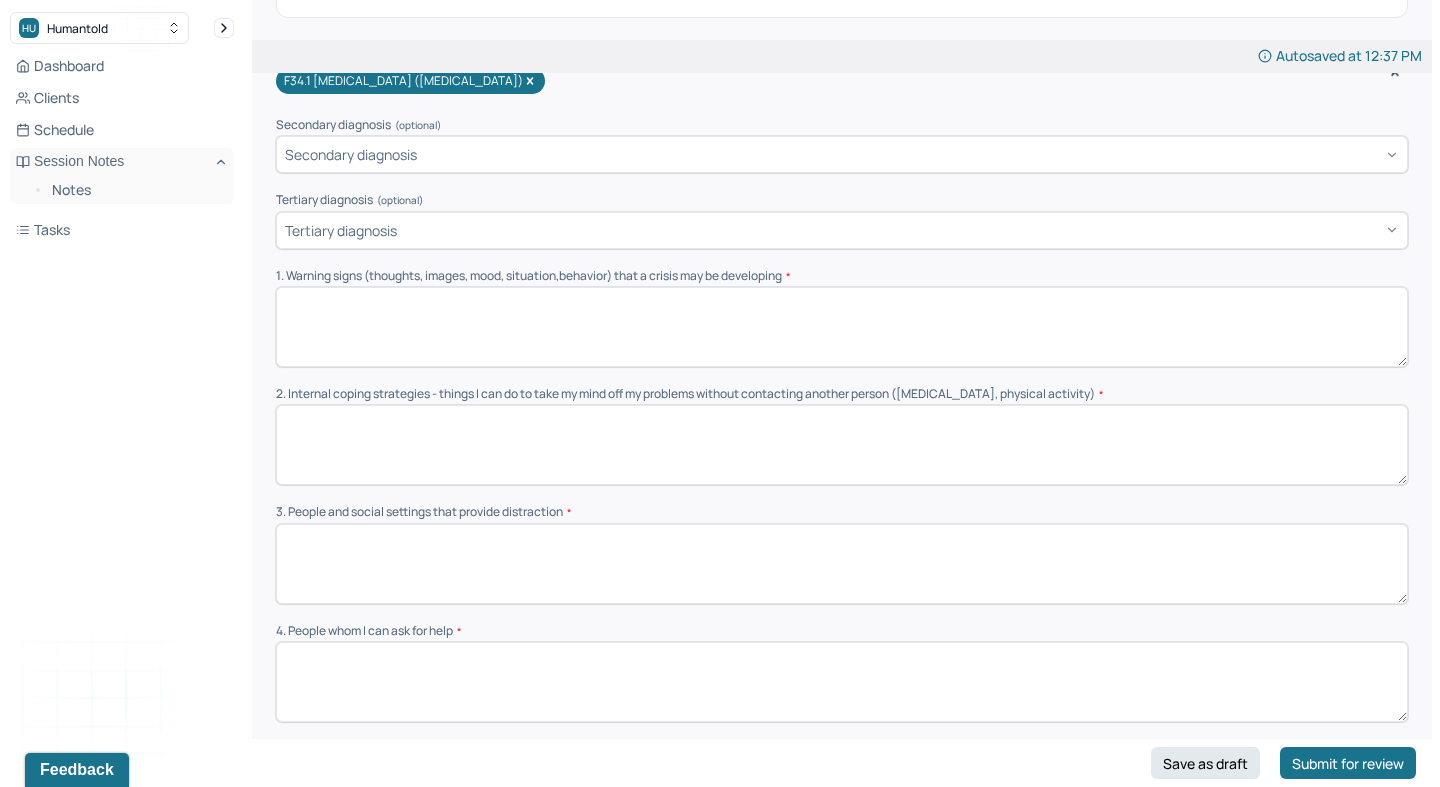 scroll, scrollTop: 337, scrollLeft: 0, axis: vertical 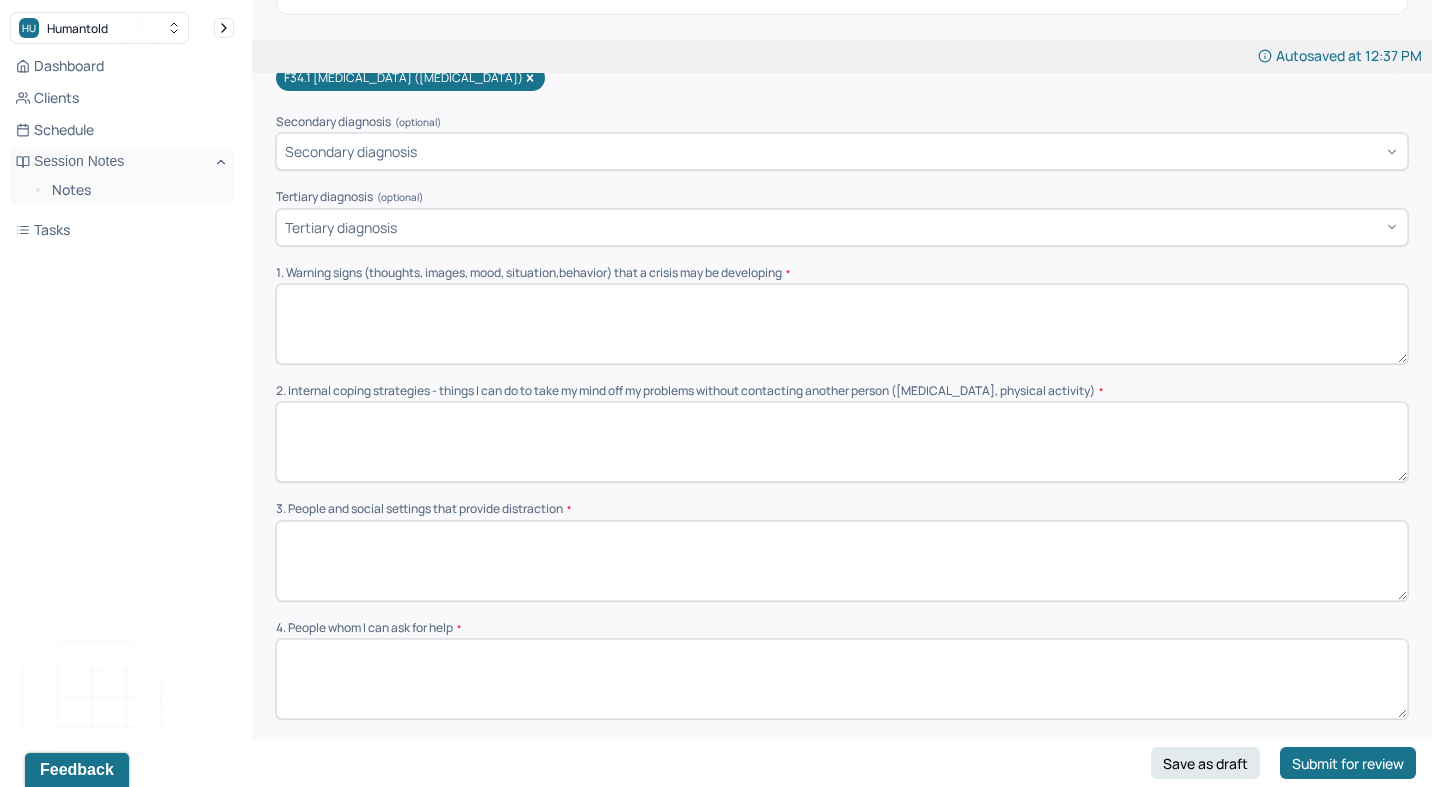 click at bounding box center (842, 324) 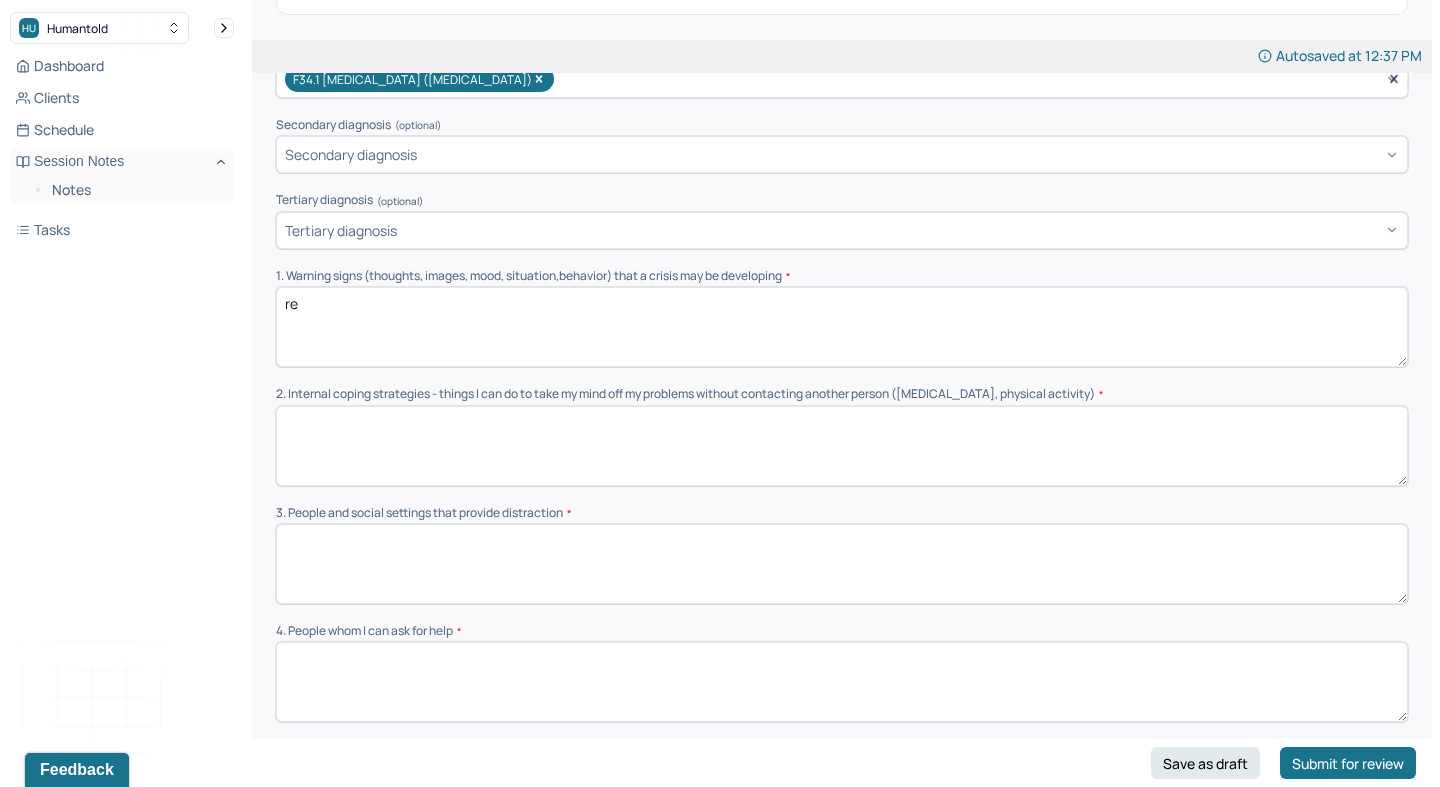 type on "r" 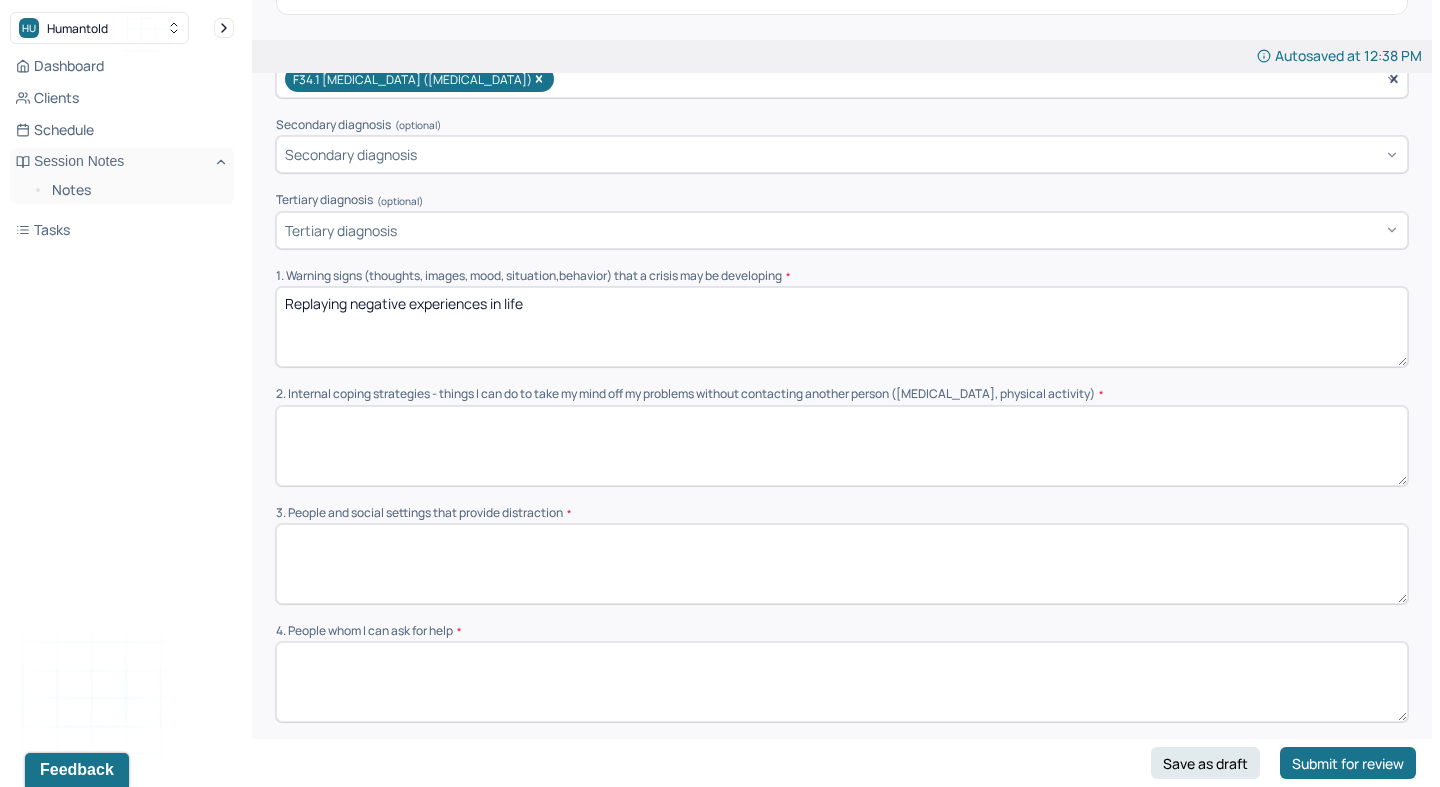 click on "Replayign negative experiences in life" at bounding box center [842, 327] 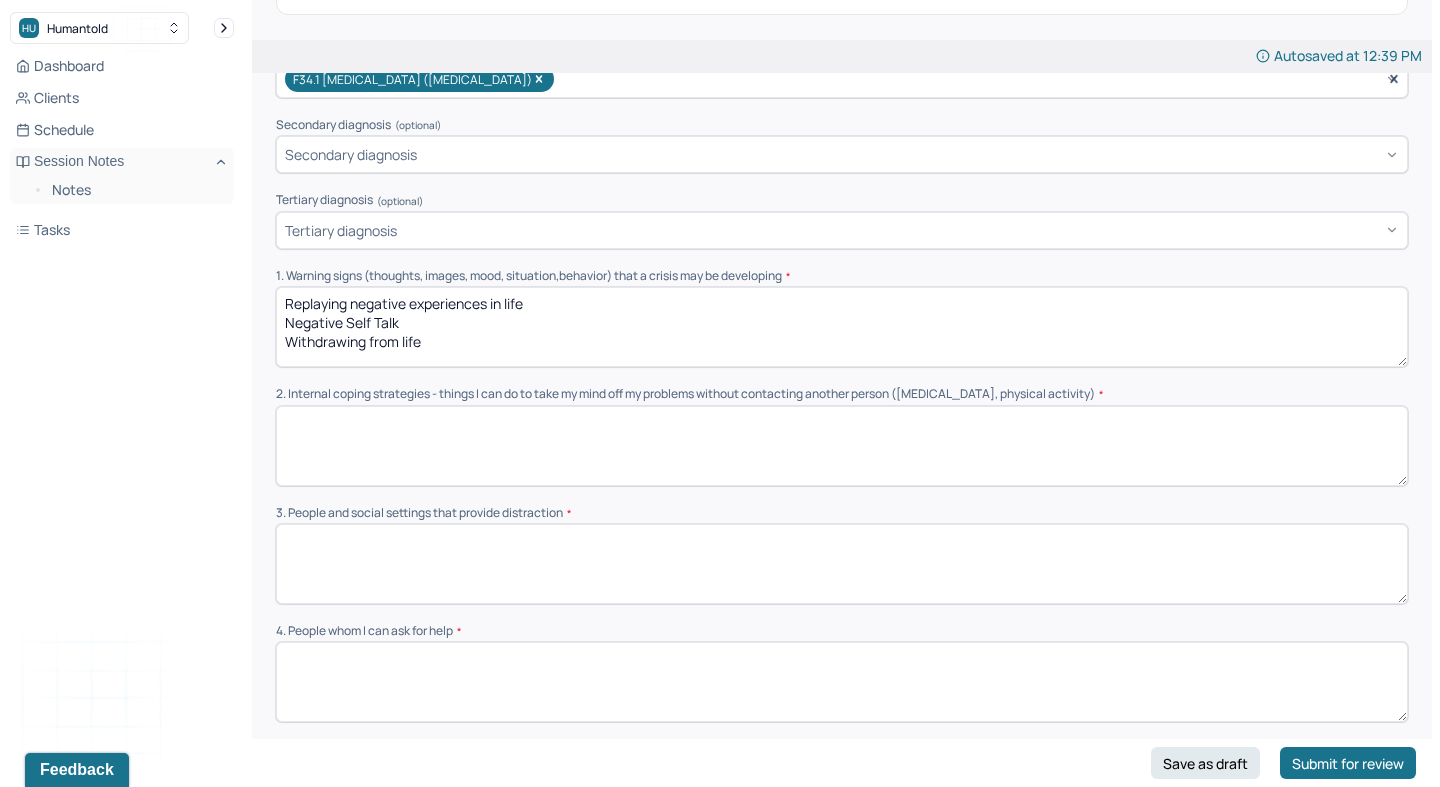 scroll, scrollTop: 3, scrollLeft: 0, axis: vertical 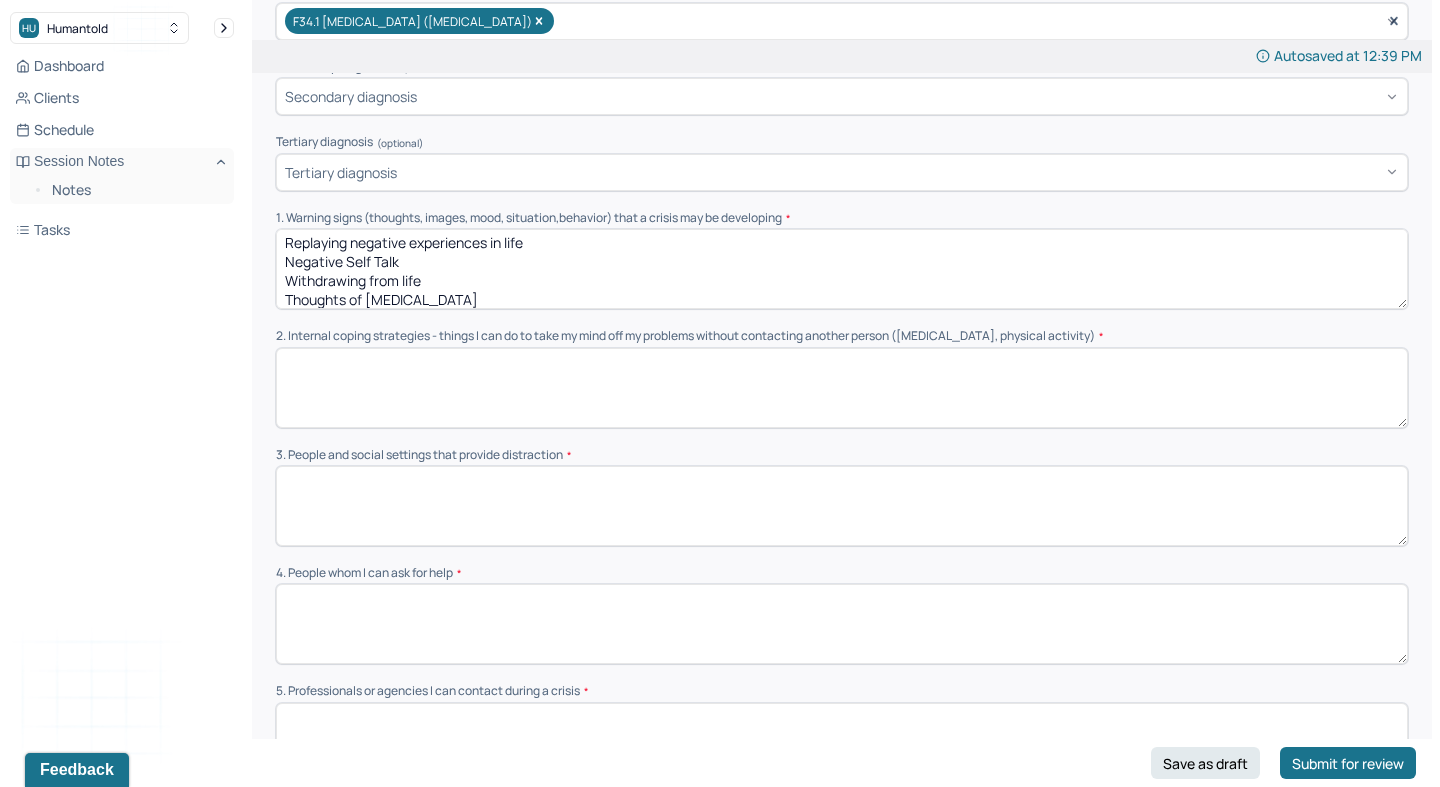 type on "Replaying negative experiences in life
Negative Self Talk
Withdrawing from life
Thoughts of [MEDICAL_DATA]" 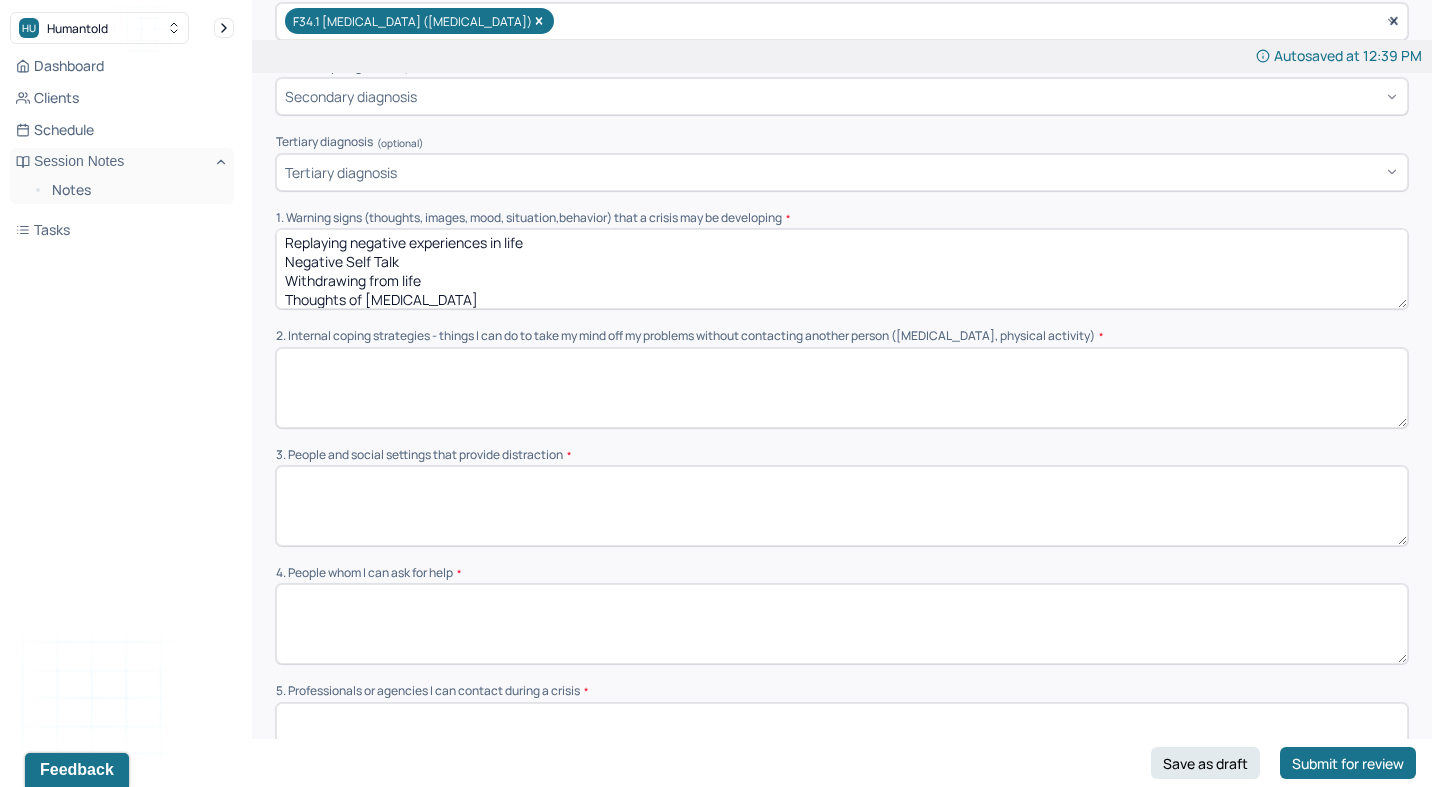 click at bounding box center (842, 388) 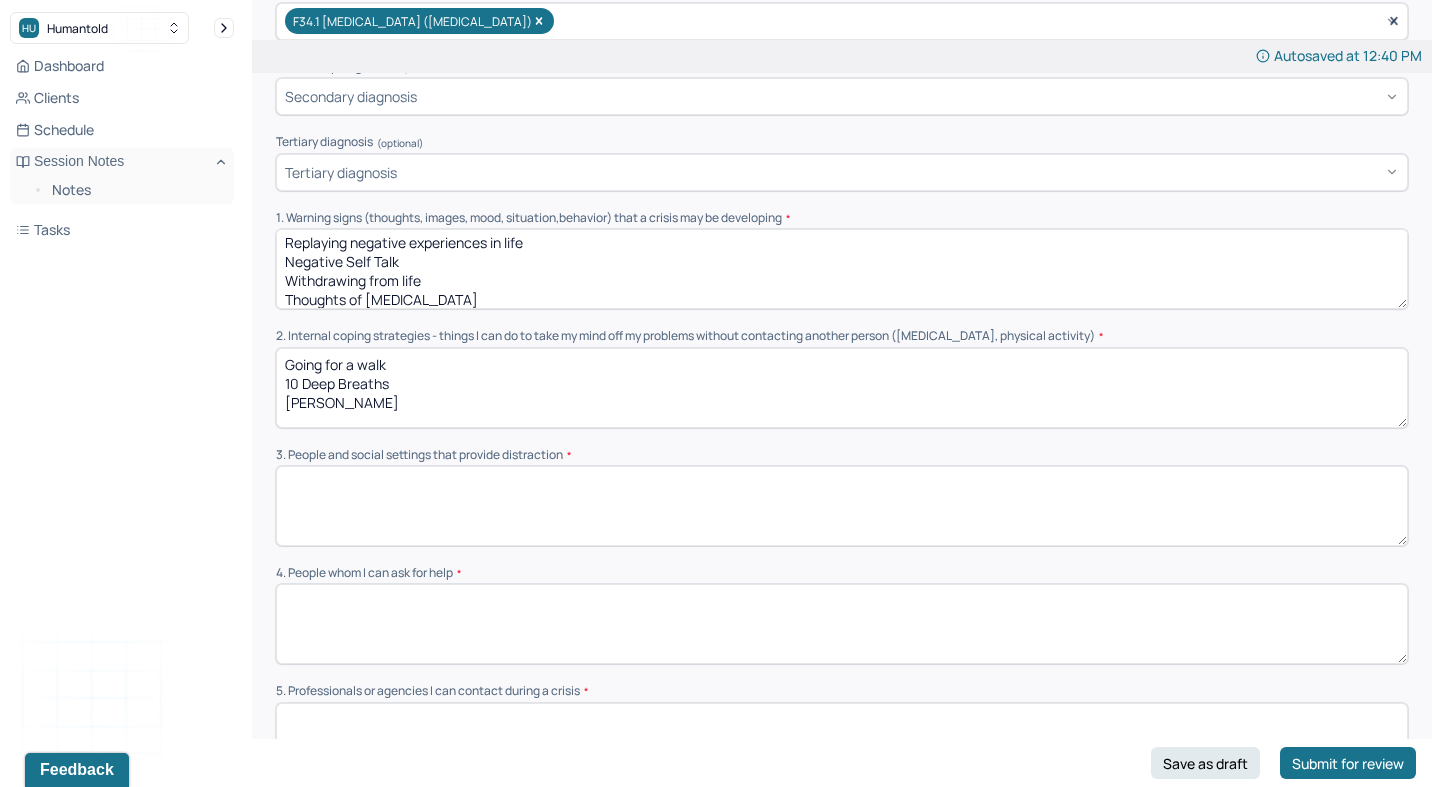 click on "Going for a walk
10 Deep Breaths
[PERSON_NAME]" at bounding box center [842, 388] 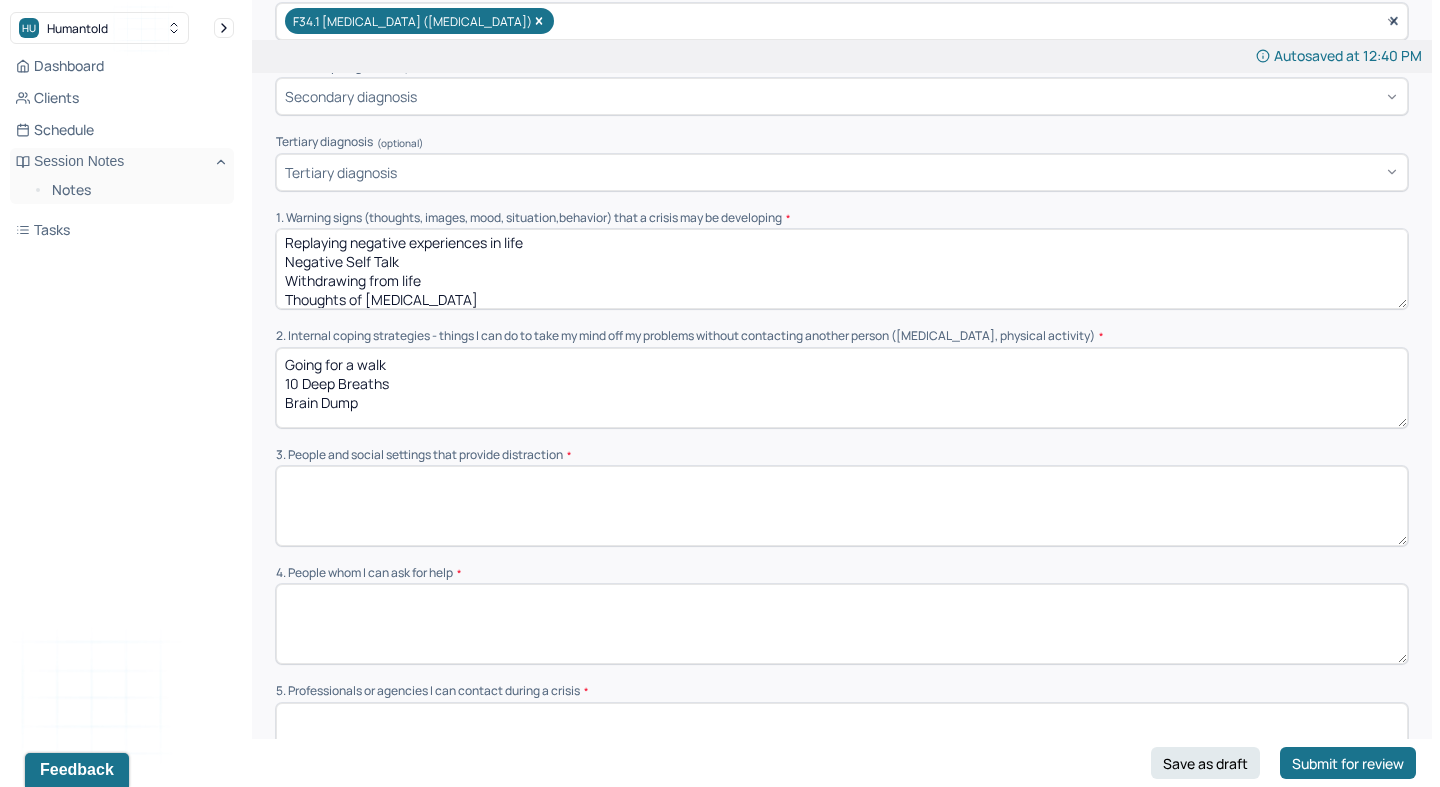 scroll, scrollTop: 3, scrollLeft: 0, axis: vertical 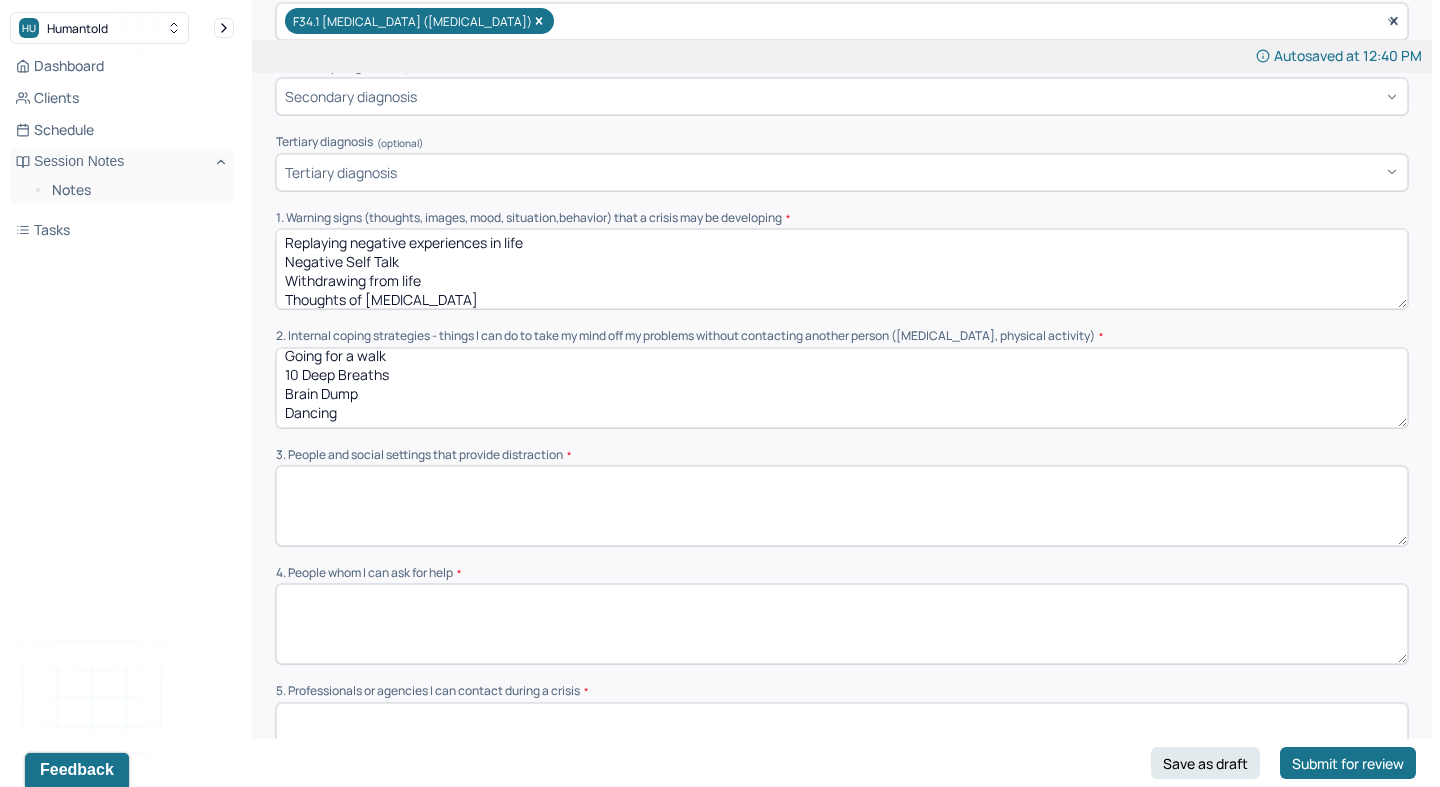 click on "Going for a walk
10 Deep Breaths
Brain Dump
Dancing" at bounding box center [842, 388] 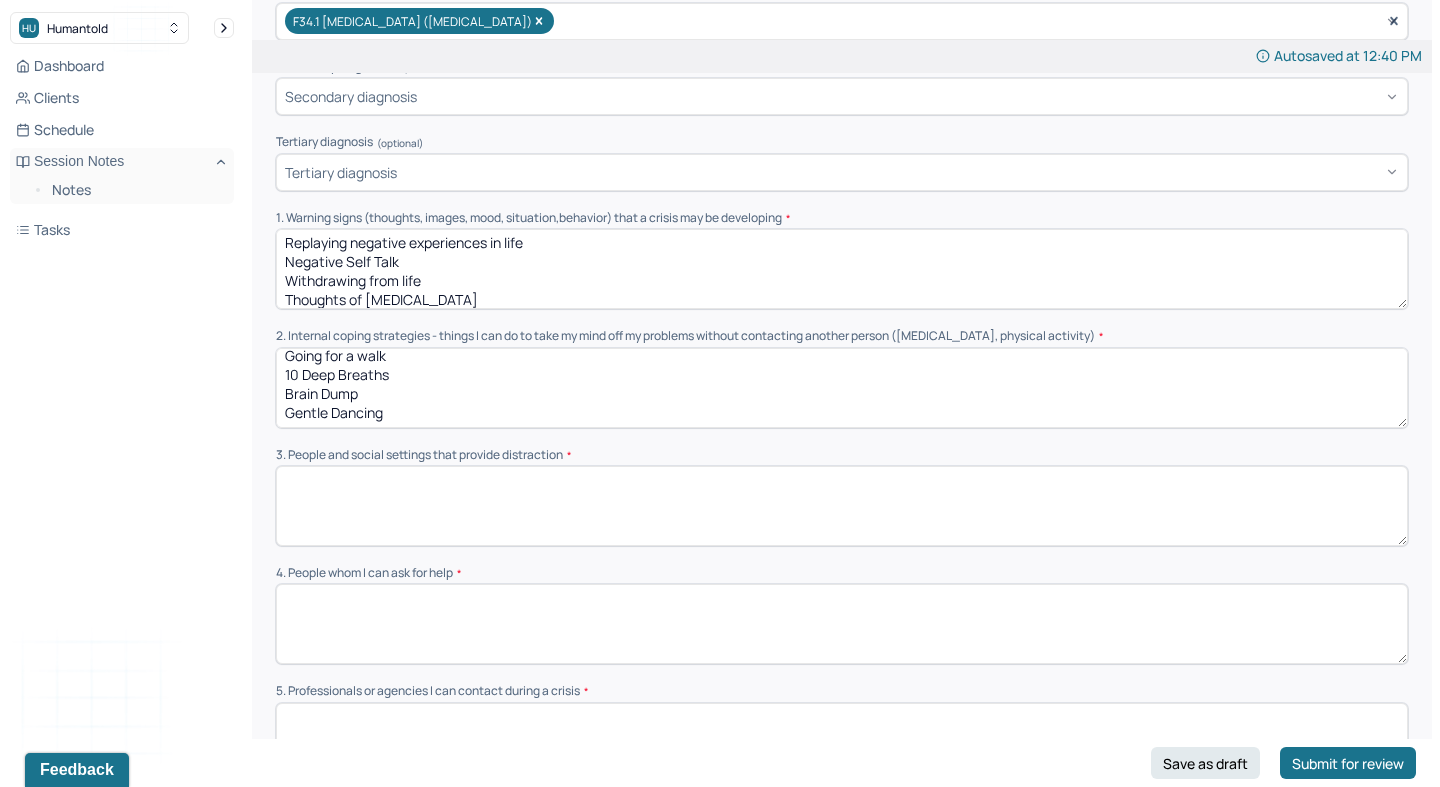 type on "Going for a walk
10 Deep Breaths
Brain Dump
Gentle Dancing" 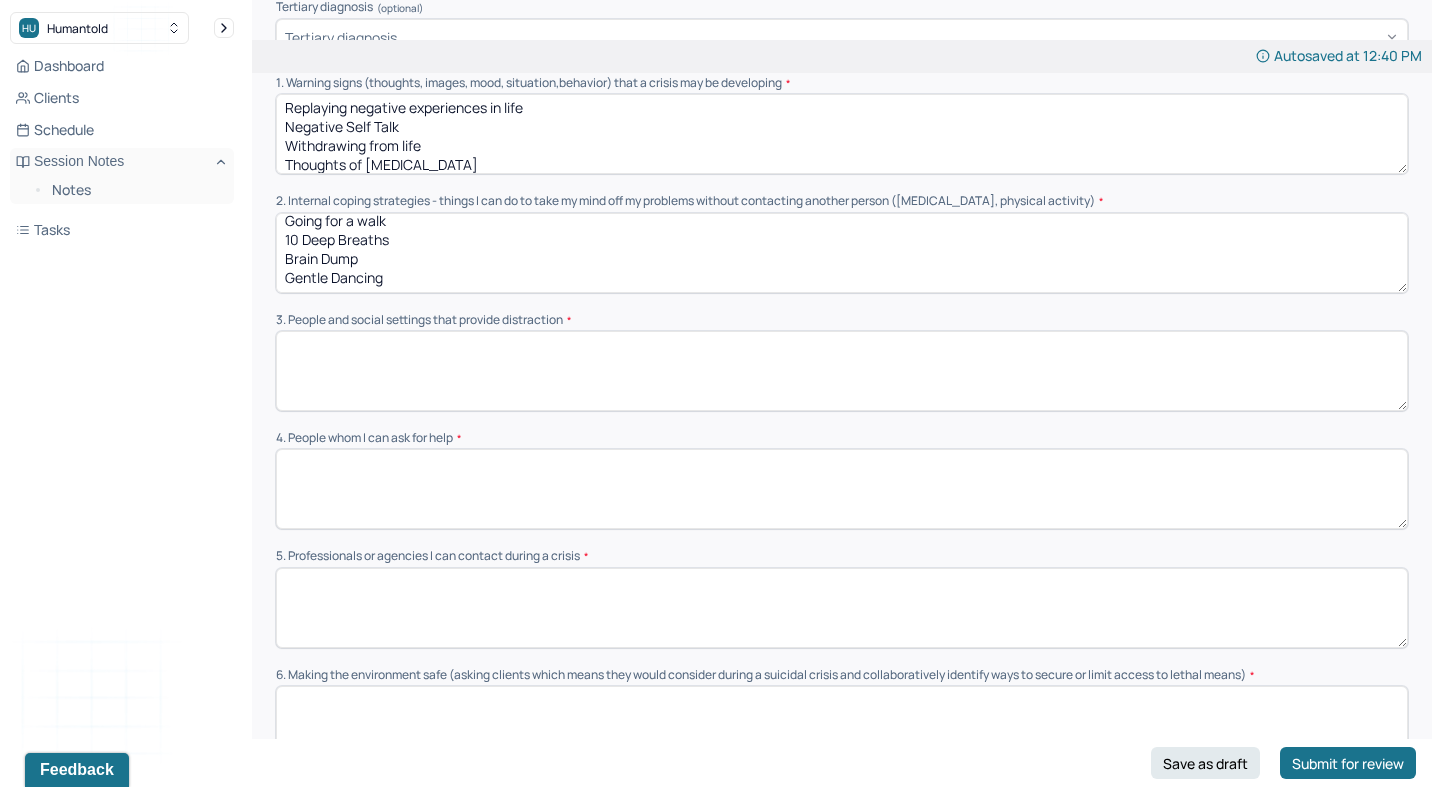 scroll, scrollTop: 567, scrollLeft: 0, axis: vertical 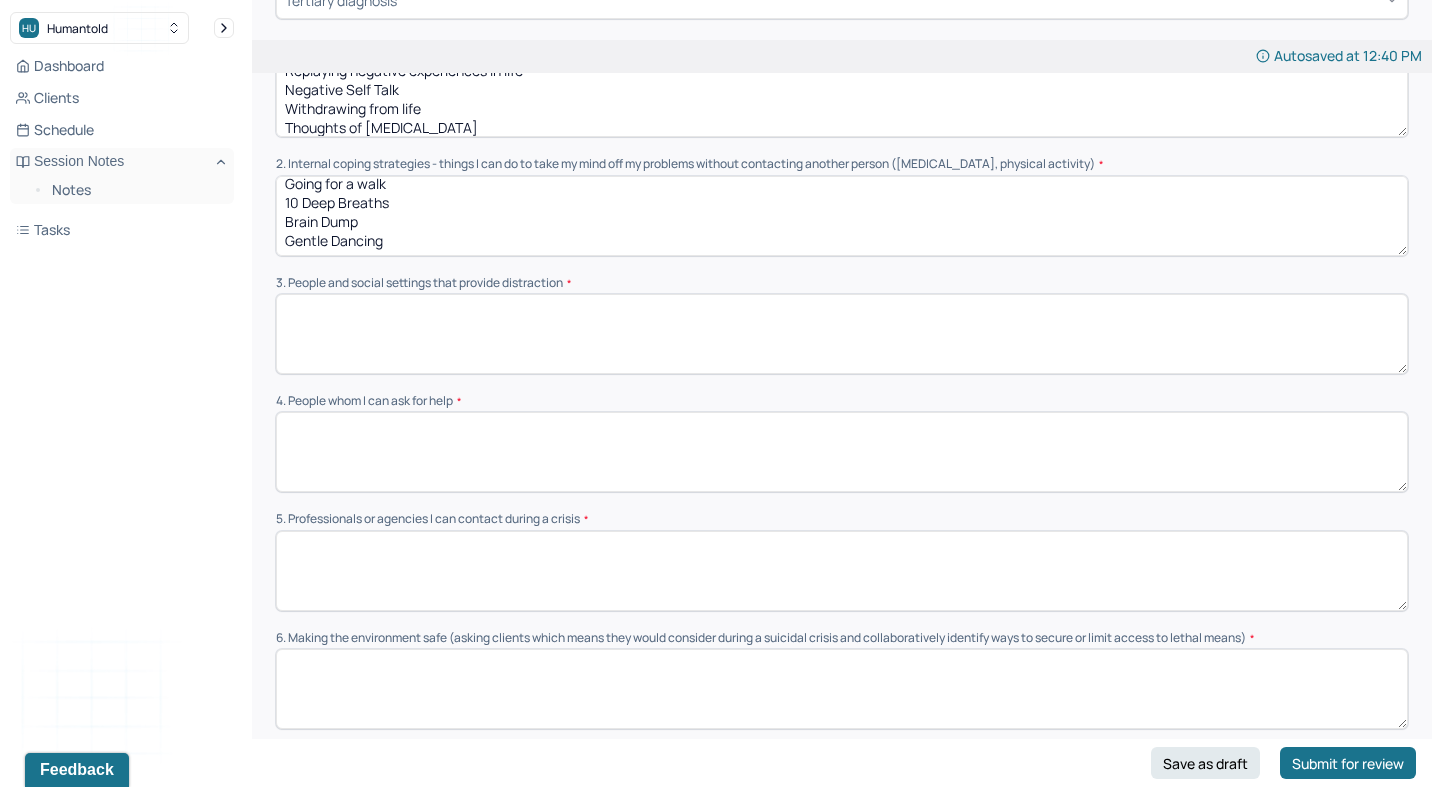click at bounding box center [842, 452] 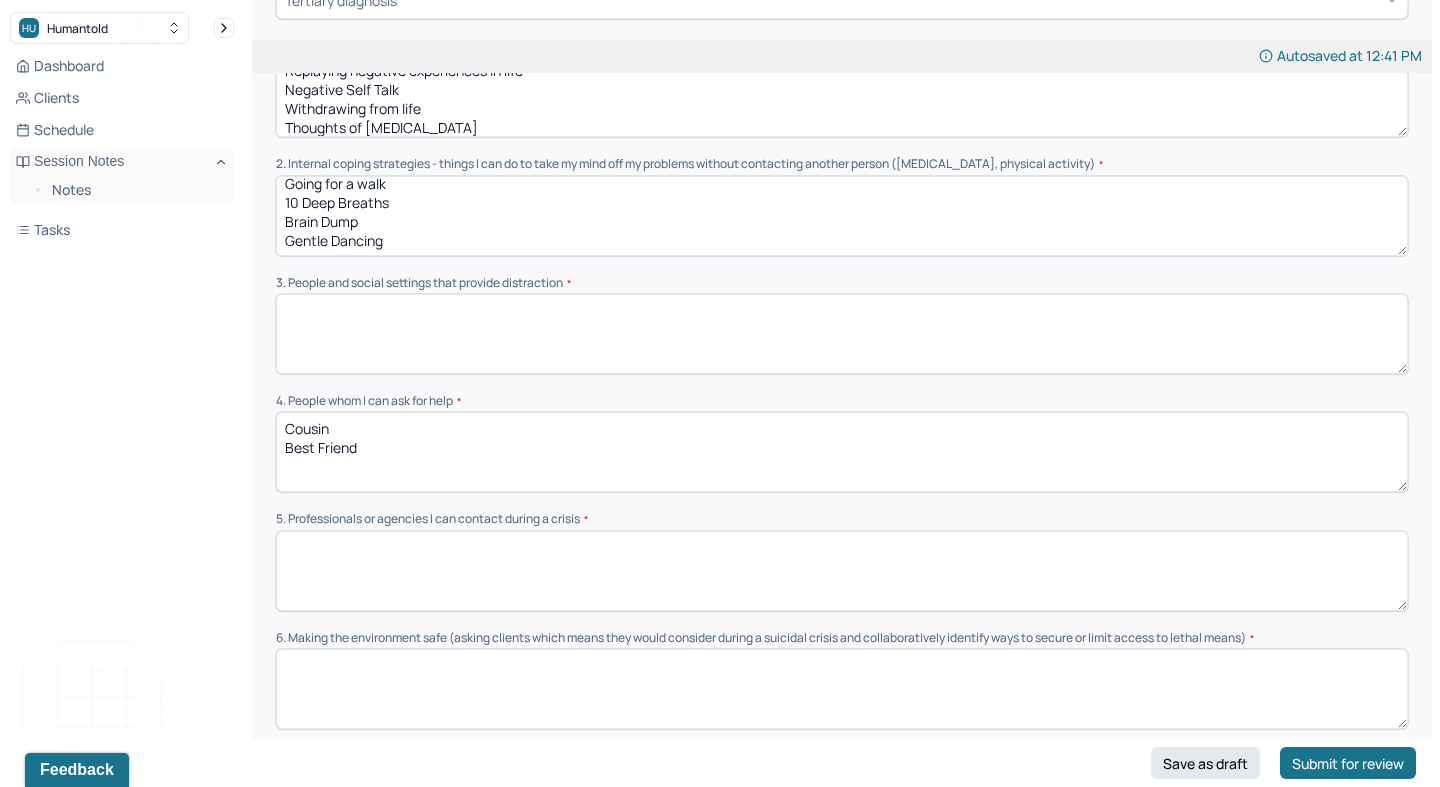 type on "Cousin
Best Friend" 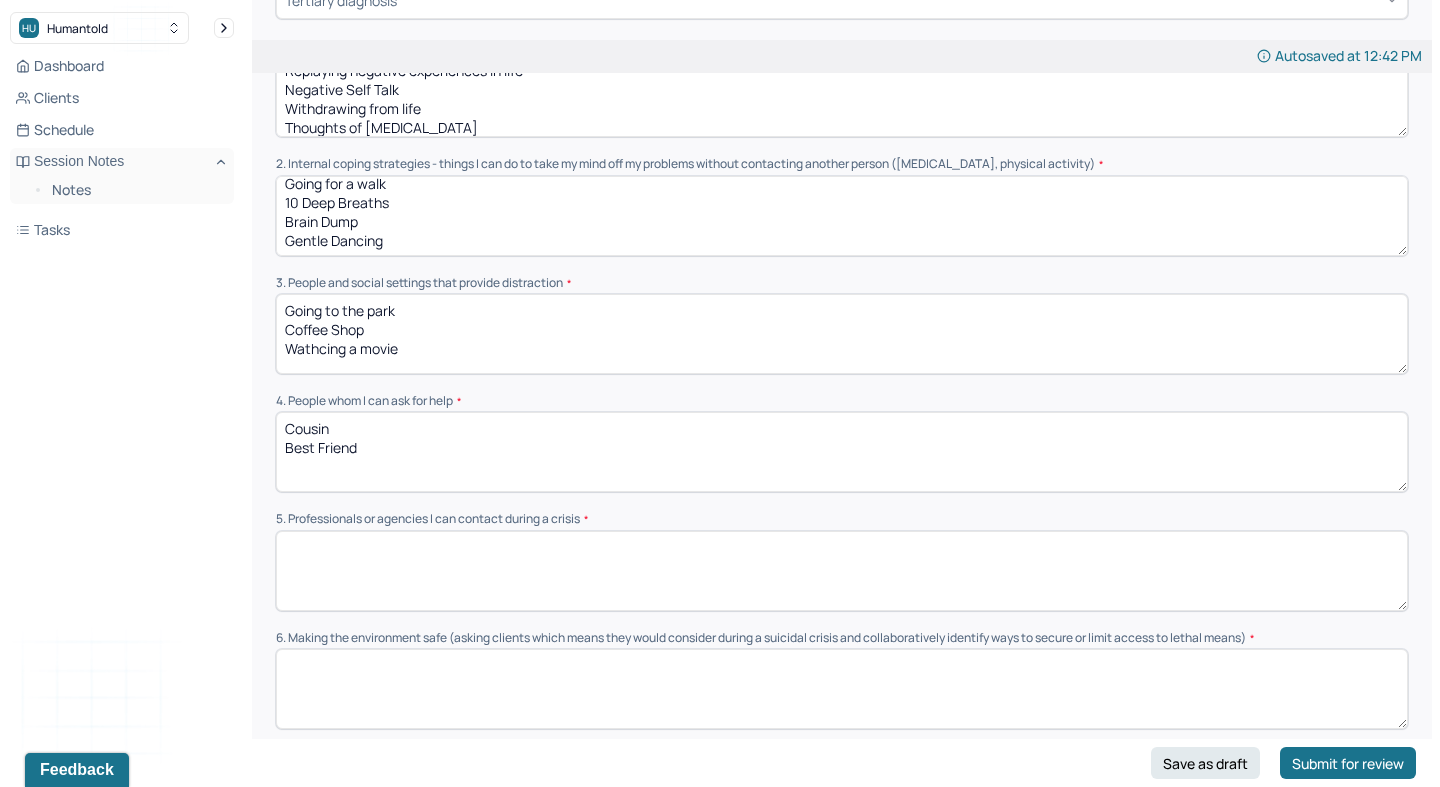 click on "Going to the park
Coffee Shop
Wathcing a movie" at bounding box center [842, 334] 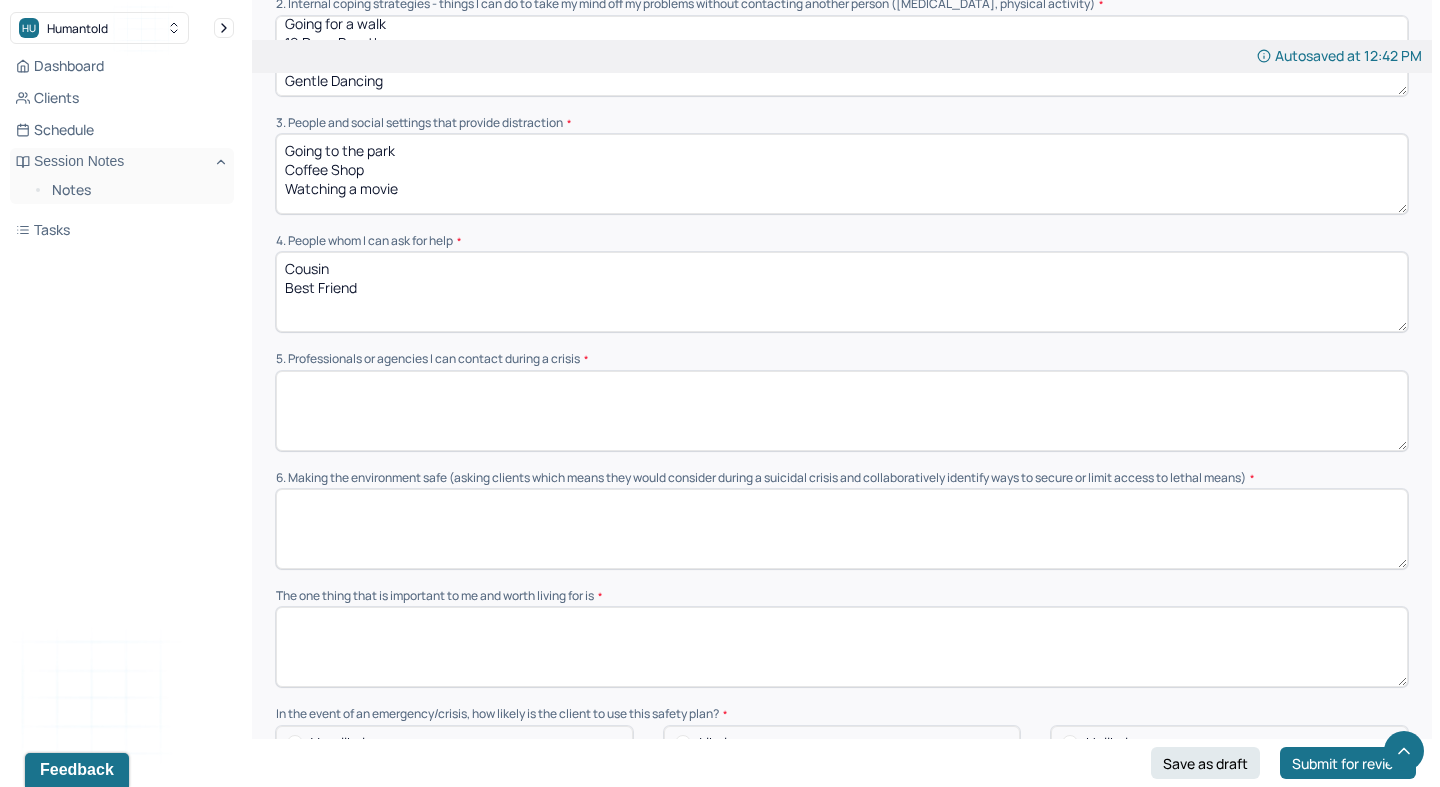 scroll, scrollTop: 729, scrollLeft: 0, axis: vertical 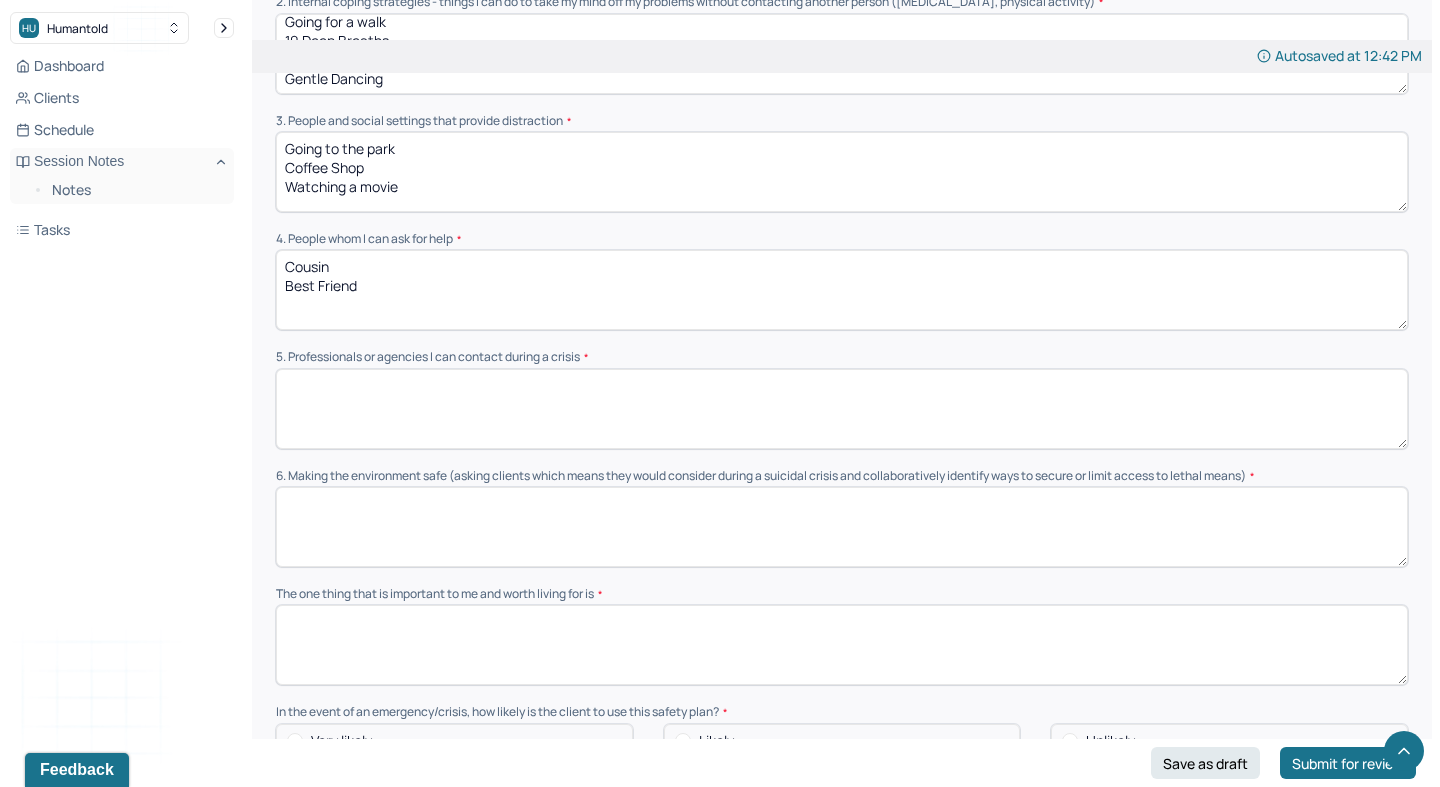 type on "Going to the park
Coffee Shop
Watching a movie" 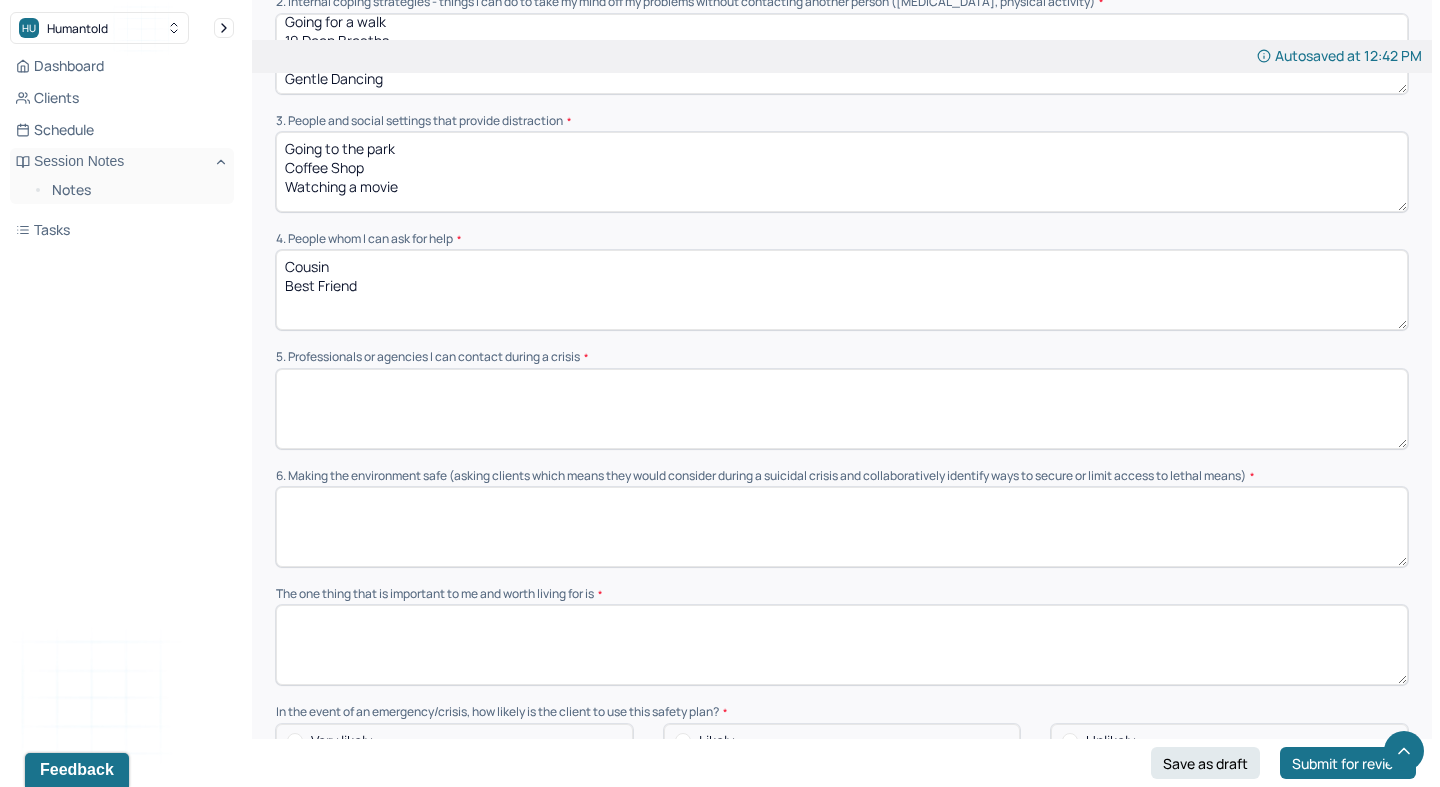 paste on "**National Suicide & Crisis Lifeline**
24/7 Support and Crisis Resources
Call: 988 | [DOMAIN_NAME]
**Crisis Text Line**
24/7 Crisis Support
Text “HOME” to 741741 | [DOMAIN_NAME]" 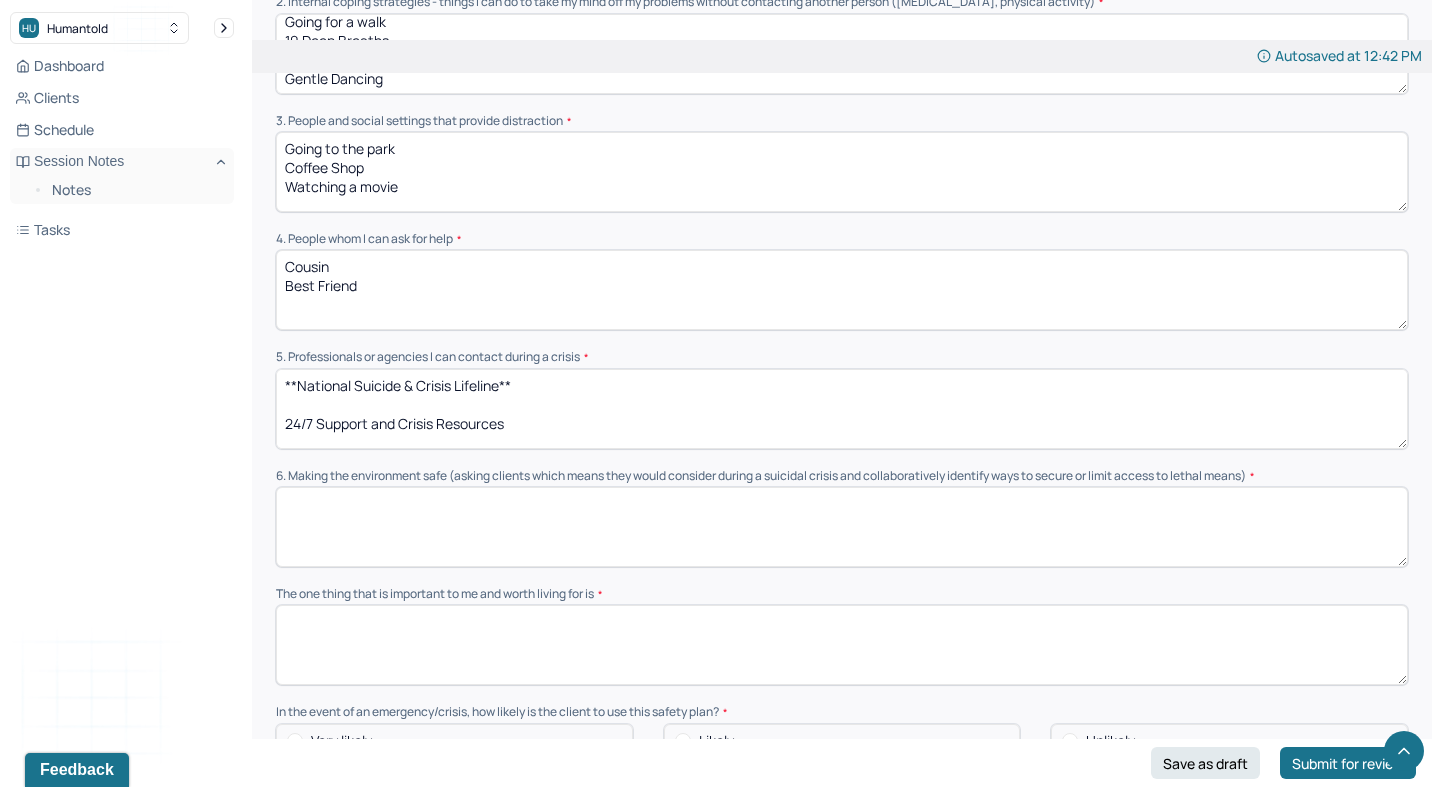 scroll, scrollTop: 136, scrollLeft: 0, axis: vertical 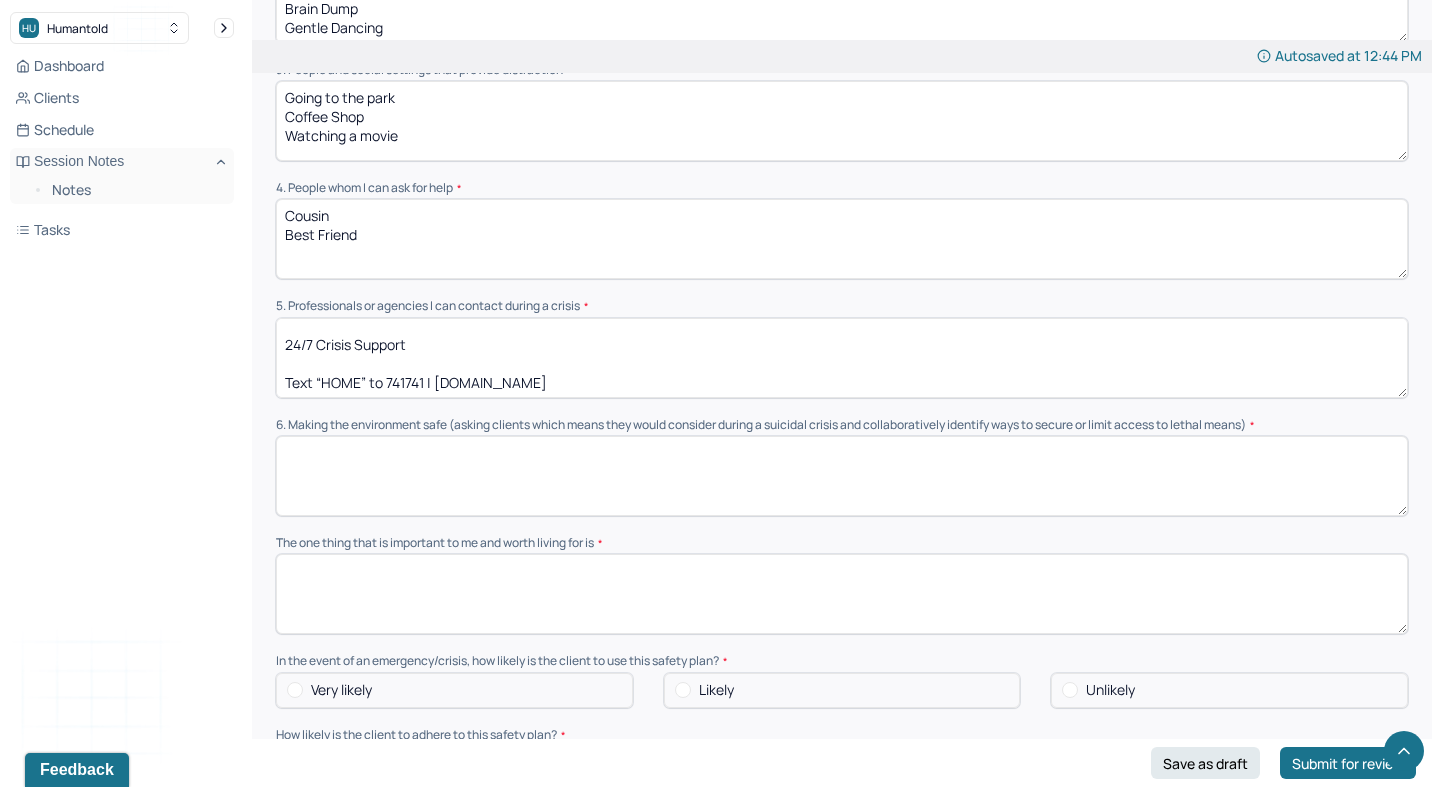 click on "**National Suicide & Crisis Lifeline**
24/7 Support and Crisis Resources
Call: 988 | [DOMAIN_NAME]
**Crisis Text Line**
24/7 Crisis Support
Text “HOME” to 741741 | [DOMAIN_NAME]" at bounding box center [842, 358] 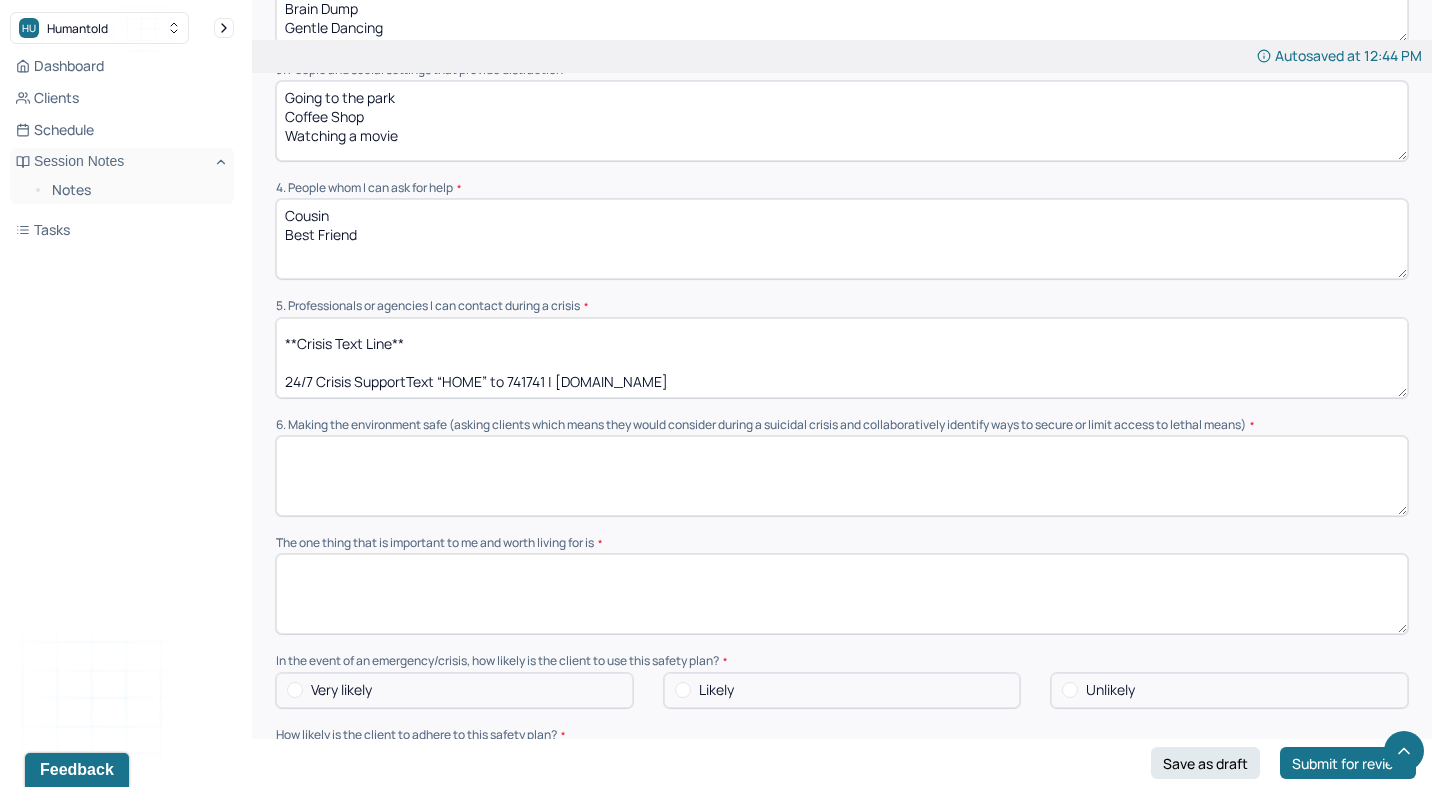 scroll, scrollTop: 104, scrollLeft: 0, axis: vertical 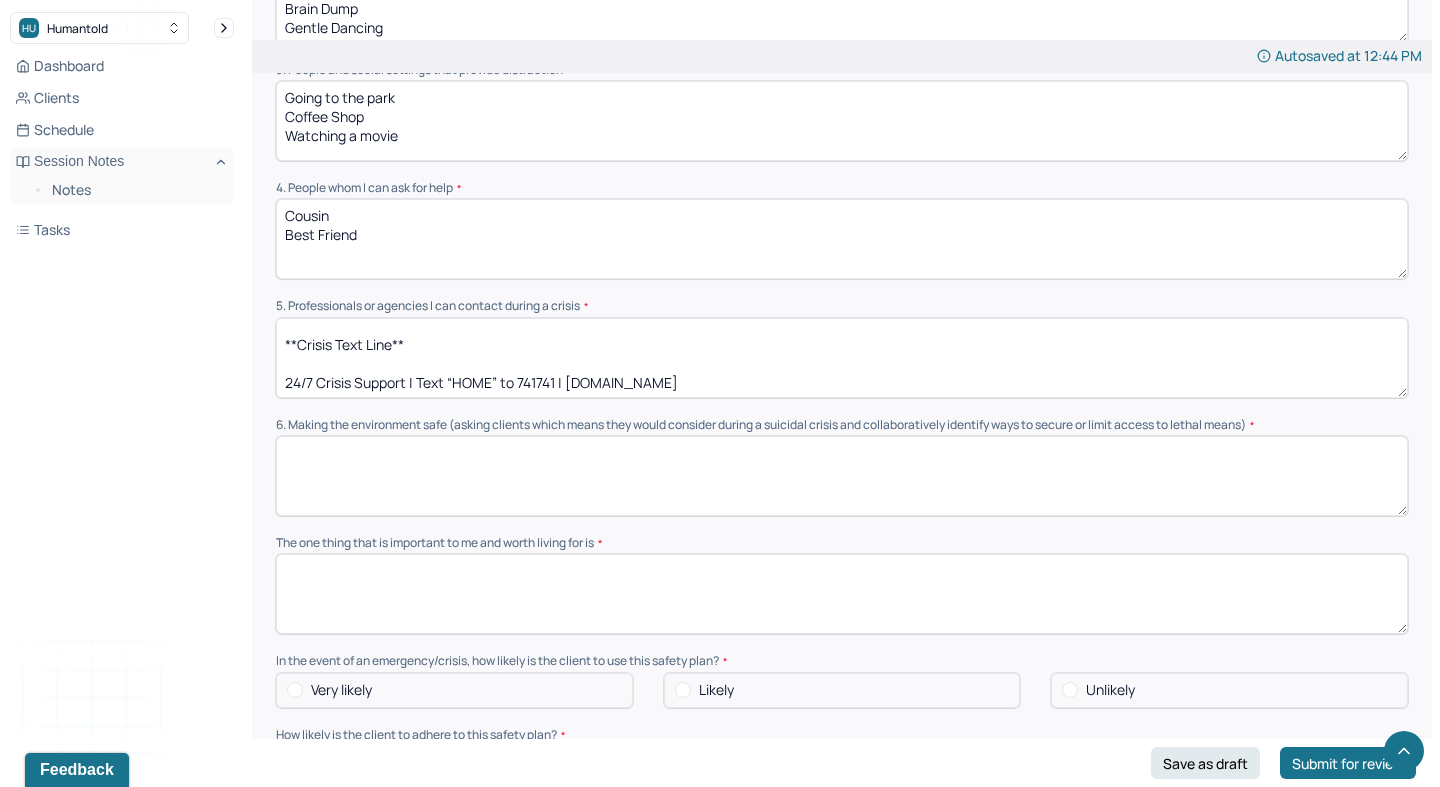 drag, startPoint x: 409, startPoint y: 348, endPoint x: 256, endPoint y: 340, distance: 153.20901 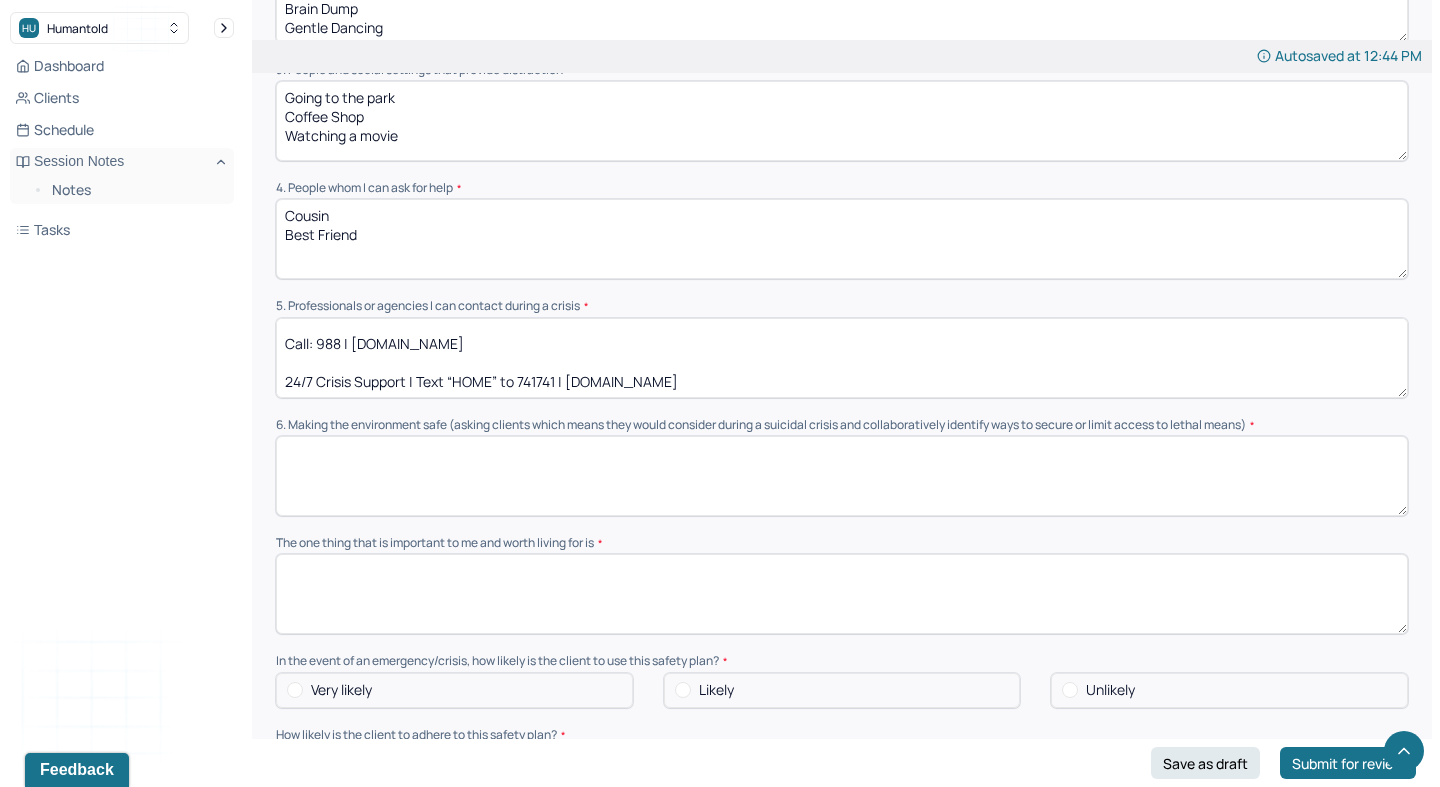 scroll, scrollTop: 66, scrollLeft: 0, axis: vertical 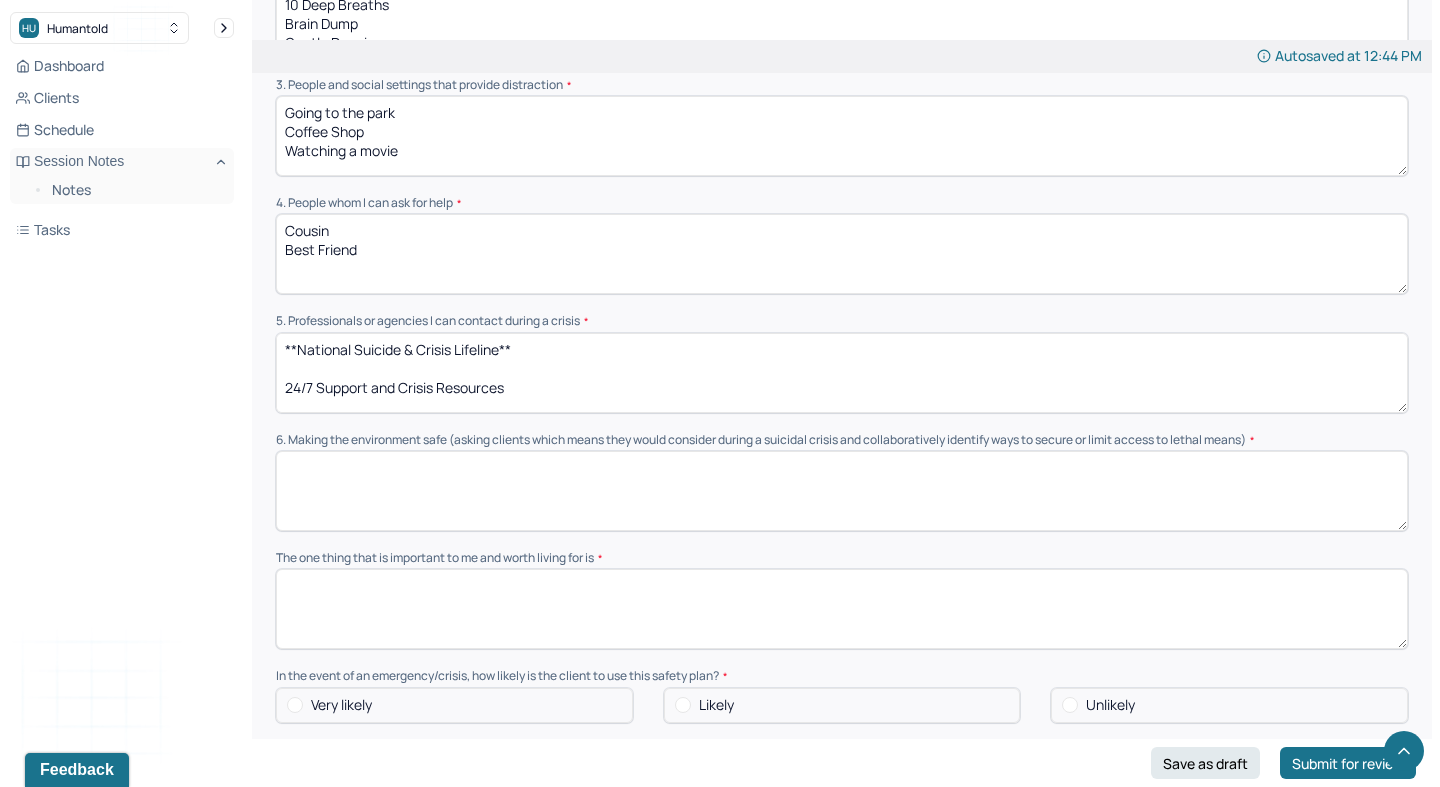 drag, startPoint x: 515, startPoint y: 382, endPoint x: 270, endPoint y: 381, distance: 245.00204 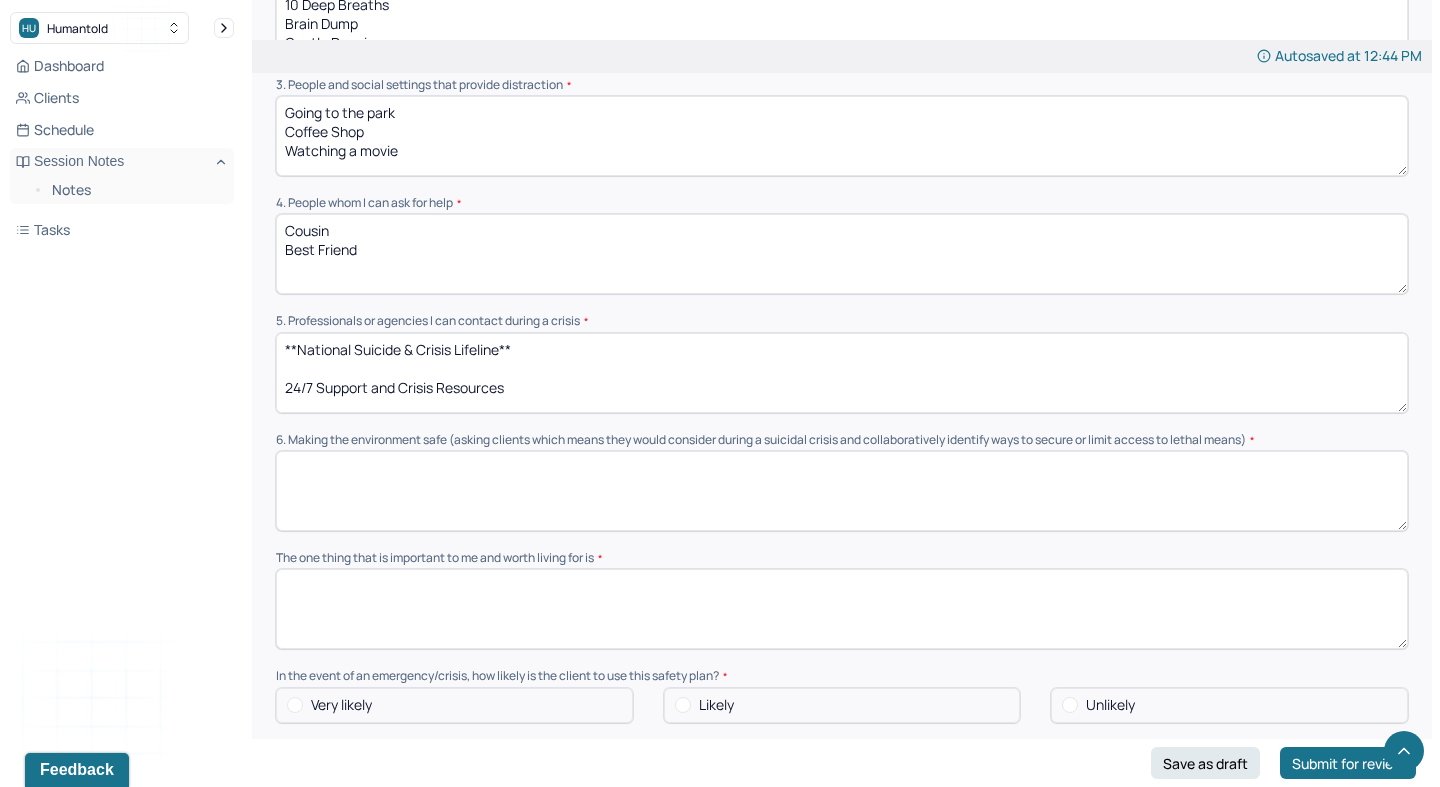 click on "Autosaved at 12:44 PM Appointment Details Client name [PERSON_NAME] Date of service -- Time 3:00pm - 4:00pm Duration 1hr Appointment type individual therapy Provider name [PERSON_NAME] Note type Safety plan Instructions The fields marked with an asterisk ( * ) are required before you can submit your notes. Before you can submit your session notes, they must be signed. You have the option to save your notes as a draft before making a submission. Primary diagnosis * F34.1 [MEDICAL_DATA] ([MEDICAL_DATA]) Secondary diagnosis (optional) Secondary diagnosis Tertiary diagnosis (optional) Tertiary diagnosis 1. Warning signs (thoughts, images, mood, situation,behavior) that a crisis may be developing Replaying negative experiences in life
Negative Self Talk
Withdrawing from life
Thoughts of [MEDICAL_DATA] 2. Internal coping strategies - things I can do to take my mind off my problems without contacting another person ([MEDICAL_DATA], physical activity) Going to the park
Coffee Shop
Watching a movie Yes" at bounding box center [842, 440] 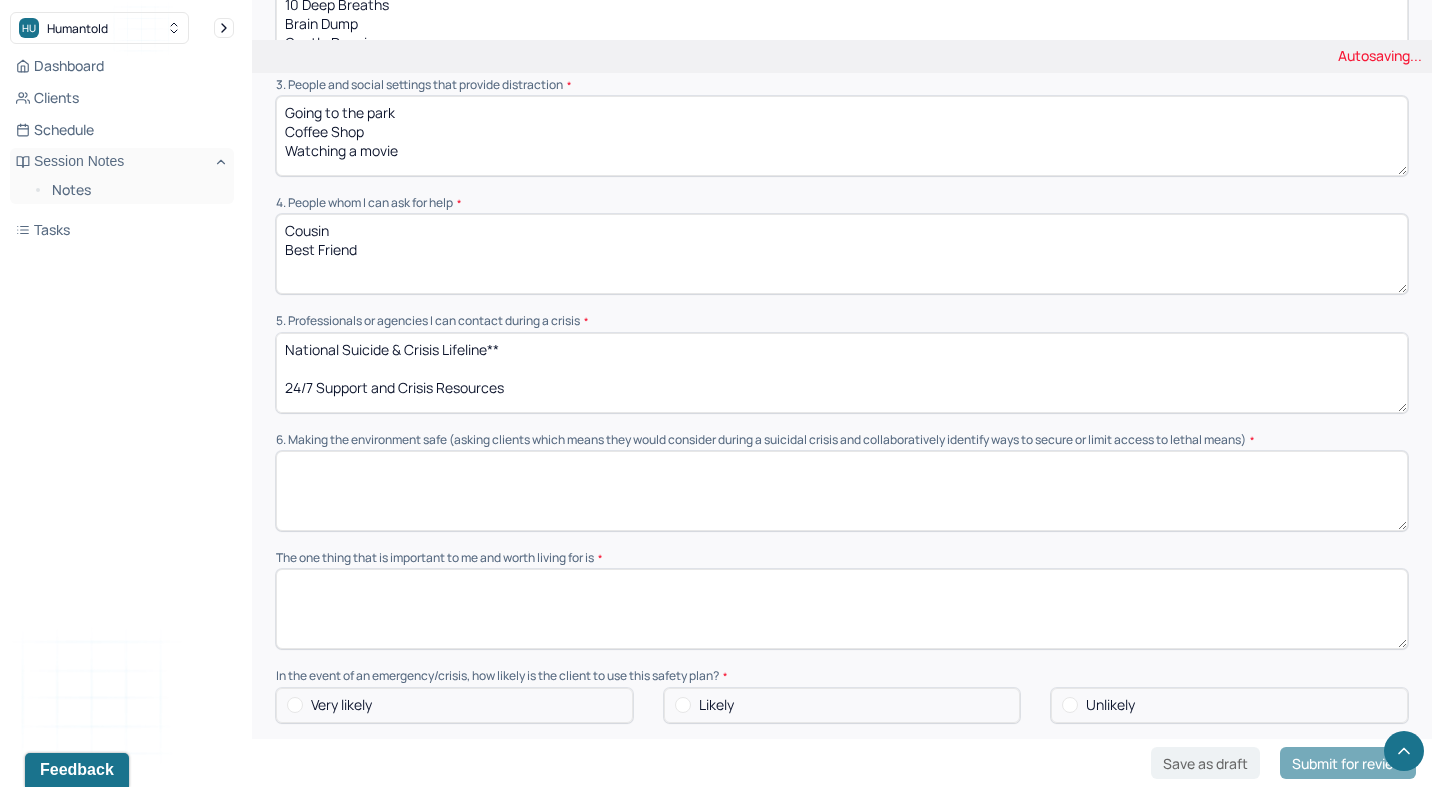 click on "**National Suicide & Crisis Lifeline**
24/7 Support and Crisis Resources
Call: 988 | [DOMAIN_NAME]
24/7 Crisis Support | Text “HOME” to 741741 | [DOMAIN_NAME]" at bounding box center (842, 373) 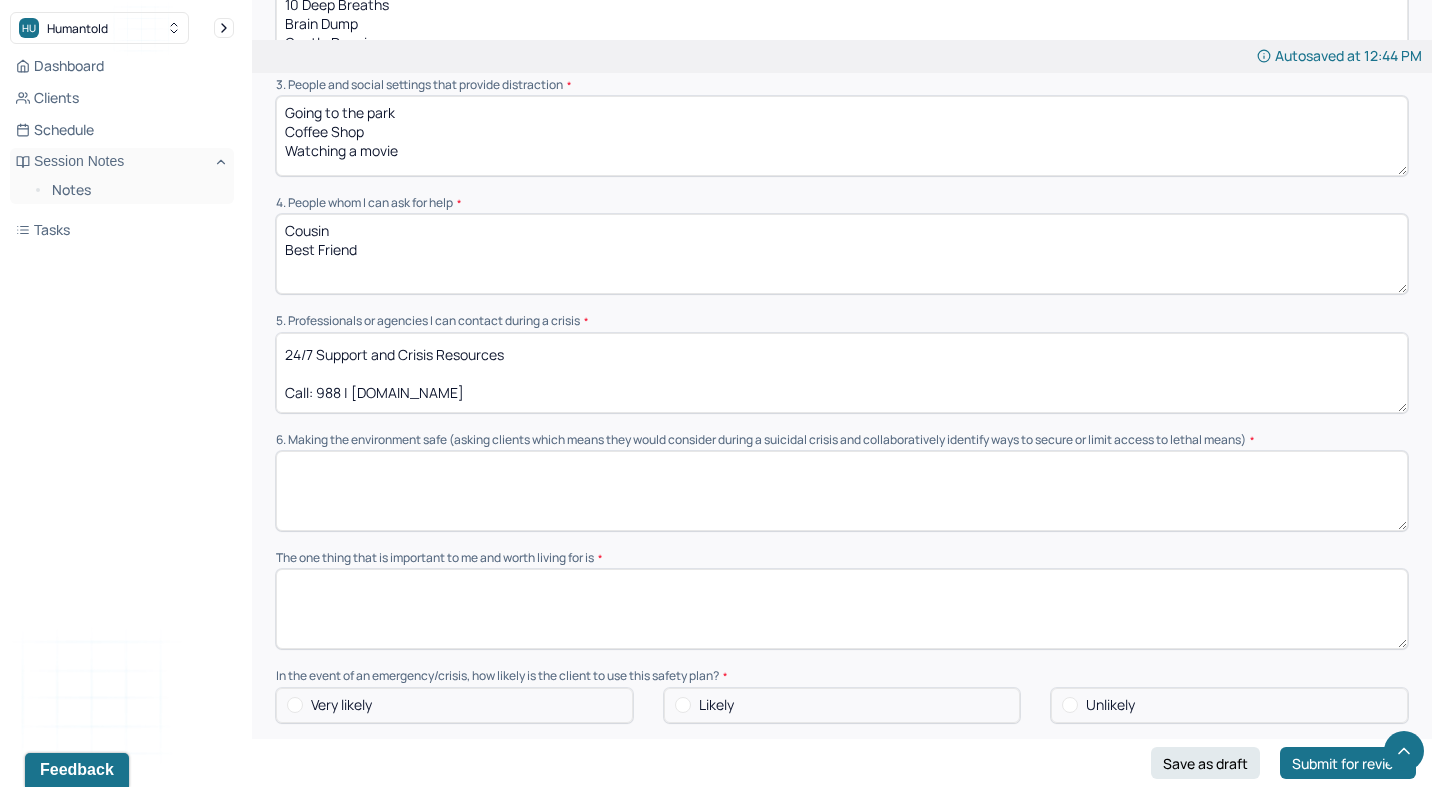 scroll, scrollTop: 0, scrollLeft: 0, axis: both 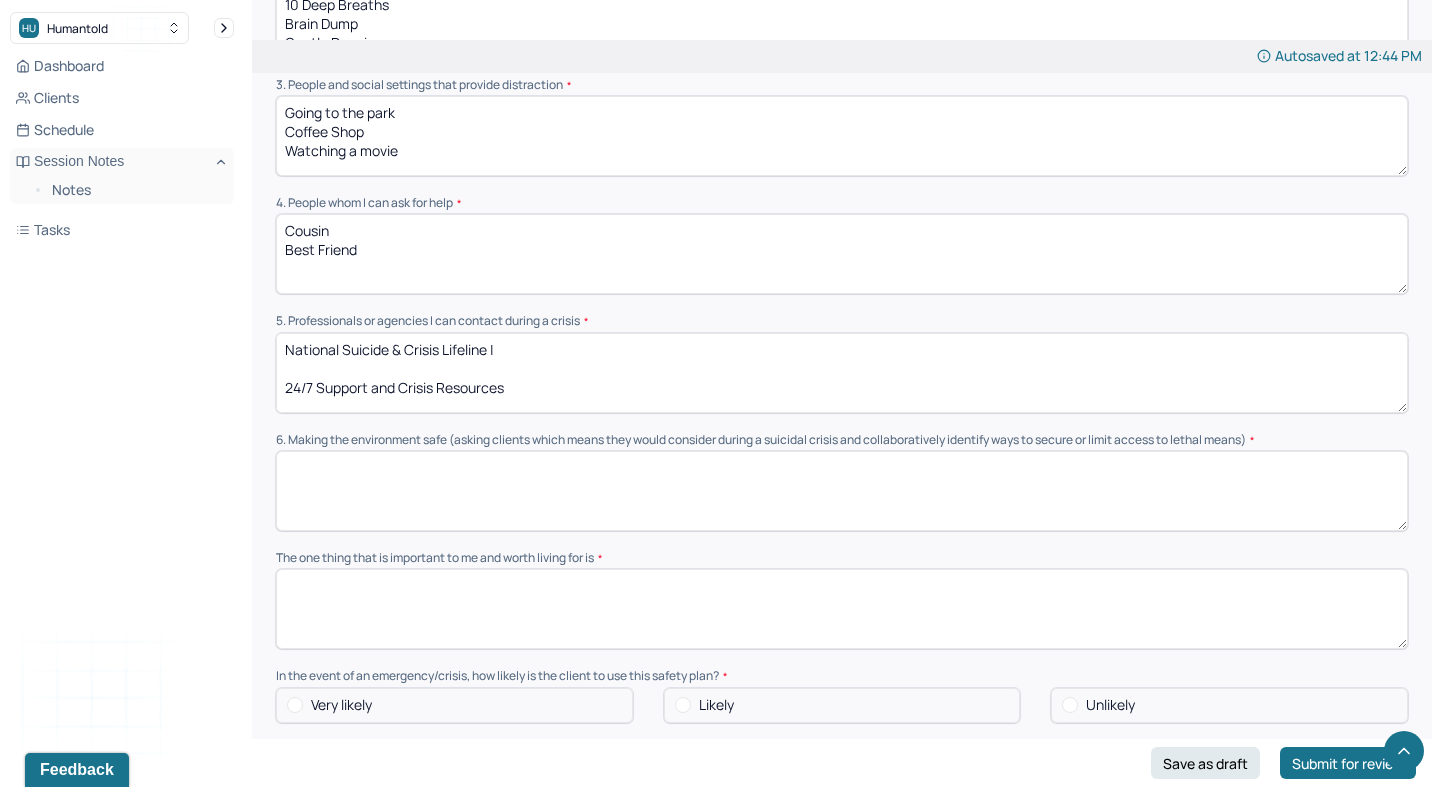 click on "National Suicide & Crisis Lifeline
24/7 Support and Crisis Resources
Call: 988 | [DOMAIN_NAME]
24/7 Crisis Support | Text “HOME” to 741741 | [DOMAIN_NAME]" at bounding box center (842, 373) 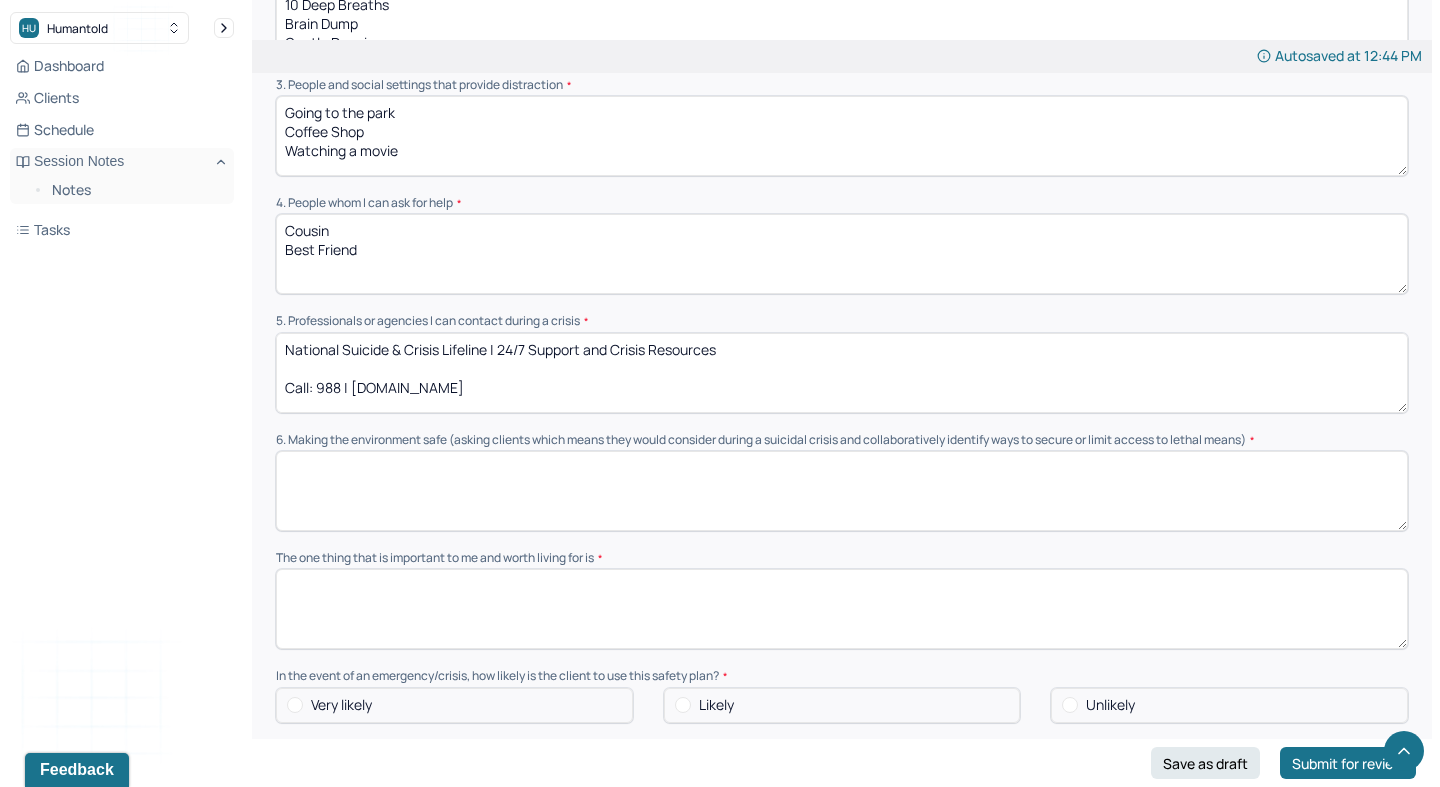click on "National Suicide & Crisis Lifeline |
24/7 Support and Crisis Resources
Call: 988 | [DOMAIN_NAME]
24/7 Crisis Support | Text “HOME” to 741741 | [DOMAIN_NAME]" at bounding box center [842, 373] 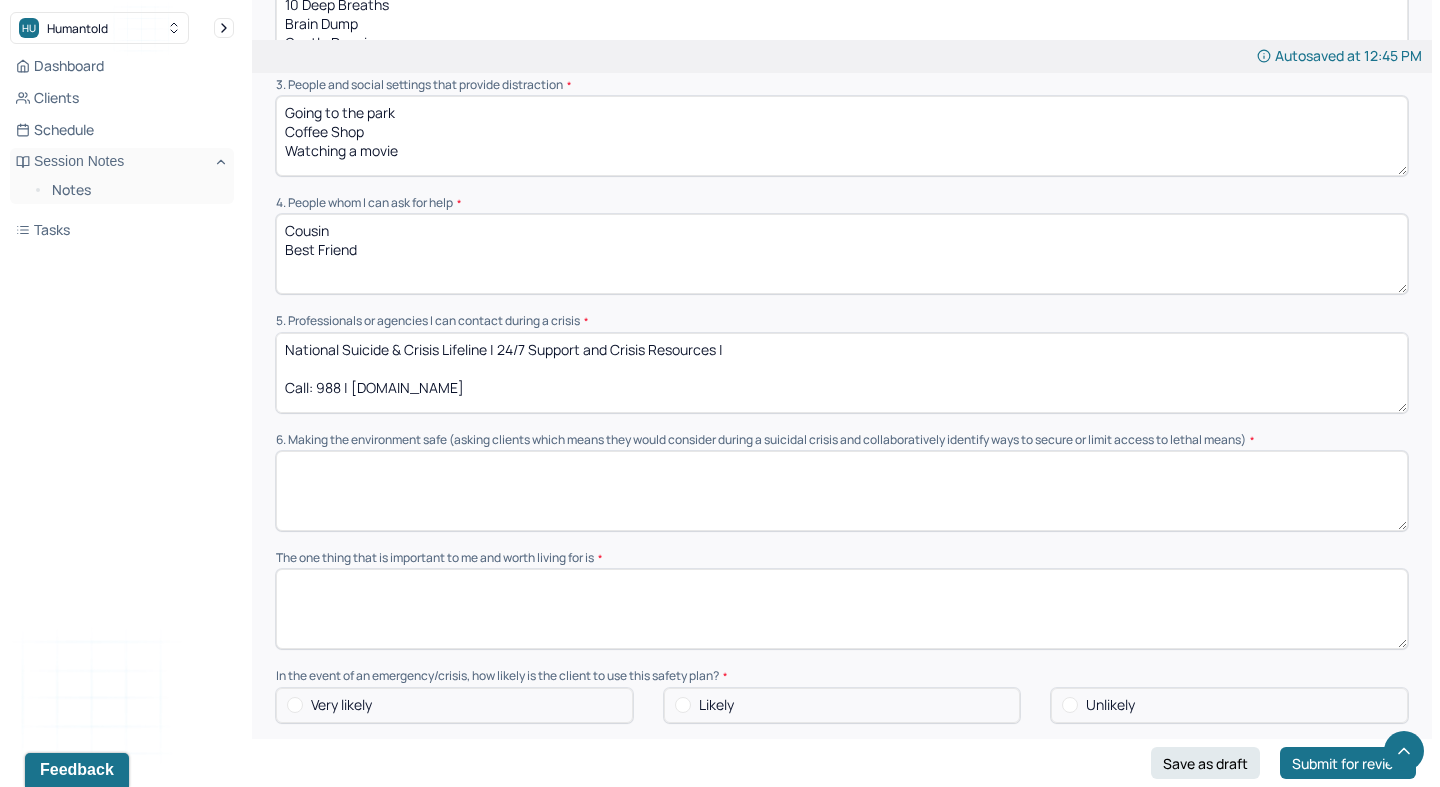 click on "National Suicide & Crisis Lifeline | 24/7 Support and Crisis Resources |
Call: 988 | [DOMAIN_NAME]
24/7 Crisis Support | Text “HOME” to 741741 | [DOMAIN_NAME]" at bounding box center [842, 373] 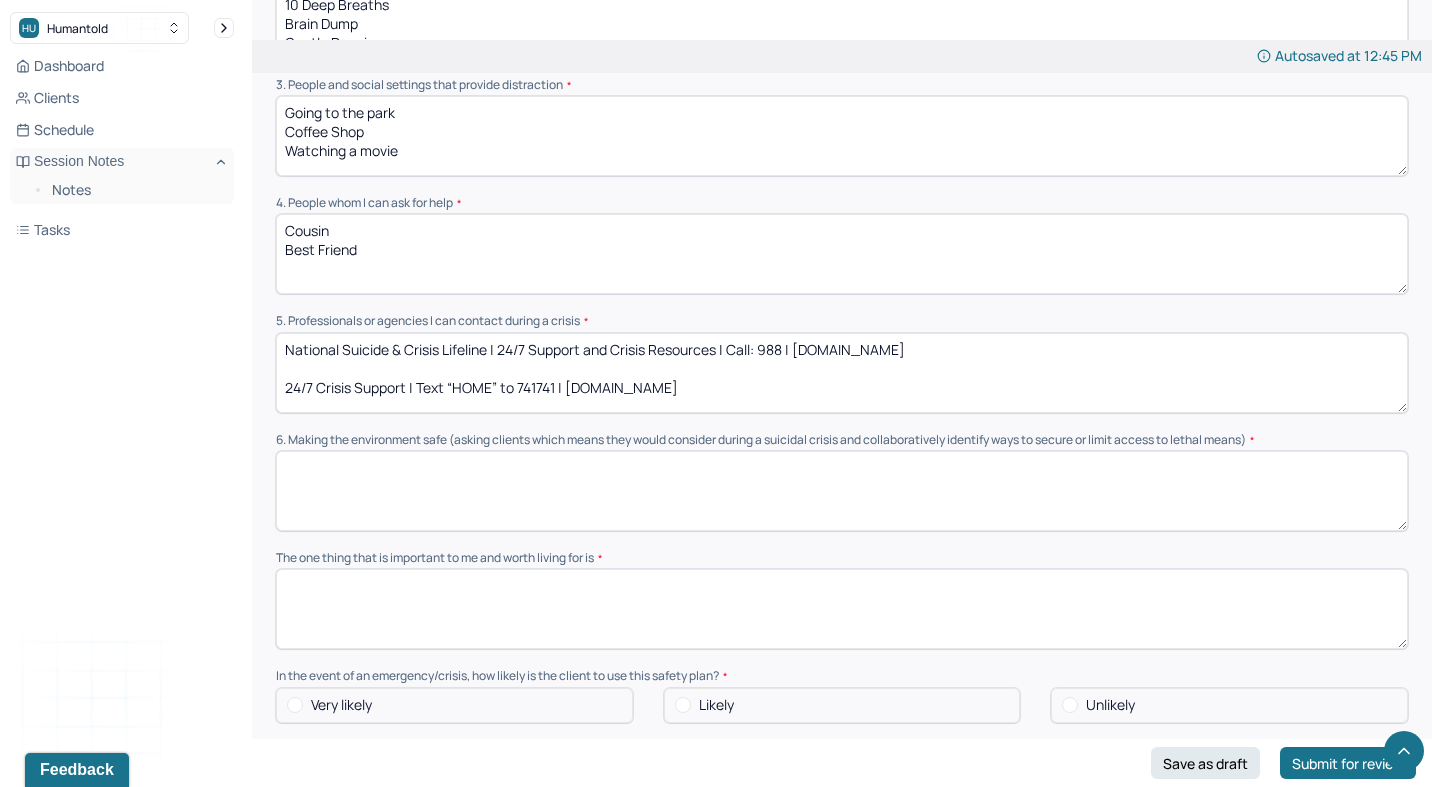 scroll, scrollTop: 22, scrollLeft: 0, axis: vertical 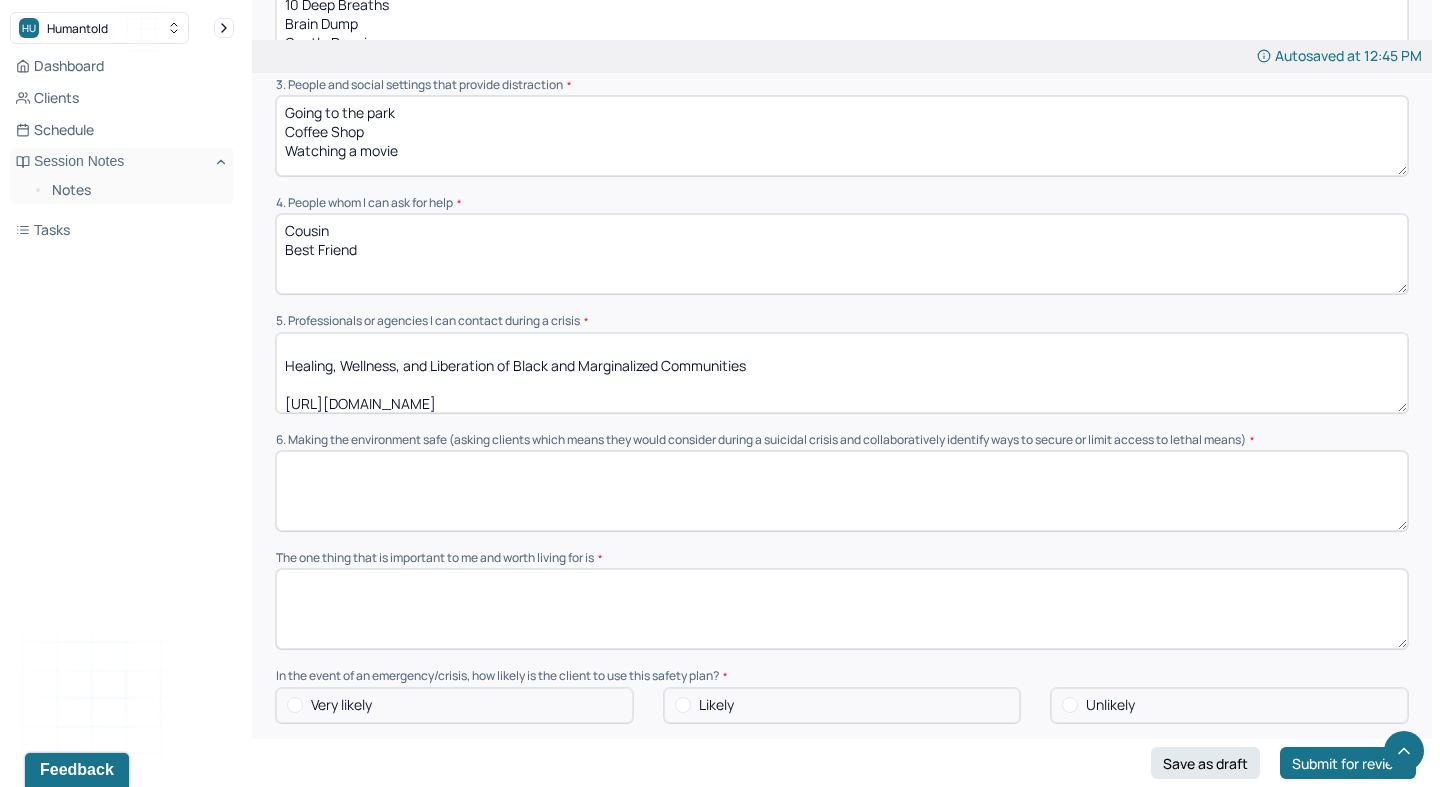 click on "National Suicide & Crisis Lifeline | 24/7 Support and Crisis Resources | Call: 988 | [DOMAIN_NAME]
24/7 Crisis Support | Text “HOME” to 741741 | [DOMAIN_NAME]" at bounding box center (842, 373) 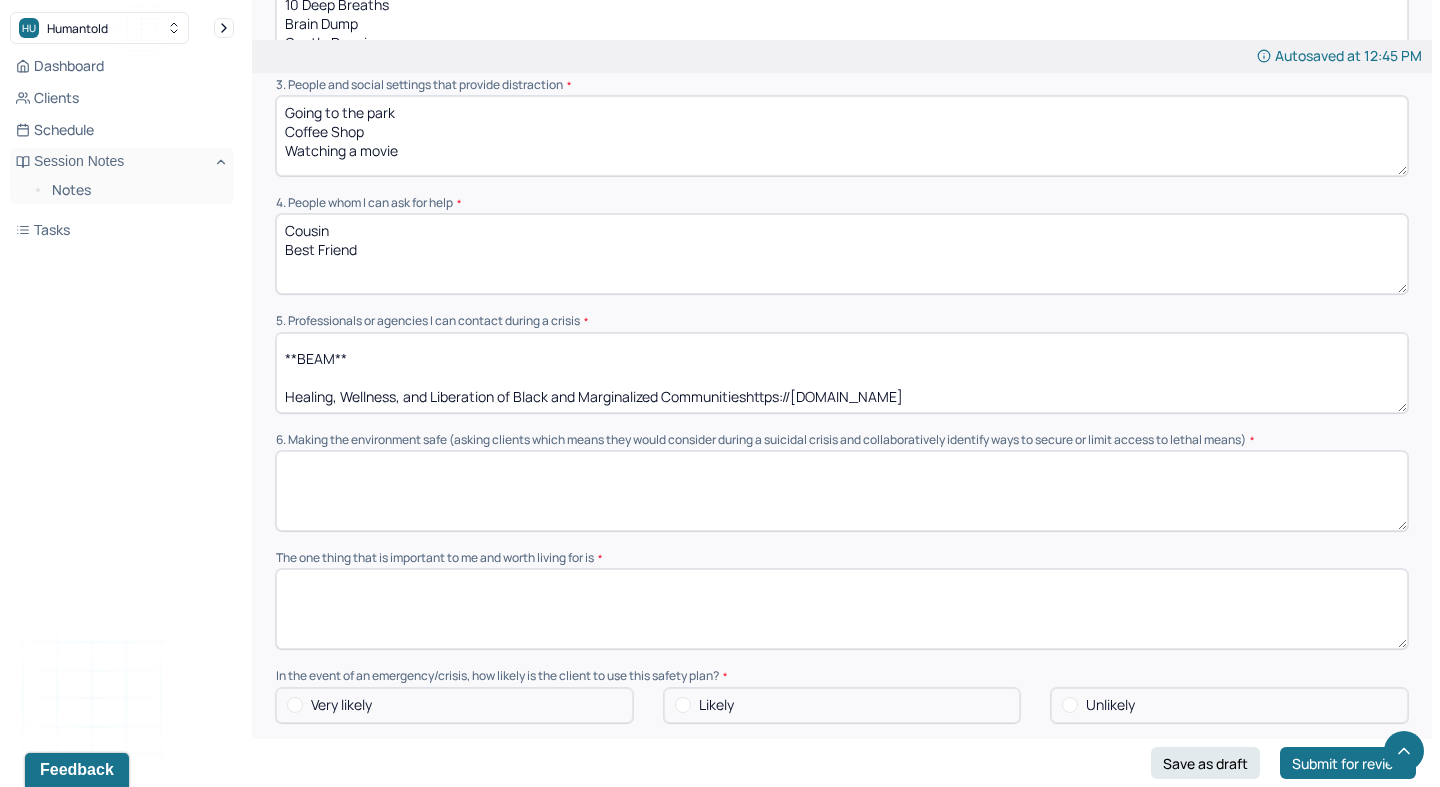 scroll, scrollTop: 66, scrollLeft: 0, axis: vertical 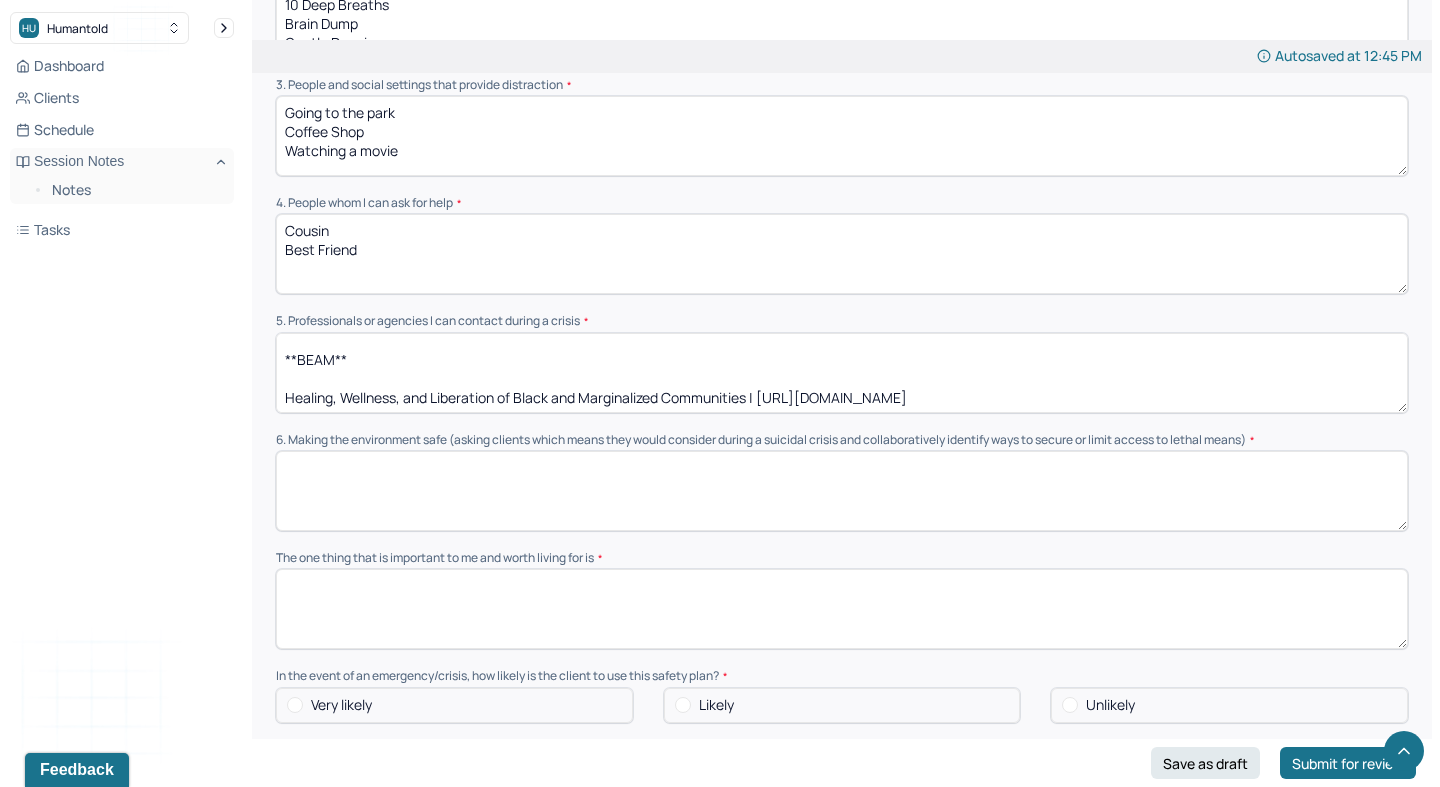 click on "National Suicide & Crisis Lifeline | 24/7 Support and Crisis Resources | Call: 988 | [DOMAIN_NAME]
24/7 Crisis Support | Text “HOME” to 741741 | [DOMAIN_NAME]
**BEAM**
Healing, Wellness, and Liberation of Black and Marginalized Communities | [URL][DOMAIN_NAME]" at bounding box center (842, 373) 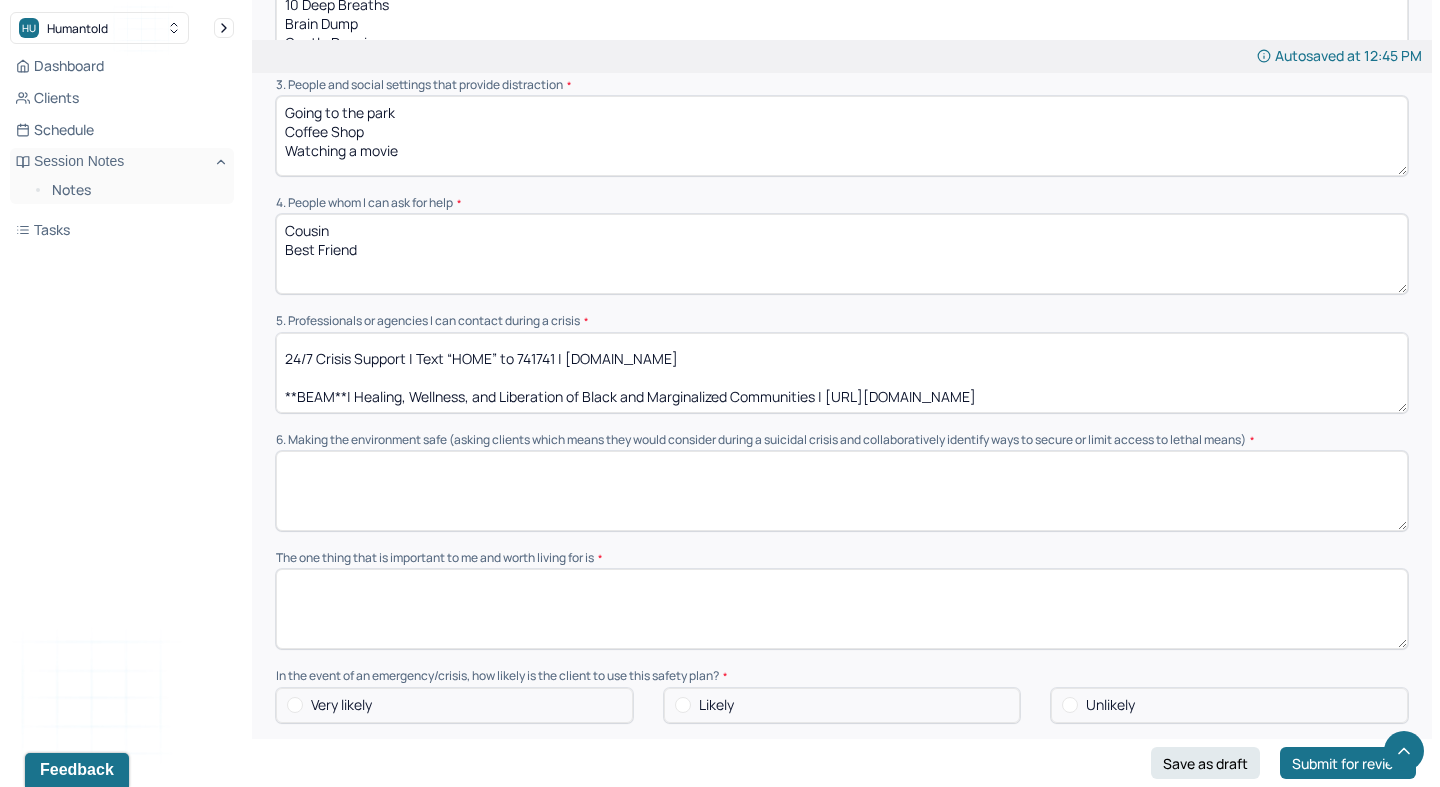 scroll, scrollTop: 28, scrollLeft: 0, axis: vertical 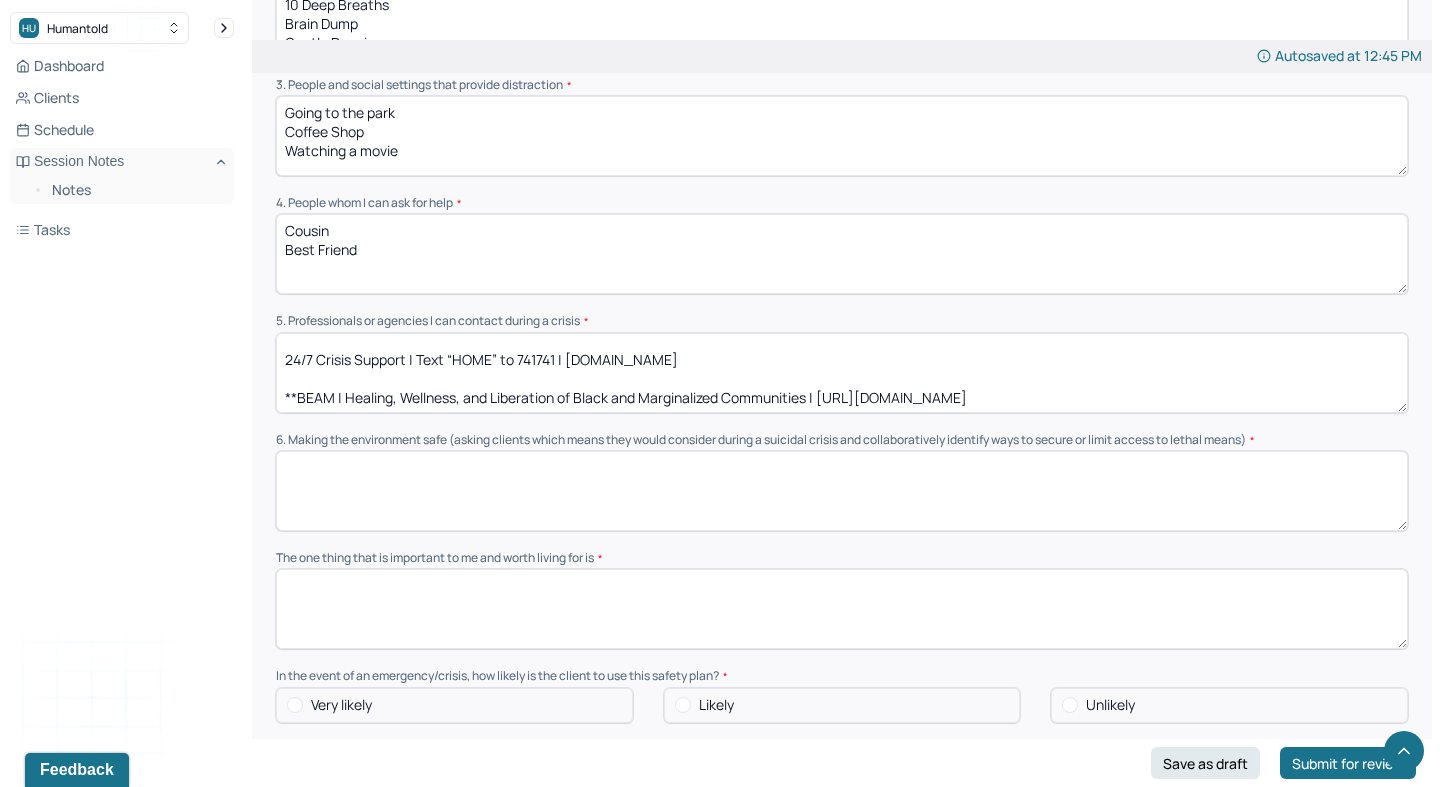 click on "National Suicide & Crisis Lifeline | 24/7 Support and Crisis Resources | Call: 988 | [DOMAIN_NAME]
24/7 Crisis Support | Text “HOME” to 741741 | [DOMAIN_NAME]
**BEA| Healing, Wellness, and Liberation of Black and Marginalized Communities | [URL][DOMAIN_NAME]" at bounding box center (842, 373) 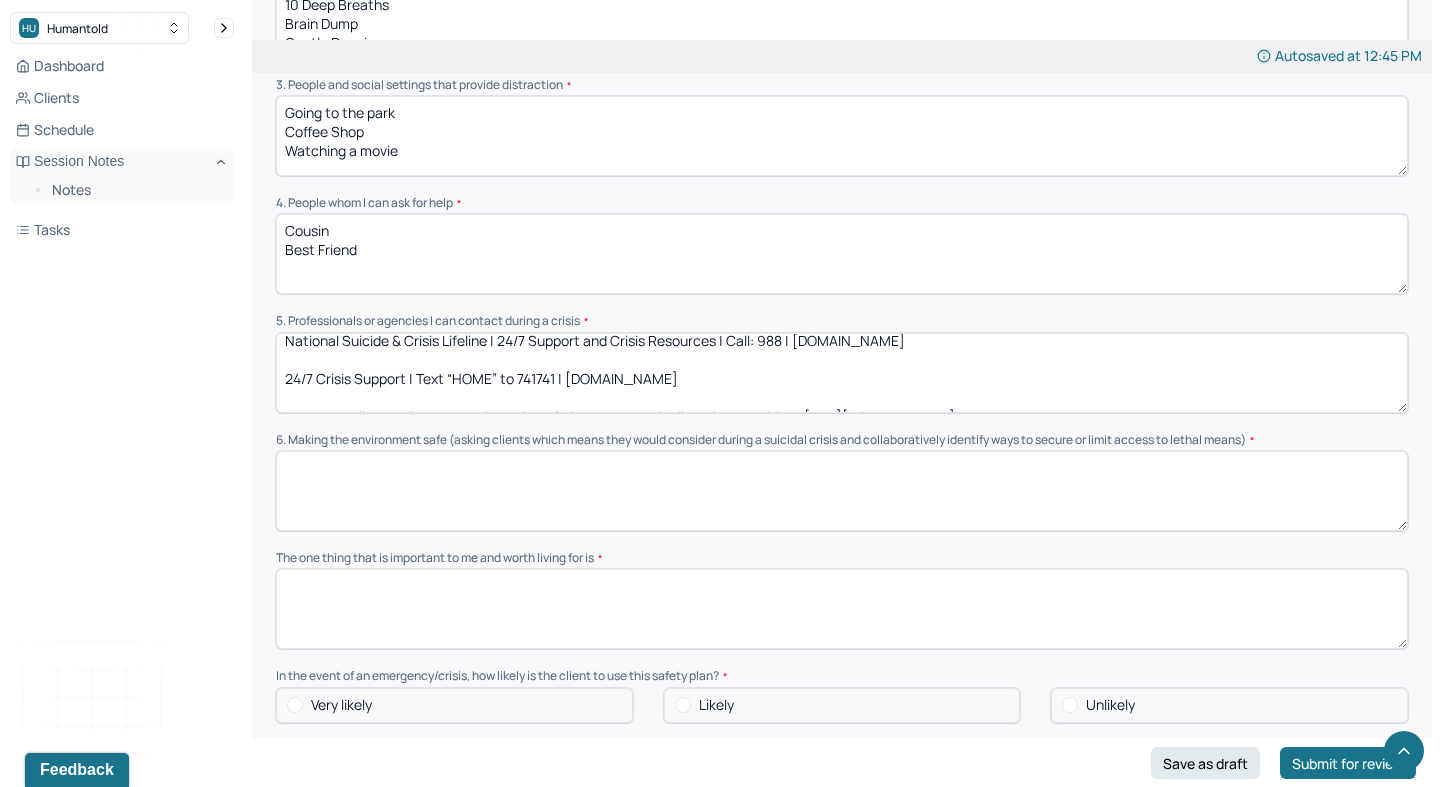 scroll, scrollTop: 28, scrollLeft: 0, axis: vertical 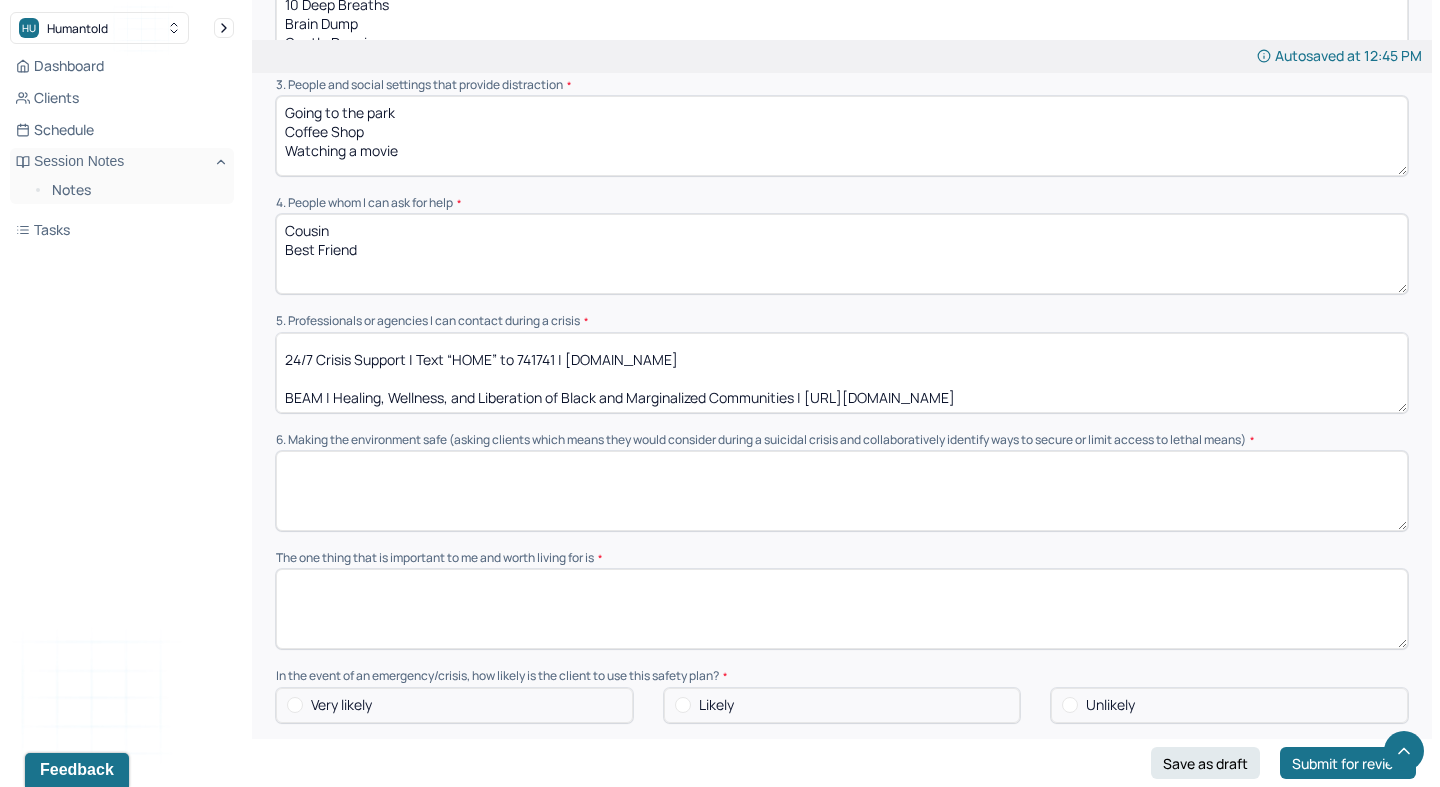 type on "National Suicide & Crisis Lifeline | 24/7 Support and Crisis Resources | Call: 988 | [DOMAIN_NAME]
24/7 Crisis Support | Text “HOME” to 741741 | [DOMAIN_NAME]
BEAM | Healing, Wellness, and Liberation of Black and Marginalized Communities | [URL][DOMAIN_NAME]" 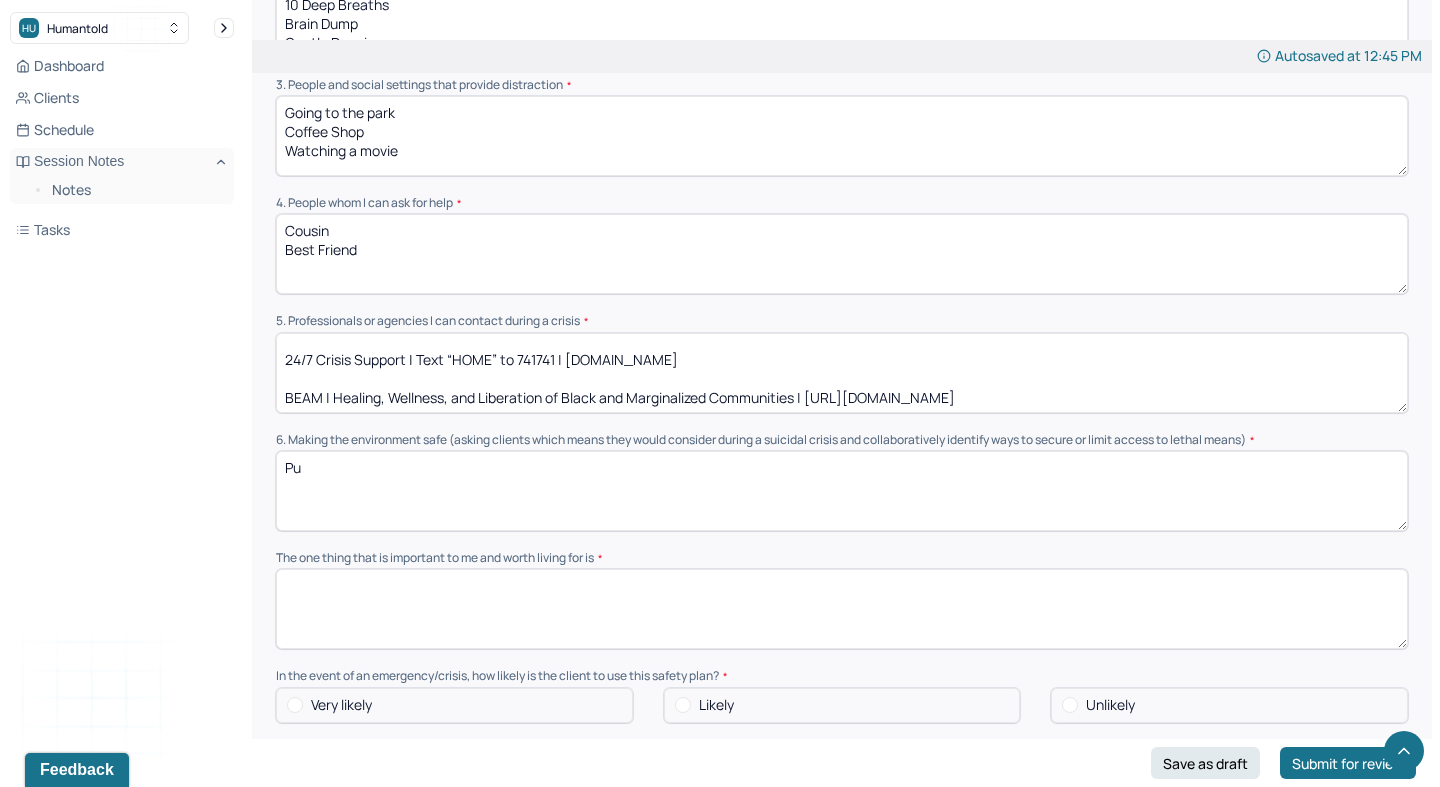 type on "P" 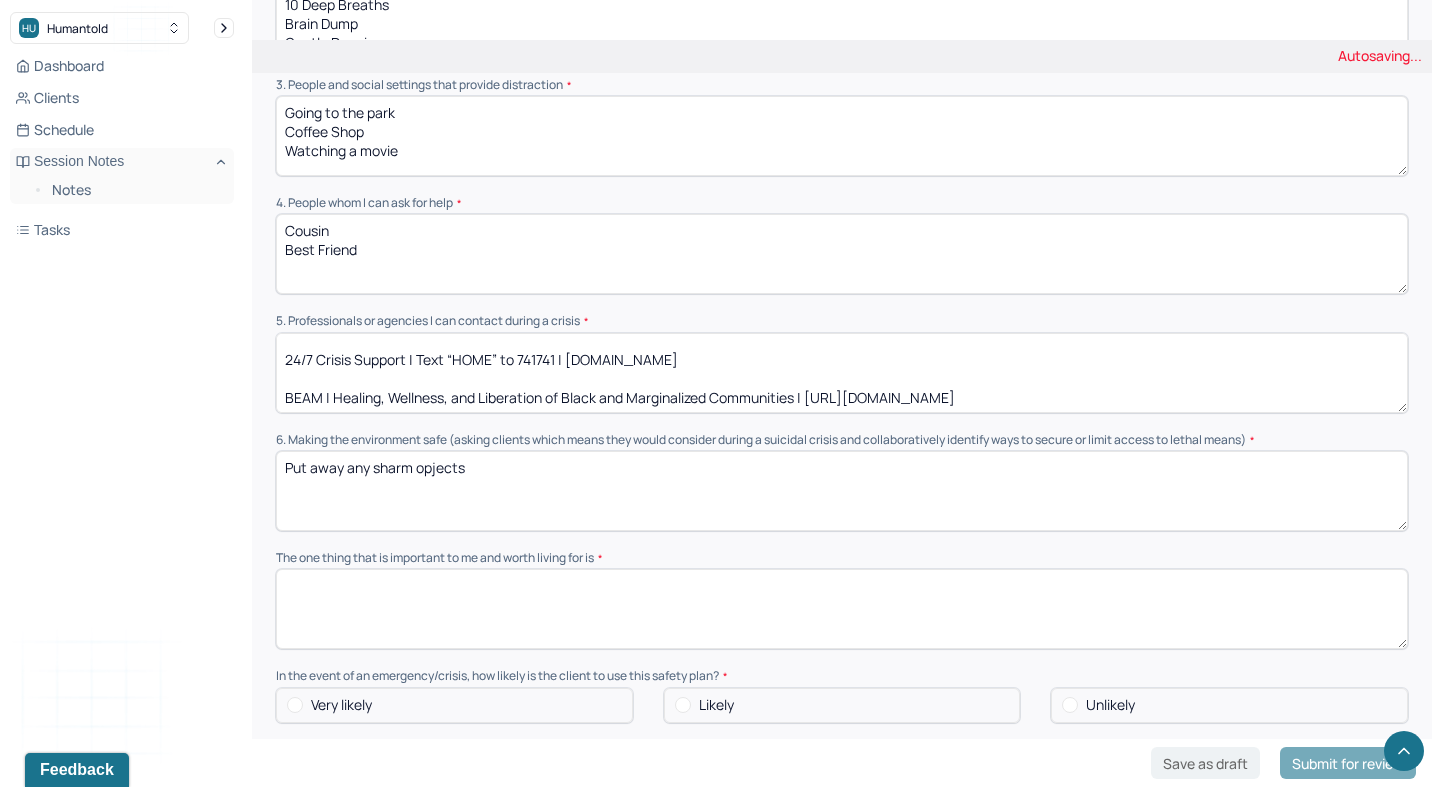 click on "Put away any sharm opjects" at bounding box center (842, 491) 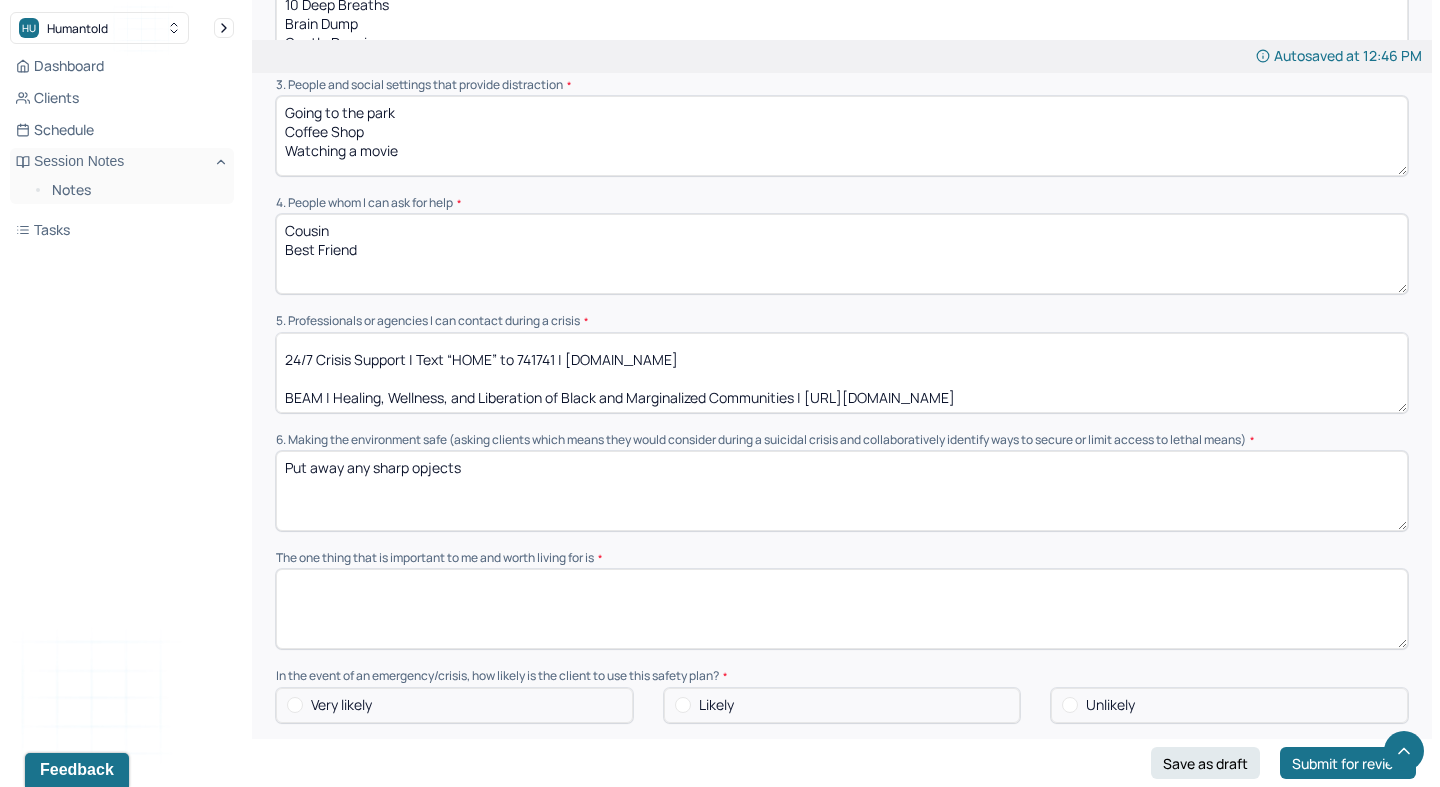 click on "Put away any sharm opjects" at bounding box center (842, 491) 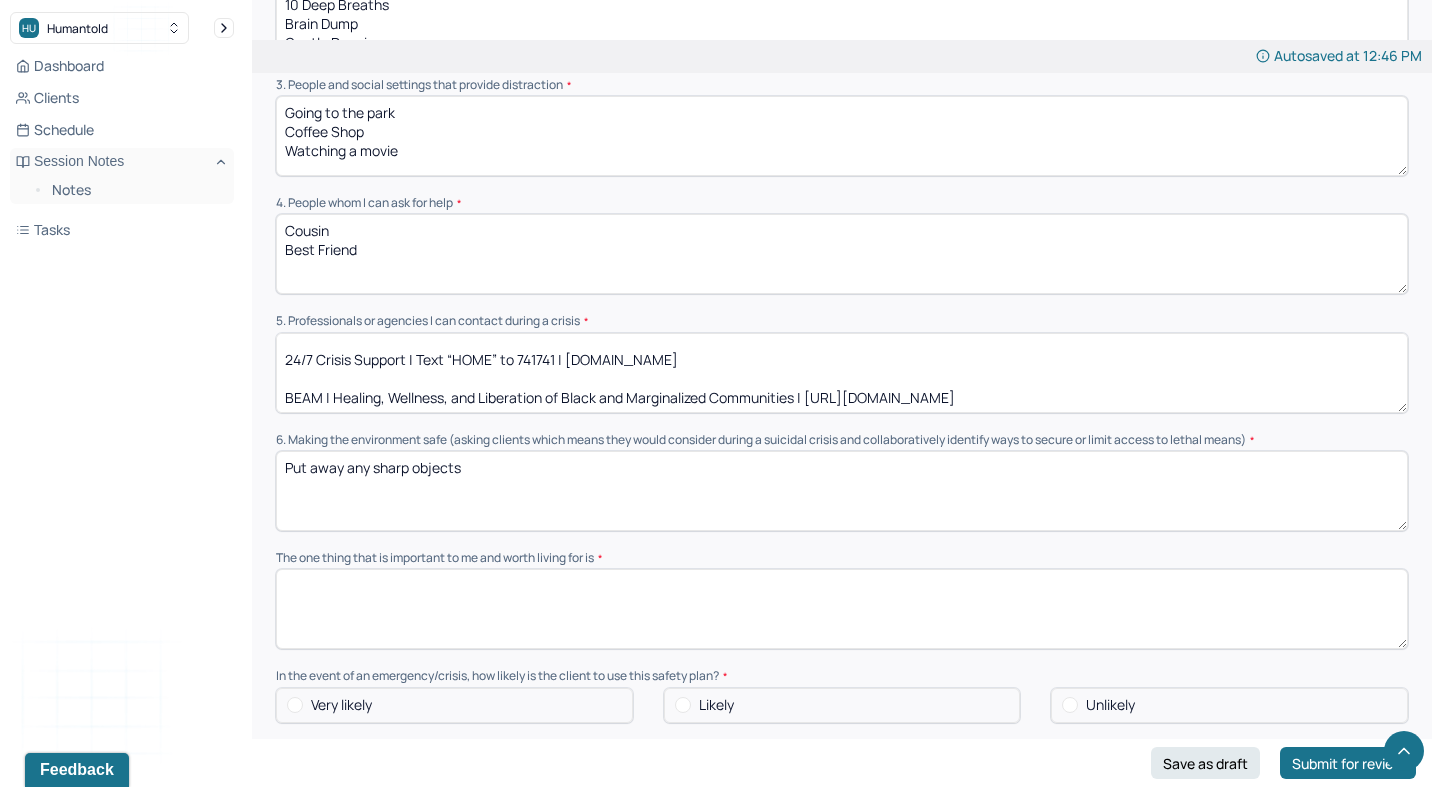 click on "Put away any sharm opjects" at bounding box center [842, 491] 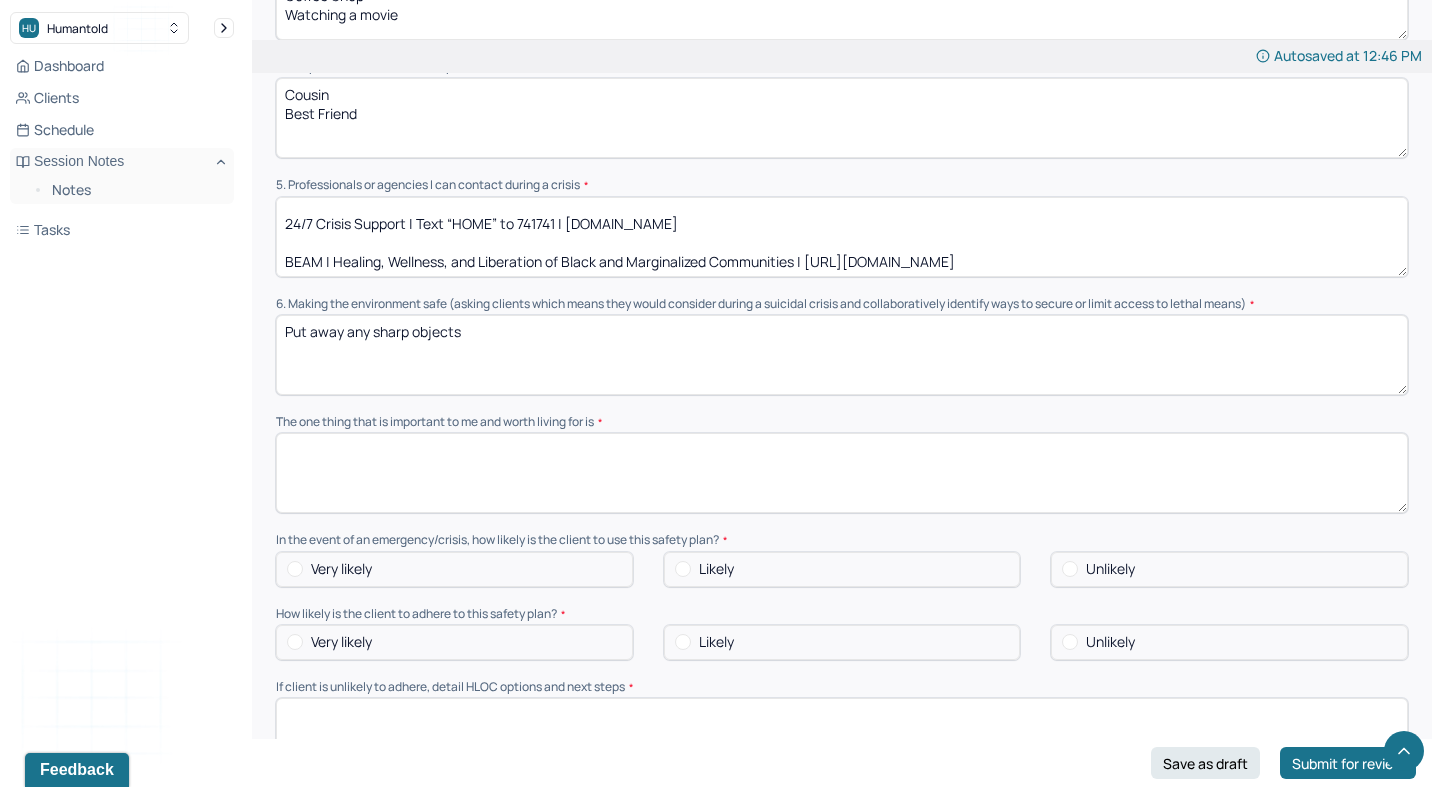 scroll, scrollTop: 911, scrollLeft: 0, axis: vertical 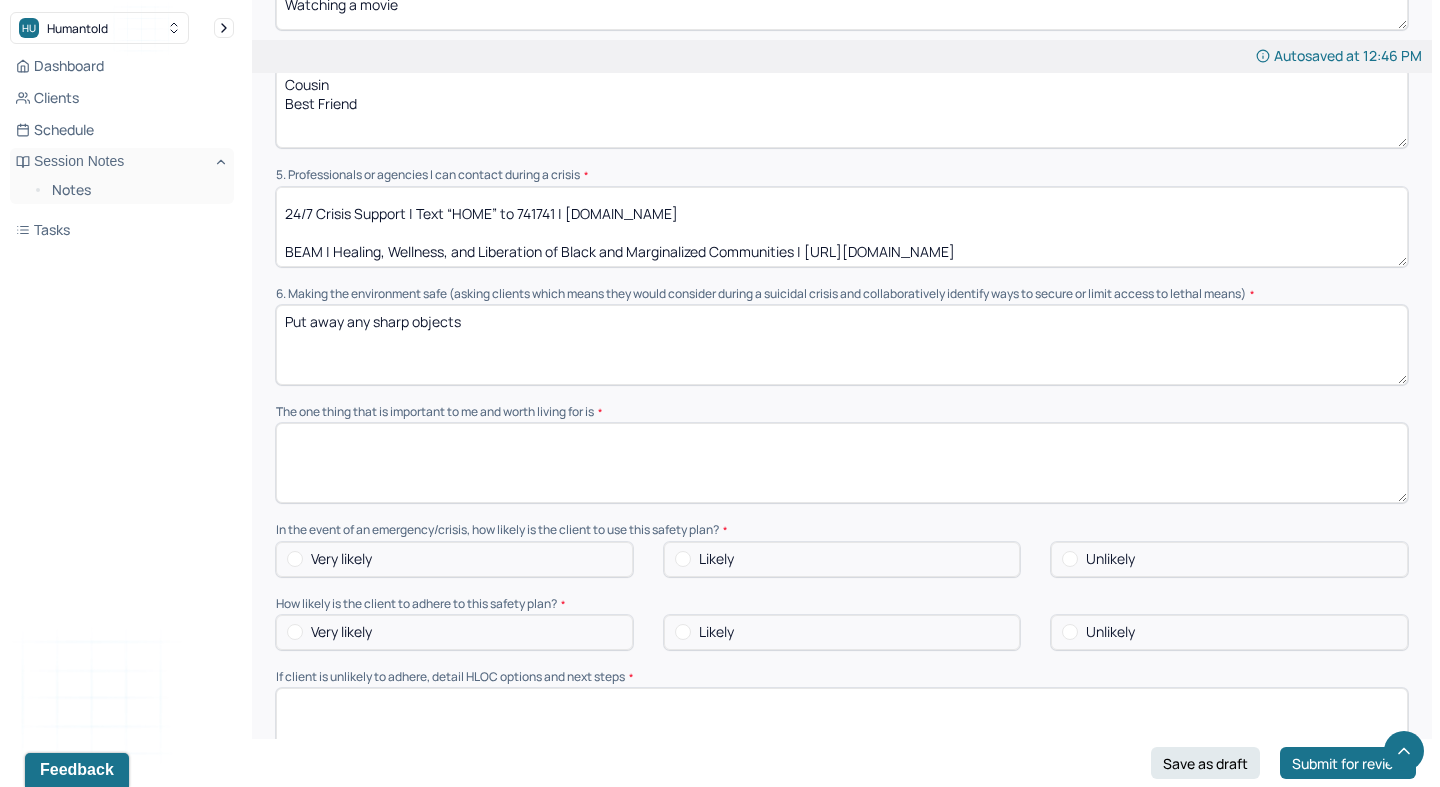 type on "Put away any sharp objects" 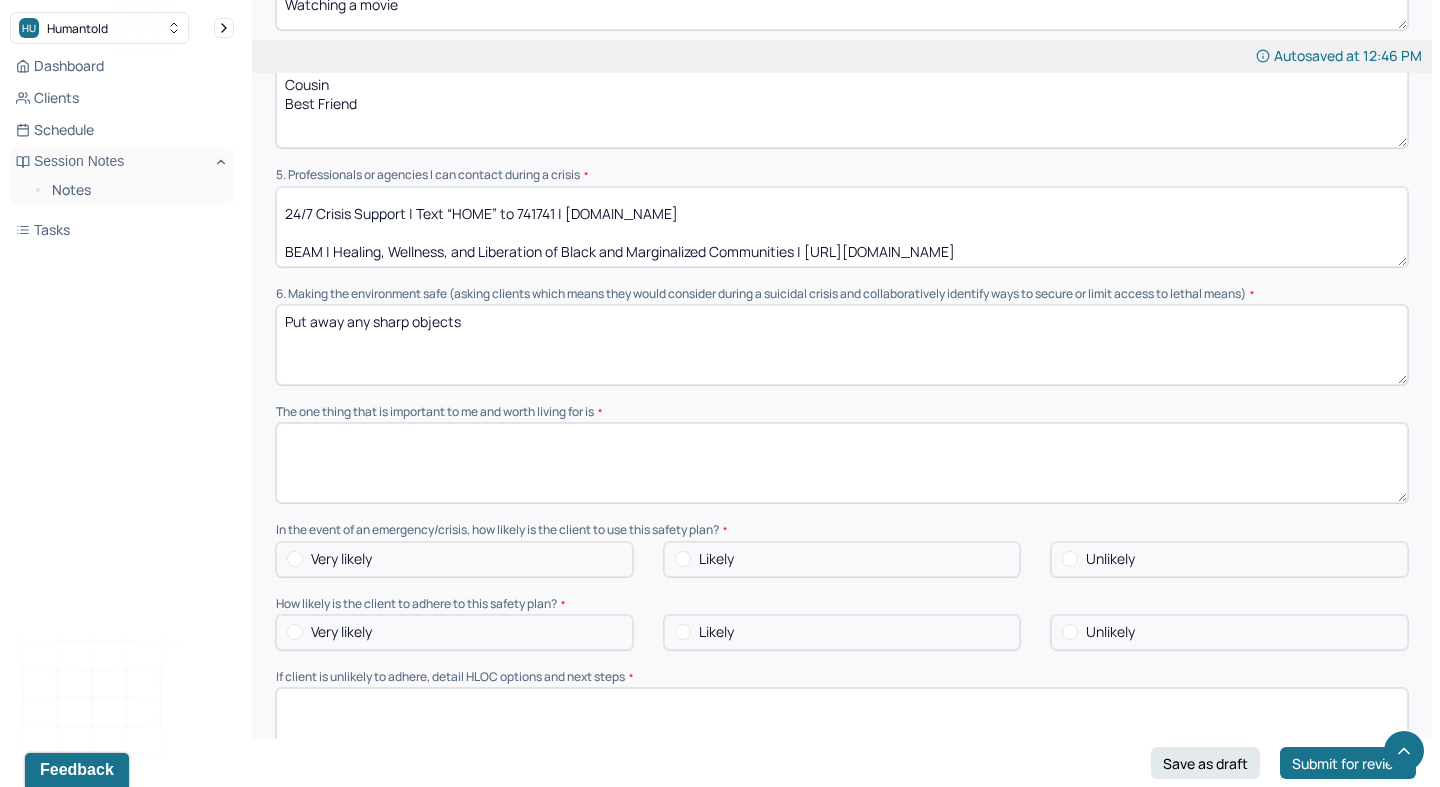 click at bounding box center [842, 463] 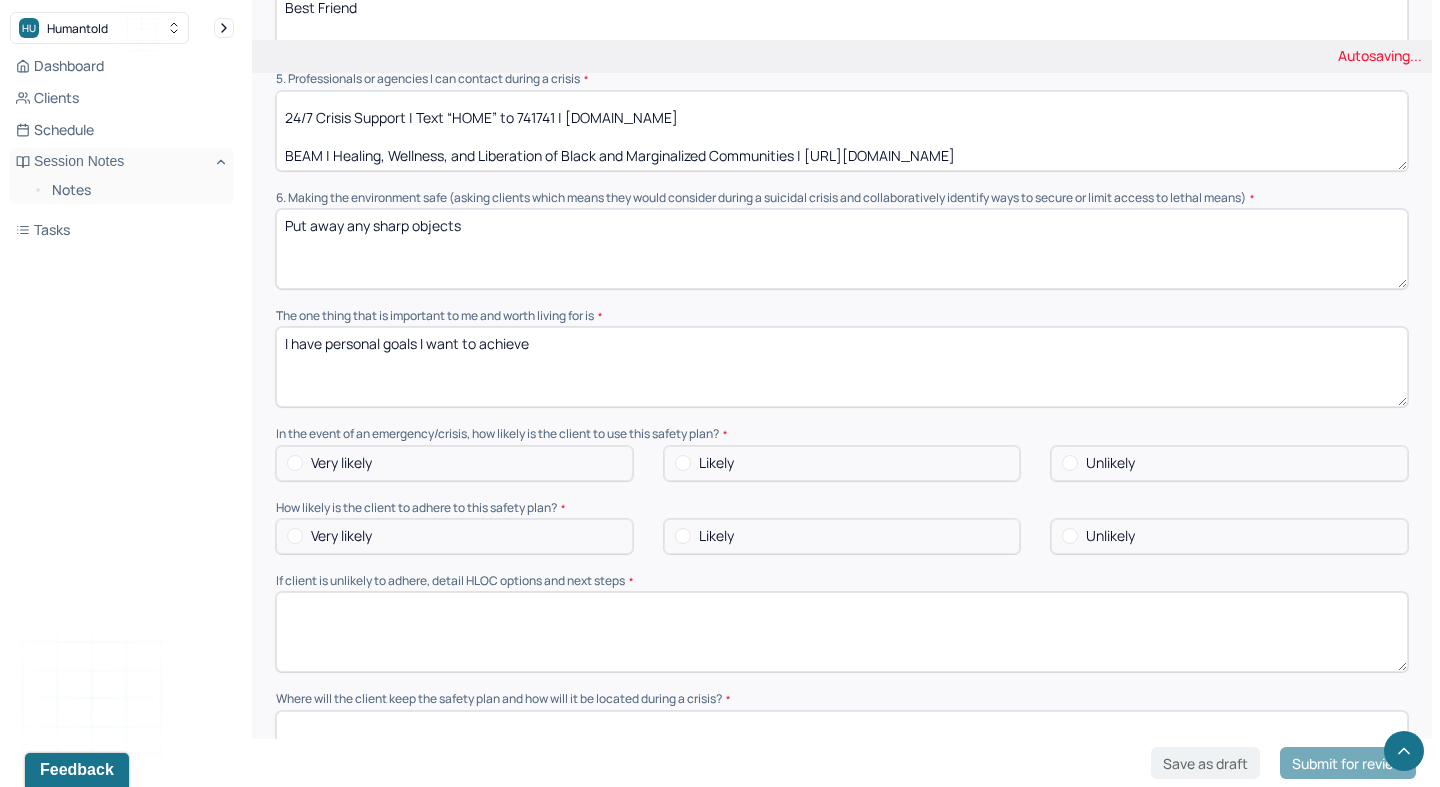 scroll, scrollTop: 1032, scrollLeft: 0, axis: vertical 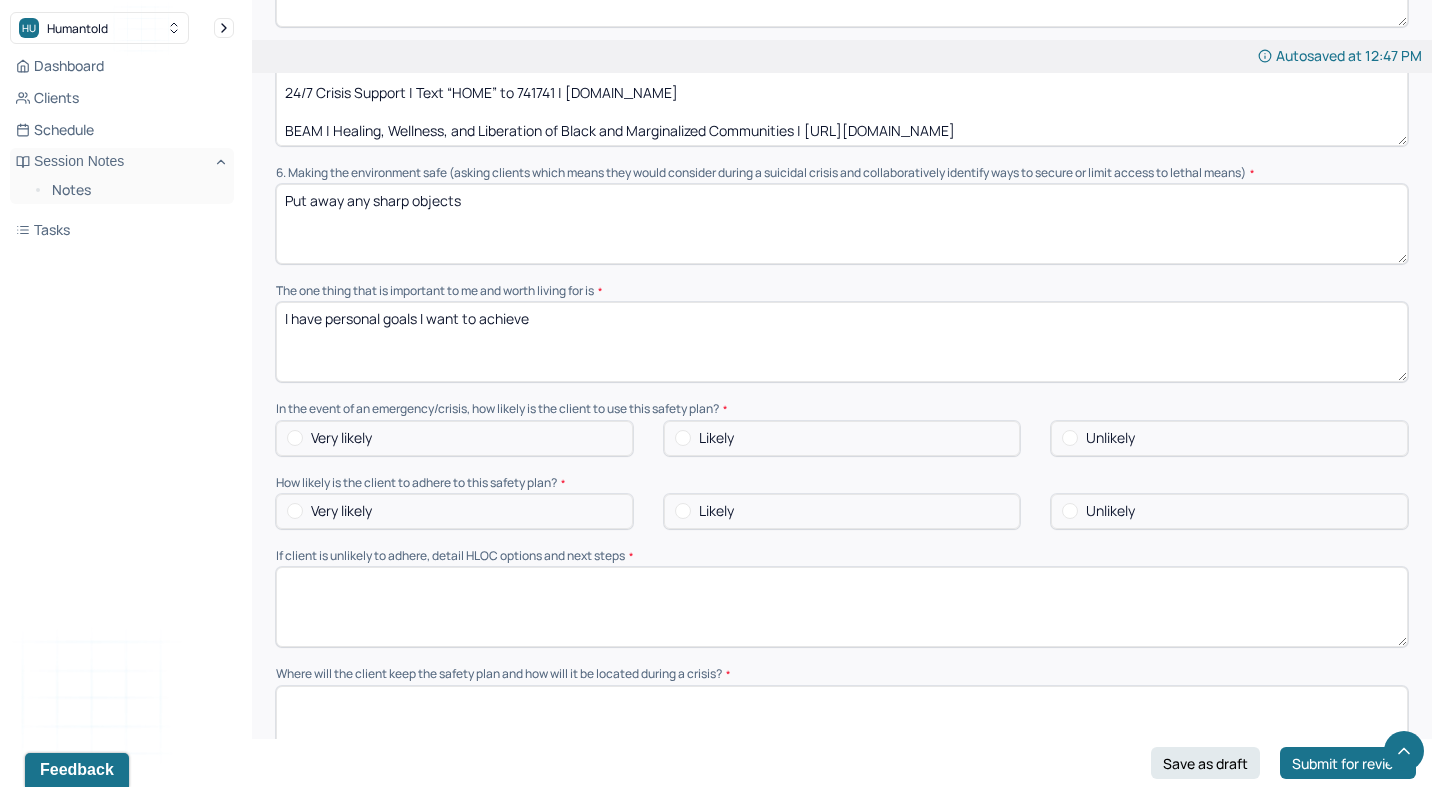 type on "I have personal goals I want to achieve" 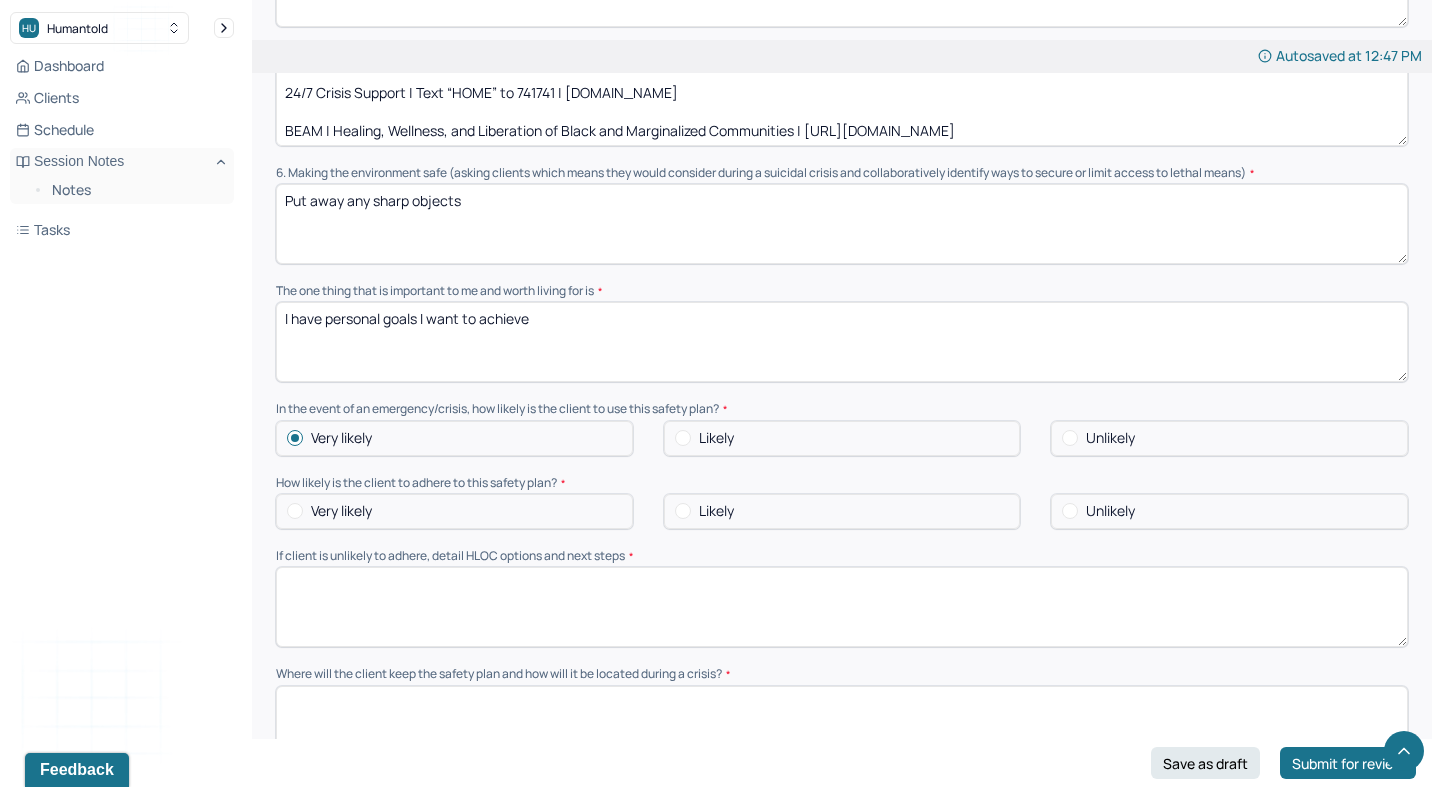click on "Very likely" at bounding box center (454, 511) 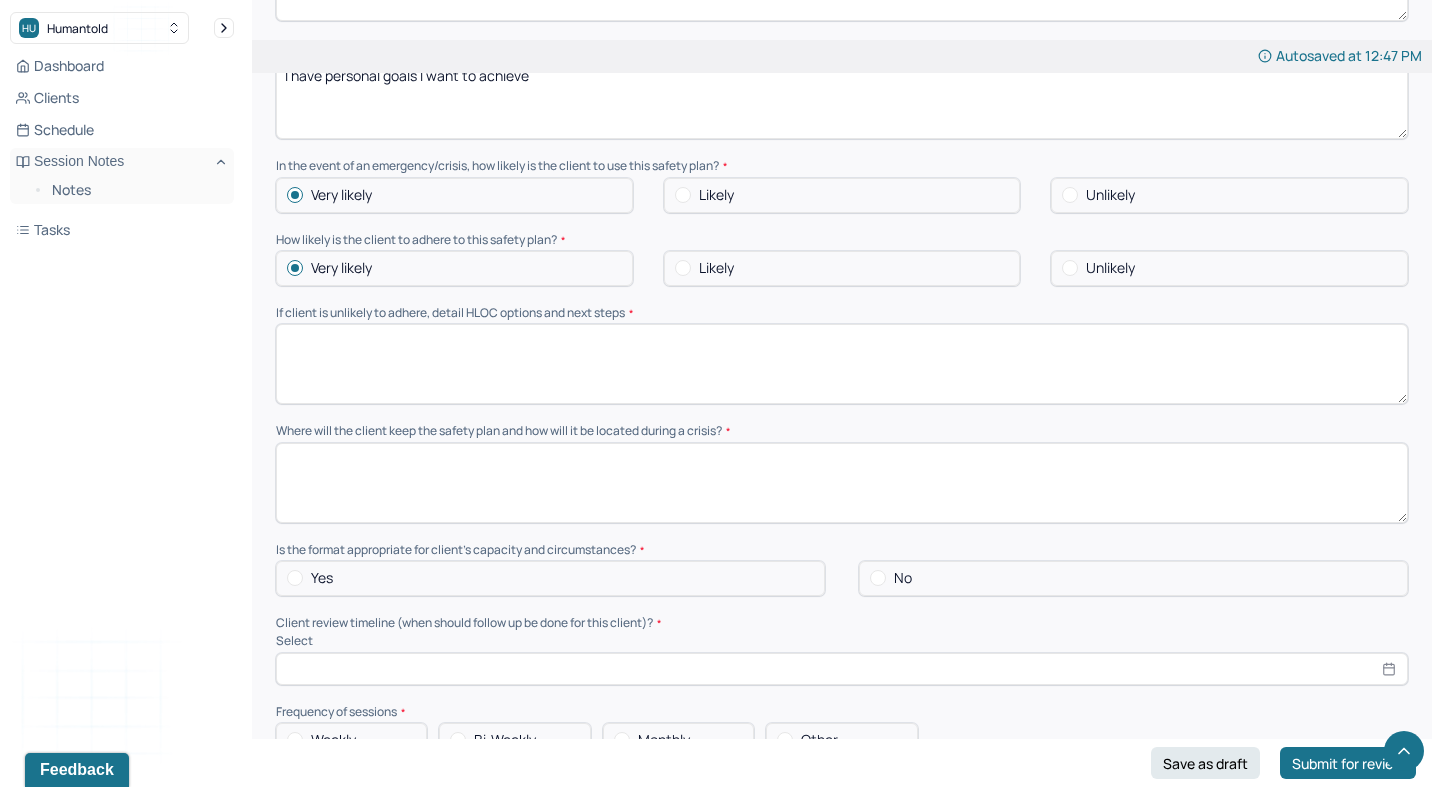 scroll, scrollTop: 1279, scrollLeft: 0, axis: vertical 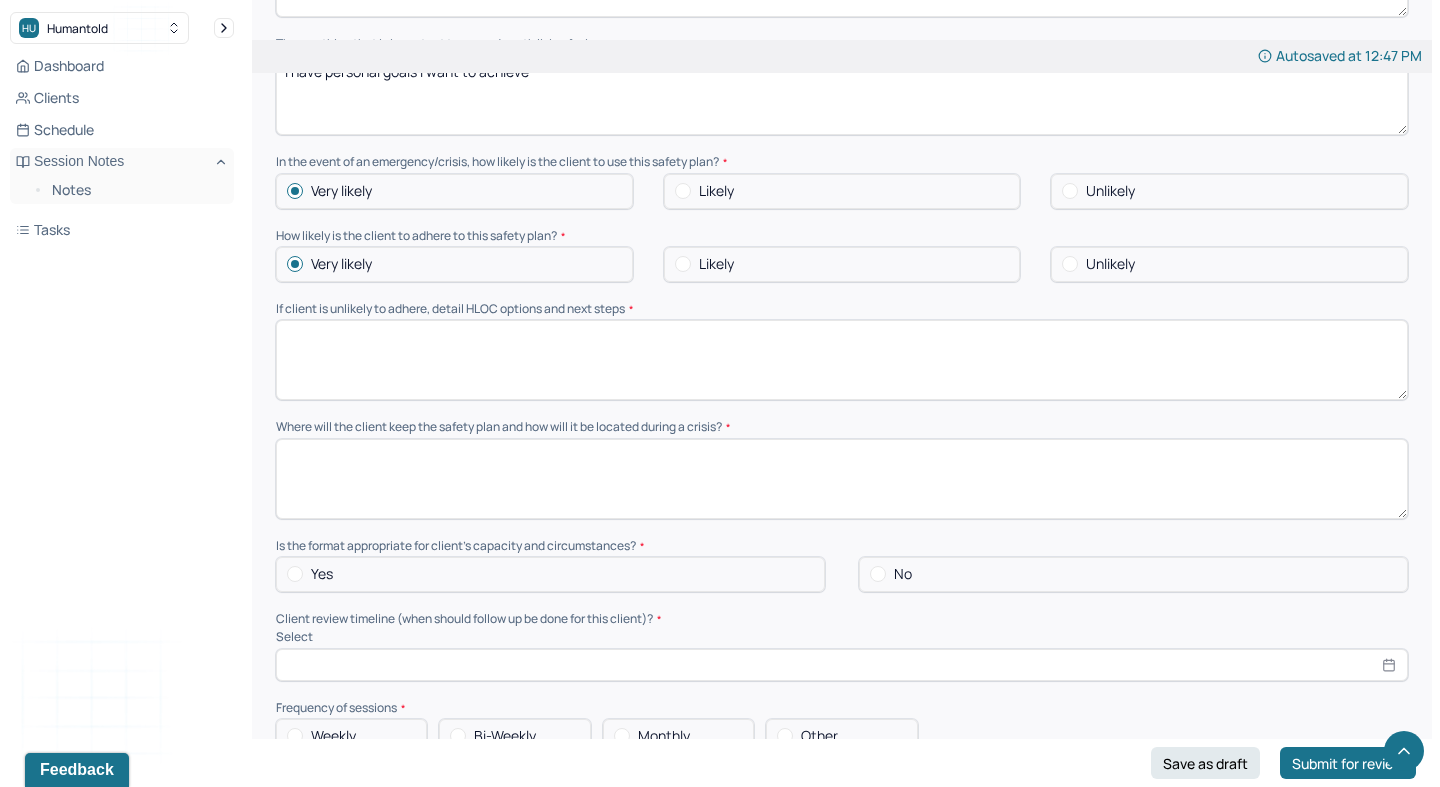 click at bounding box center [842, 479] 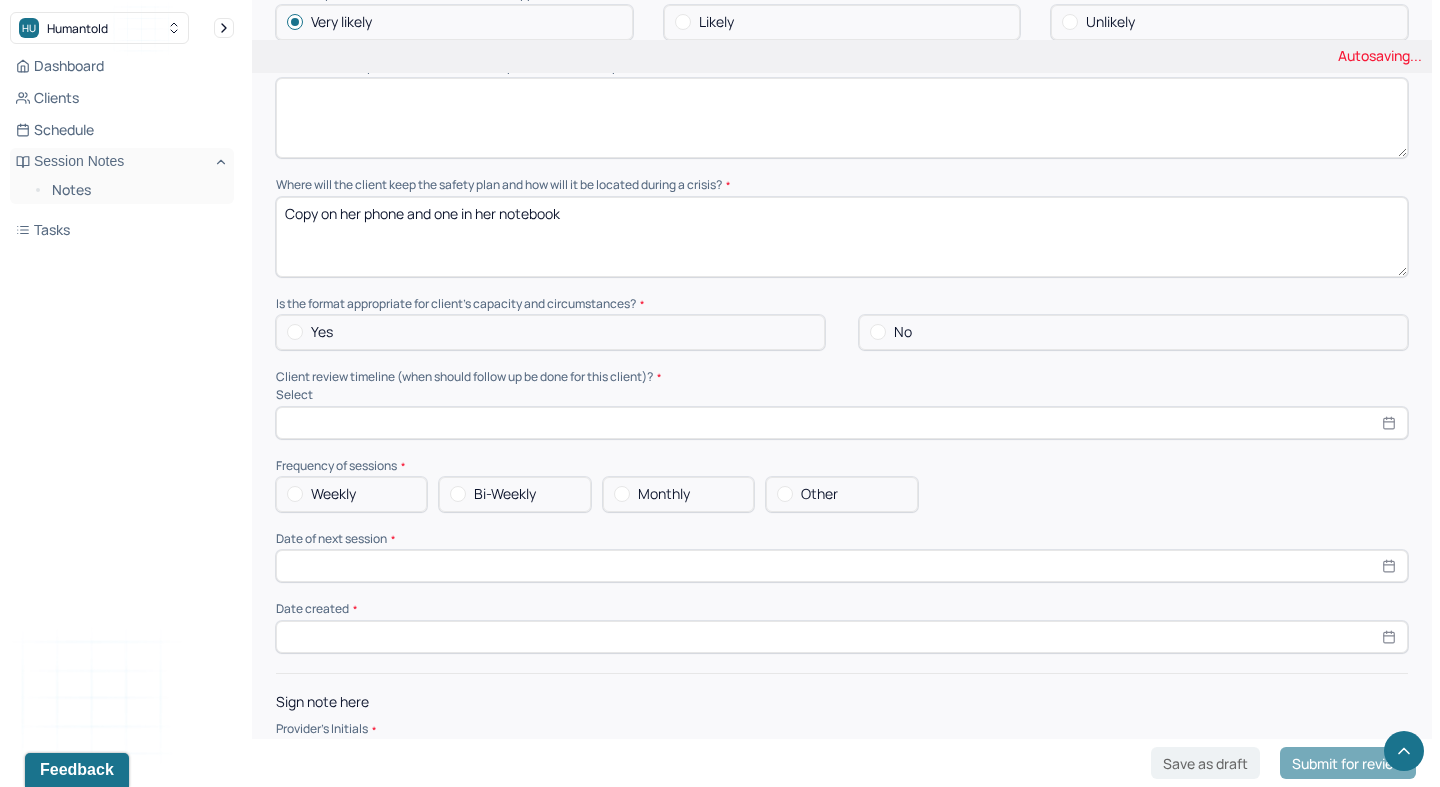 scroll, scrollTop: 1527, scrollLeft: 0, axis: vertical 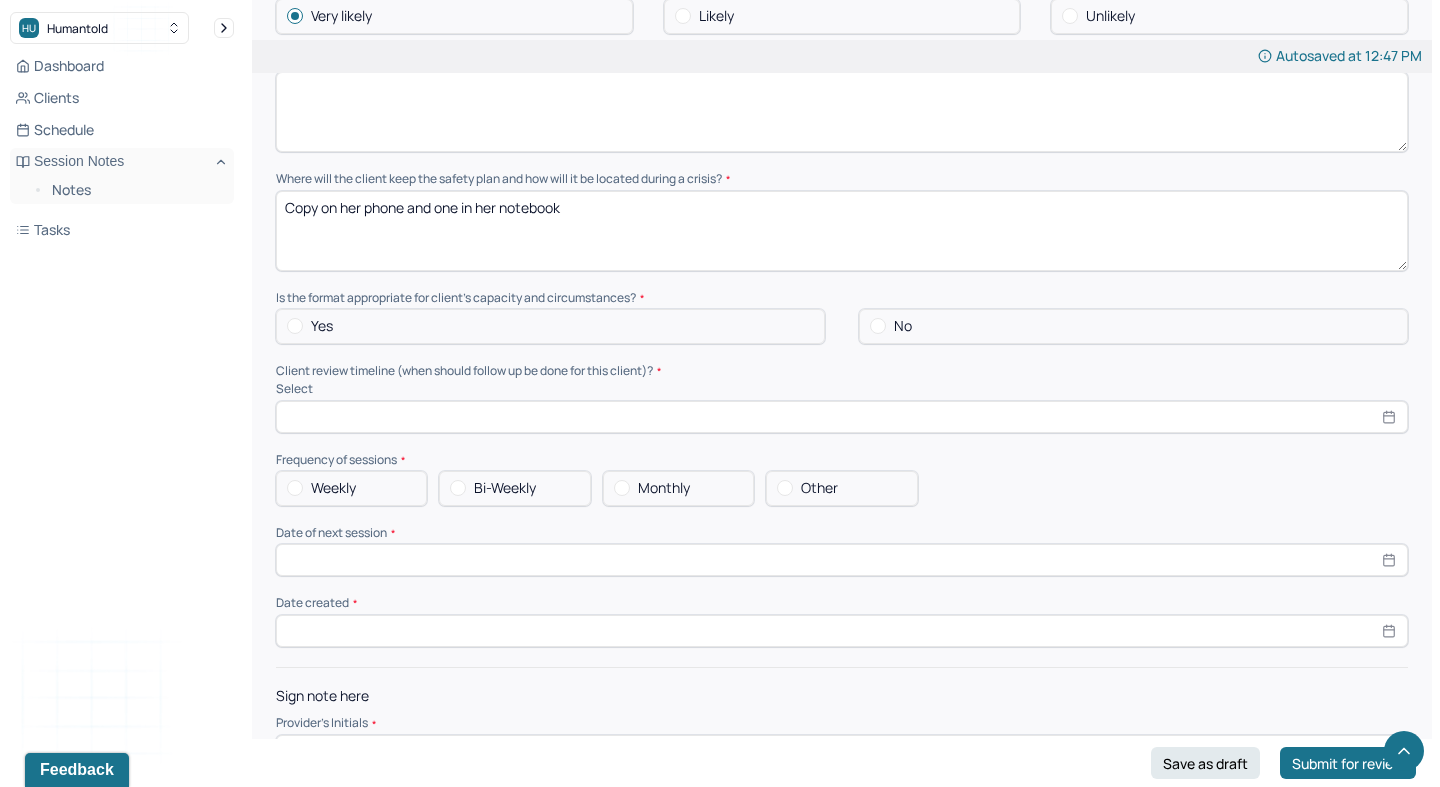 type on "Copy on her phone and one in her notebook" 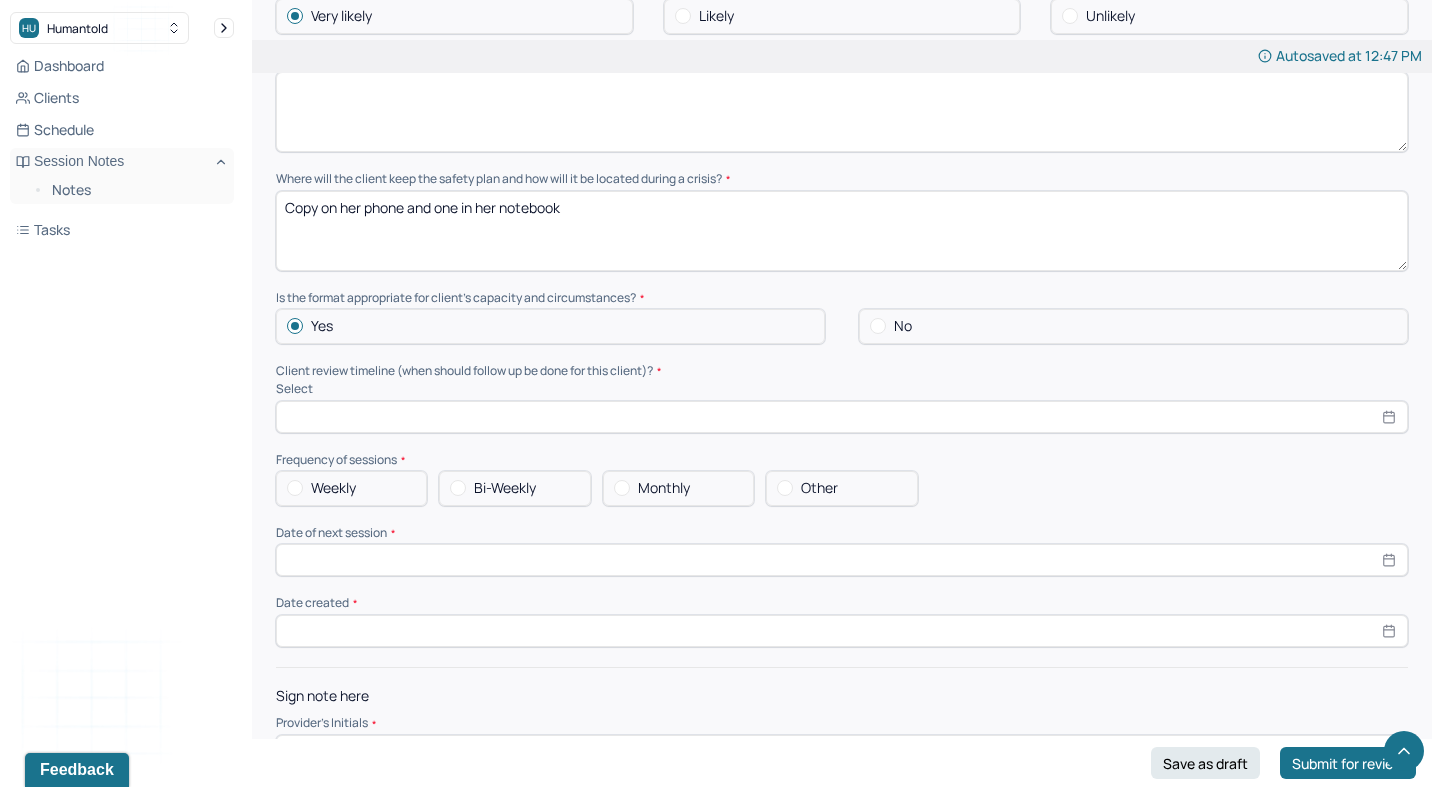 click at bounding box center [842, 417] 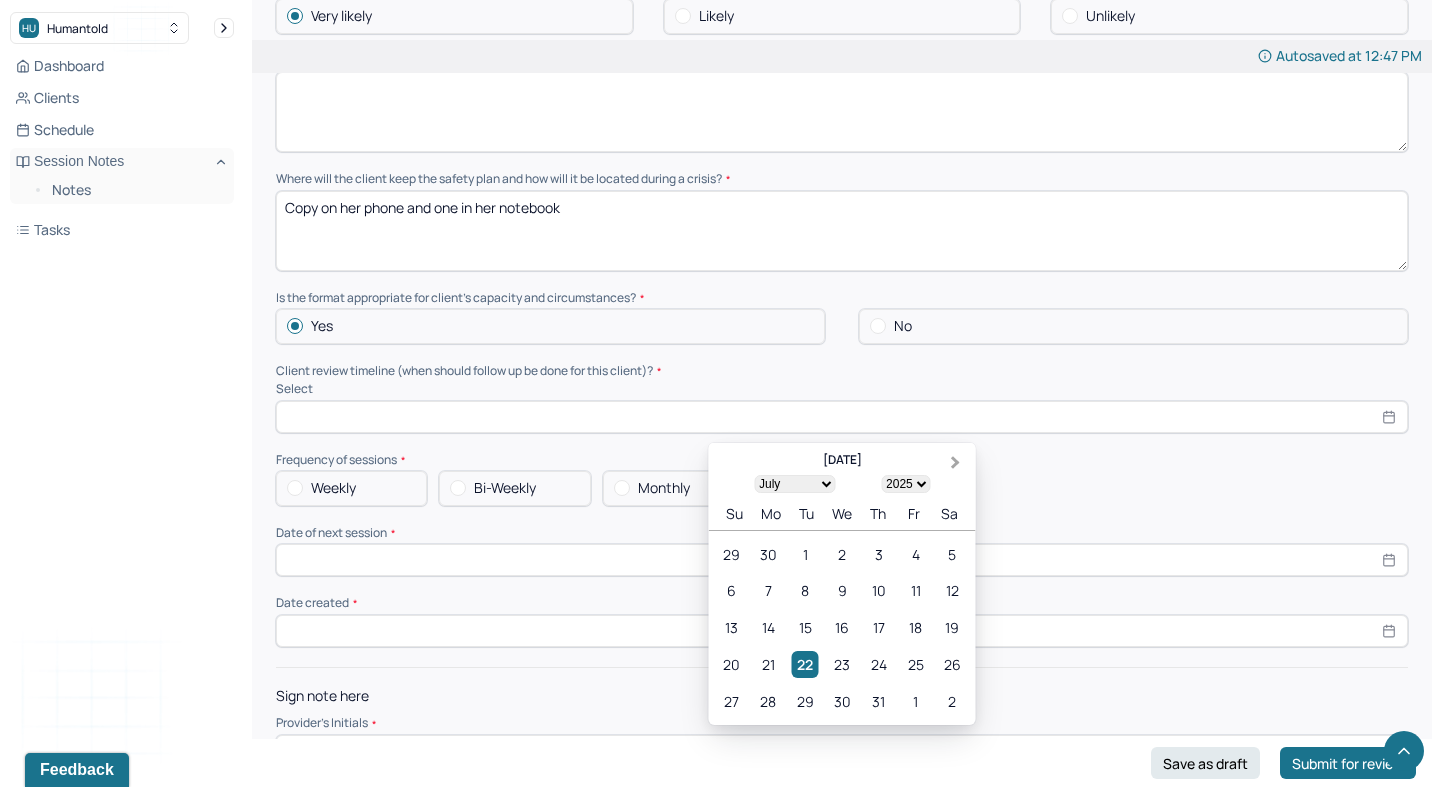 click on "Next Month" at bounding box center [956, 462] 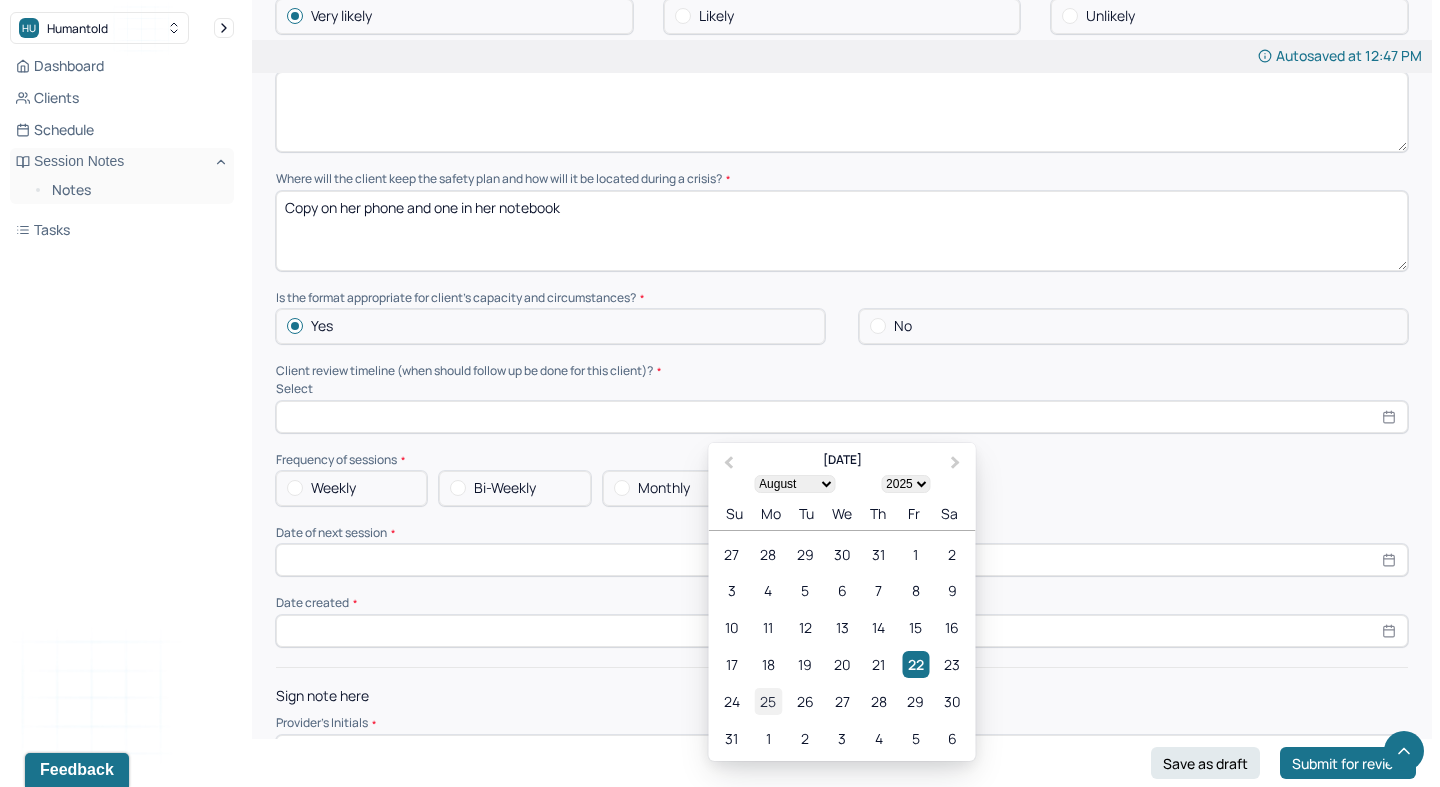 click on "25" at bounding box center (768, 700) 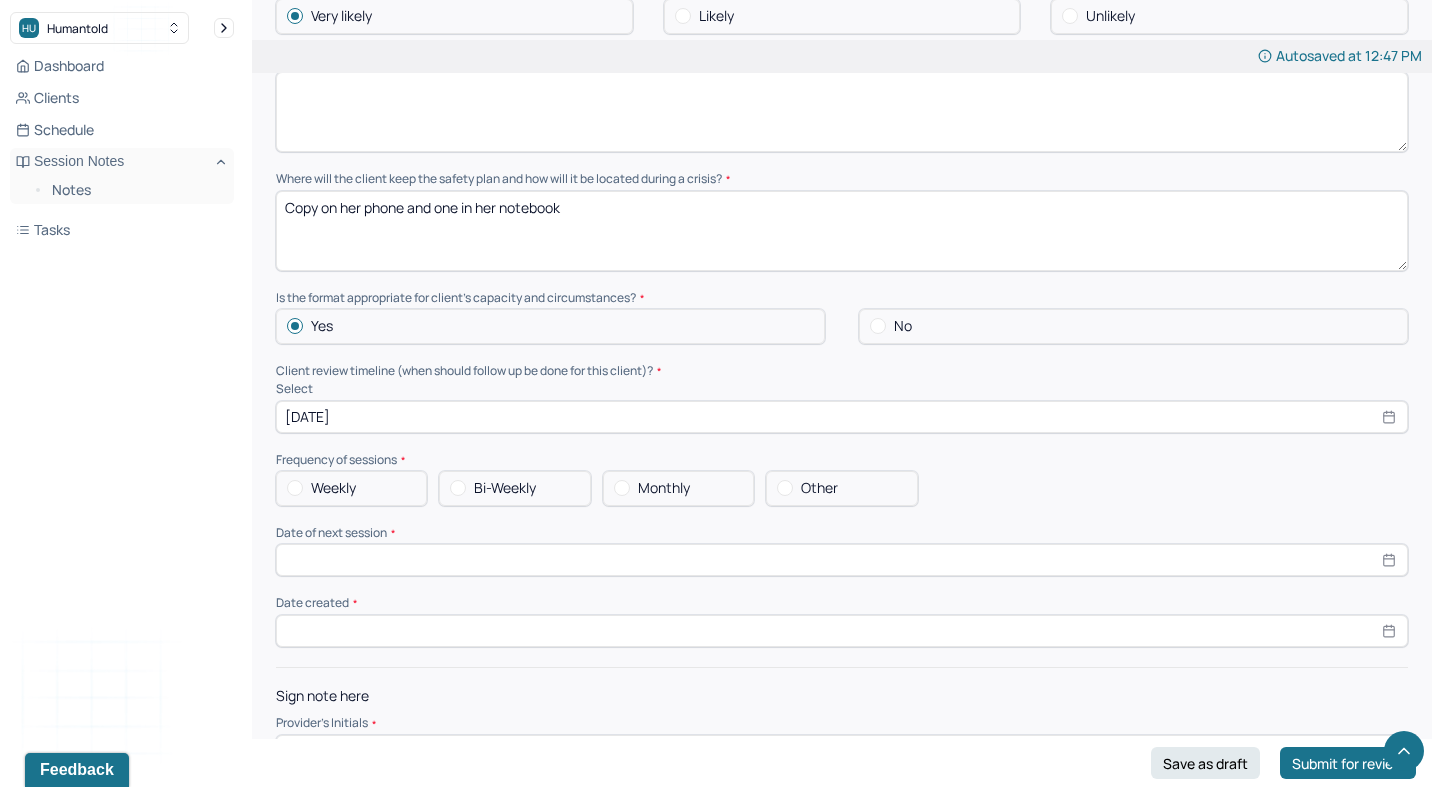 select on "7" 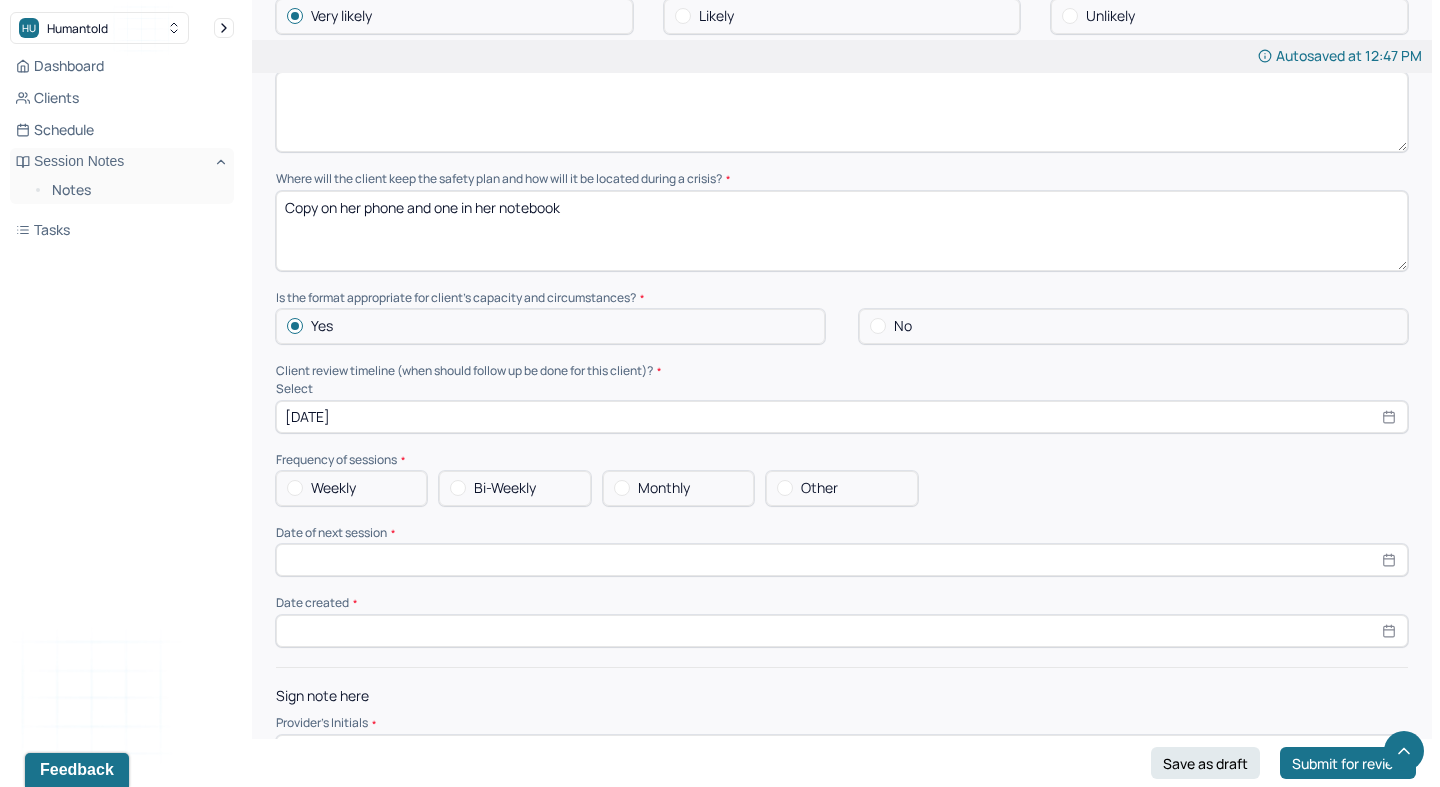 click on "Autosaved at 12:47 PM Appointment Details Client name [PERSON_NAME] Date of service -- Time 3:00pm - 4:00pm Duration 1hr Appointment type individual therapy Provider name [PERSON_NAME] Note type Safety plan Instructions The fields marked with an asterisk ( * ) are required before you can submit your notes. Before you can submit your session notes, they must be signed. You have the option to save your notes as a draft before making a submission. Primary diagnosis * F34.1 [MEDICAL_DATA] ([MEDICAL_DATA]) Secondary diagnosis (optional) Secondary diagnosis Tertiary diagnosis (optional) Tertiary diagnosis 1. Warning signs (thoughts, images, mood, situation,behavior) that a crisis may be developing Replaying negative experiences in life
Negative Self Talk
Withdrawing from life
Thoughts of [MEDICAL_DATA] 2. Internal coping strategies - things I can do to take my mind off my problems without contacting another person ([MEDICAL_DATA], physical activity) Going to the park
Coffee Shop
Watching a movie Yes" at bounding box center [842, -322] 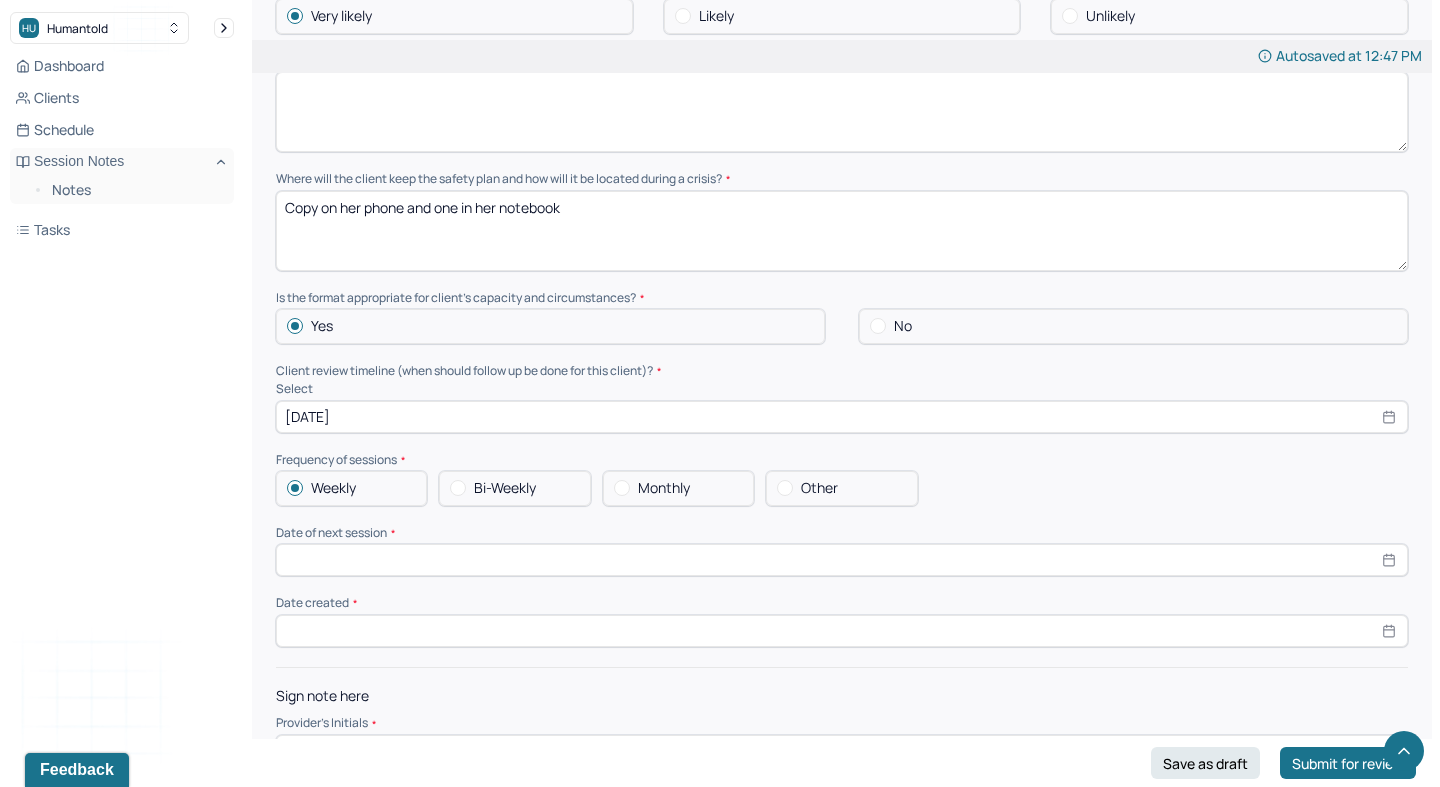 click at bounding box center (842, 560) 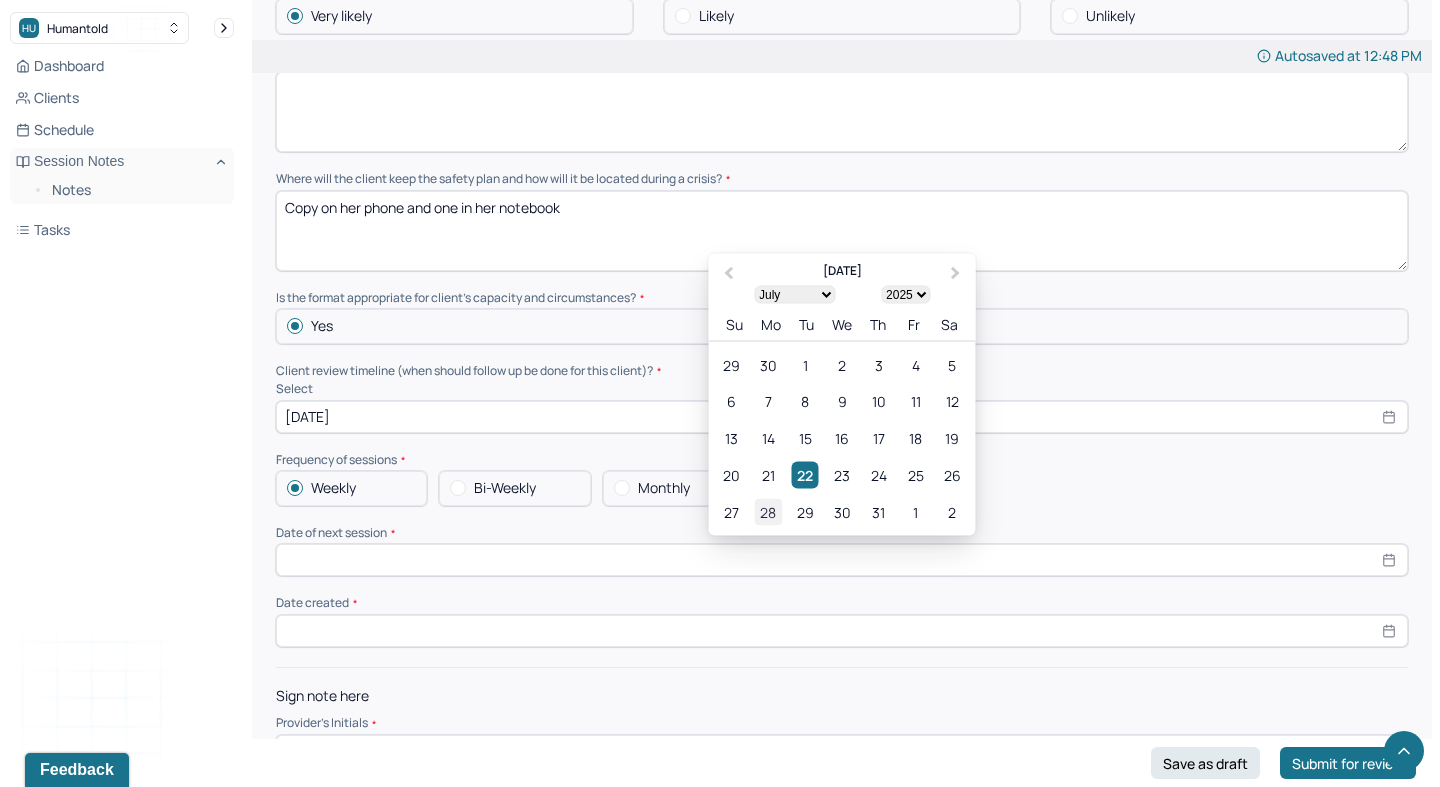click on "28" at bounding box center (768, 512) 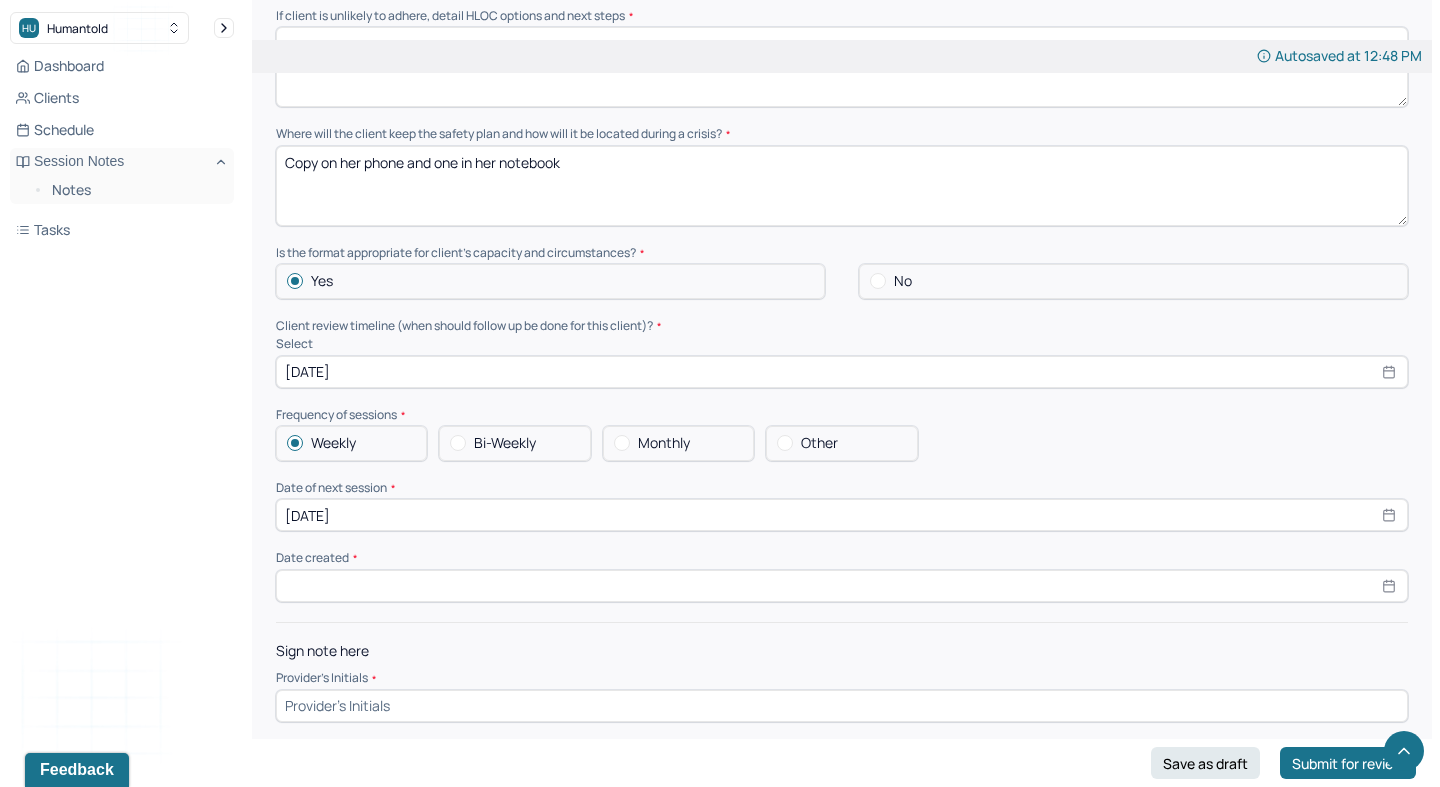 scroll, scrollTop: 1574, scrollLeft: 0, axis: vertical 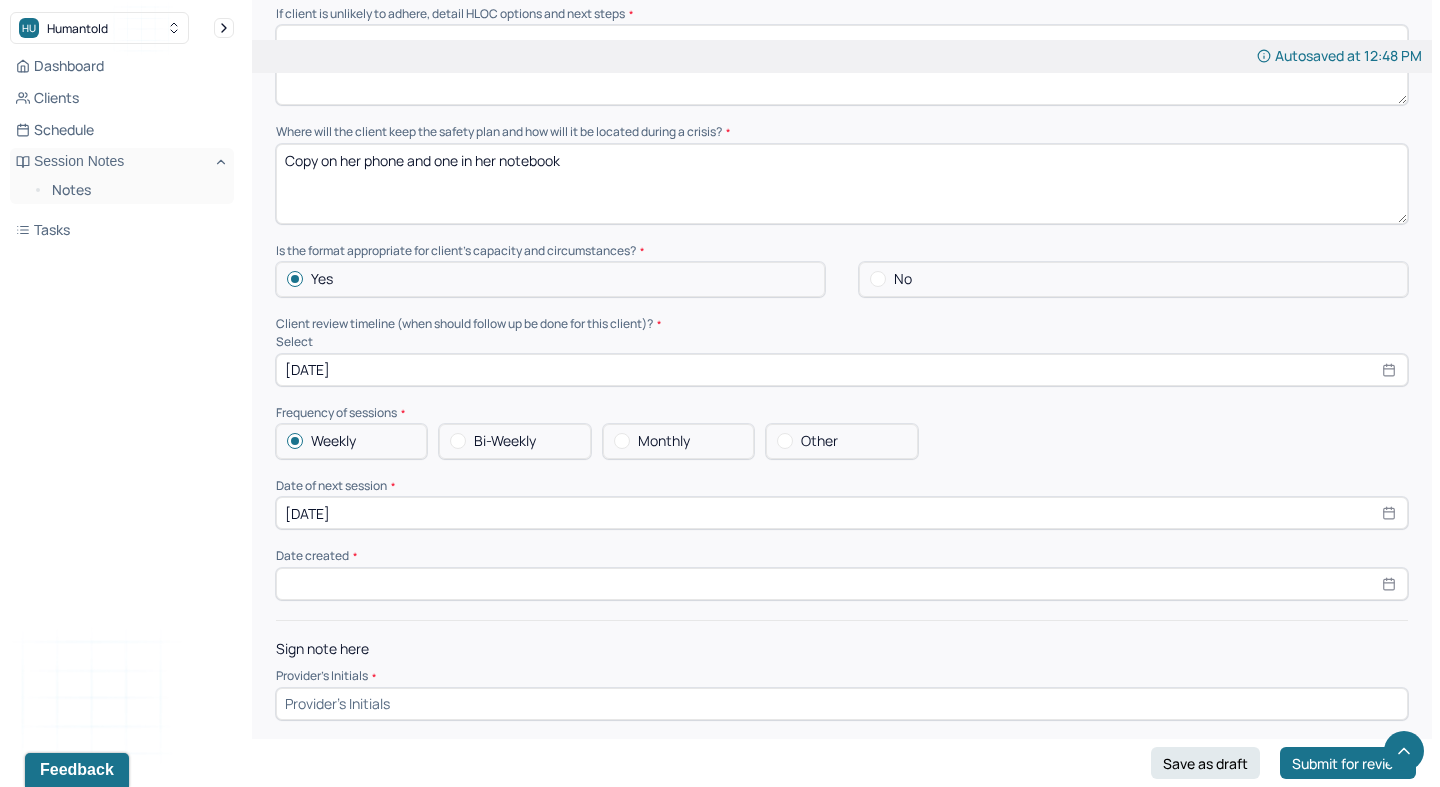 click at bounding box center [842, 584] 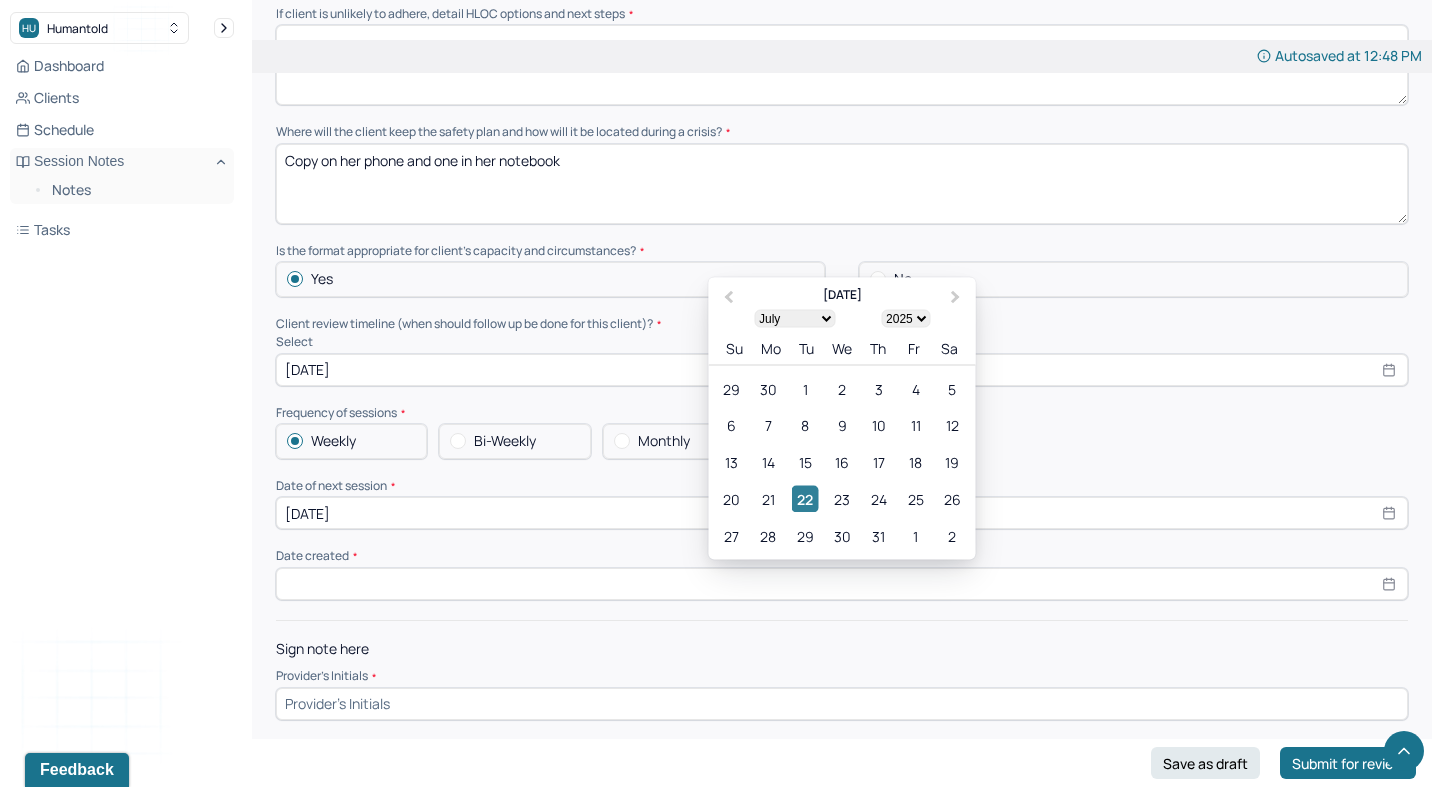 click on "22" at bounding box center (805, 498) 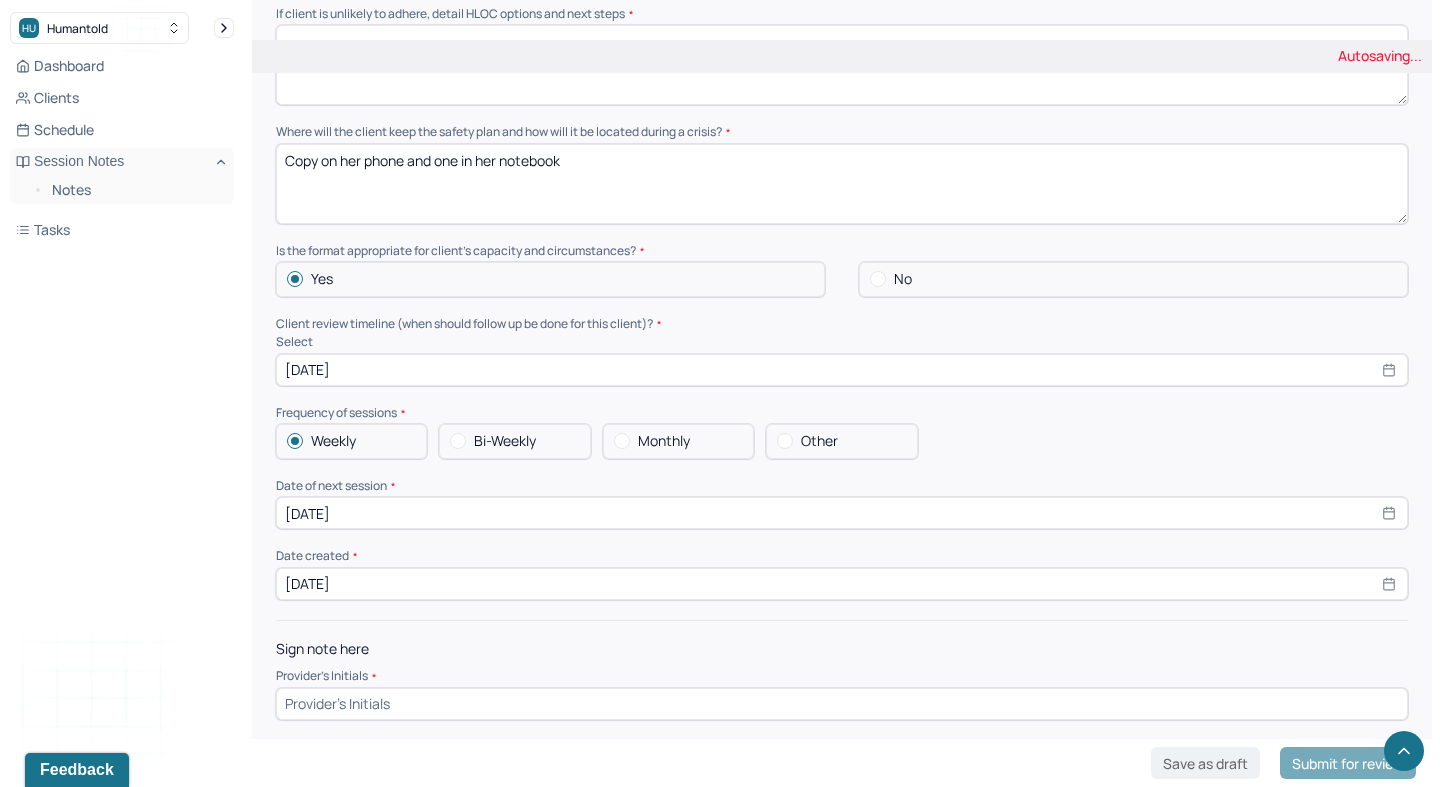click at bounding box center (842, 704) 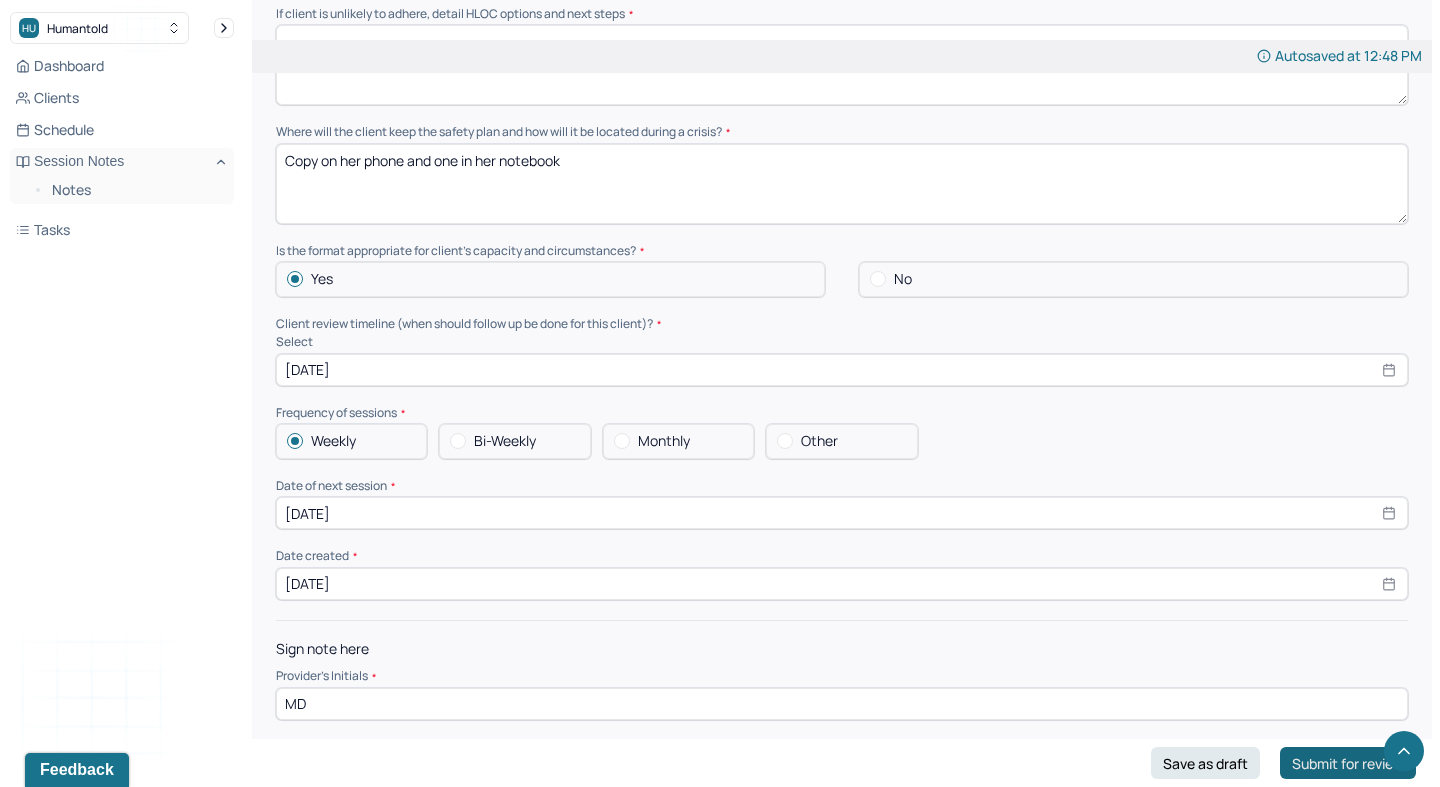 type on "MD" 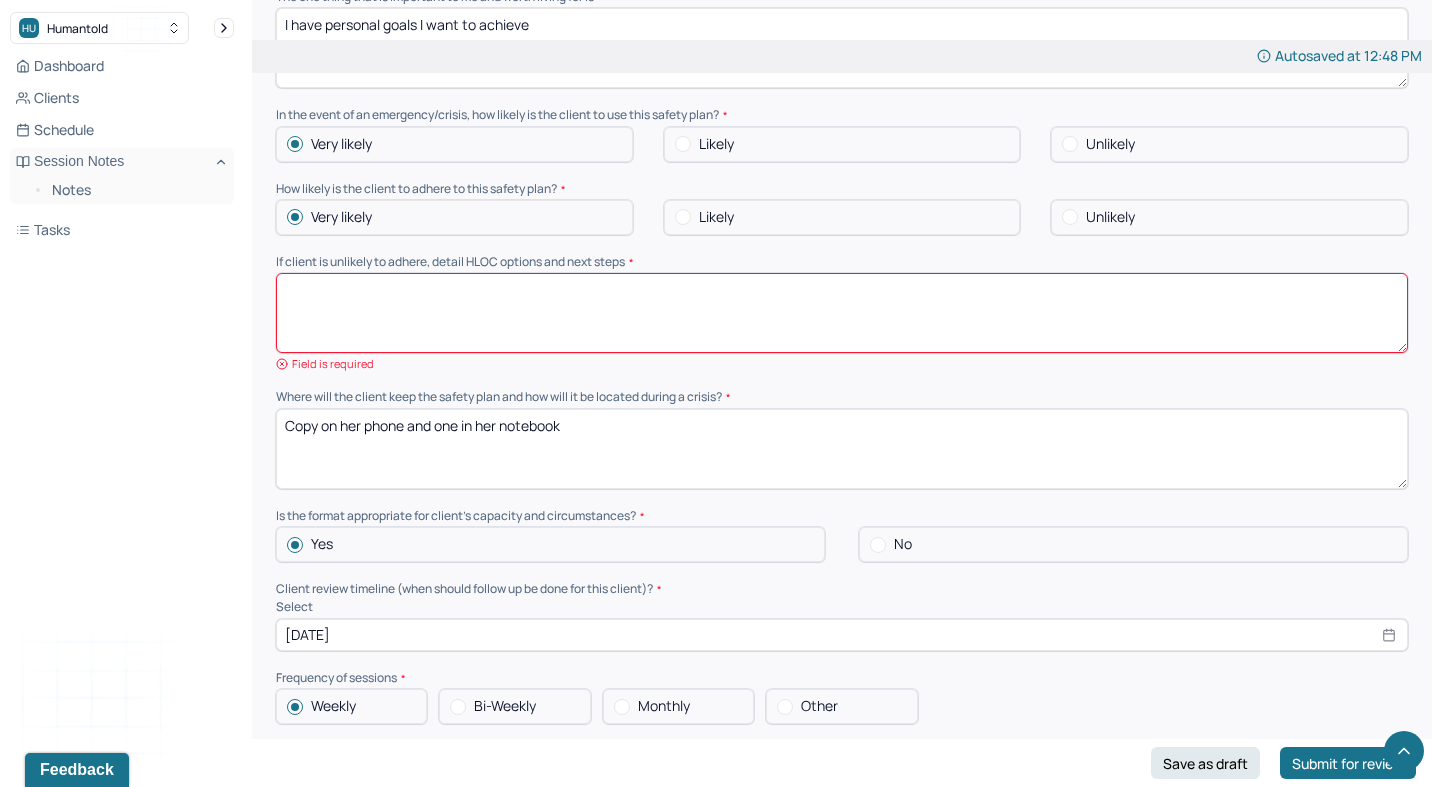 scroll, scrollTop: 1317, scrollLeft: 0, axis: vertical 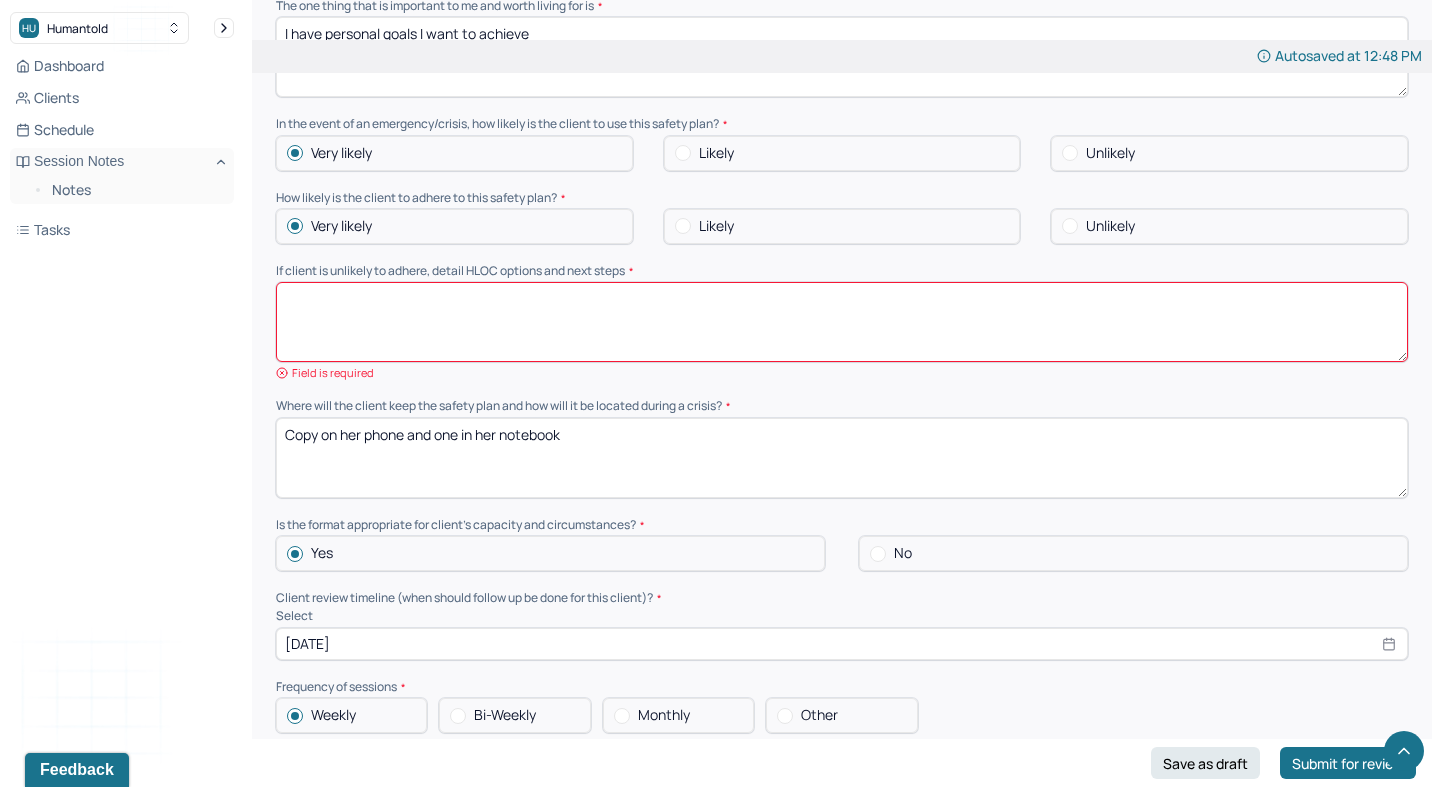 click at bounding box center [842, 322] 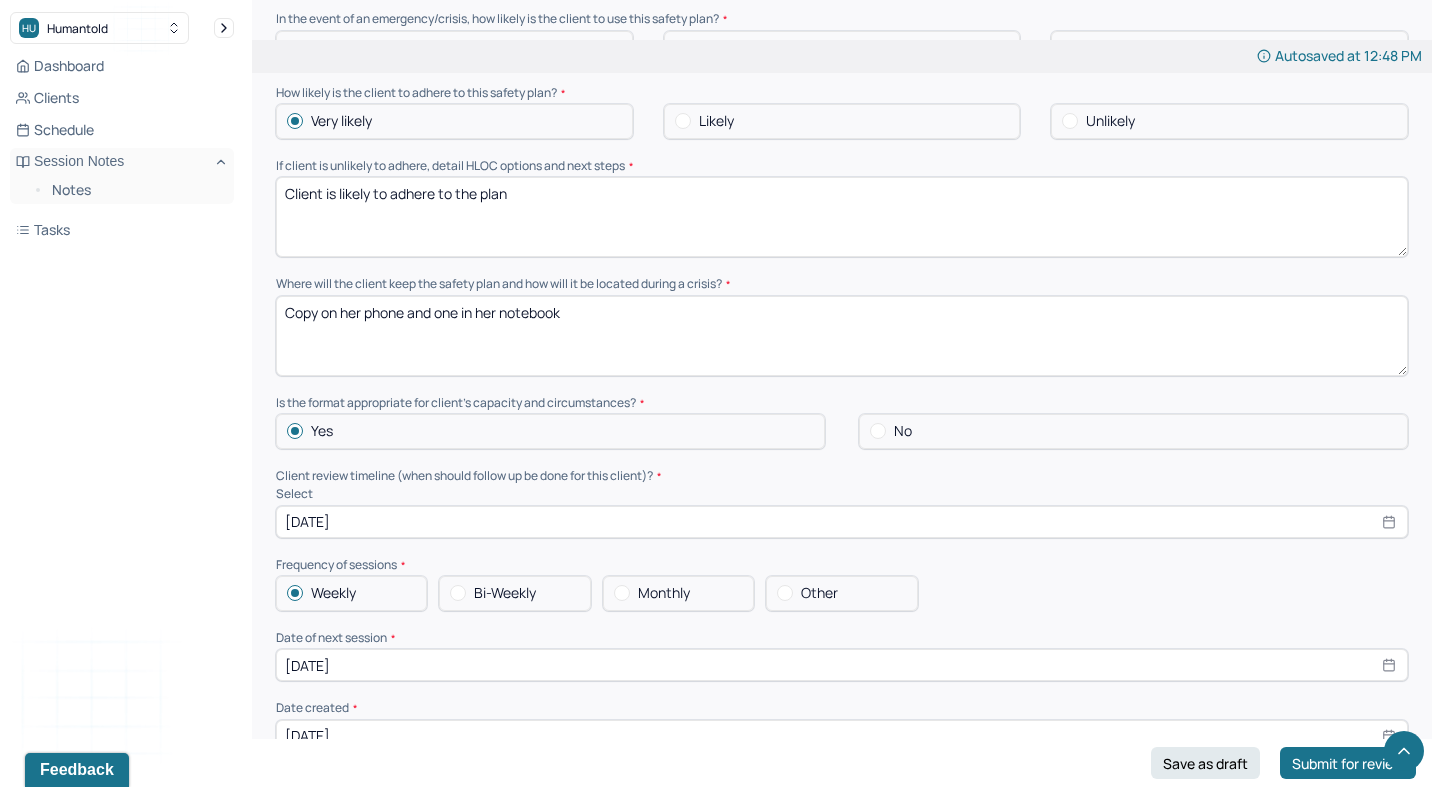 scroll, scrollTop: 1574, scrollLeft: 0, axis: vertical 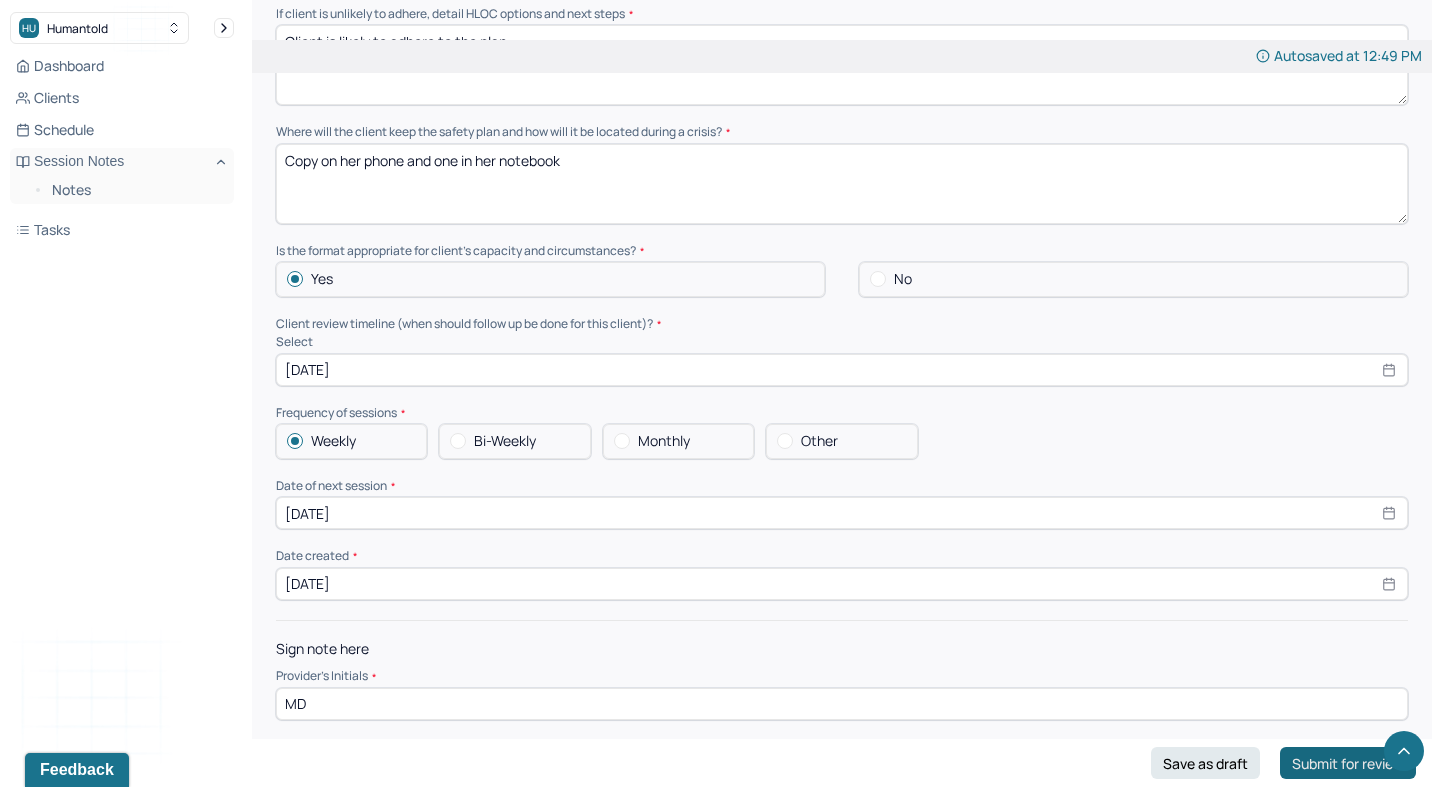 type on "Client is likely to adhere to the plan" 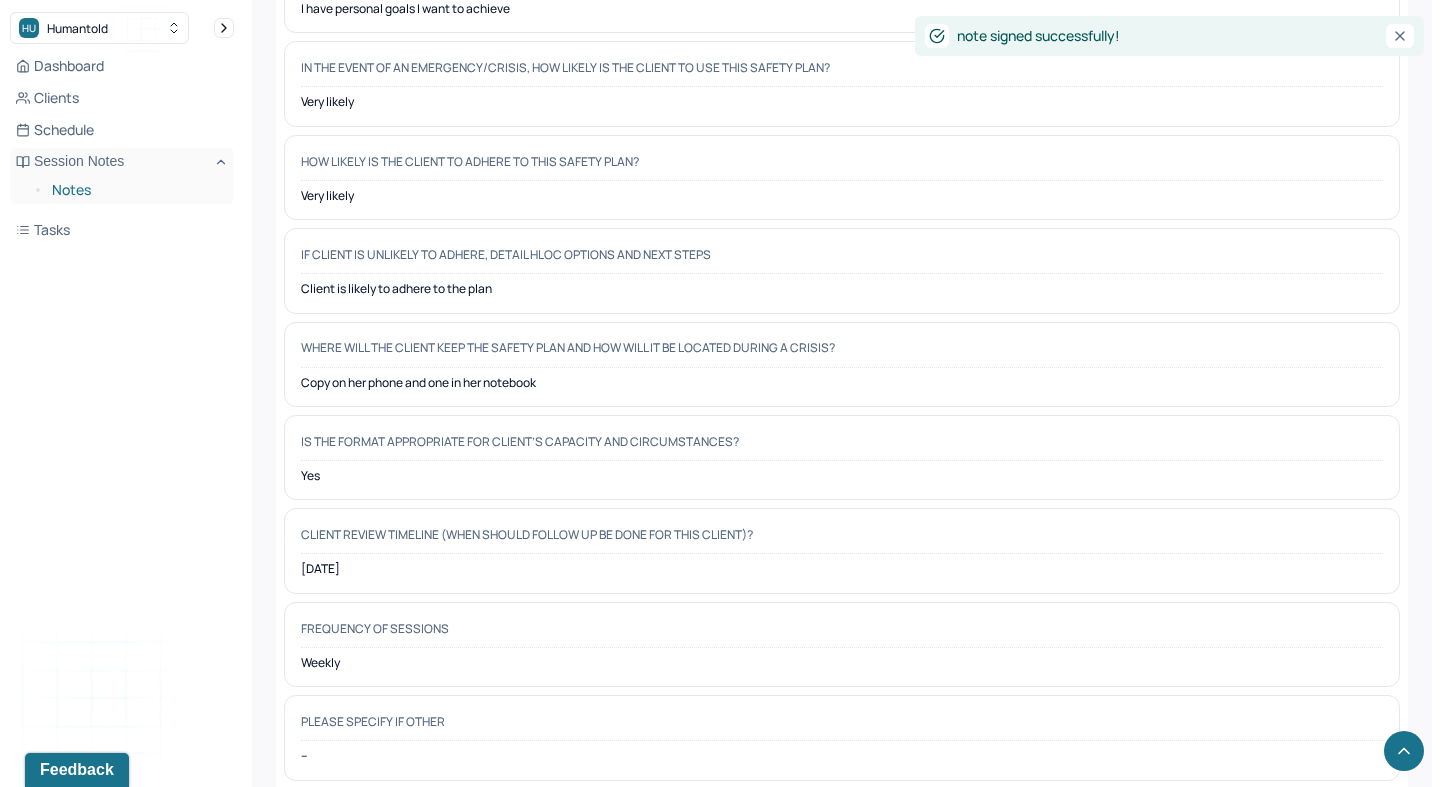 click on "Notes" at bounding box center [135, 190] 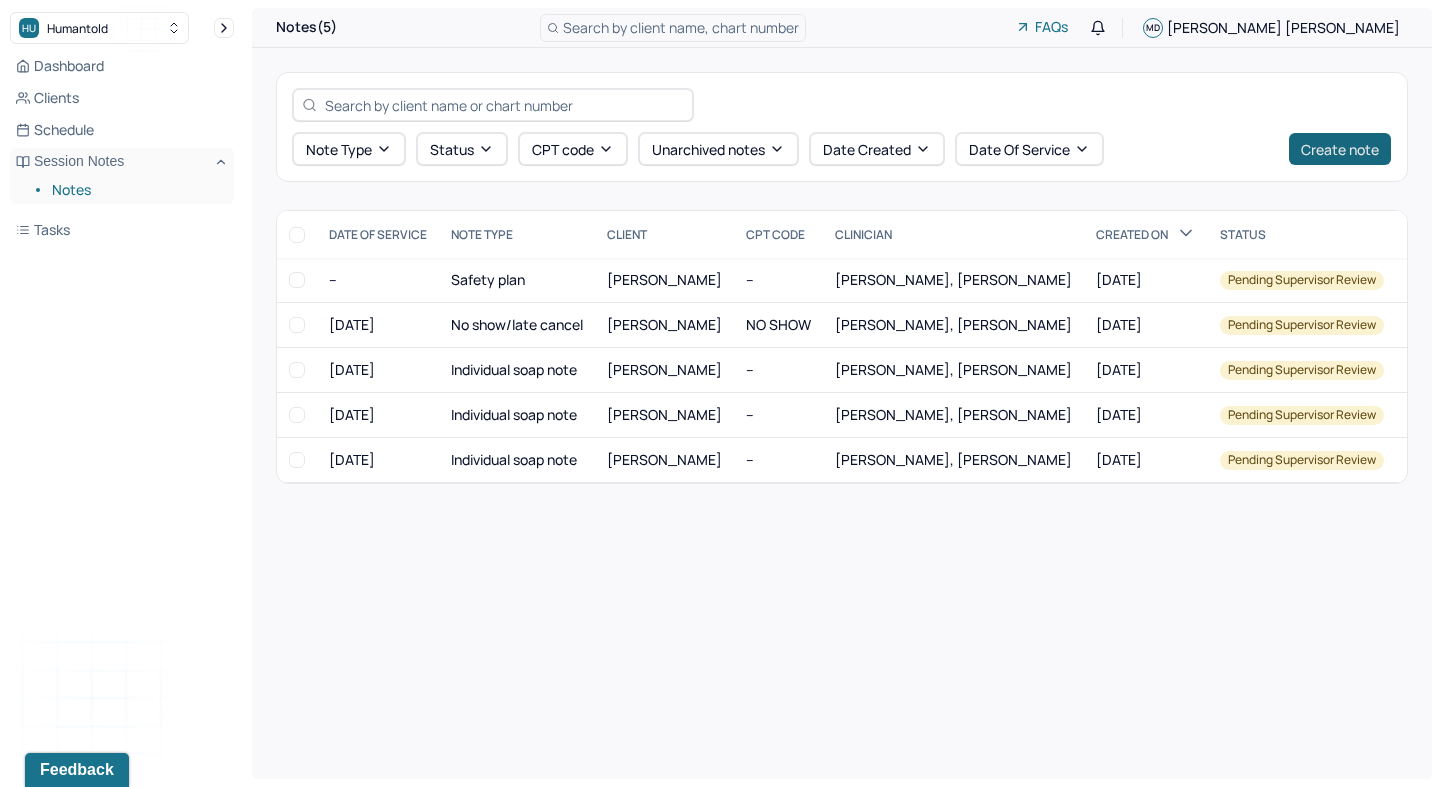 click on "Create note" at bounding box center (1340, 149) 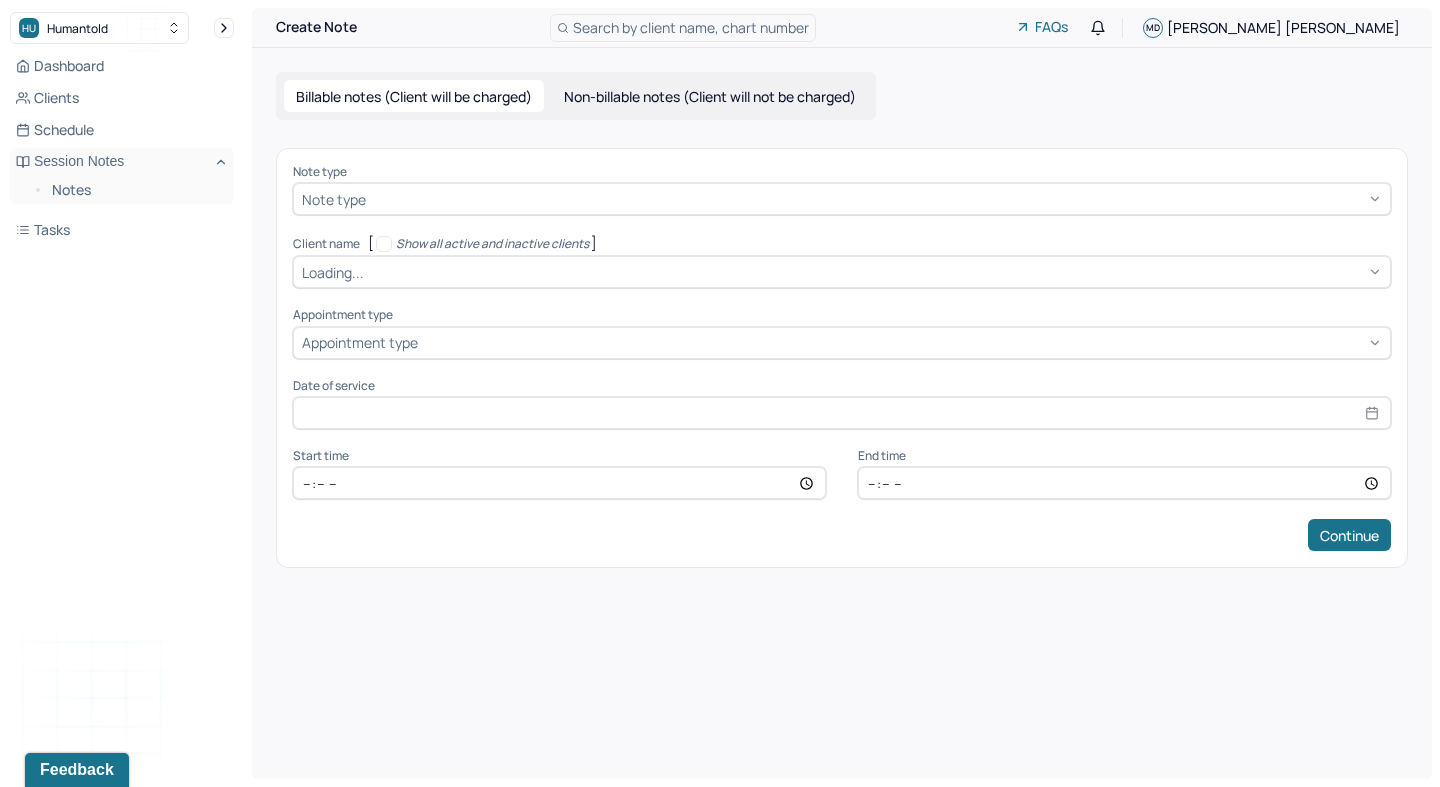 click on "Non-billable notes (Client will not be charged)" at bounding box center (710, 96) 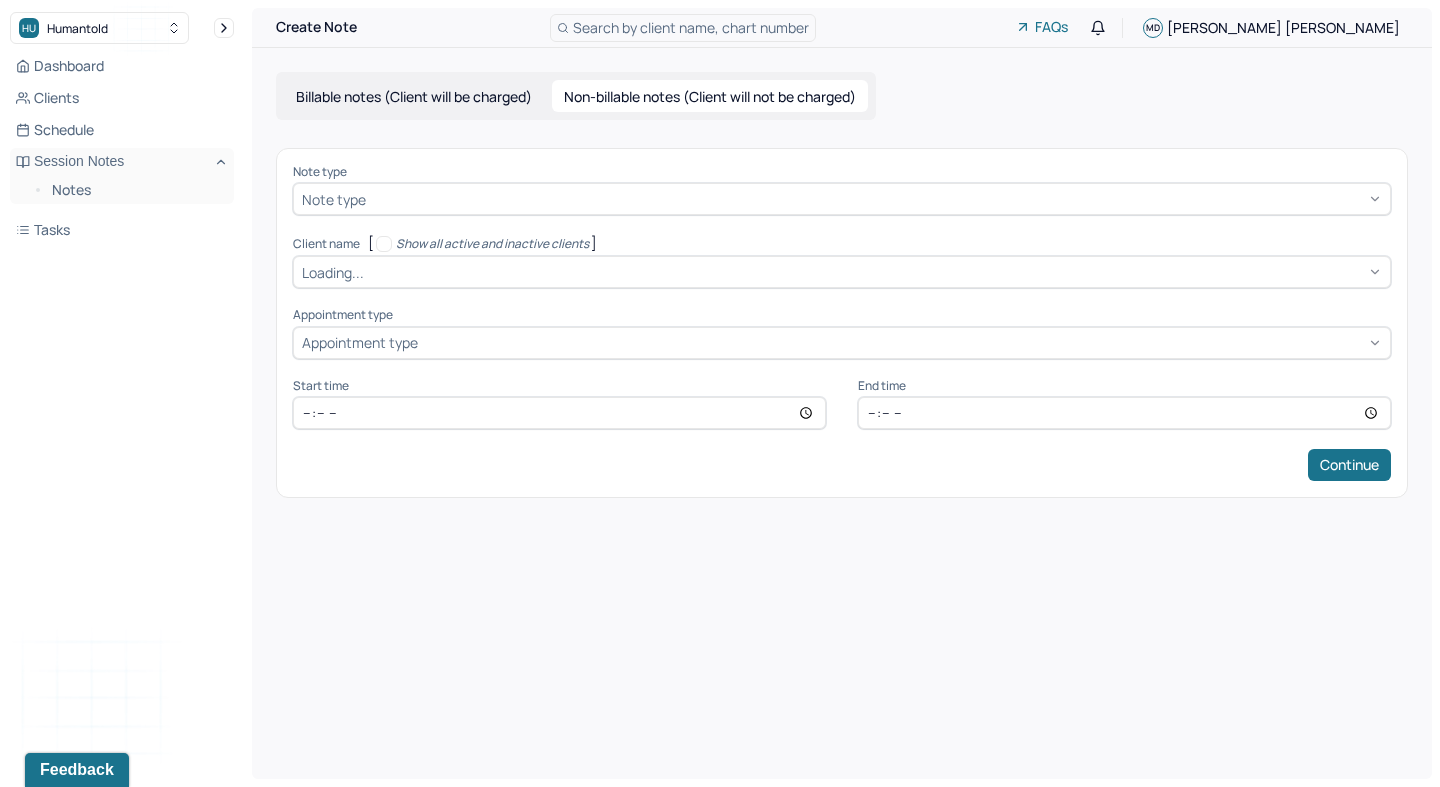 click at bounding box center [876, 199] 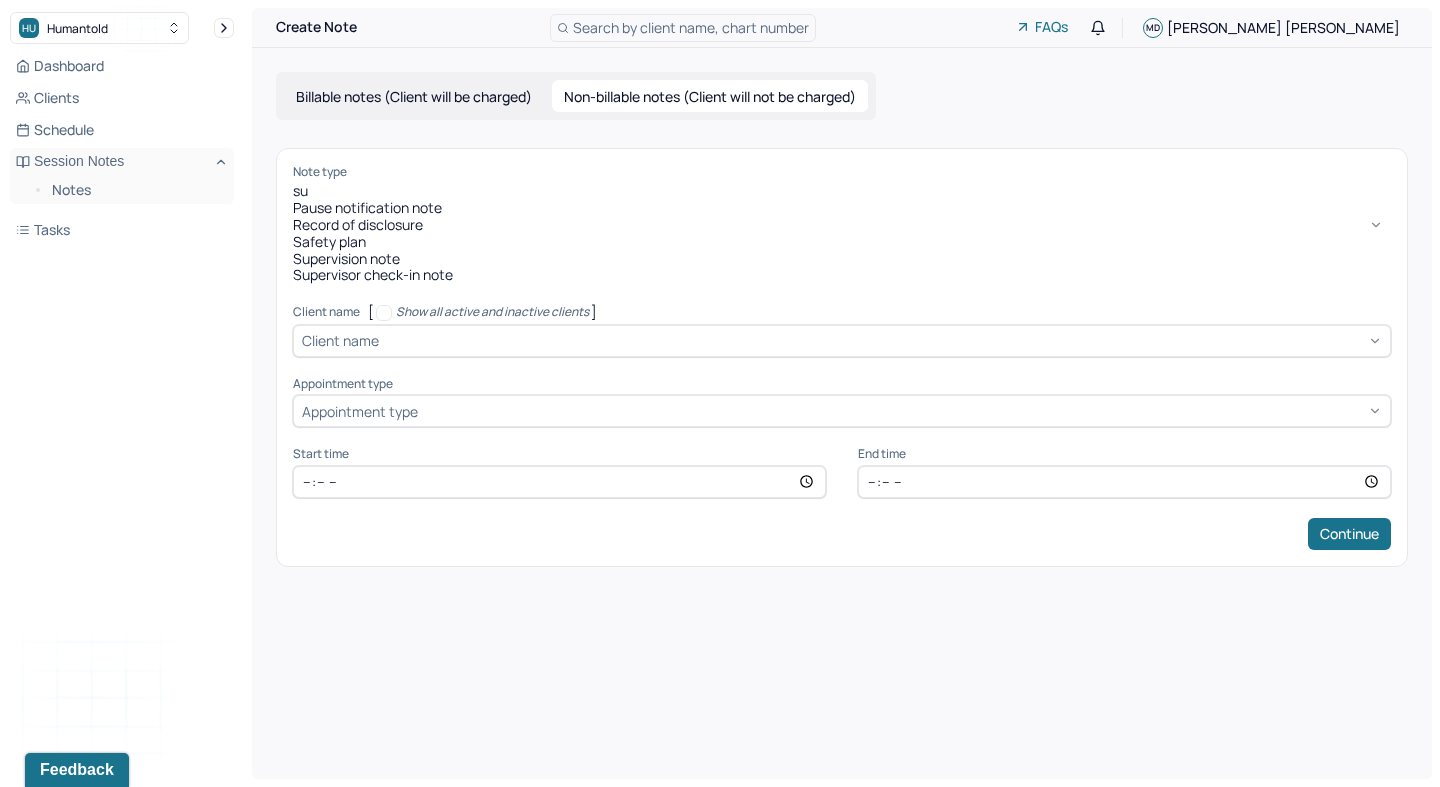 type on "sup" 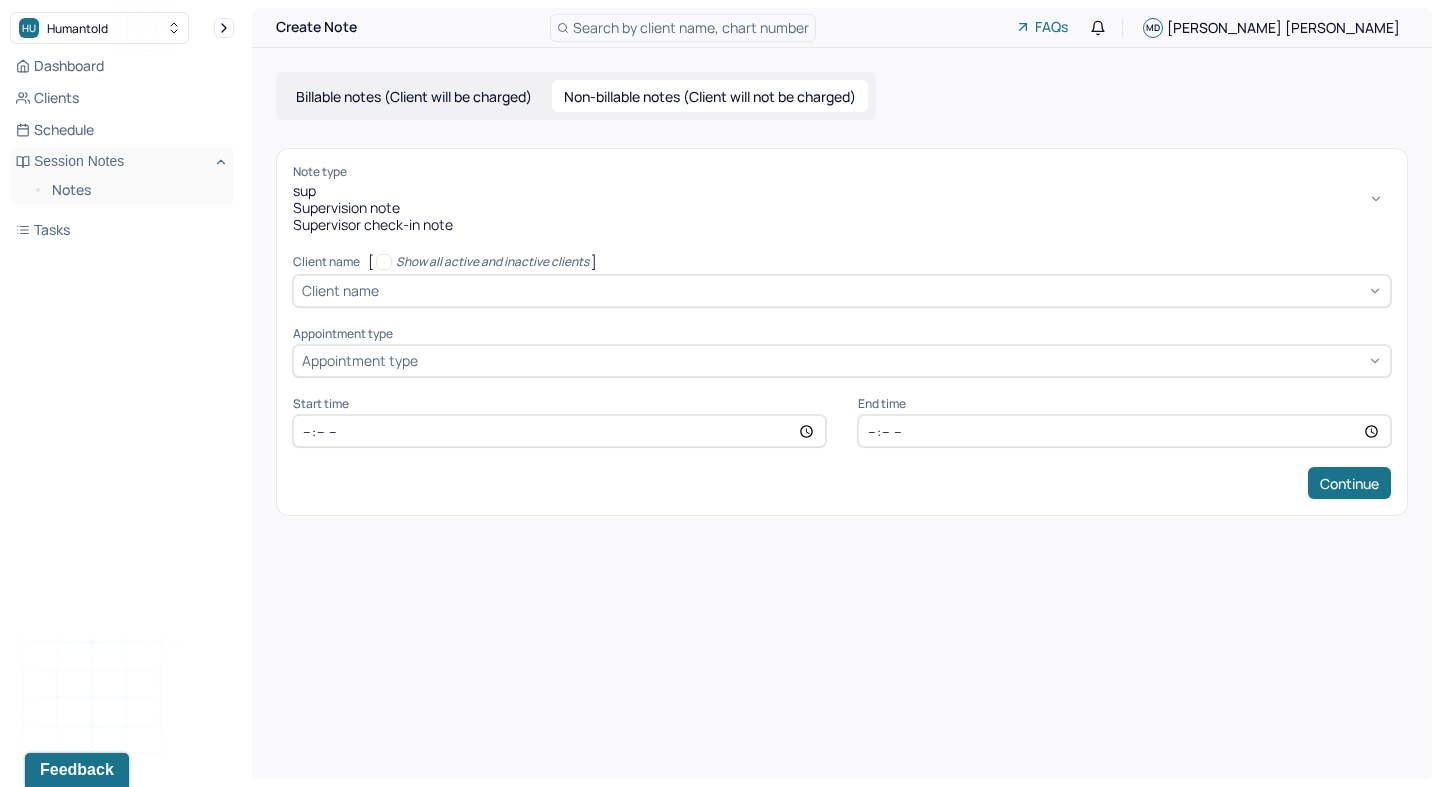click on "Supervision note" at bounding box center [842, 208] 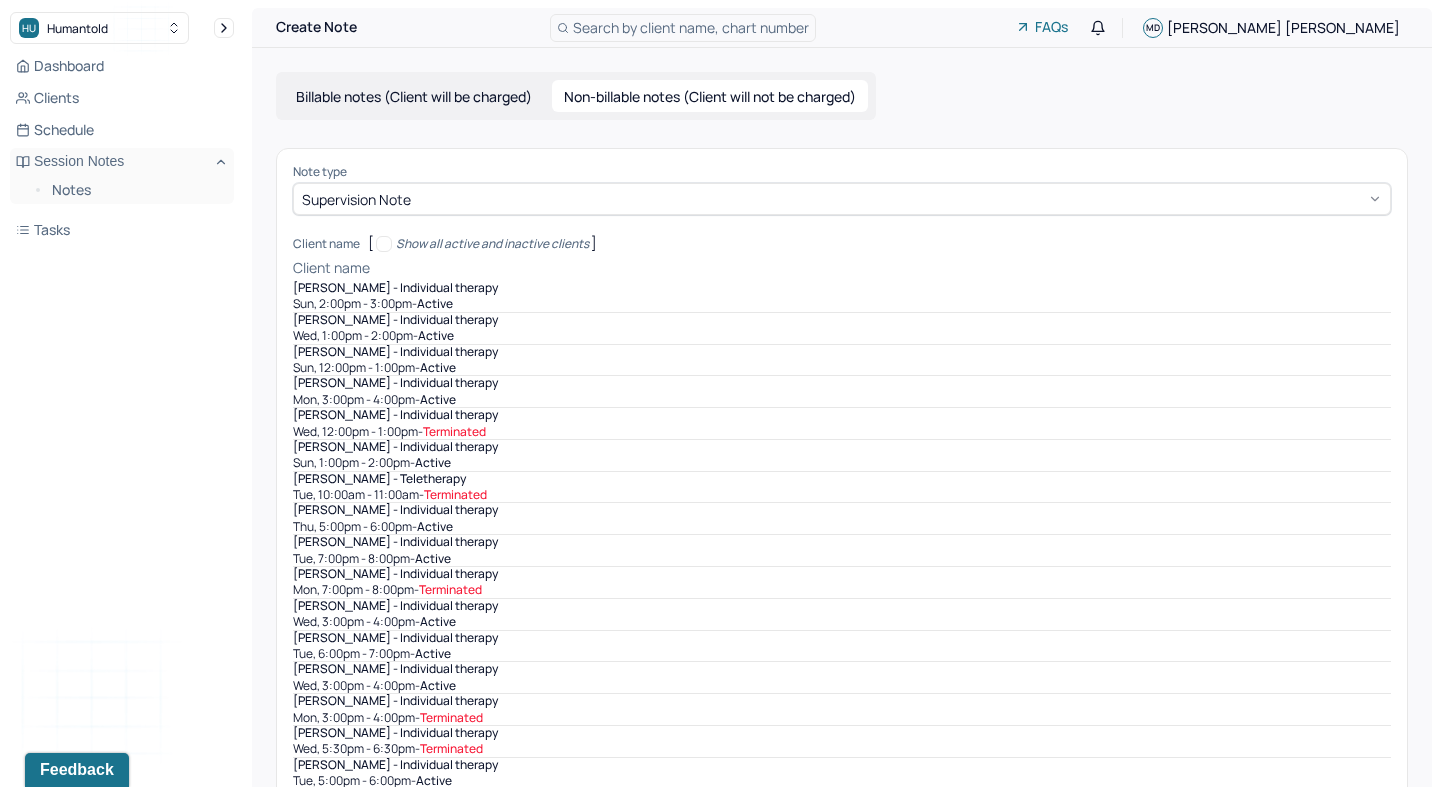 click at bounding box center (882, 268) 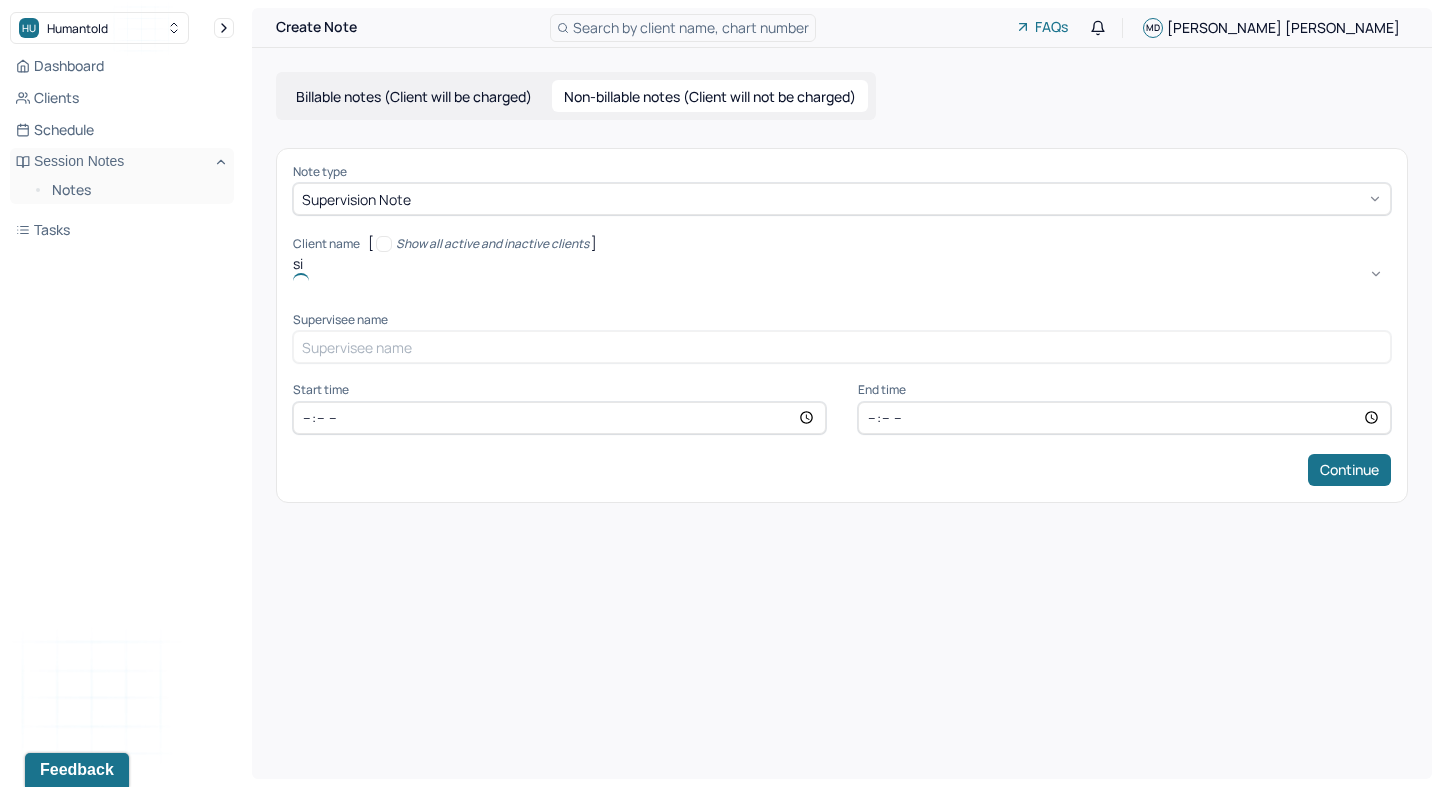type on "sid" 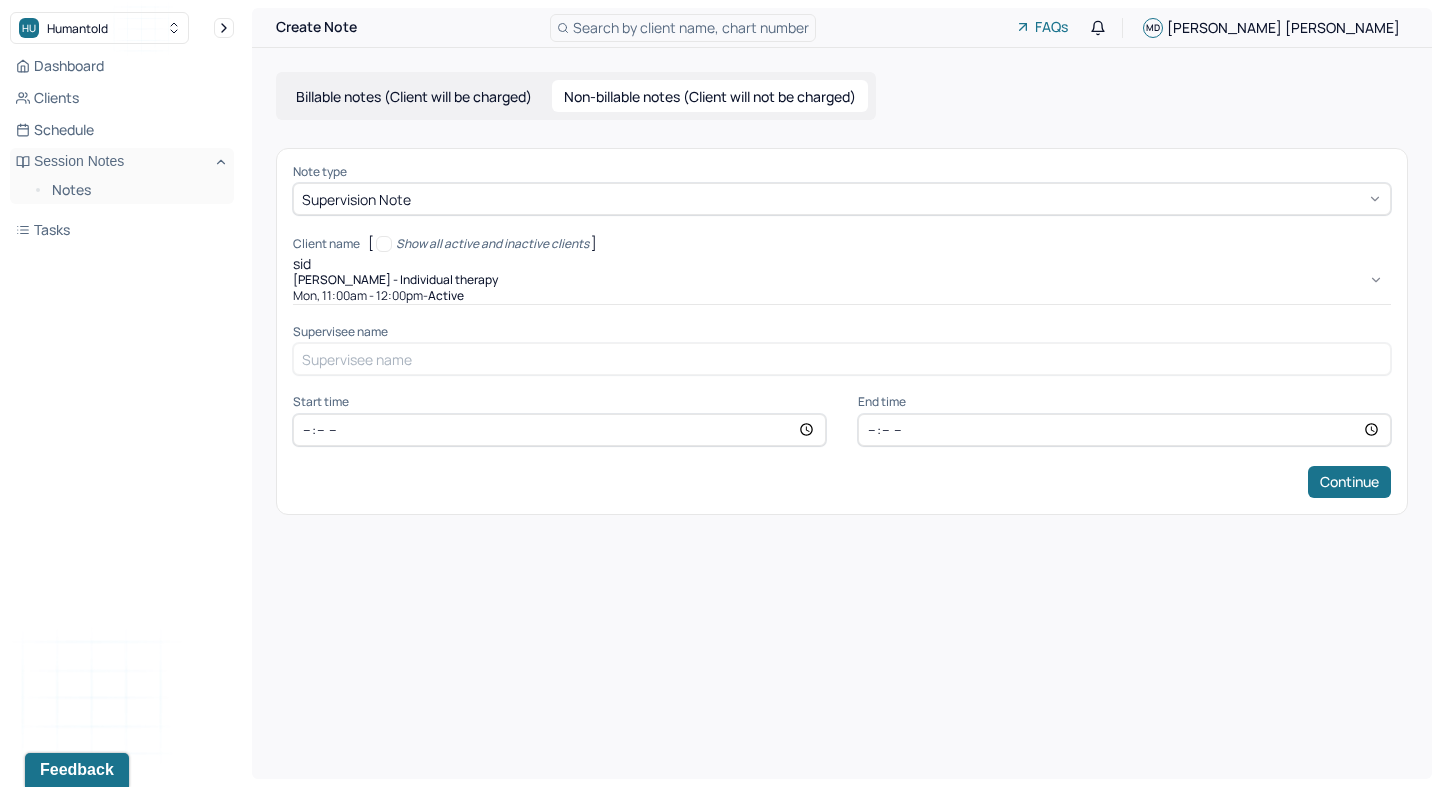 click on "[PERSON_NAME] - Individual therapy Mon, 11:00am - 12:00pm  -  active" at bounding box center (842, 289) 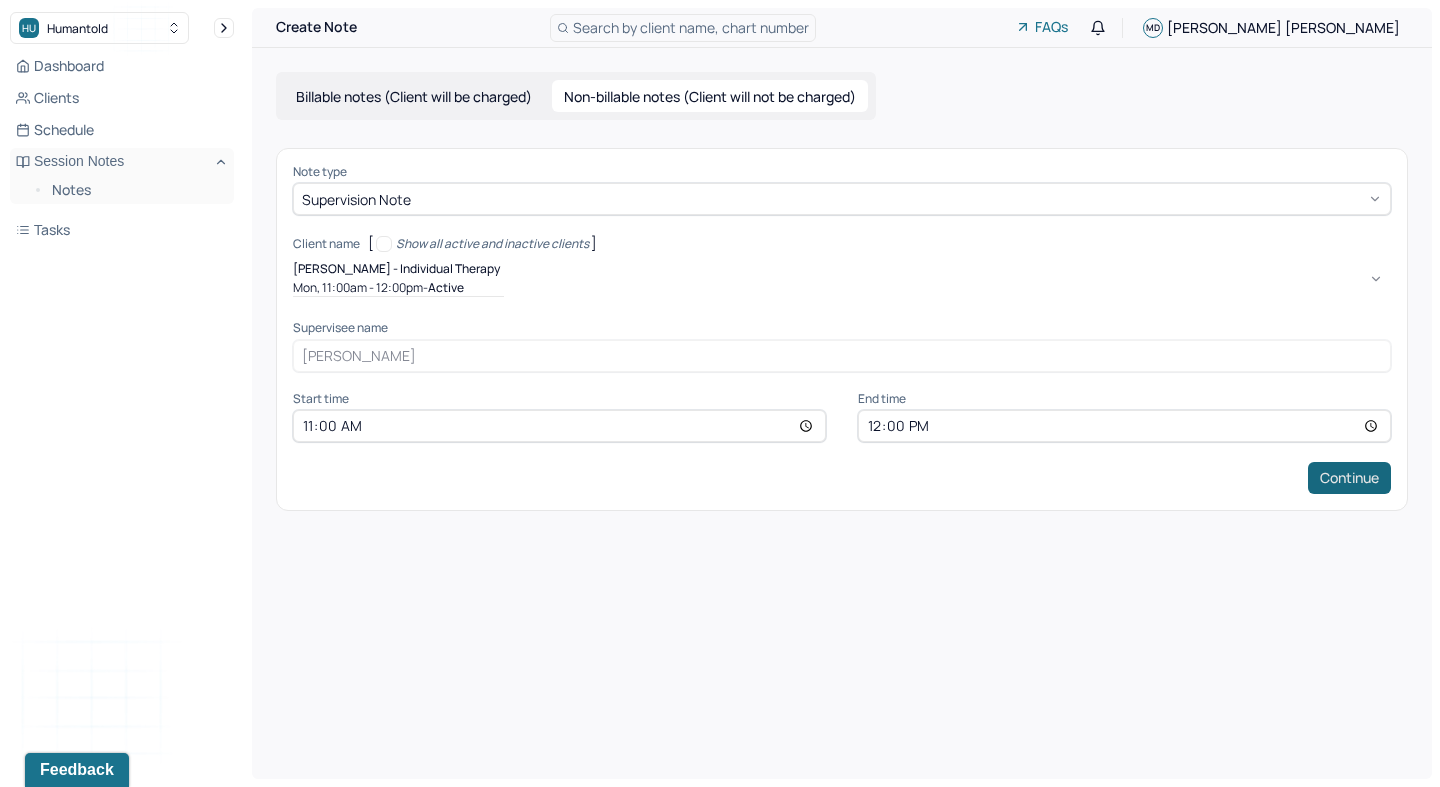 click on "Continue" at bounding box center [1349, 478] 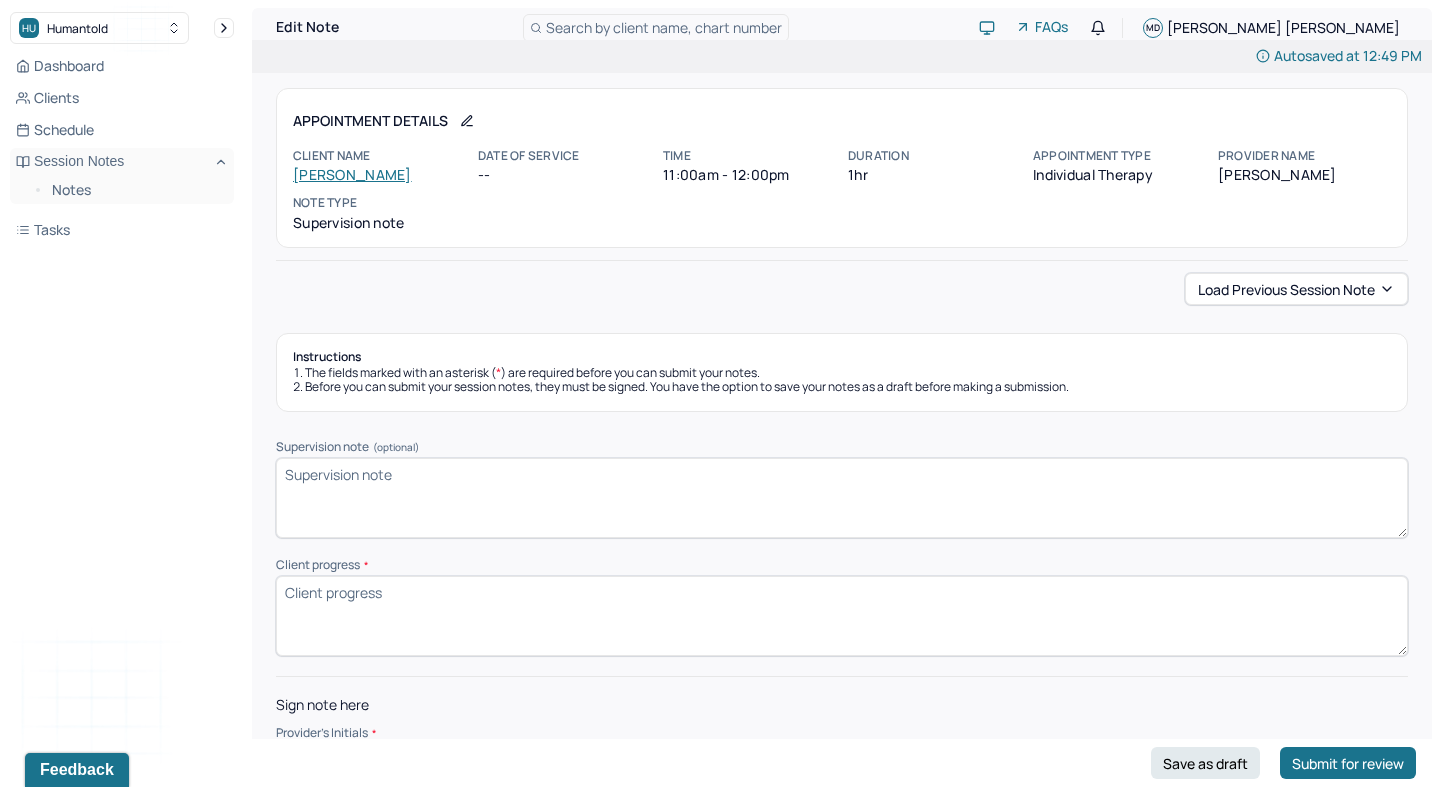 click on "Client progress *" at bounding box center [842, 616] 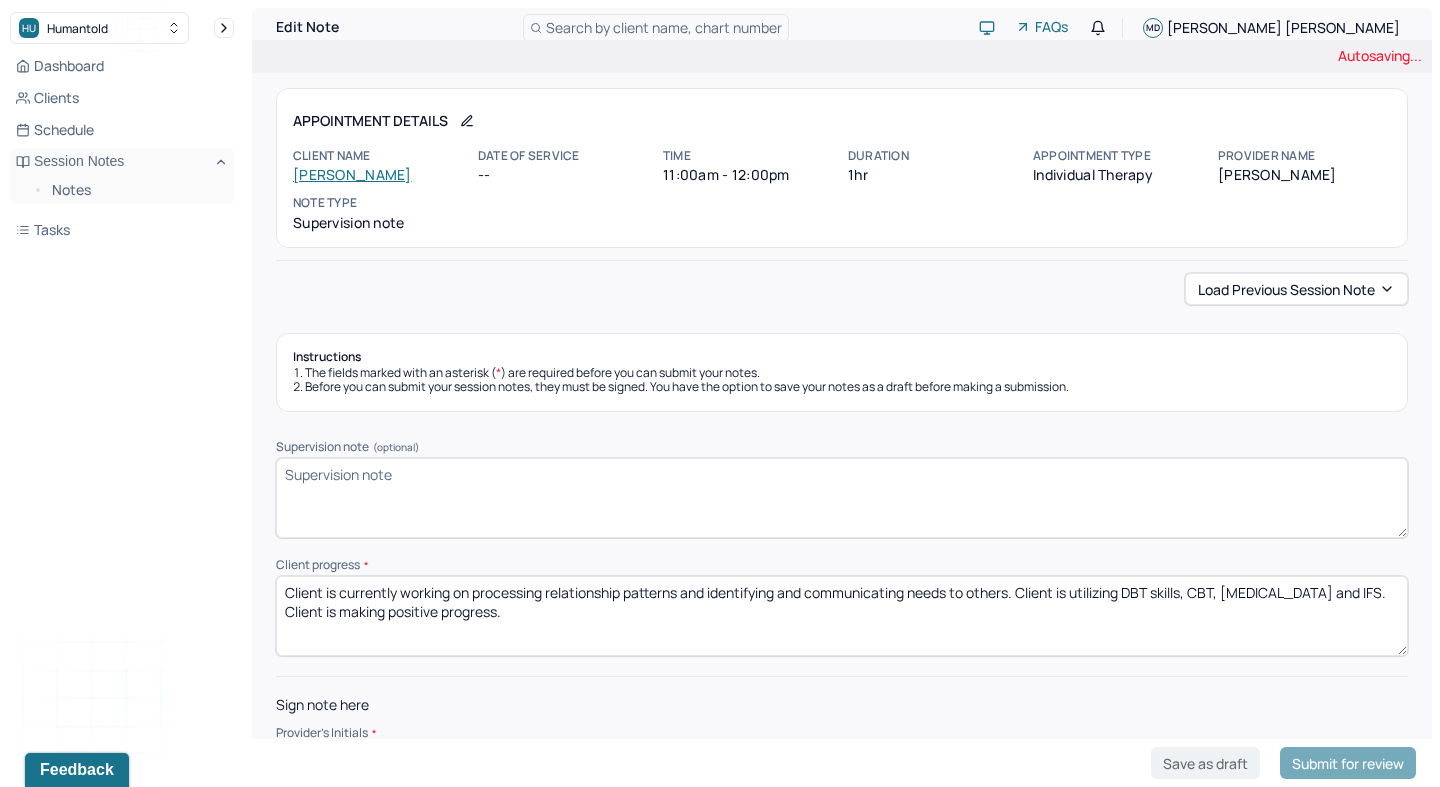 scroll, scrollTop: 63, scrollLeft: 0, axis: vertical 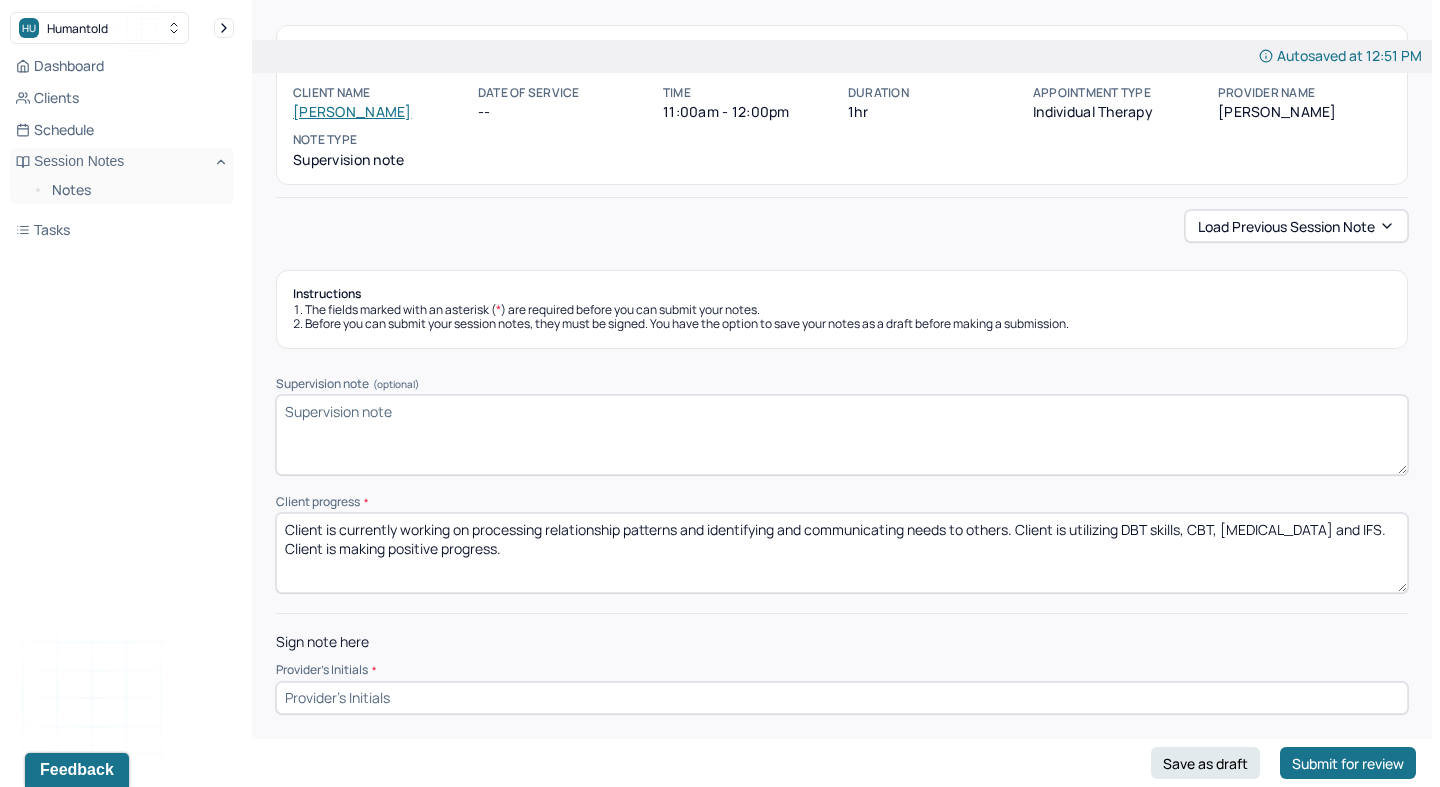 type on "Client is currently working on processing relationship patterns and identifying and communicating needs to others. Client is utilizing DBT skills, CBT, [MEDICAL_DATA] and IFS. Client is making positive progress." 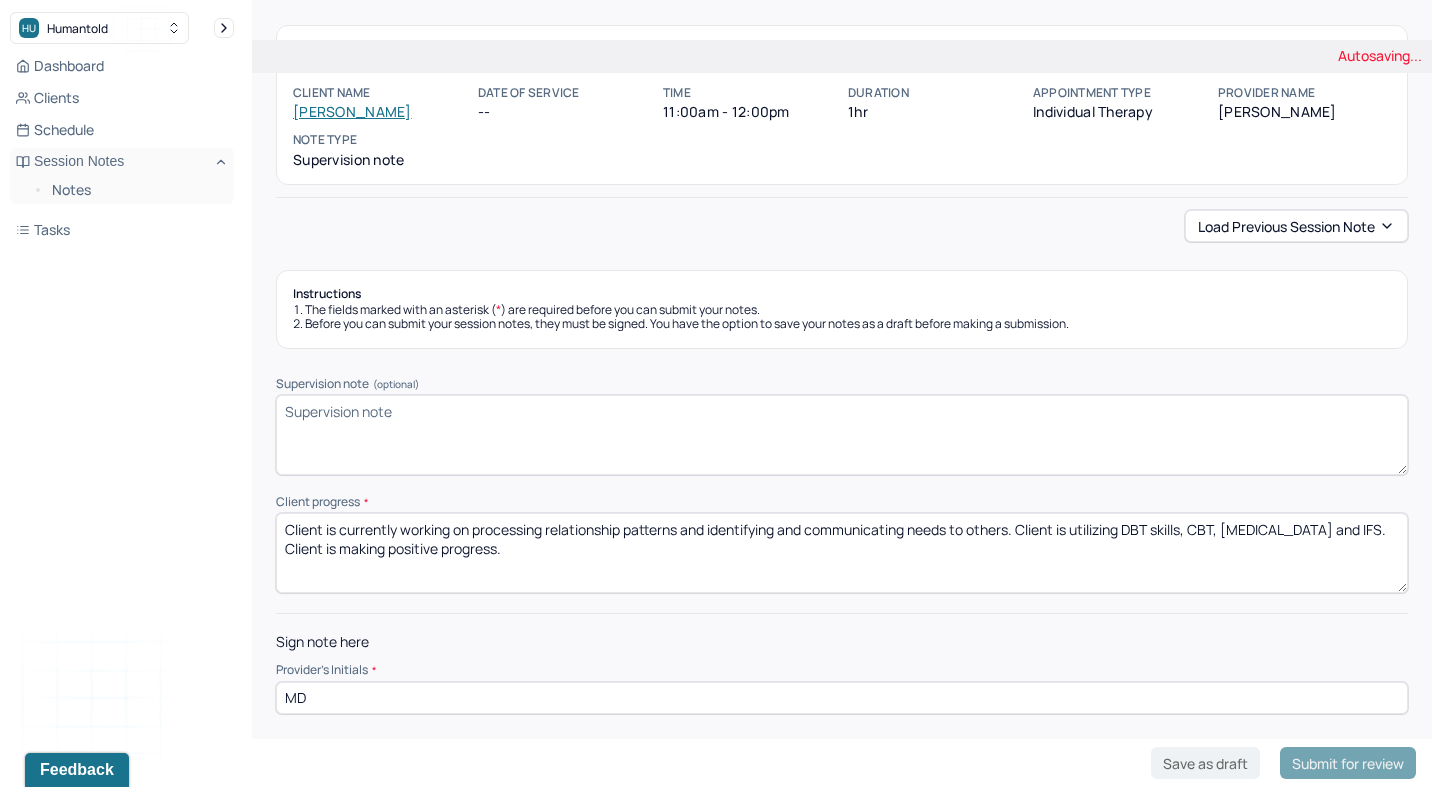 type on "MD" 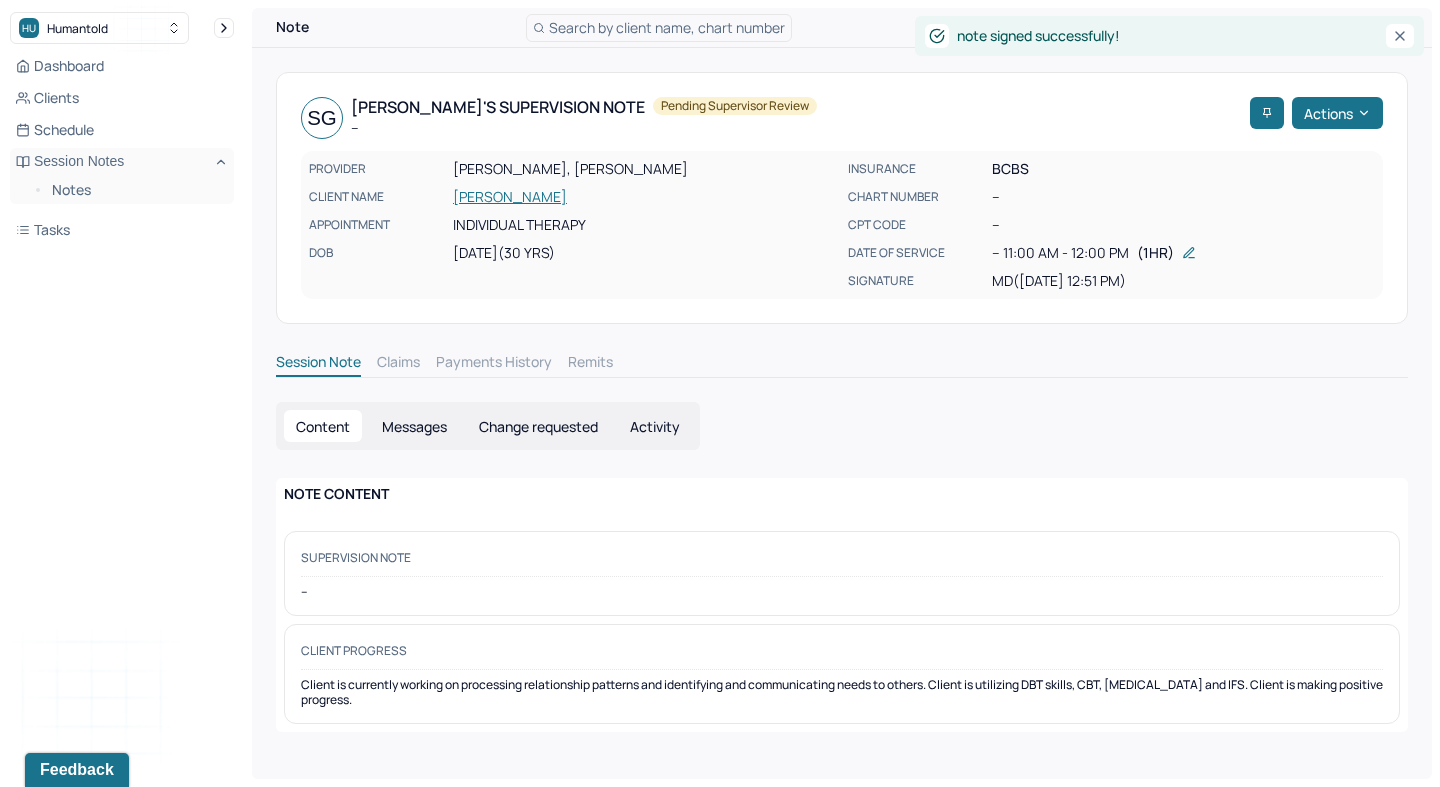 scroll, scrollTop: 0, scrollLeft: 0, axis: both 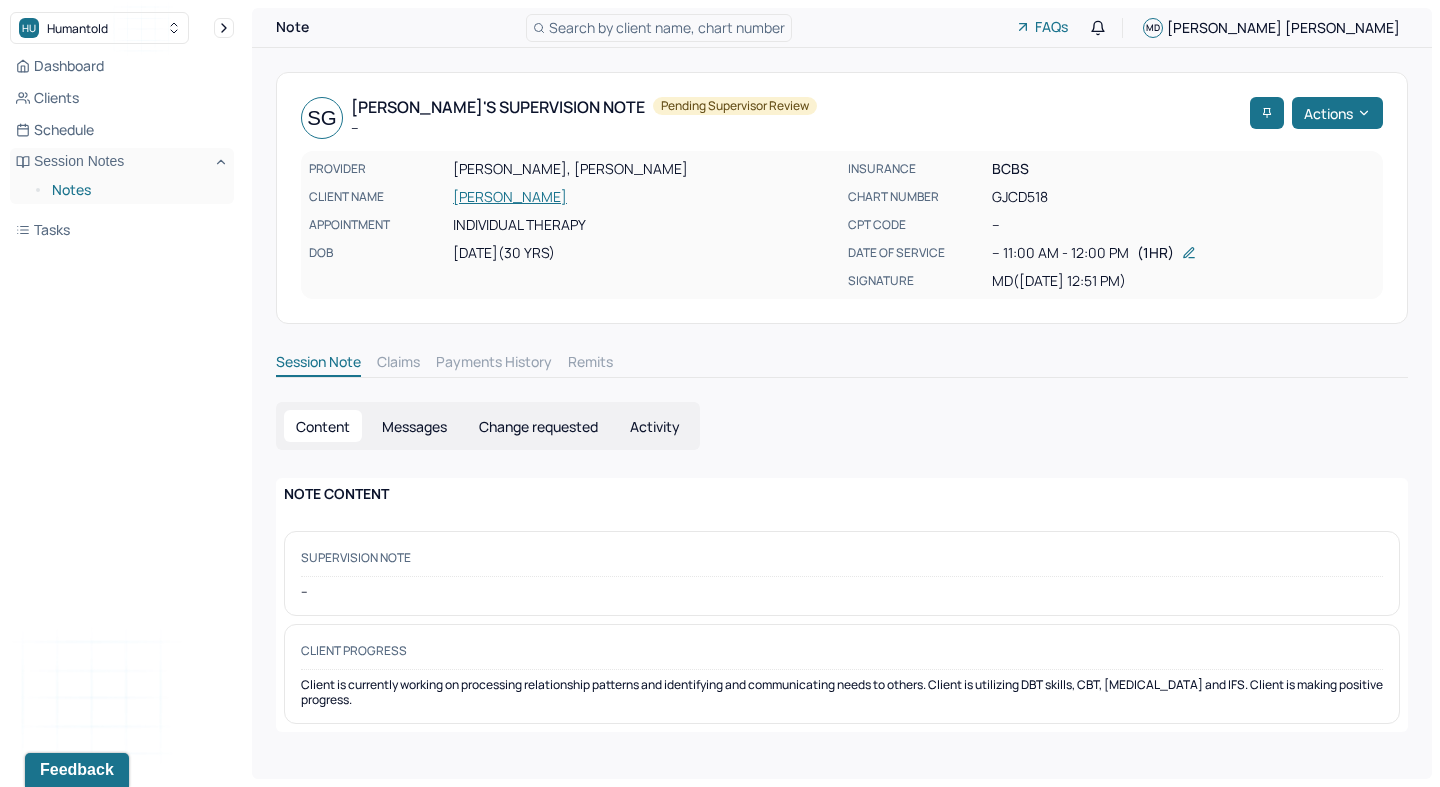 click on "Notes" at bounding box center [135, 190] 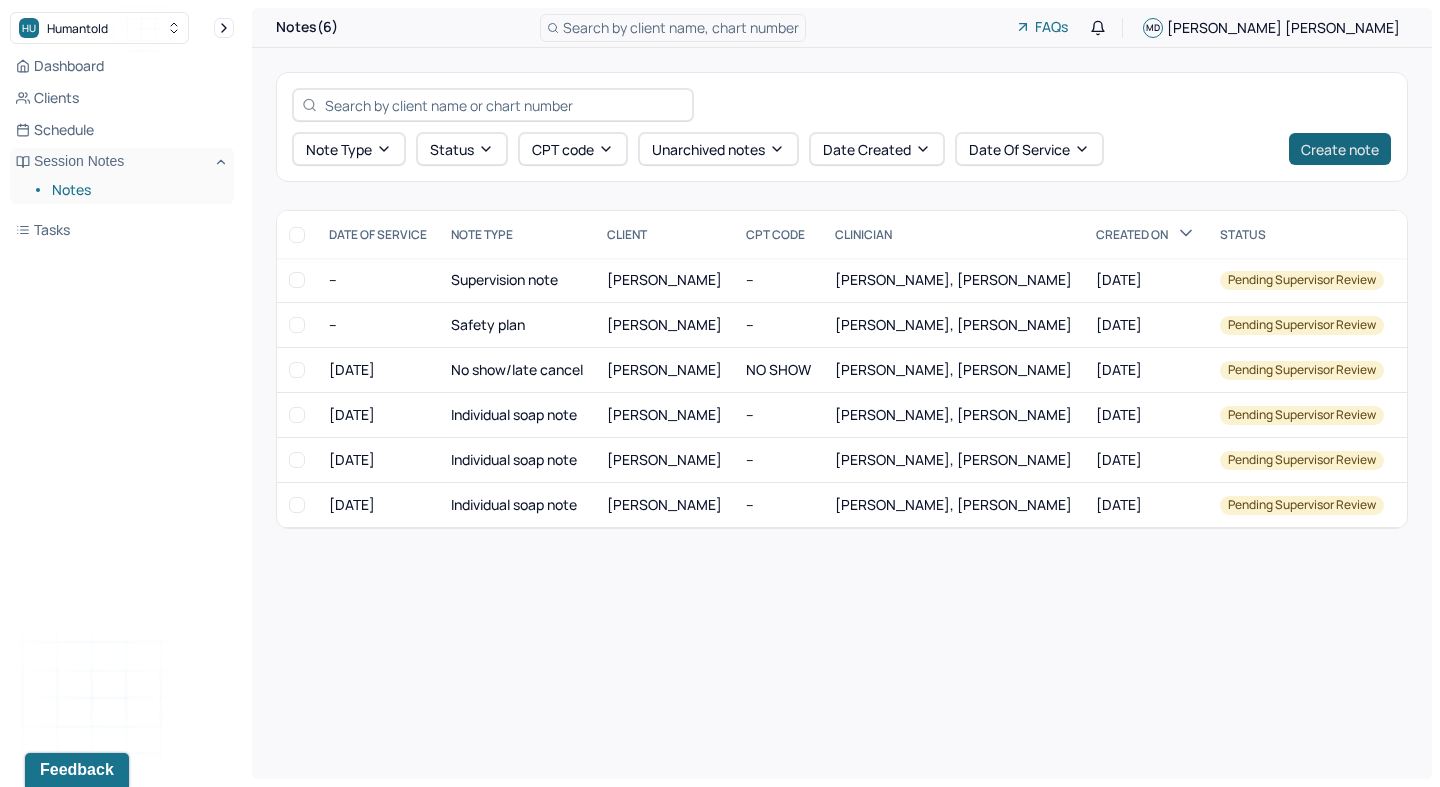 click on "Create note" at bounding box center (1340, 149) 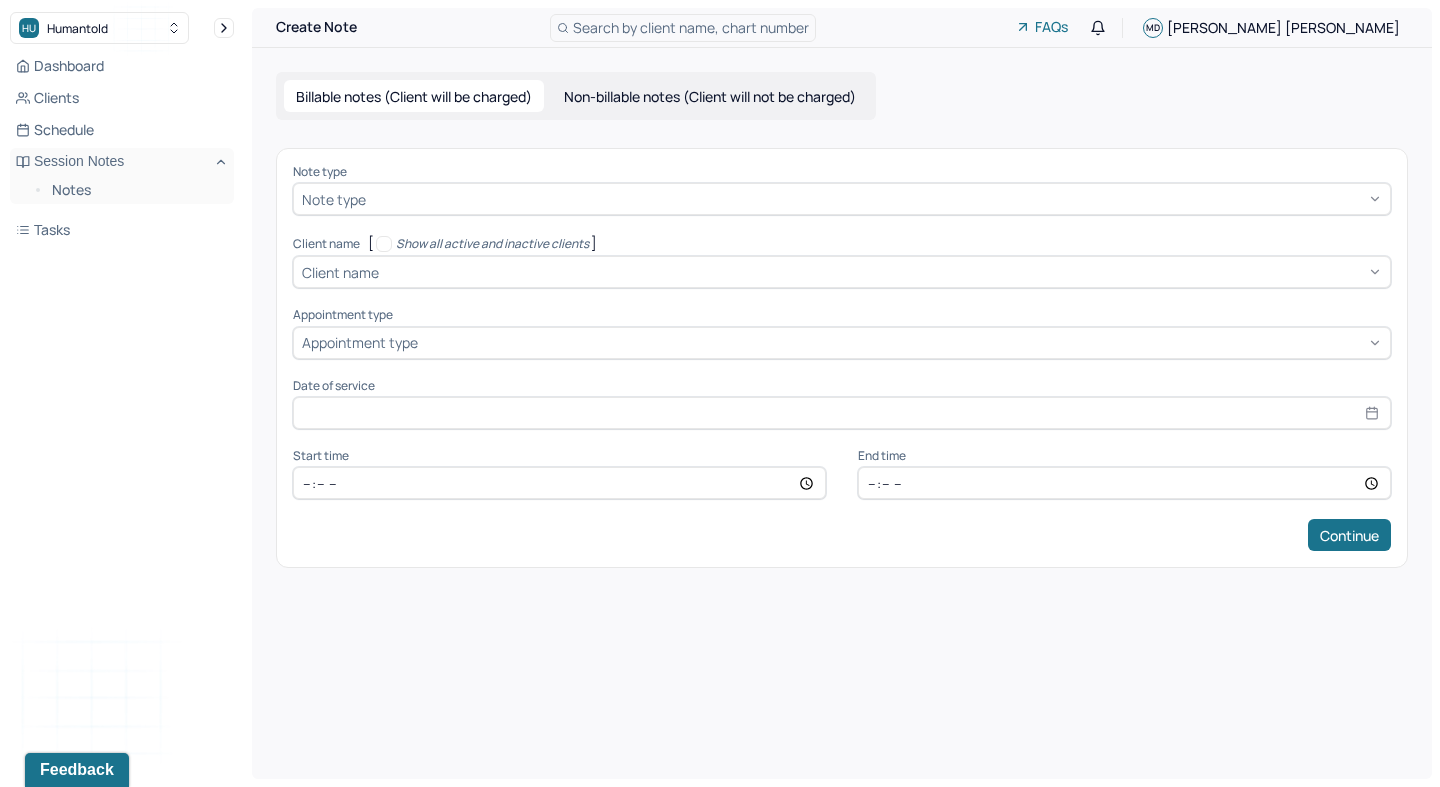click on "Non-billable notes (Client will not be charged)" at bounding box center [710, 96] 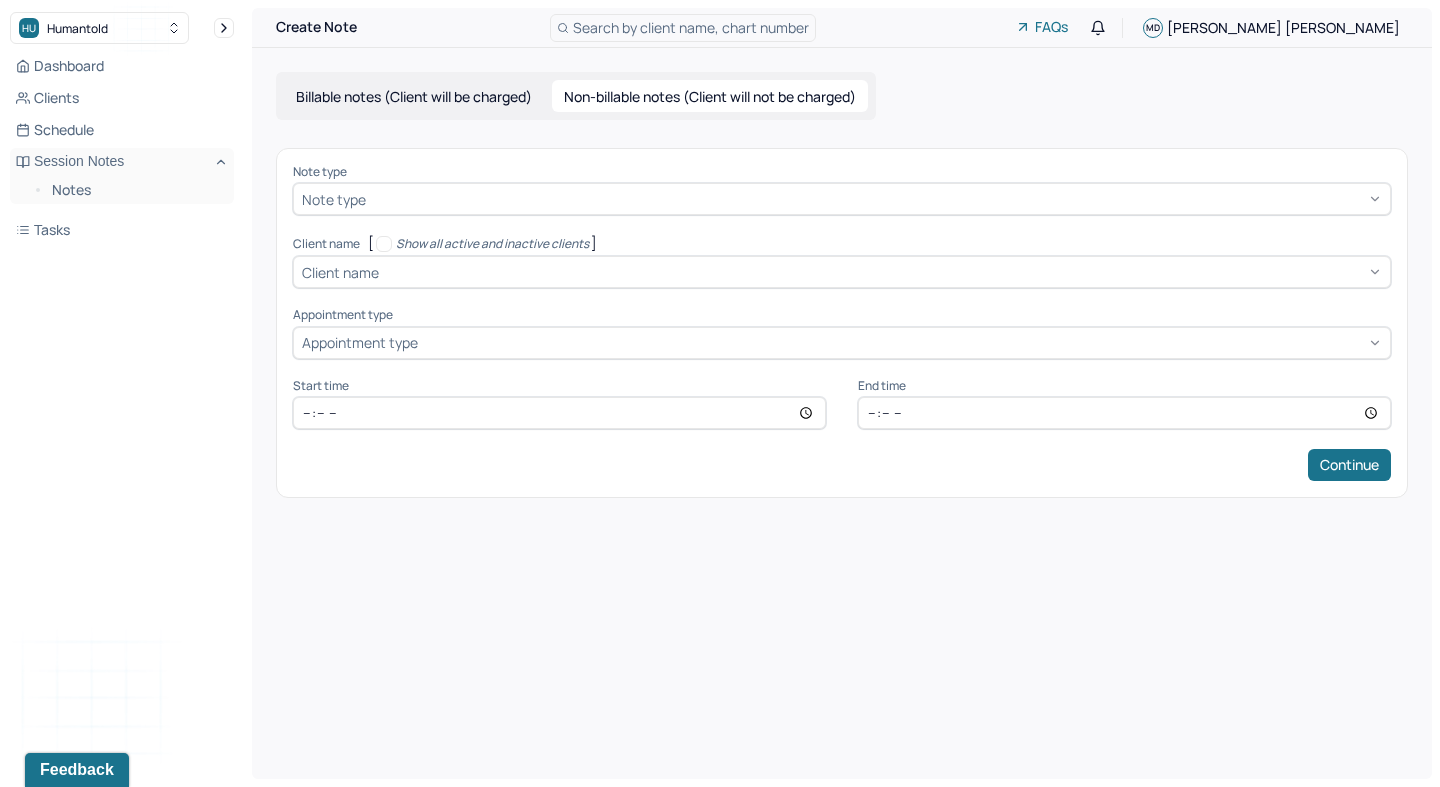 click at bounding box center (876, 199) 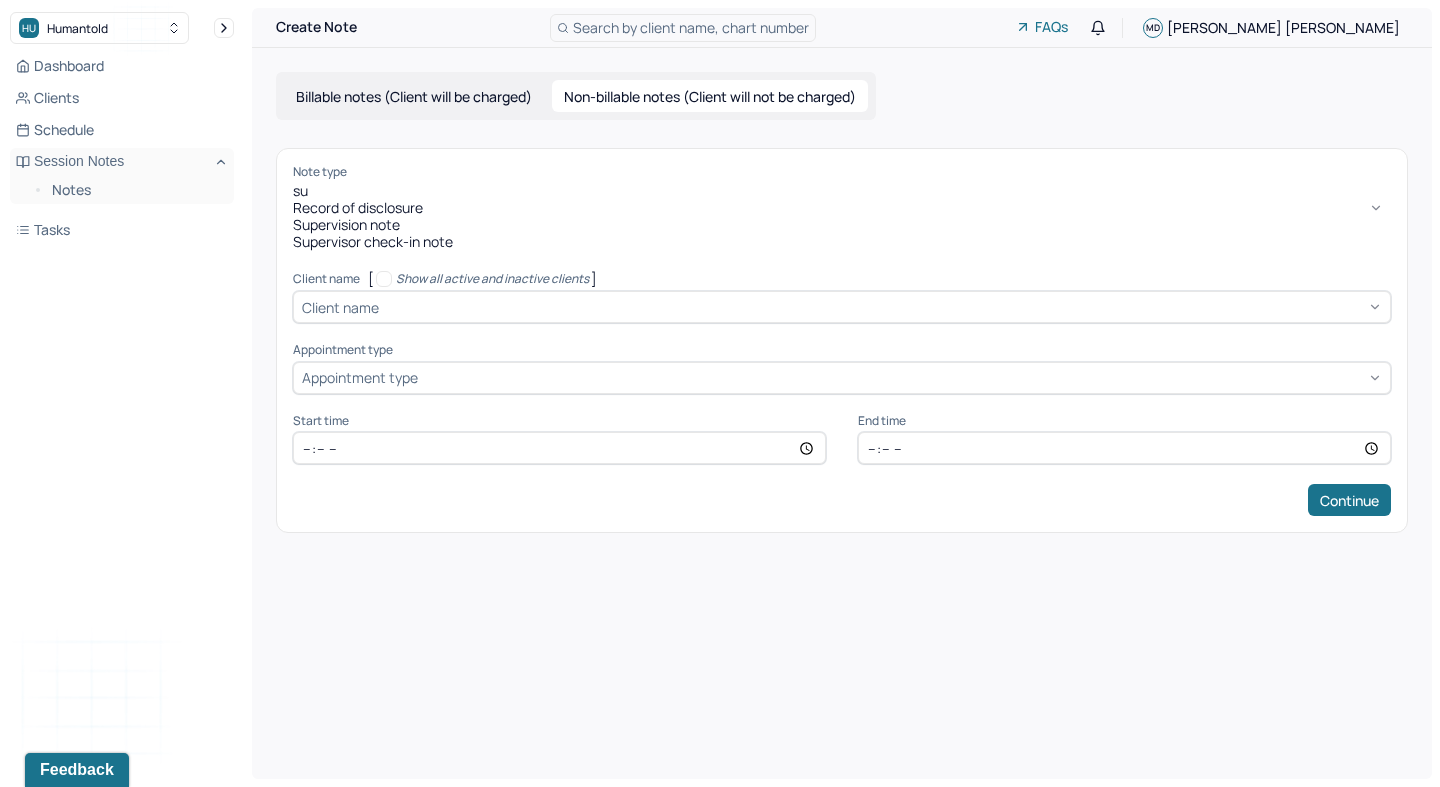 type on "sup" 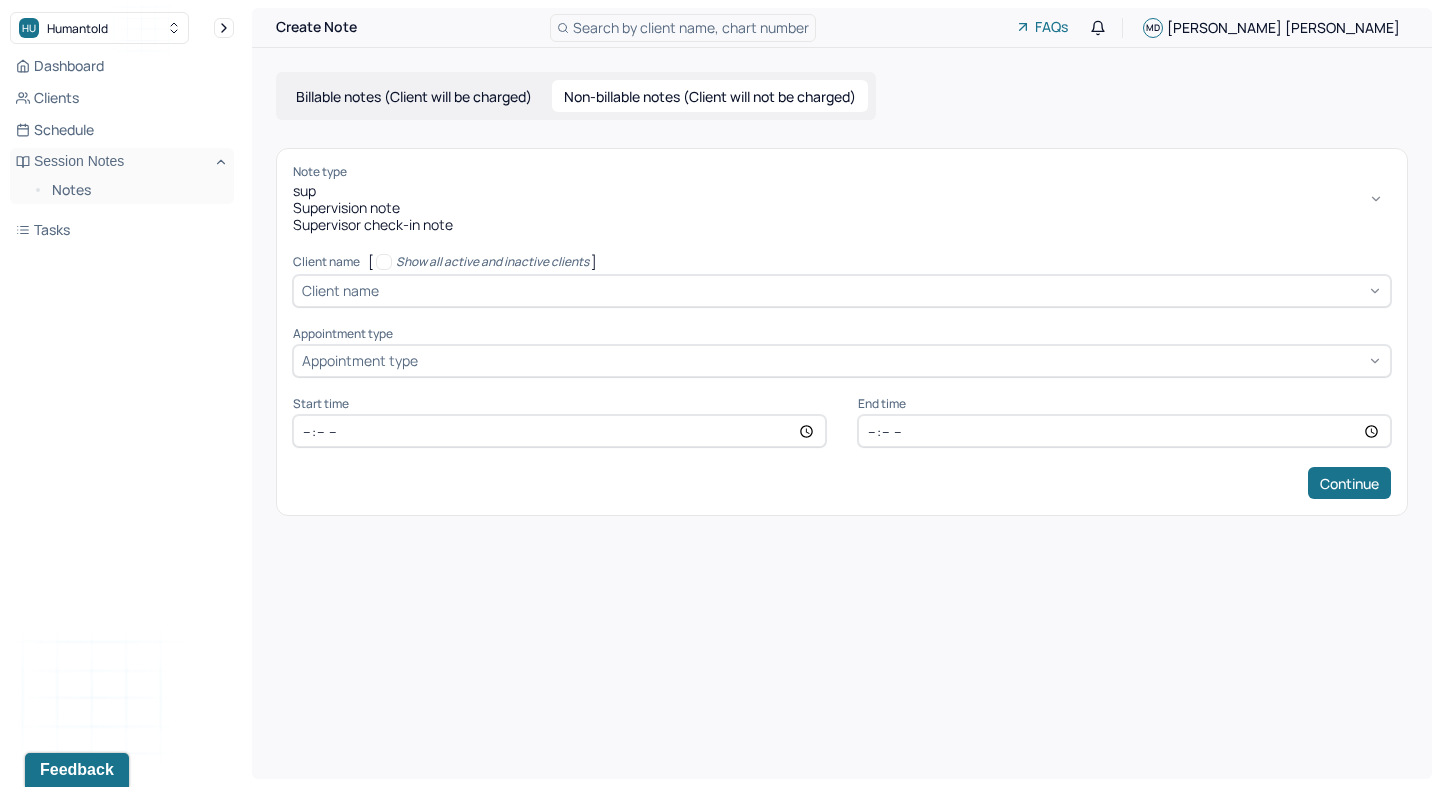 click on "Supervision note" at bounding box center (842, 208) 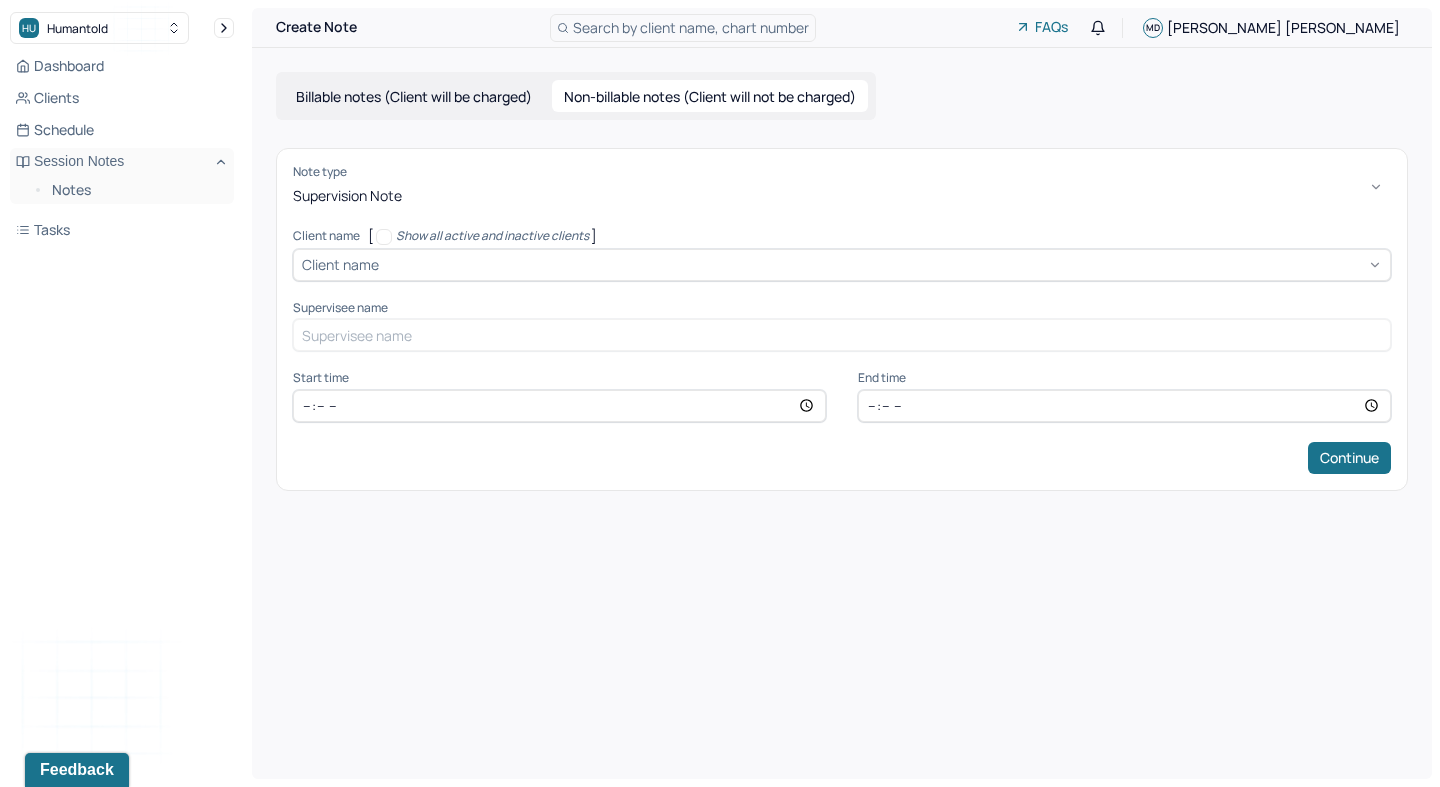 click at bounding box center (882, 264) 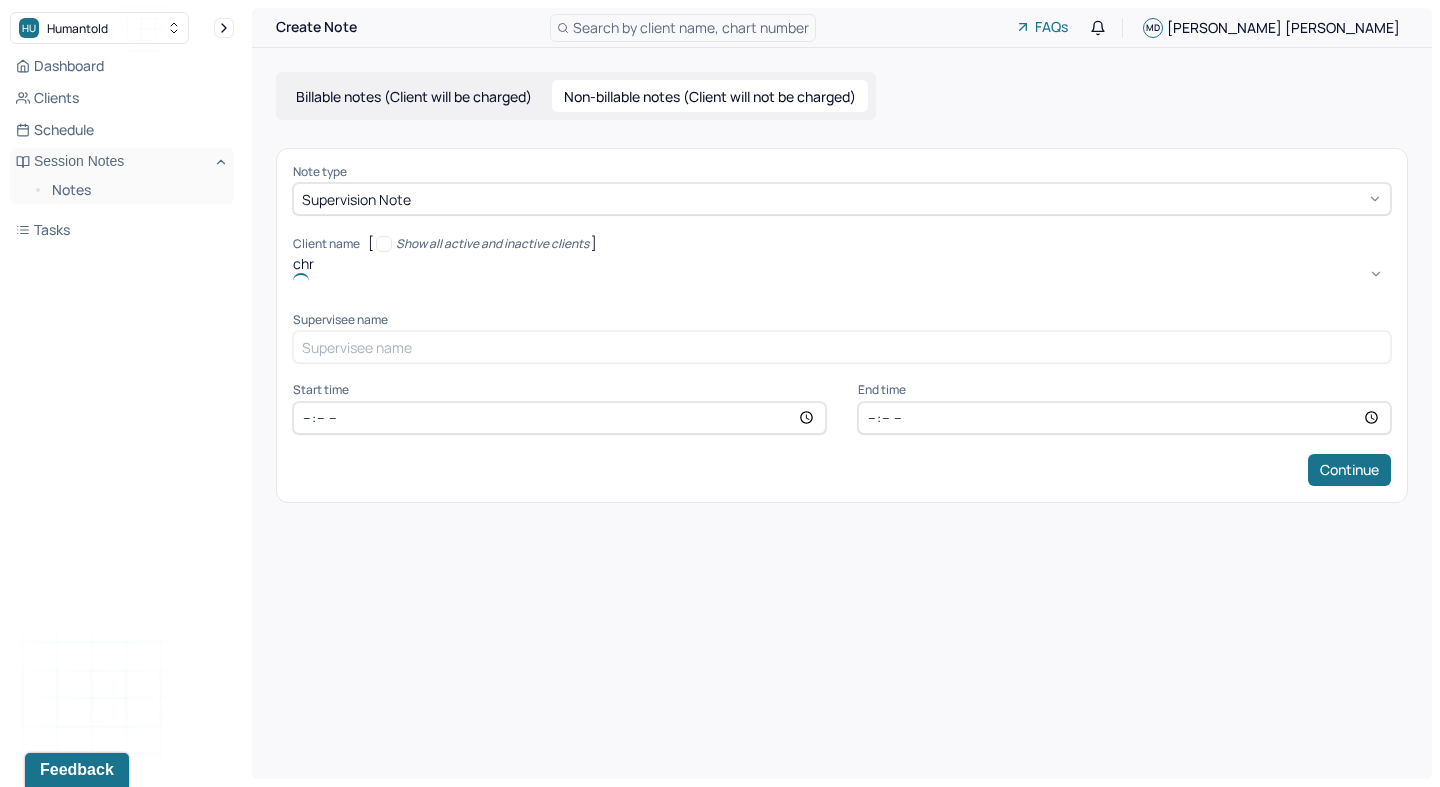 type on "chri" 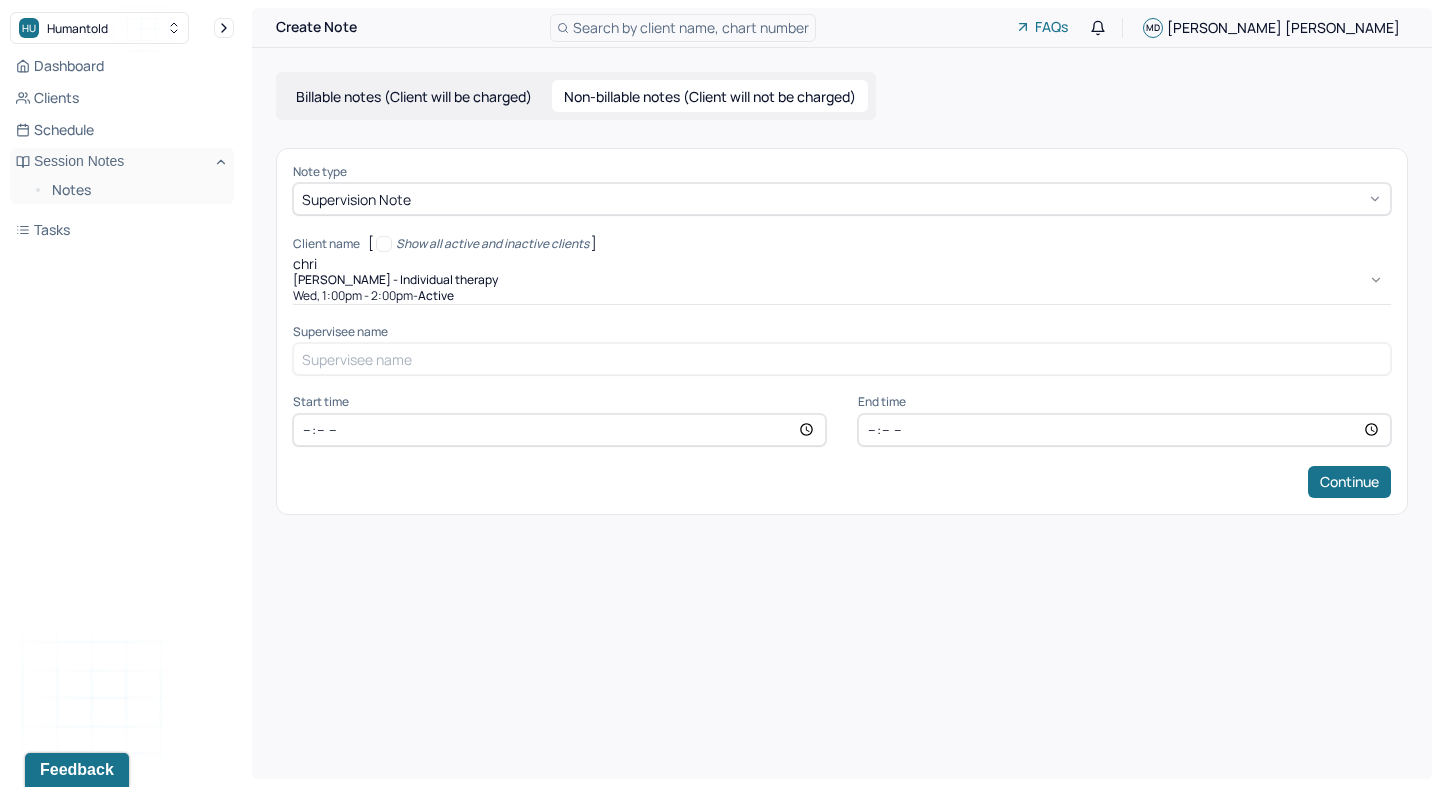 click on "[PERSON_NAME] - Individual therapy" at bounding box center (395, 280) 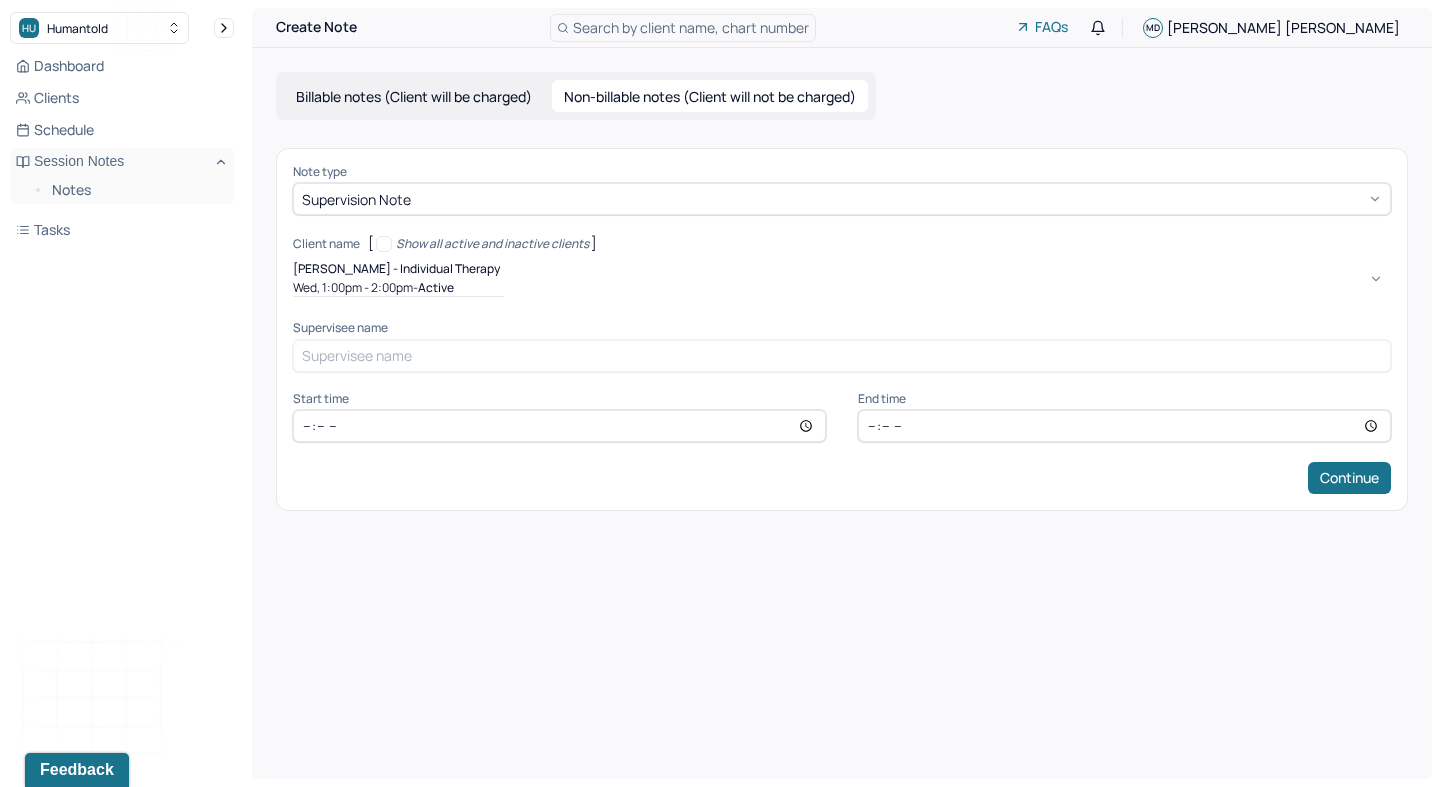 type 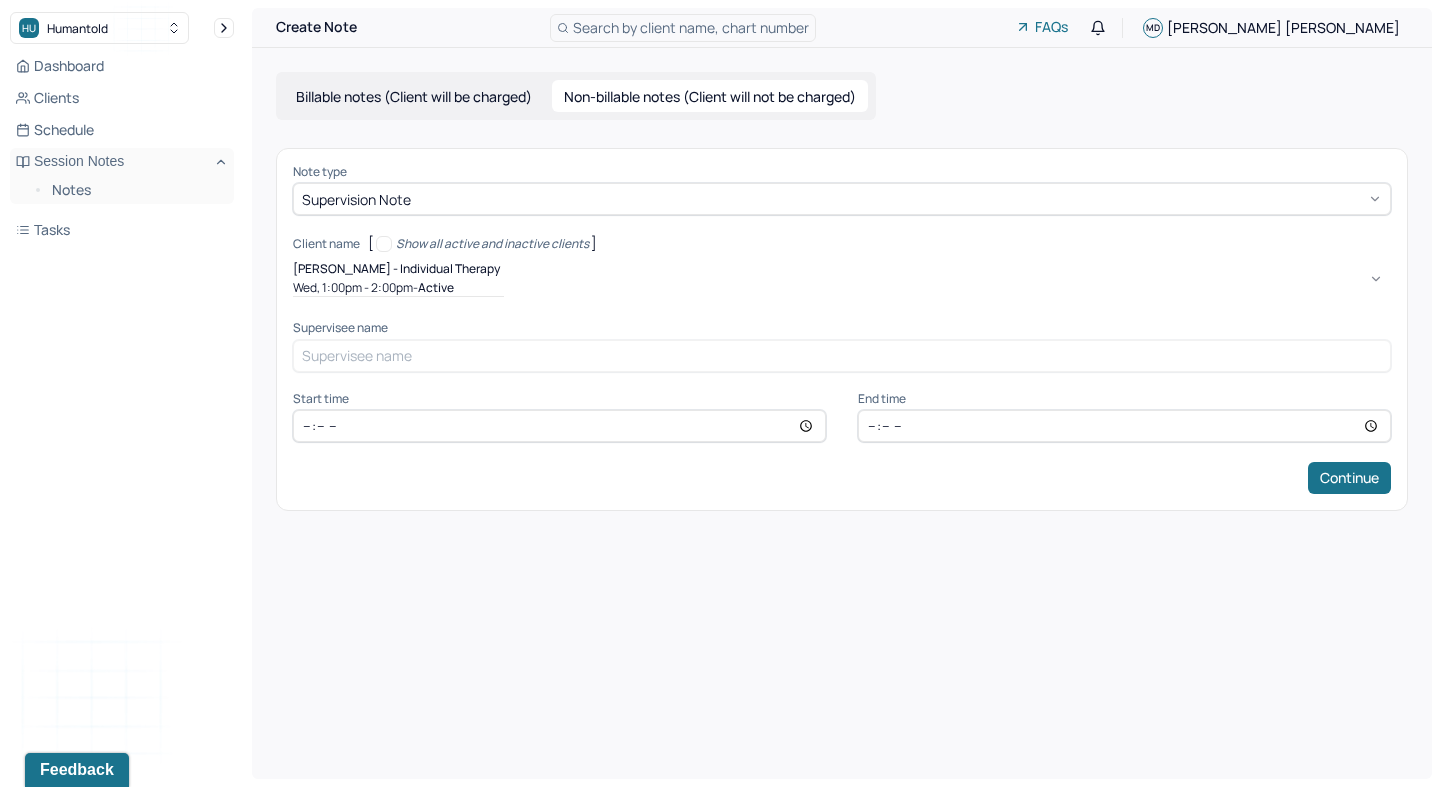 type on "13:00" 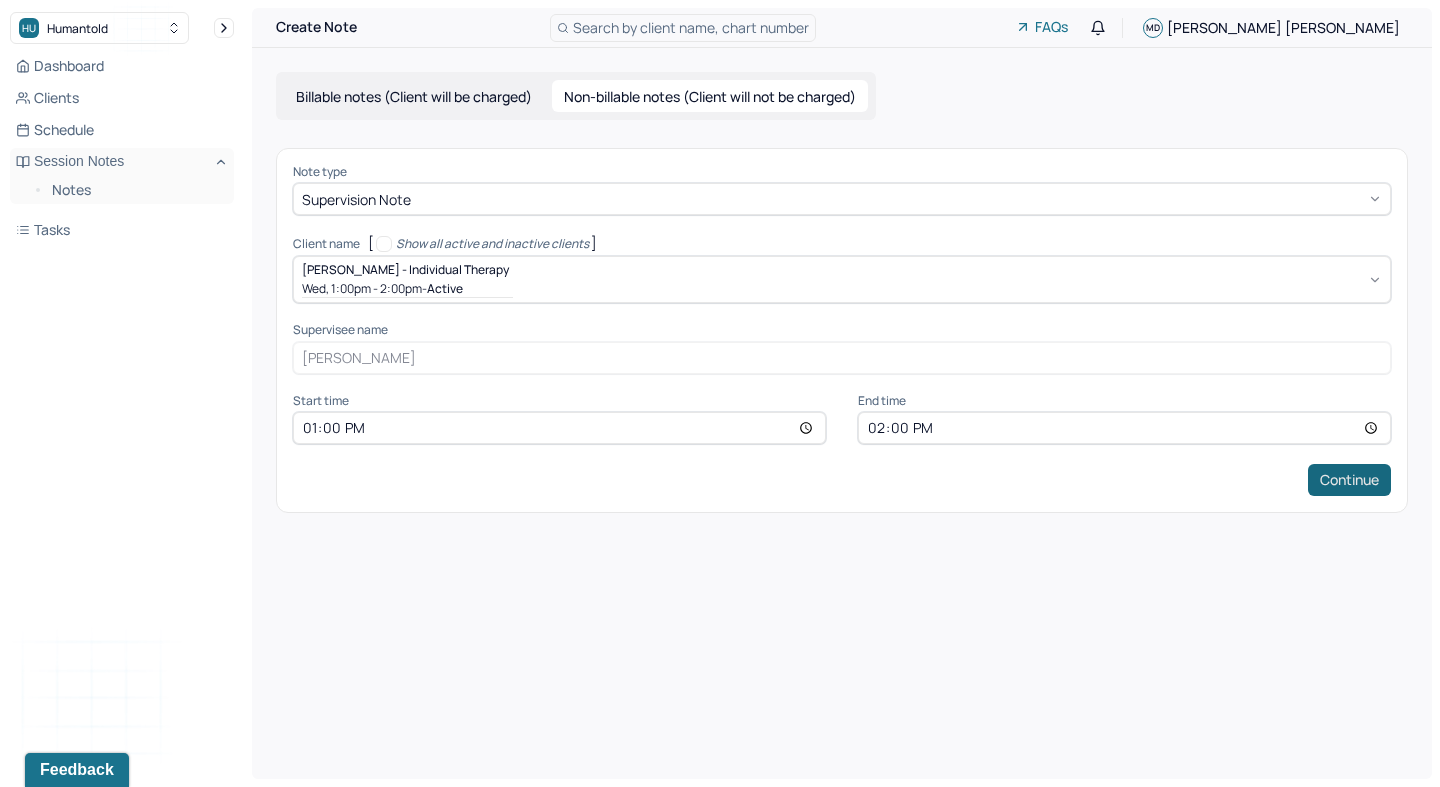 click on "Continue" at bounding box center [1349, 480] 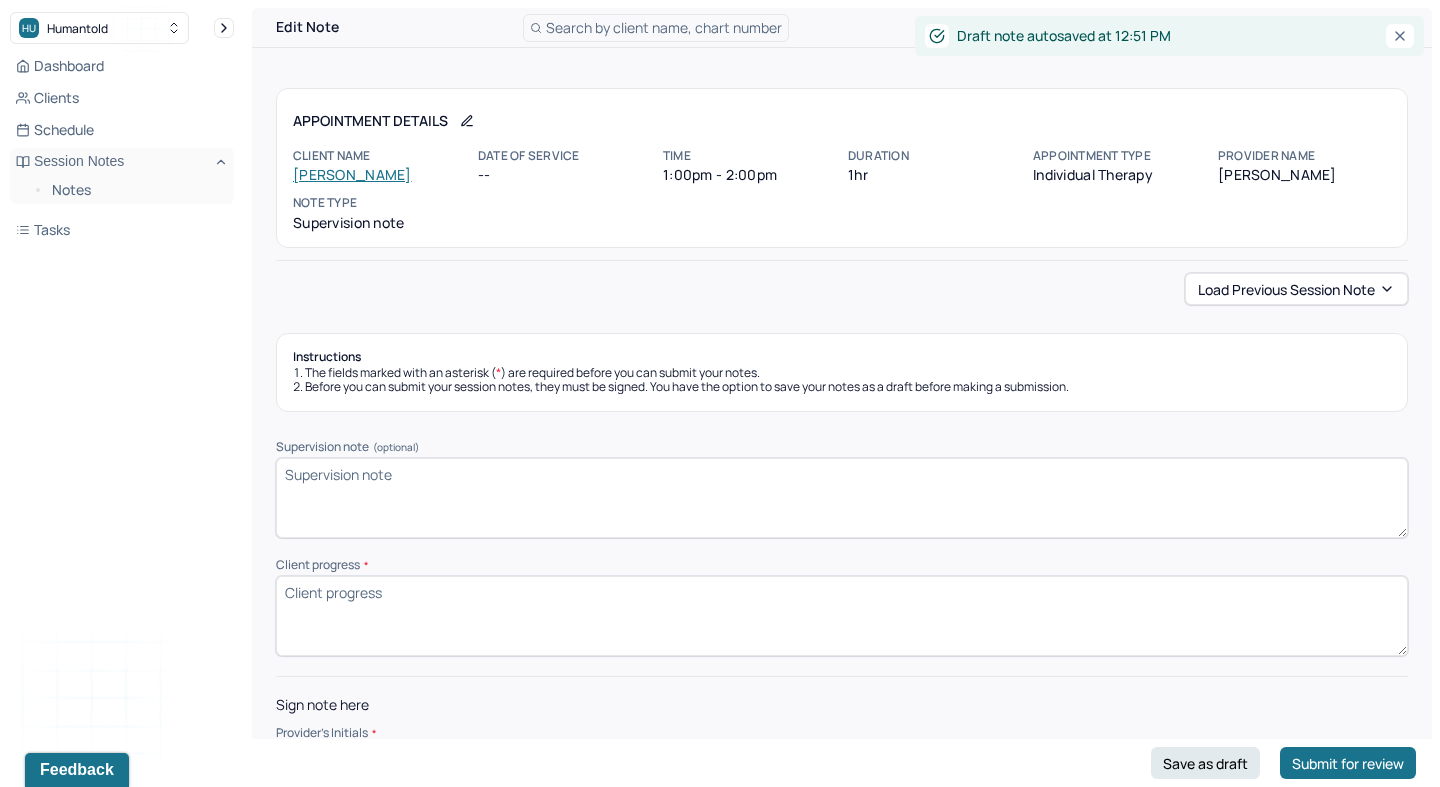 click on "Client progress *" at bounding box center [842, 616] 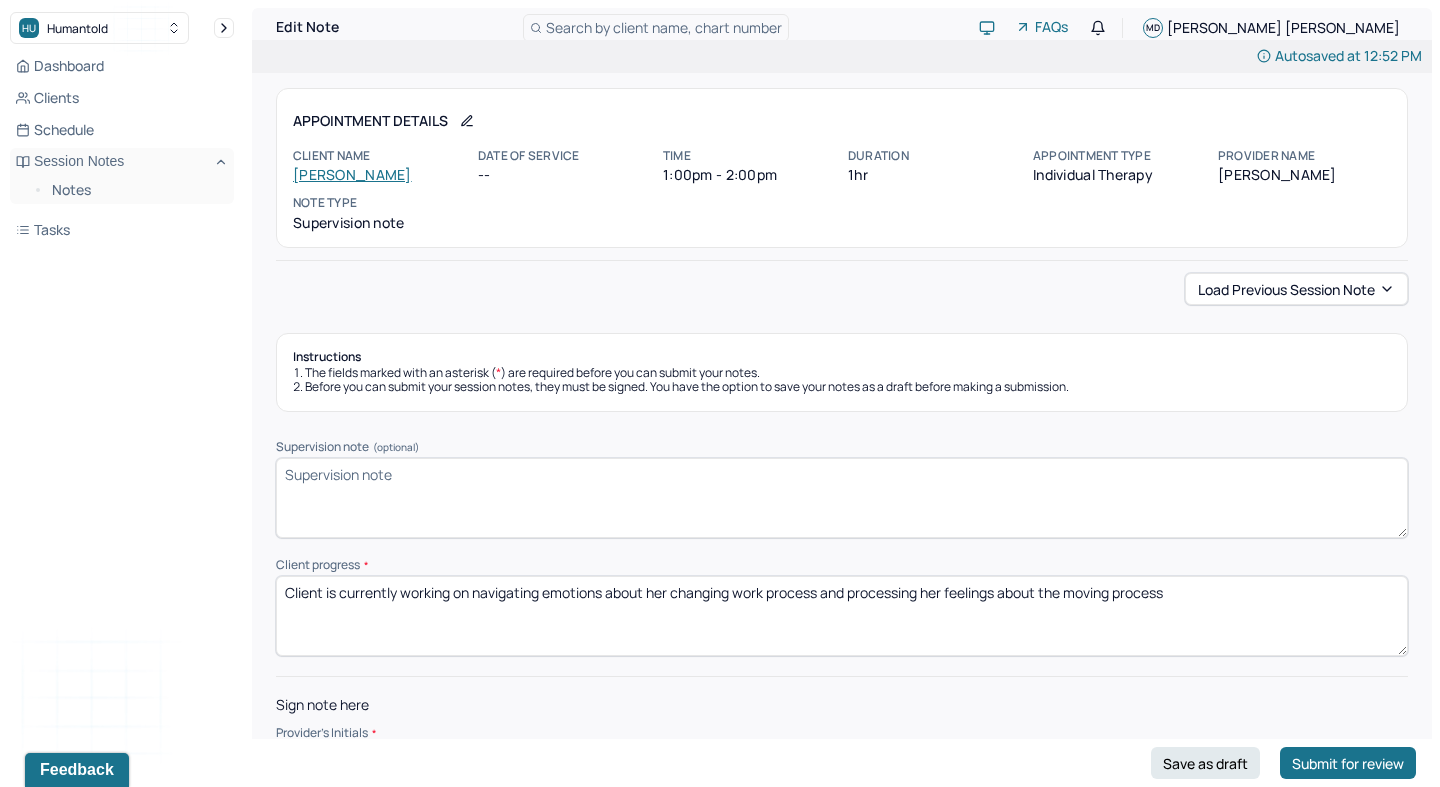 click on "Client is currently working on navigating emotions about her changing work process and processing her feelings about the moving process" at bounding box center (842, 616) 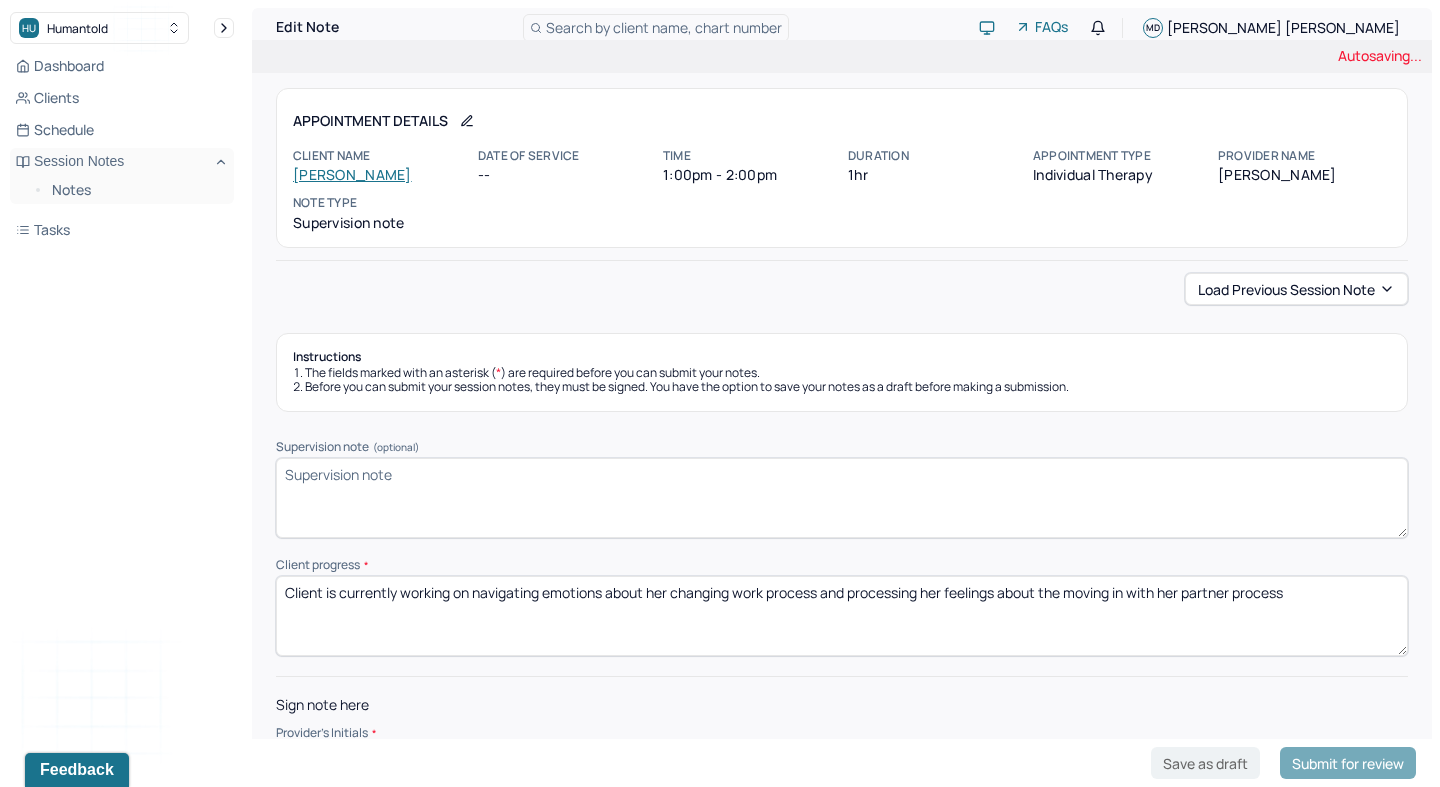 click on "Client is currently working on navigating emotions about her changing work process and processing her feelings about the moving process" at bounding box center (842, 616) 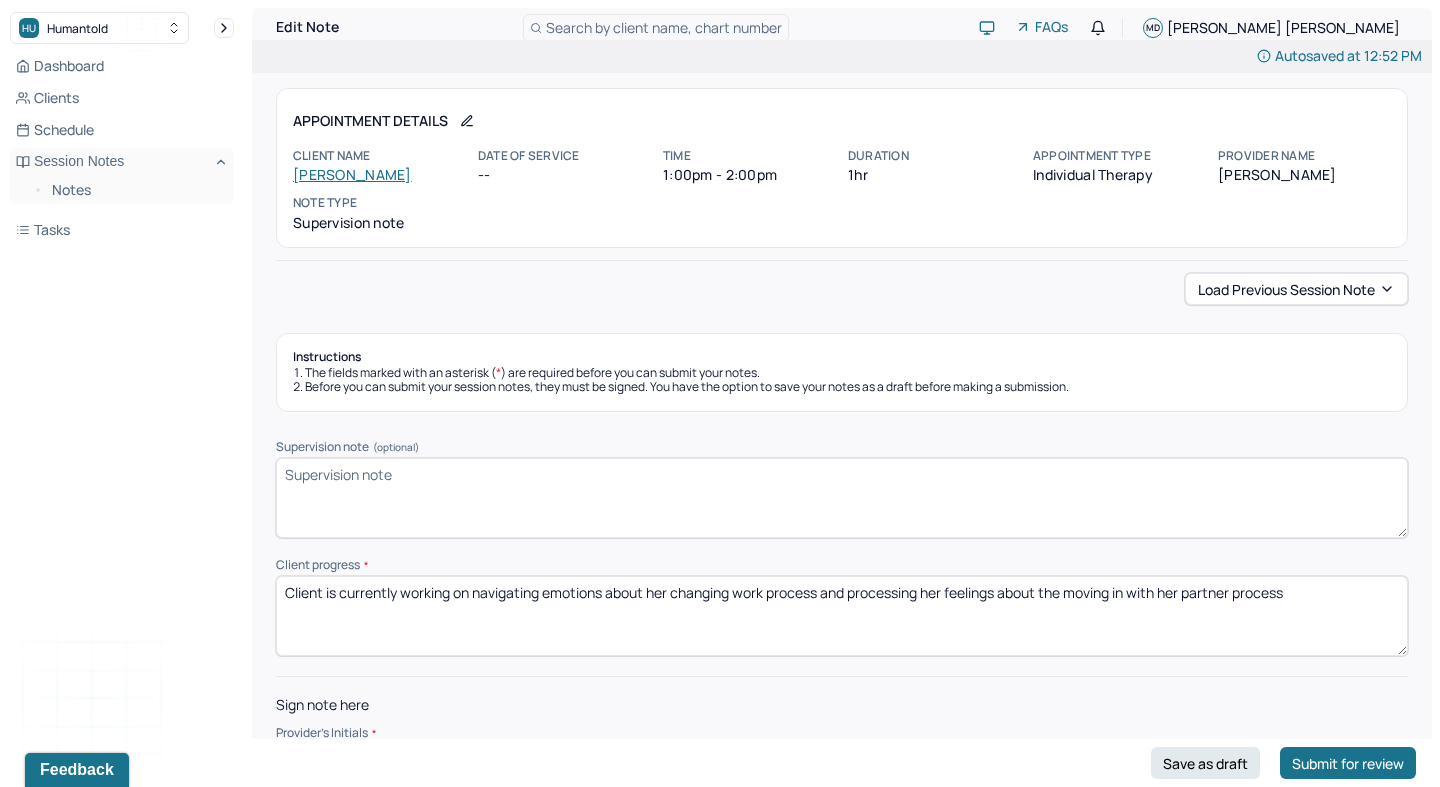 click on "Client is currently working on navigating emotions about her changing work process and processing her feelings about the moving process" at bounding box center (842, 616) 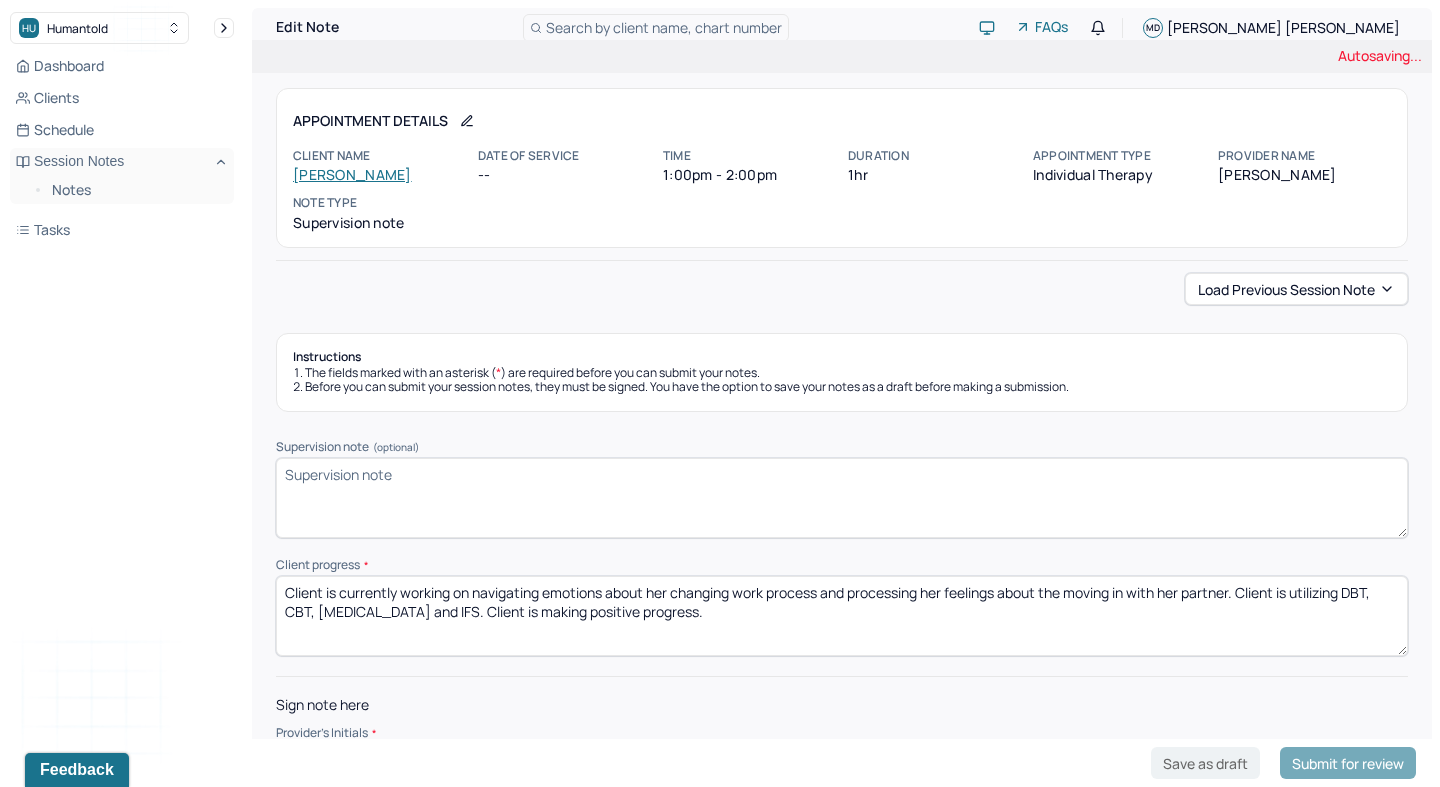 scroll, scrollTop: 63, scrollLeft: 0, axis: vertical 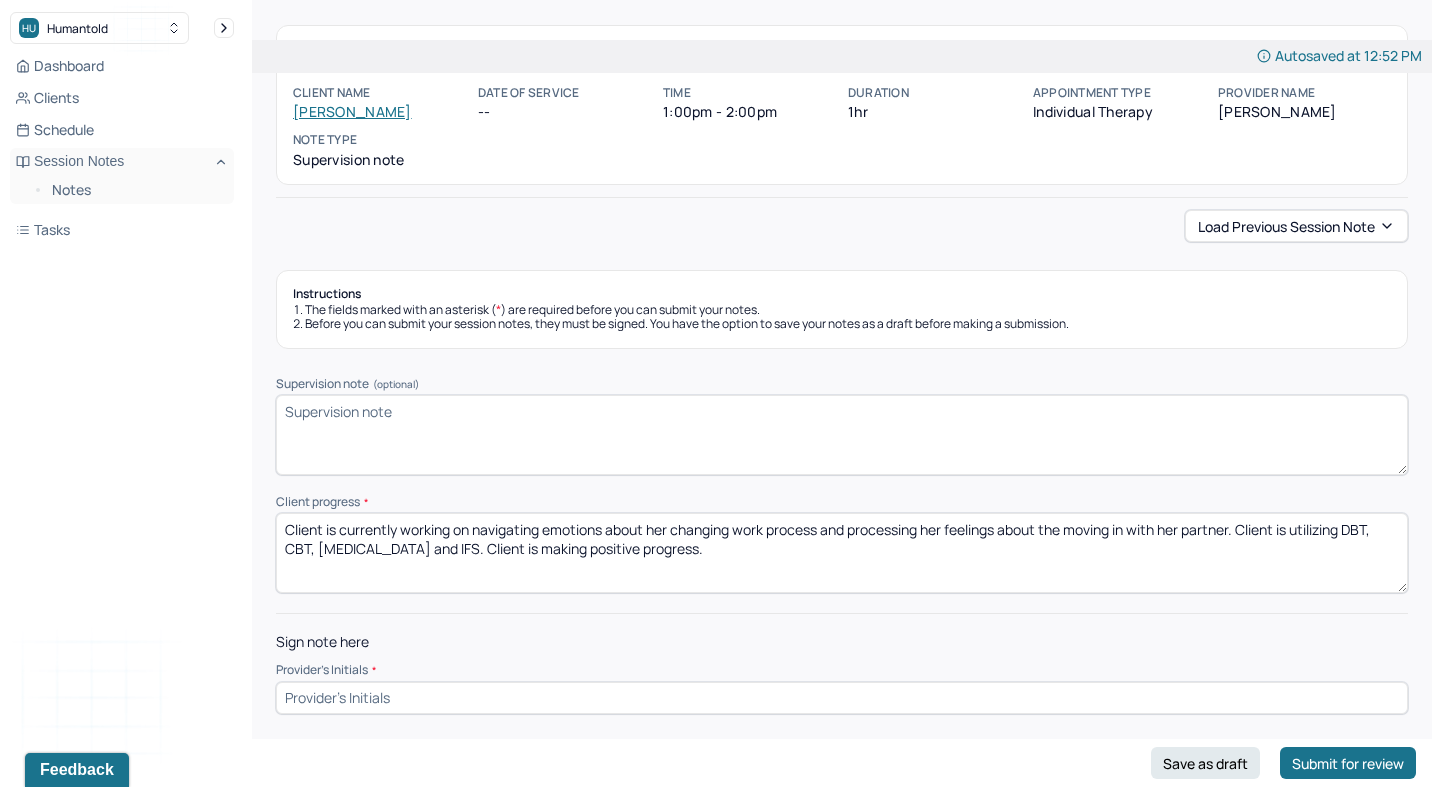 type on "Client is currently working on navigating emotions about her changing work process and processing her feelings about the moving in with her partner. Client is utilizing DBT, CBT, [MEDICAL_DATA] and IFS. Client is making positive progress." 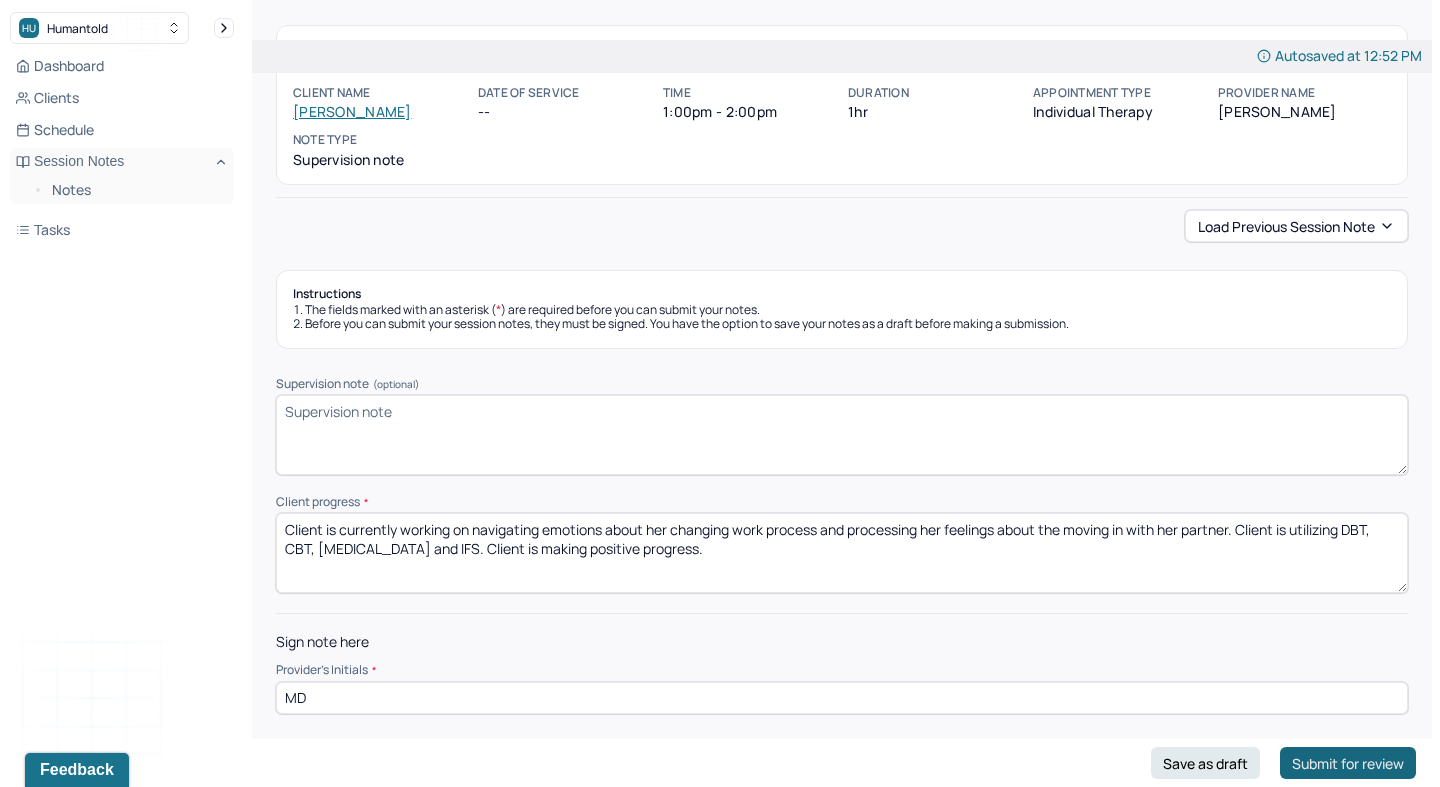 type on "MD" 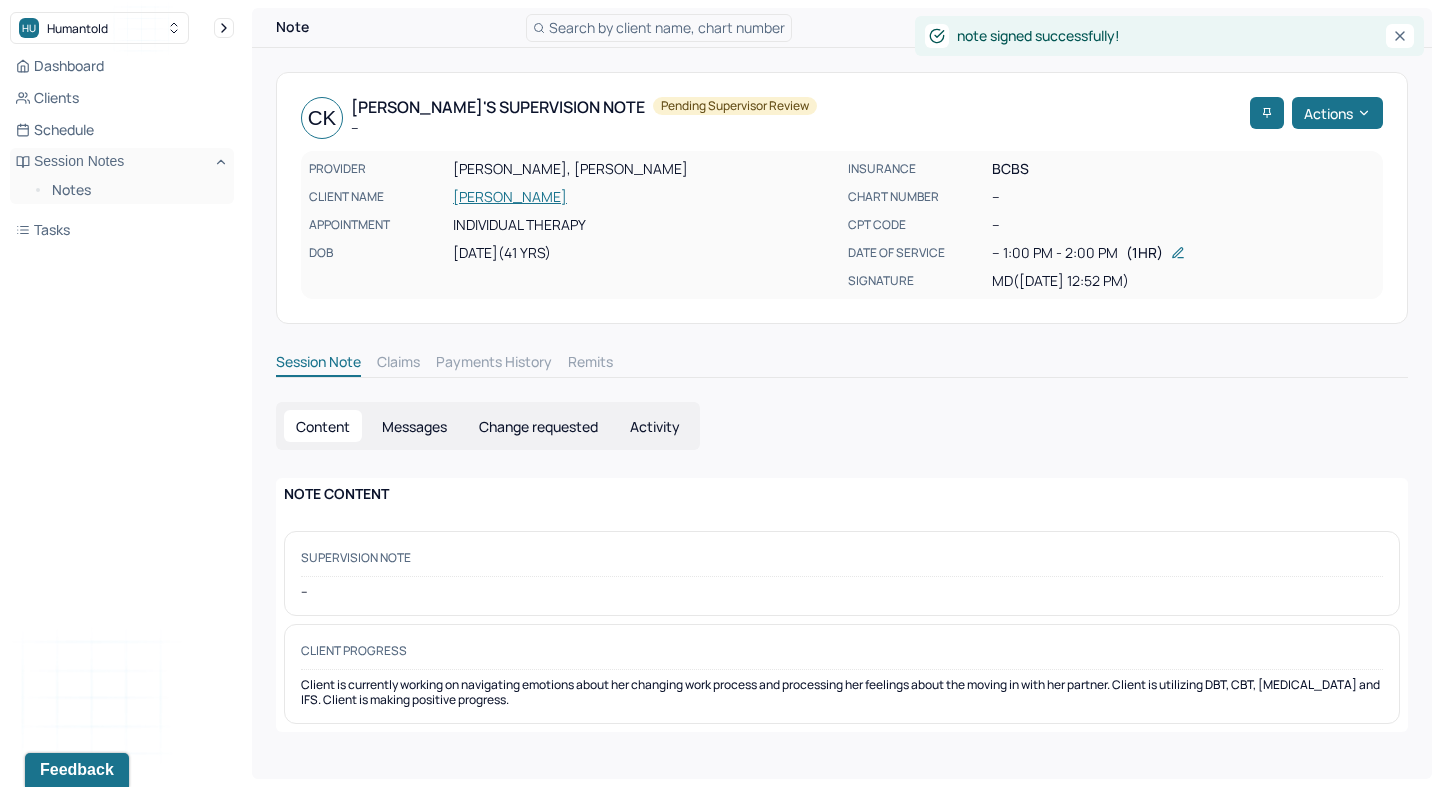 scroll, scrollTop: 0, scrollLeft: 0, axis: both 